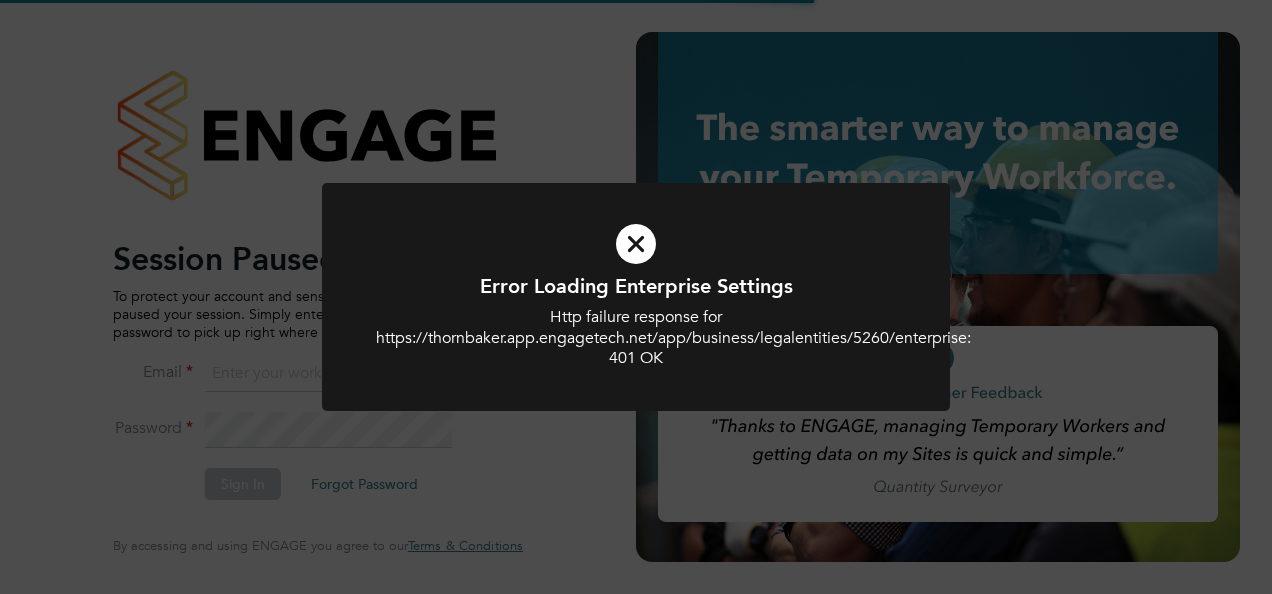 scroll, scrollTop: 0, scrollLeft: 0, axis: both 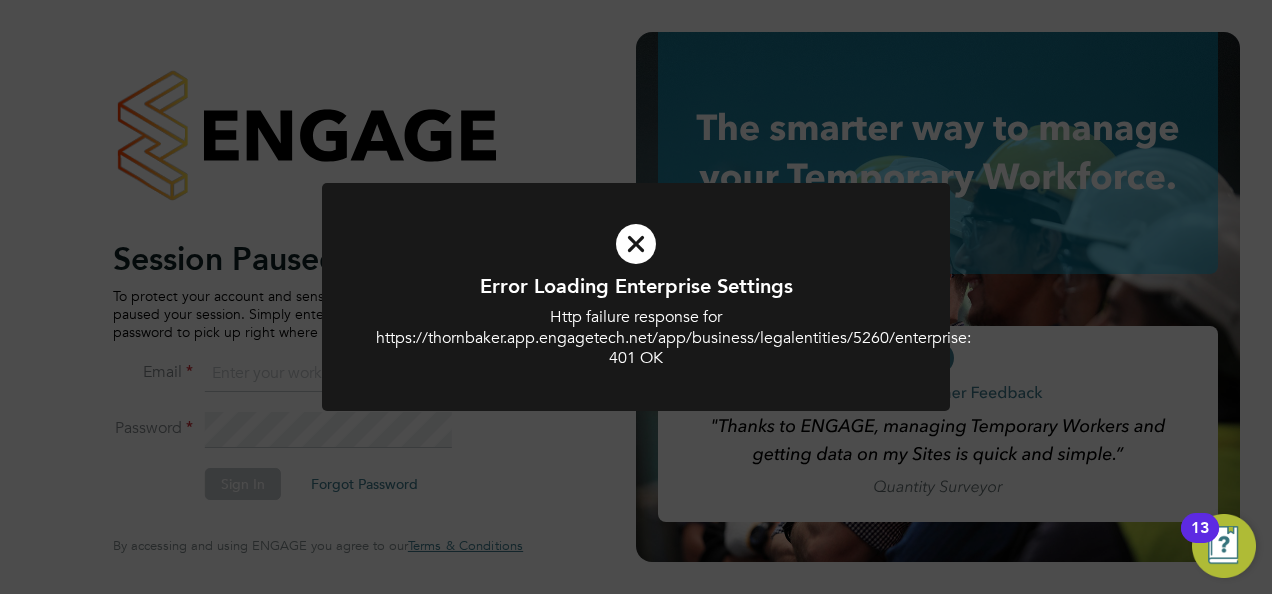 type on "[EMAIL]" 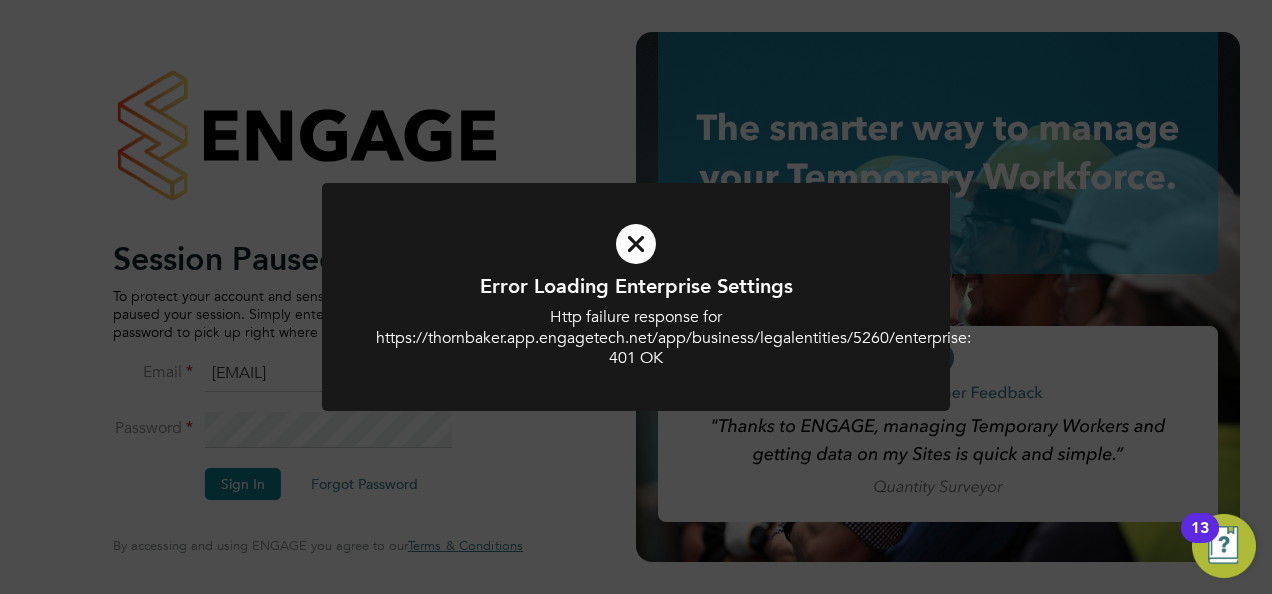 click at bounding box center (636, 244) 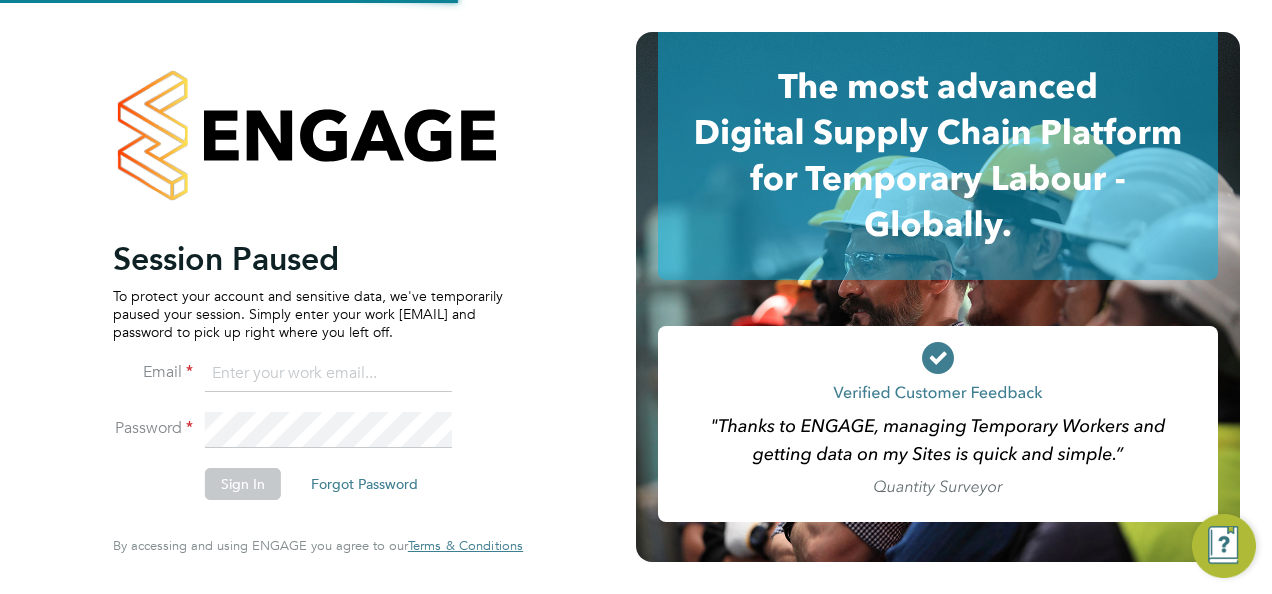 scroll, scrollTop: 0, scrollLeft: 0, axis: both 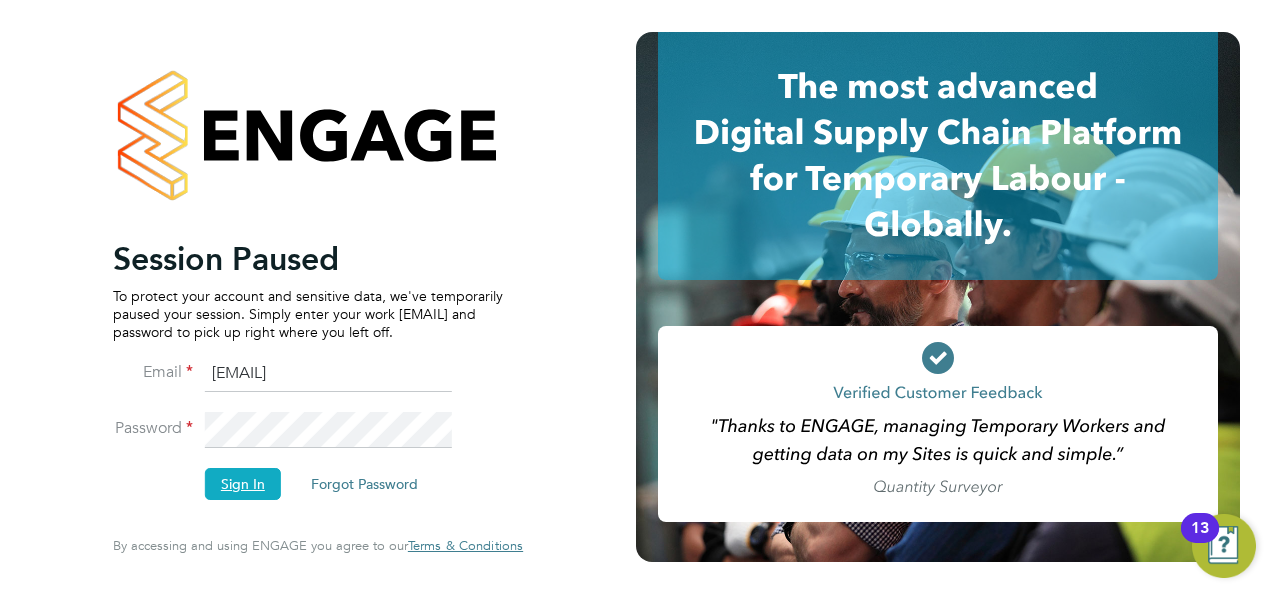 click on "Sign In" 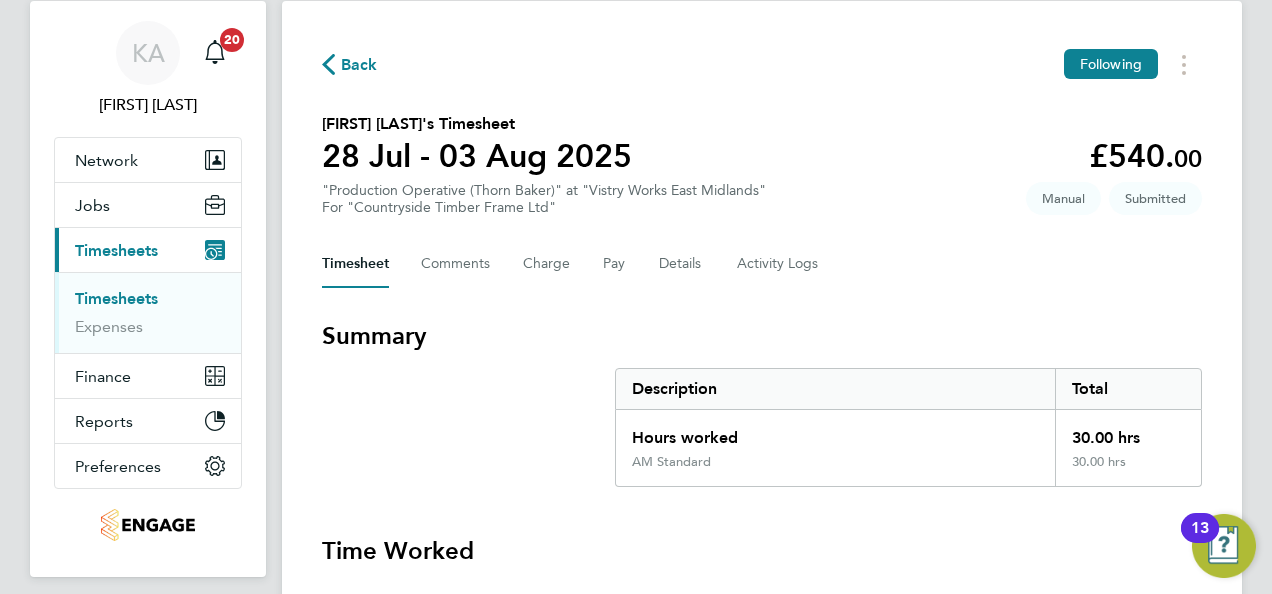 scroll, scrollTop: 0, scrollLeft: 0, axis: both 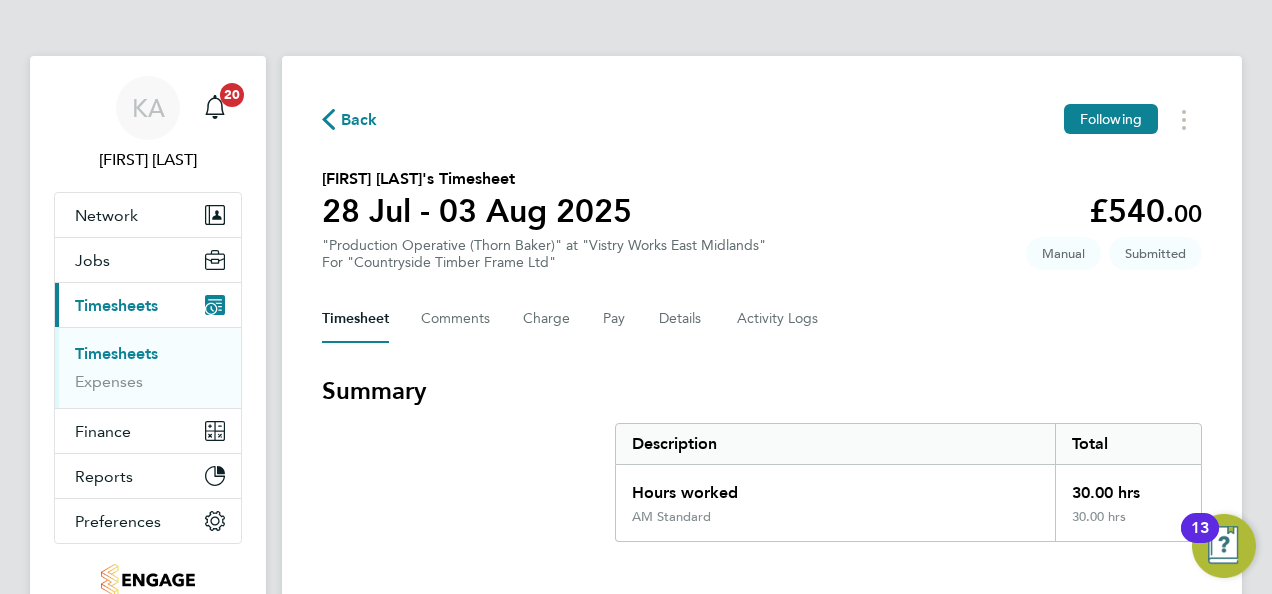 click on "Back" 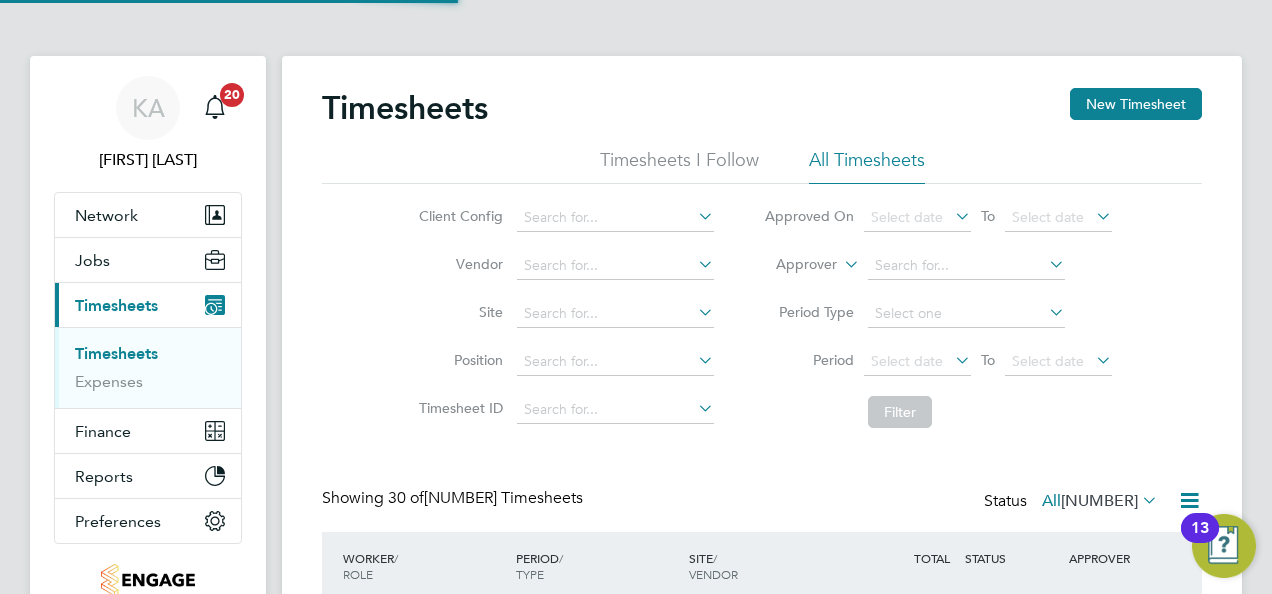 scroll, scrollTop: 10, scrollLeft: 10, axis: both 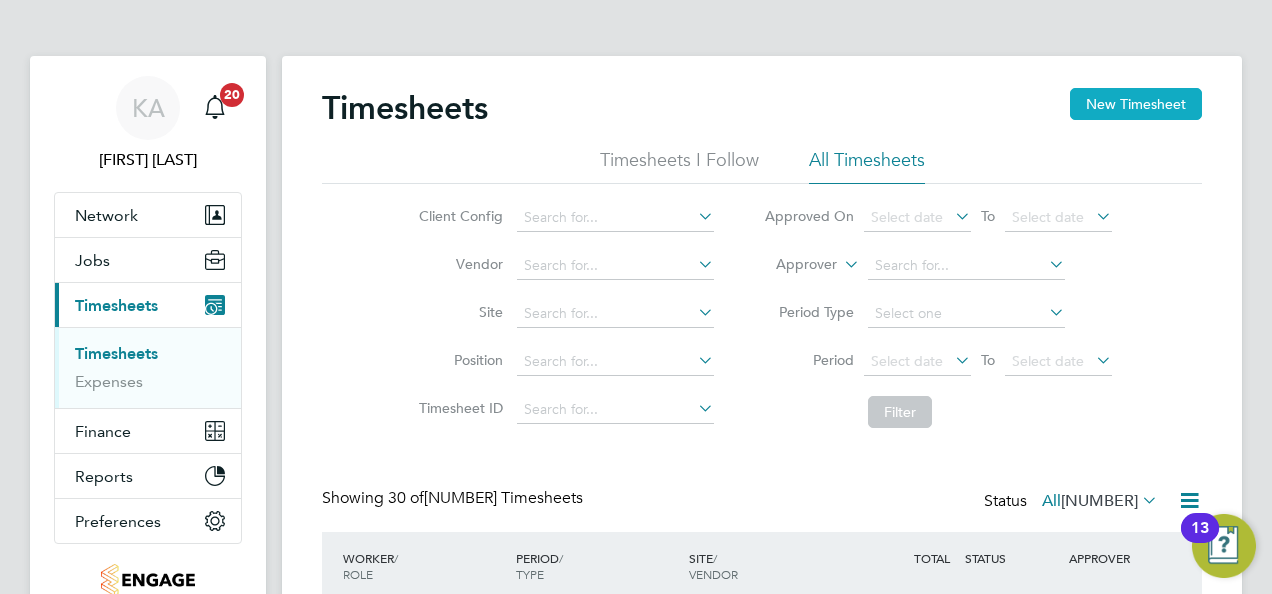 click on "New Timesheet" 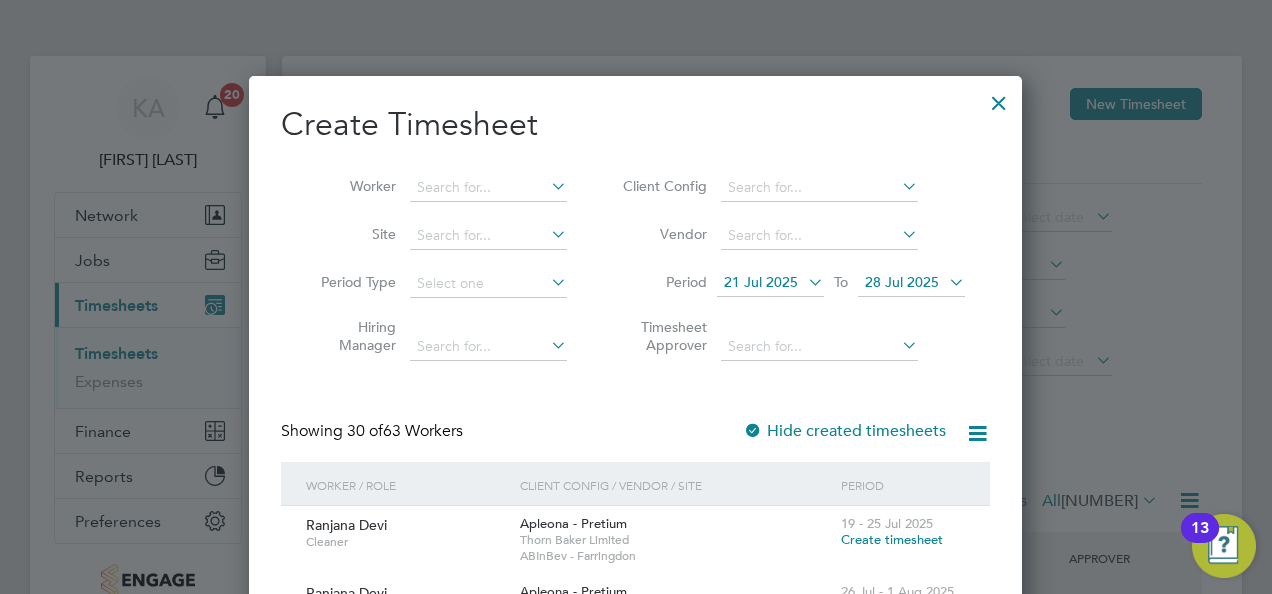 click at bounding box center (898, 186) 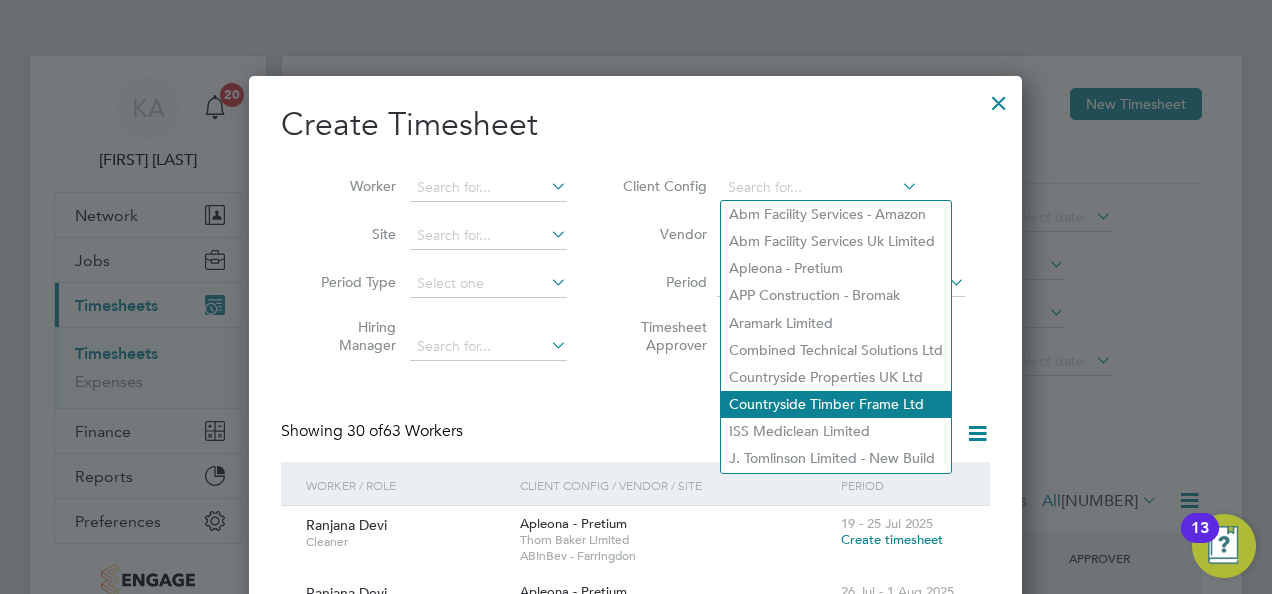click on "Countryside Timber Frame Ltd" 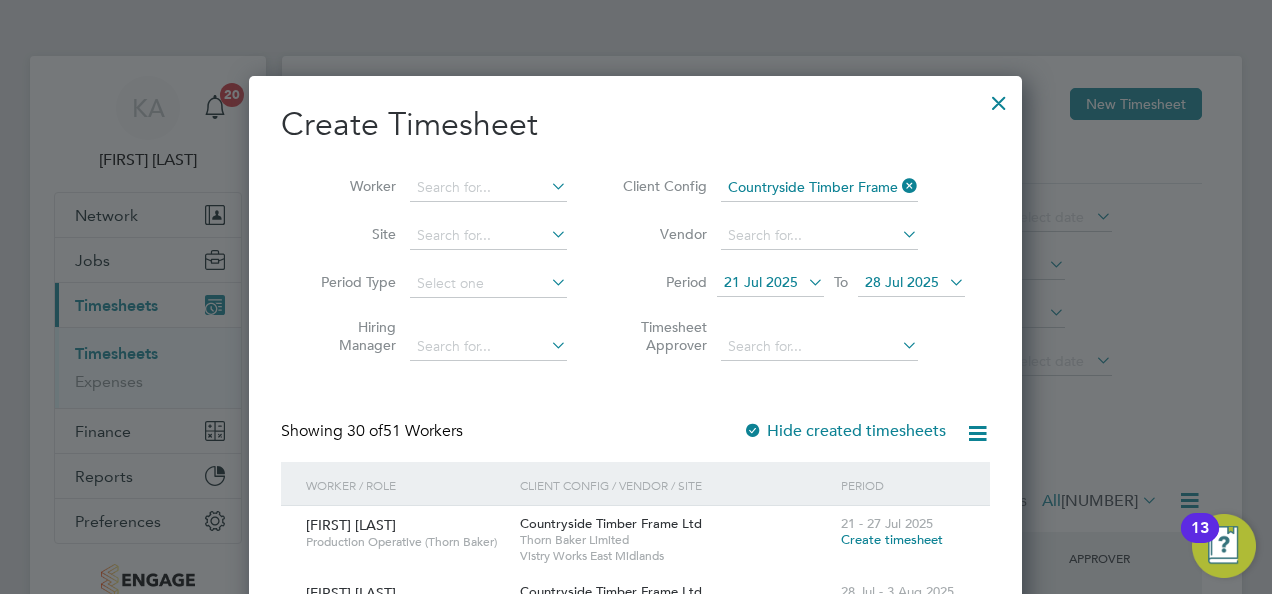 click at bounding box center [804, 282] 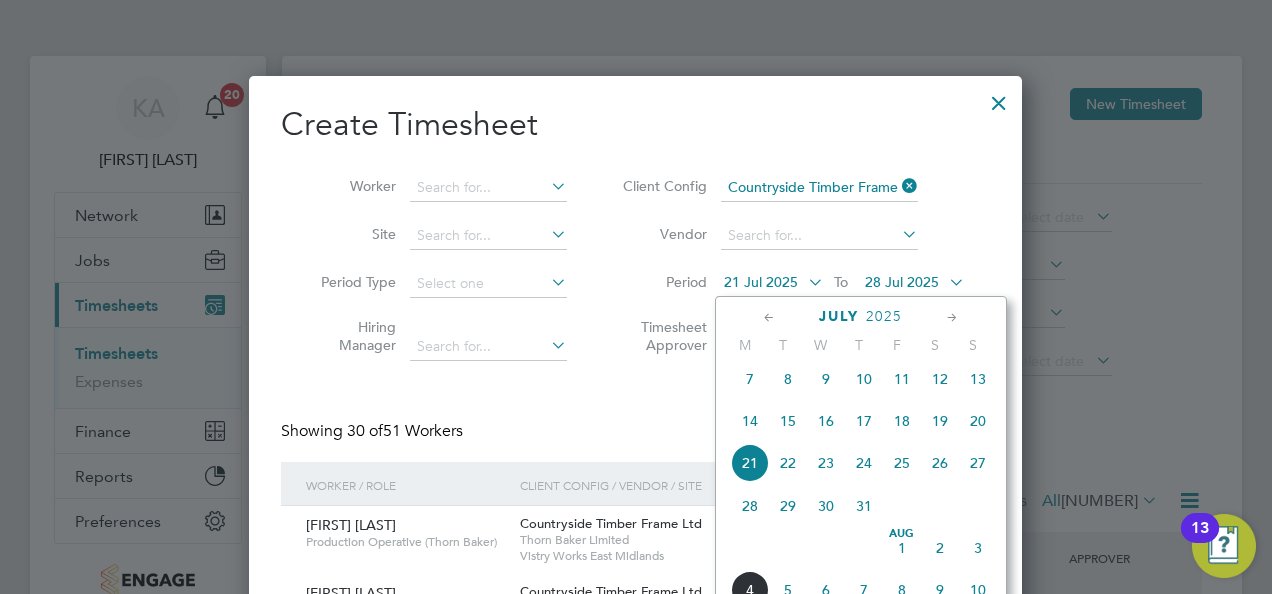 click on "28" 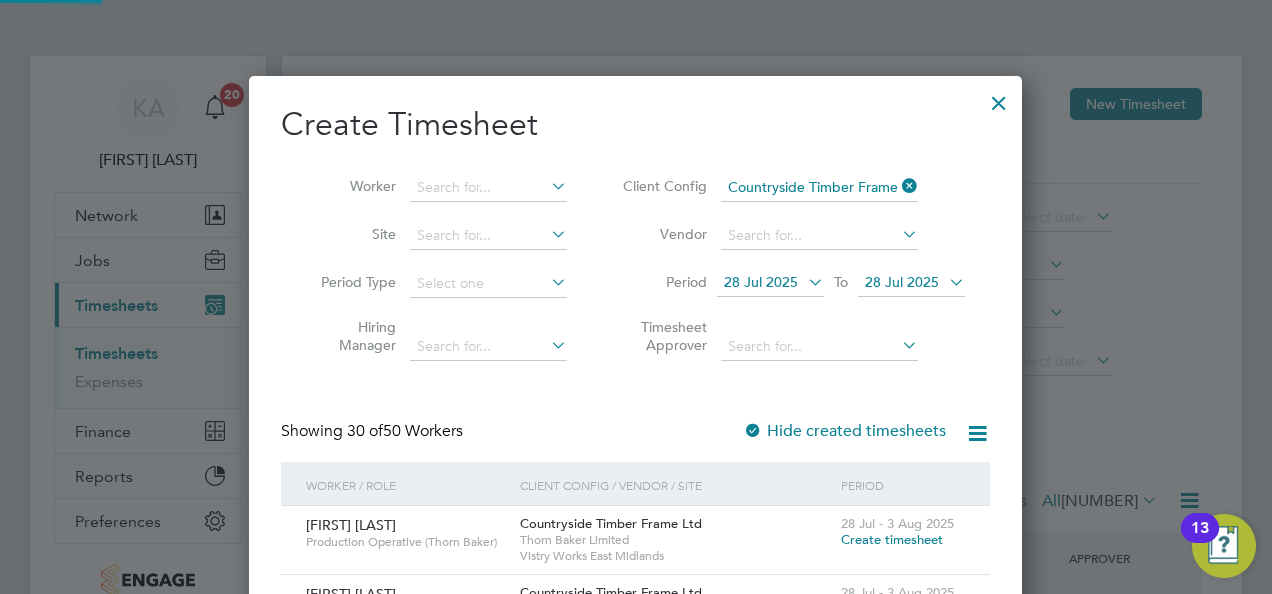 click at bounding box center [945, 282] 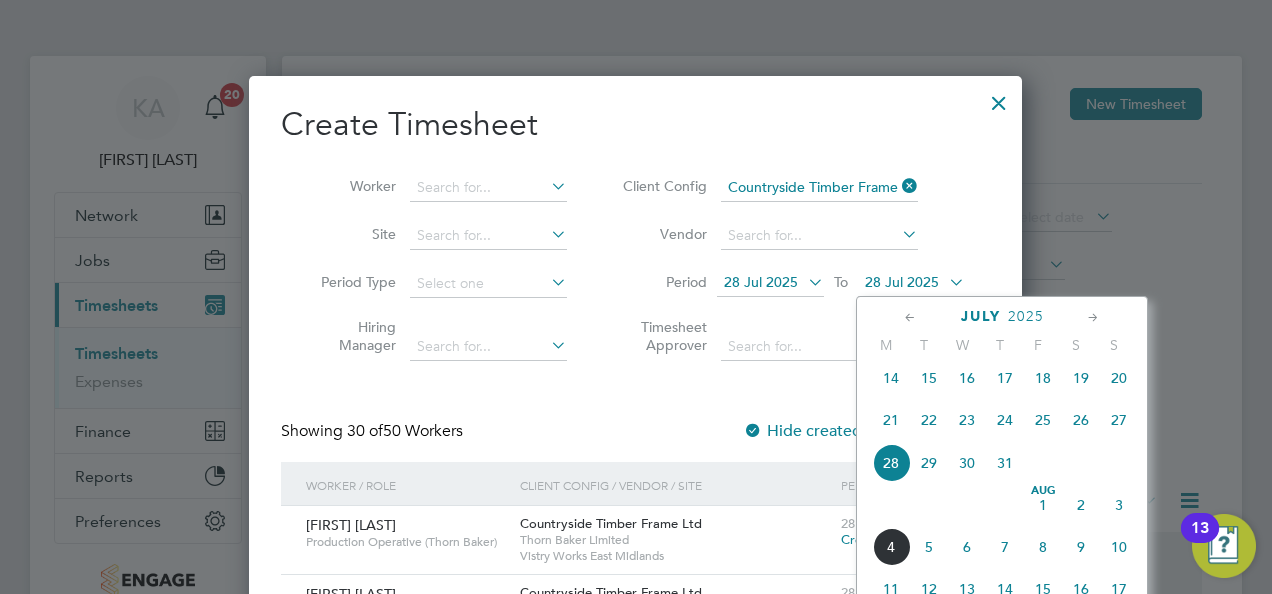 click on "3" 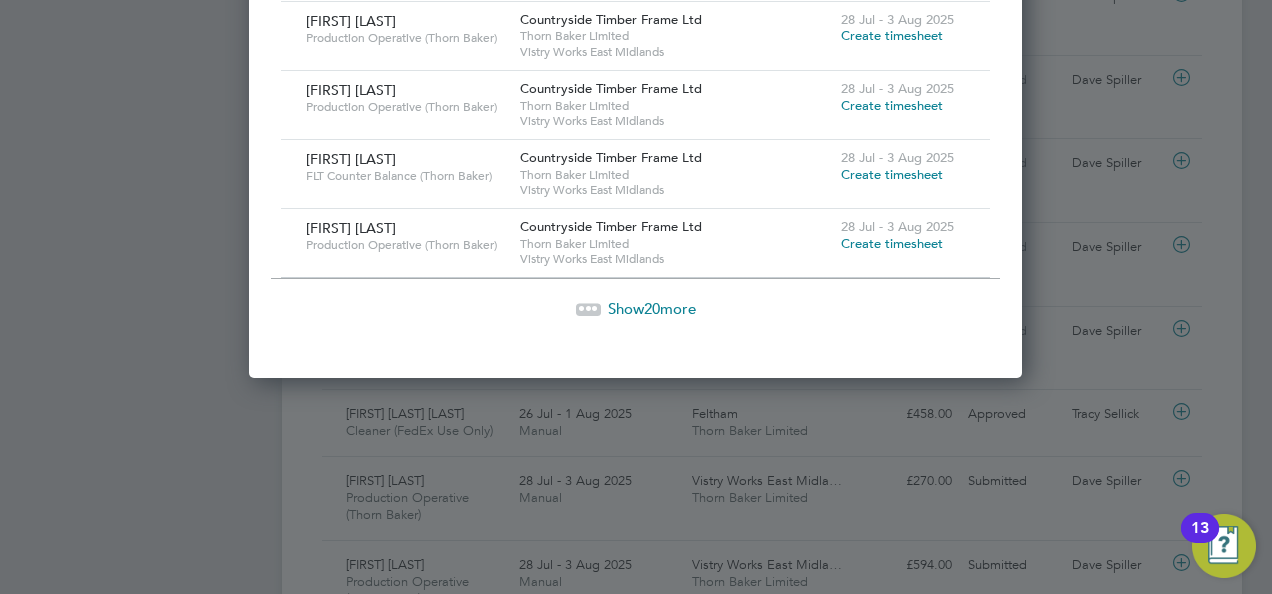 click on "Show  20  more" at bounding box center [652, 308] 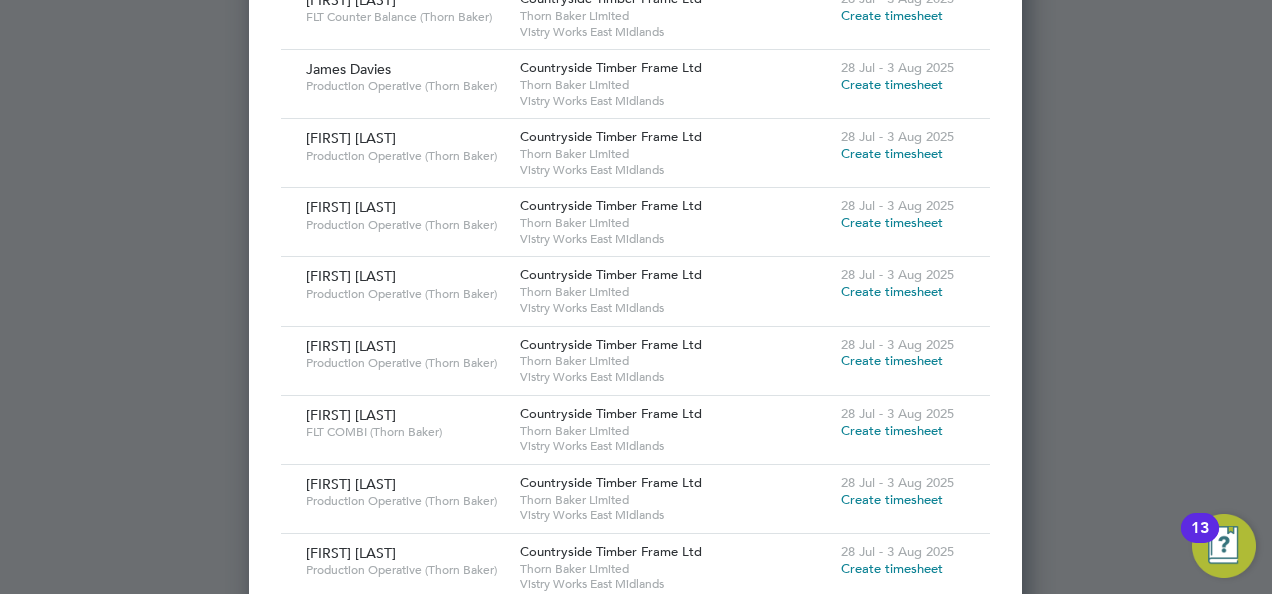 click on "Create timesheet" at bounding box center [892, 430] 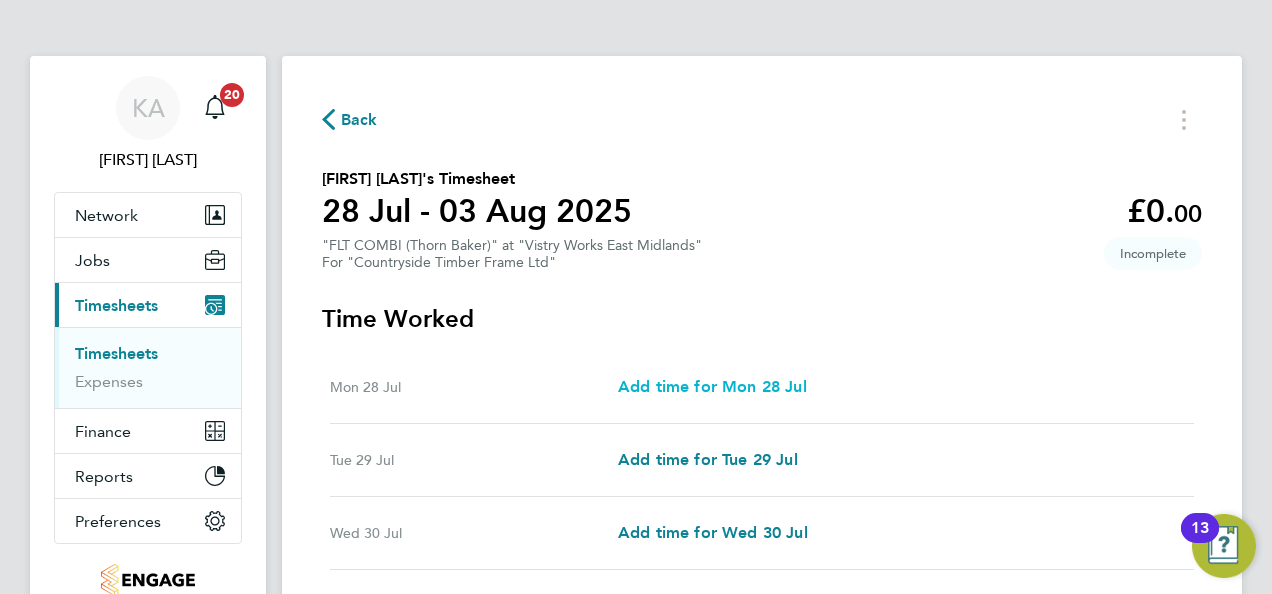 click on "Add time for Mon 28 Jul" at bounding box center (712, 386) 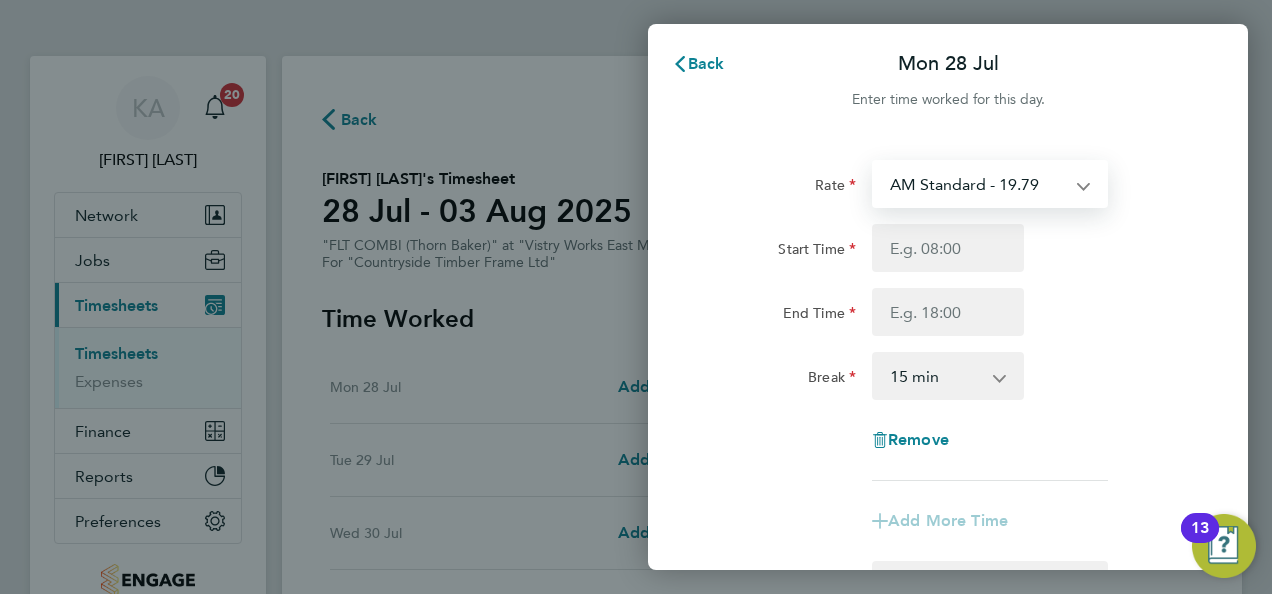 click on "AM Standard - 19.79   PM Standard - 21.57   PM OT 1 - 32.35   PM OT 2 - 43.14   OT2 AM - 39.58   OT1 AM - 29.68" at bounding box center (978, 184) 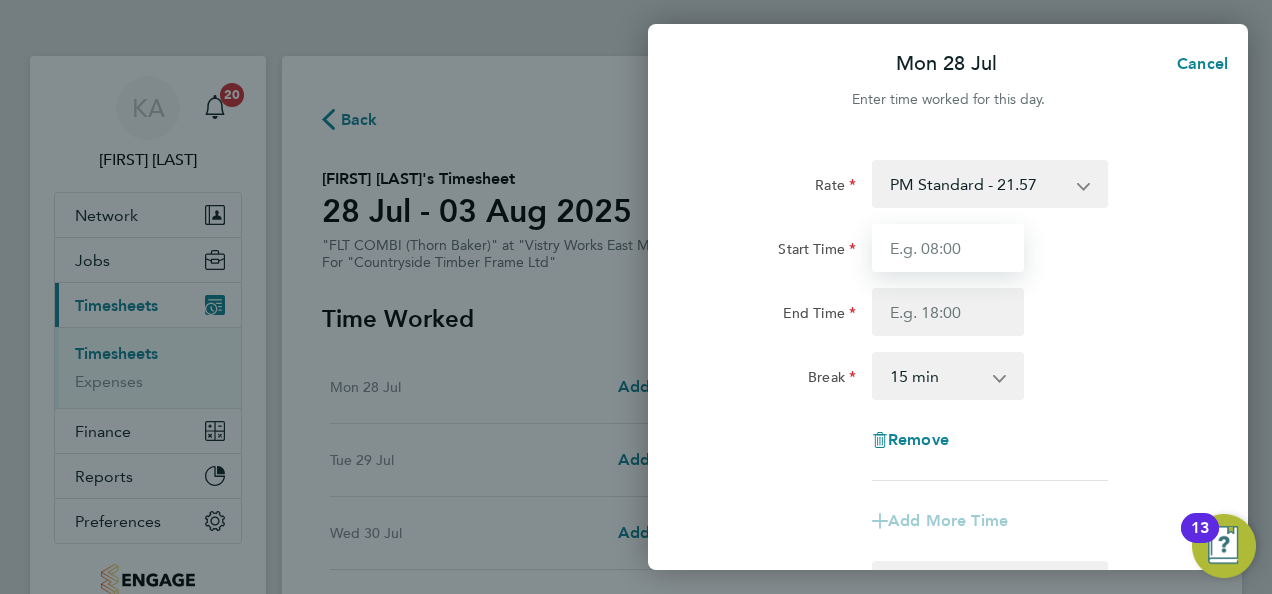 click on "Start Time" at bounding box center (948, 248) 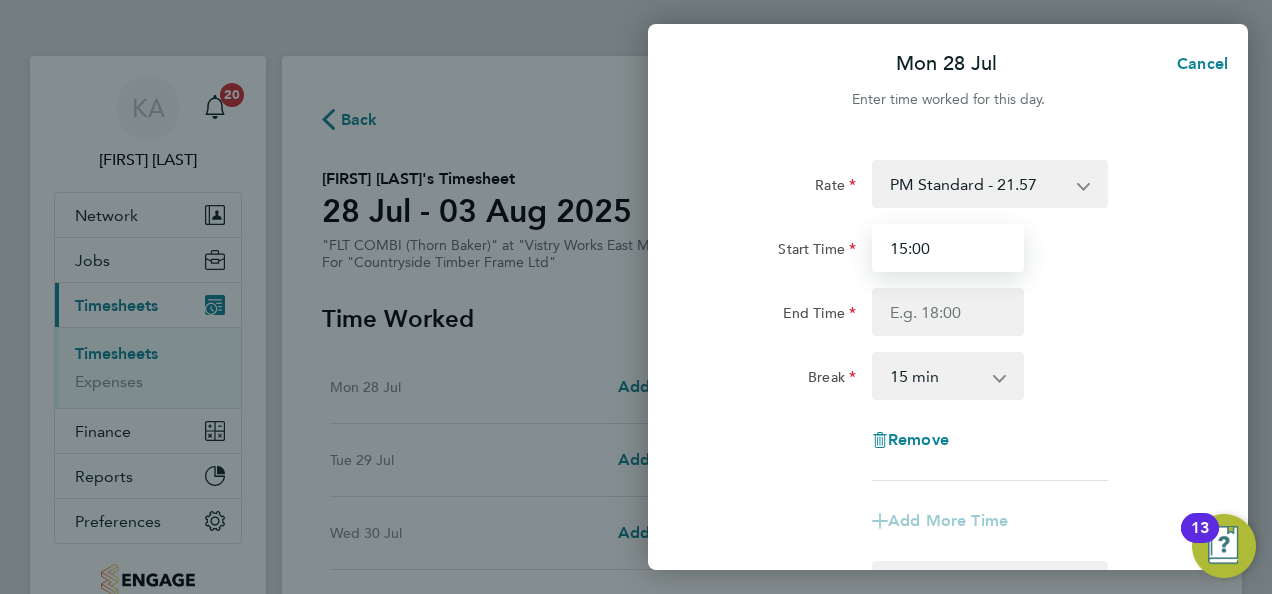 type on "15:00" 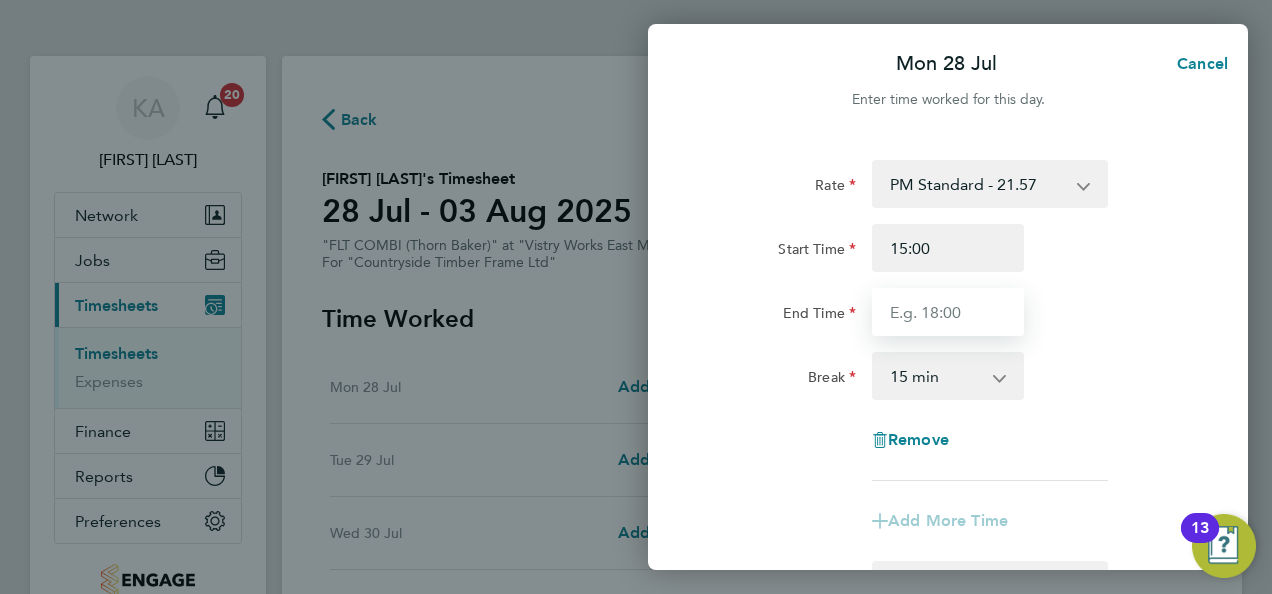 click on "End Time" at bounding box center (948, 312) 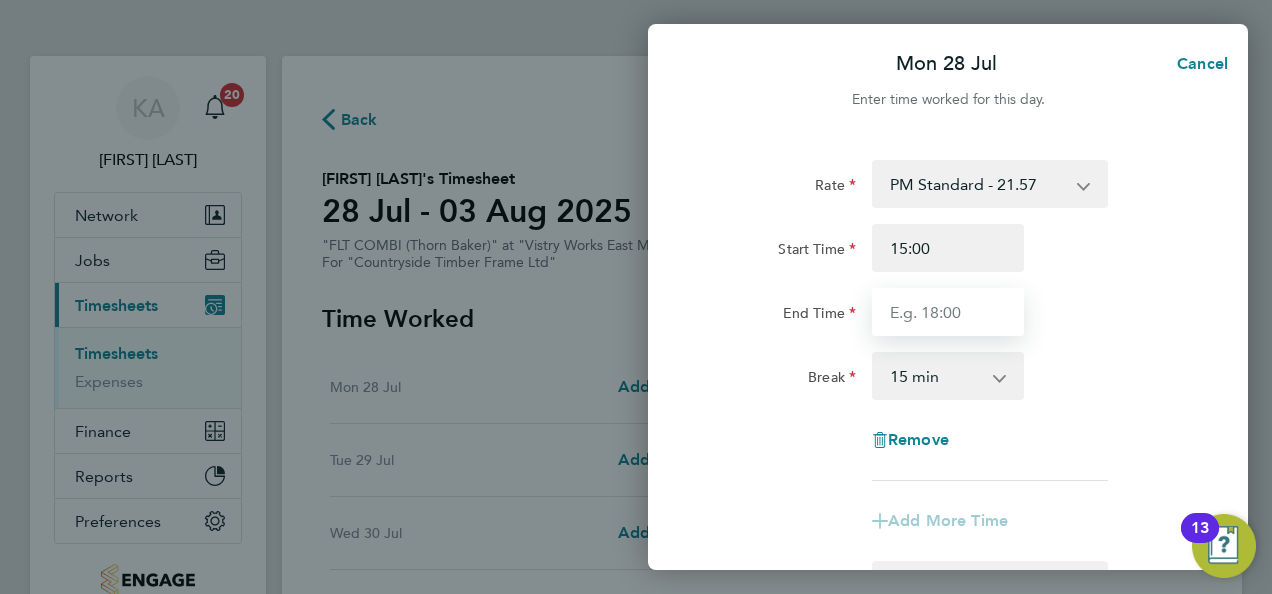 type on "22:30" 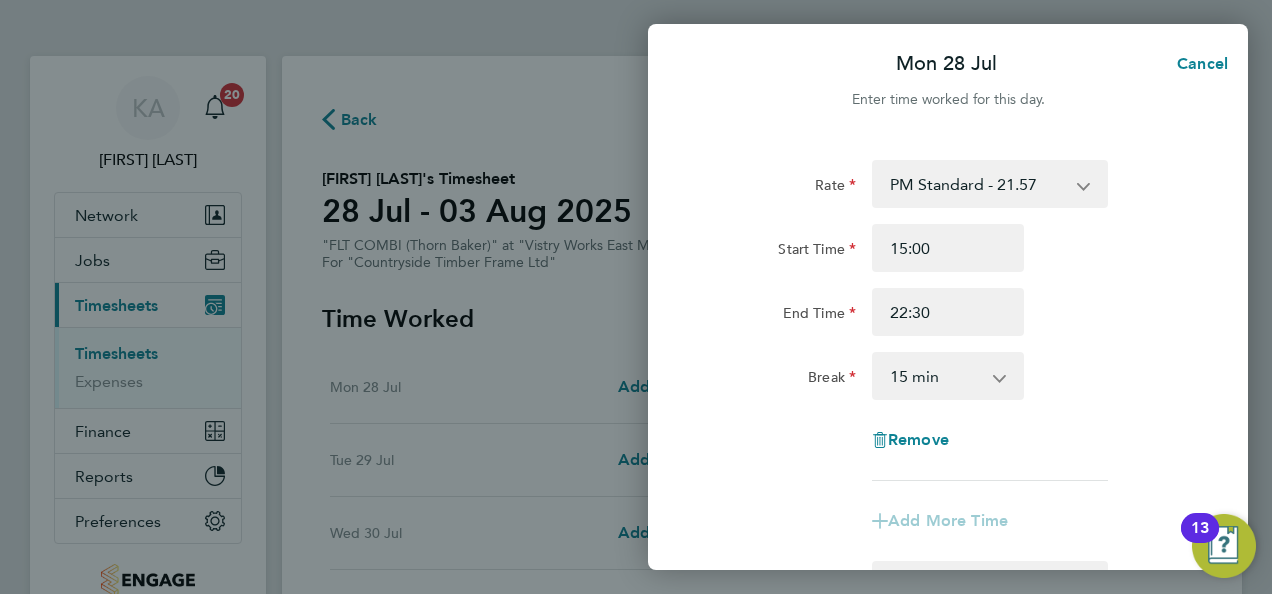 click on "0 min   15 min   30 min   45 min   60 min   75 min   90 min" at bounding box center (936, 376) 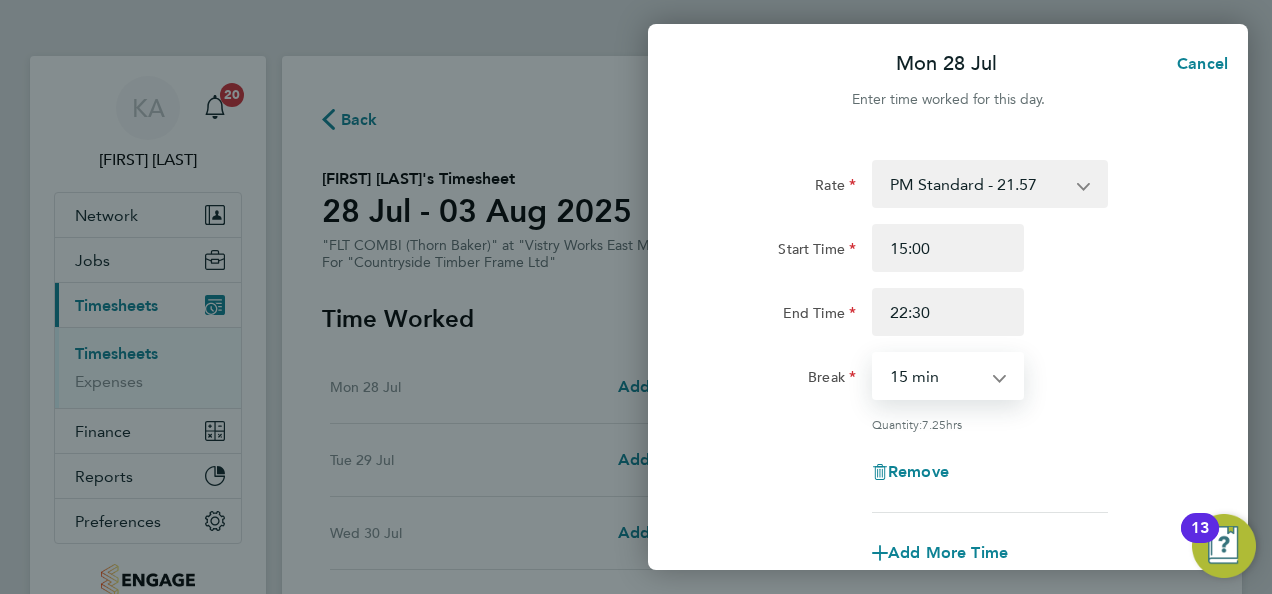 select on "30" 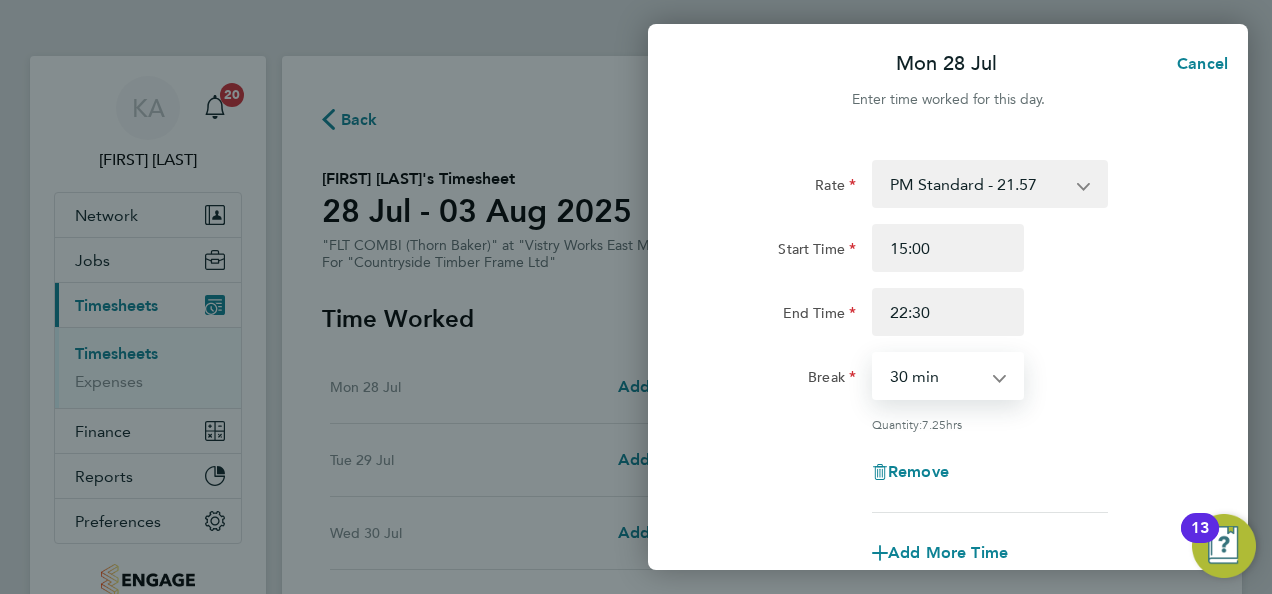 click on "0 min   15 min   30 min   45 min   60 min   75 min   90 min" at bounding box center [936, 376] 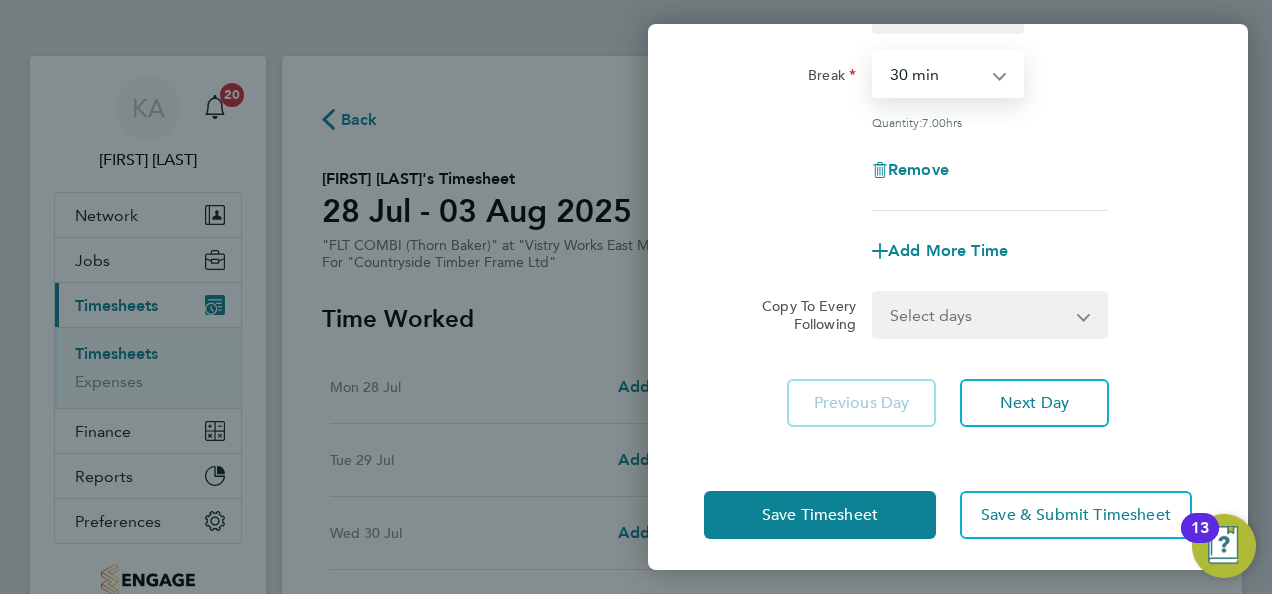 scroll, scrollTop: 309, scrollLeft: 0, axis: vertical 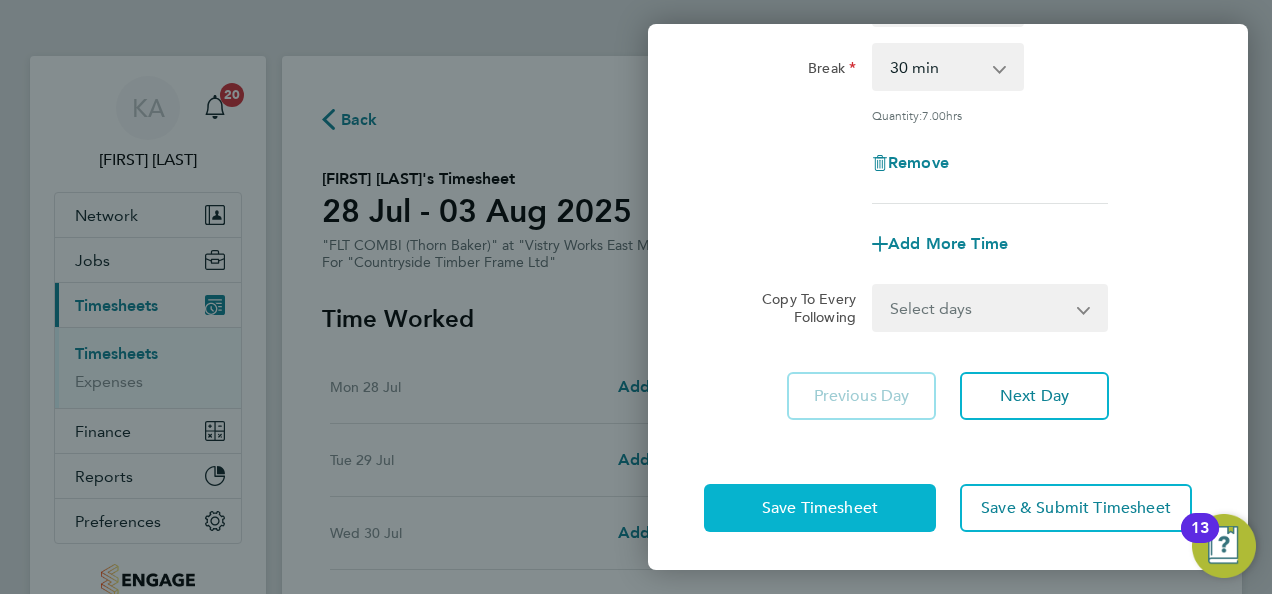 click on "Save Timesheet" 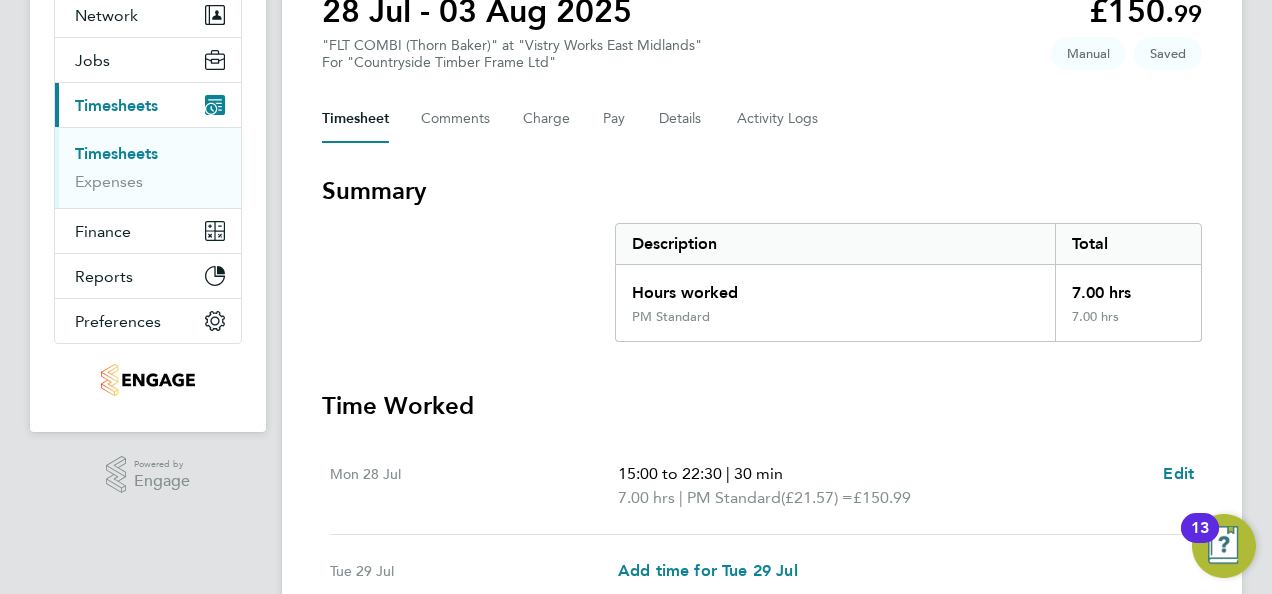 scroll, scrollTop: 400, scrollLeft: 0, axis: vertical 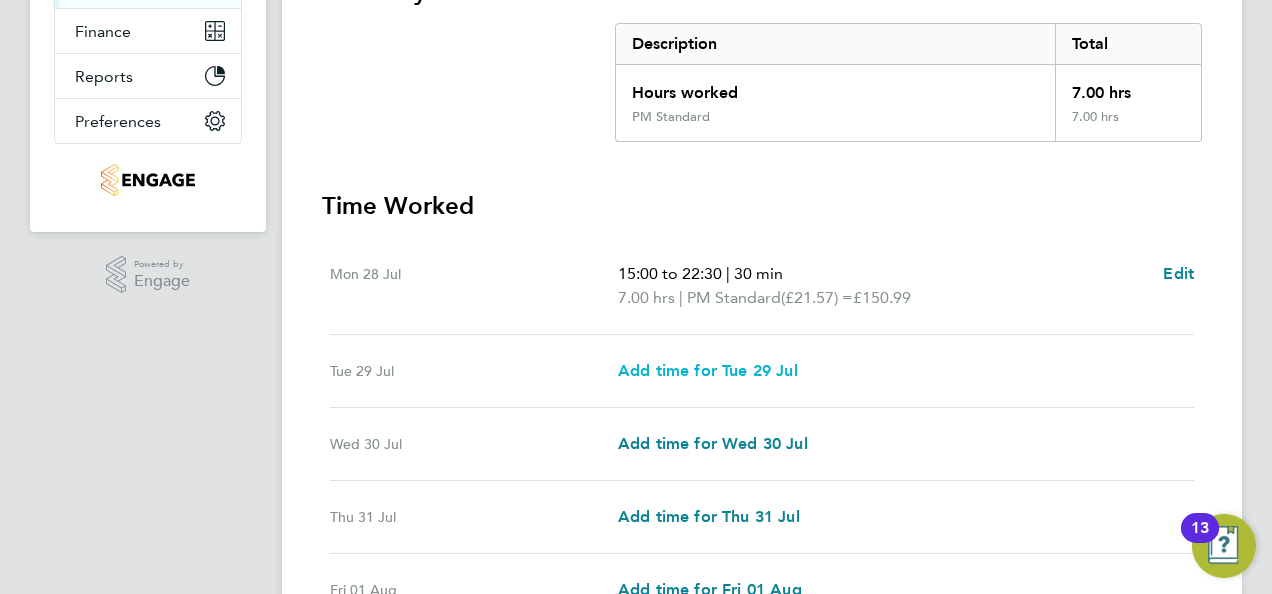 click on "Add time for Tue 29 Jul" at bounding box center [708, 370] 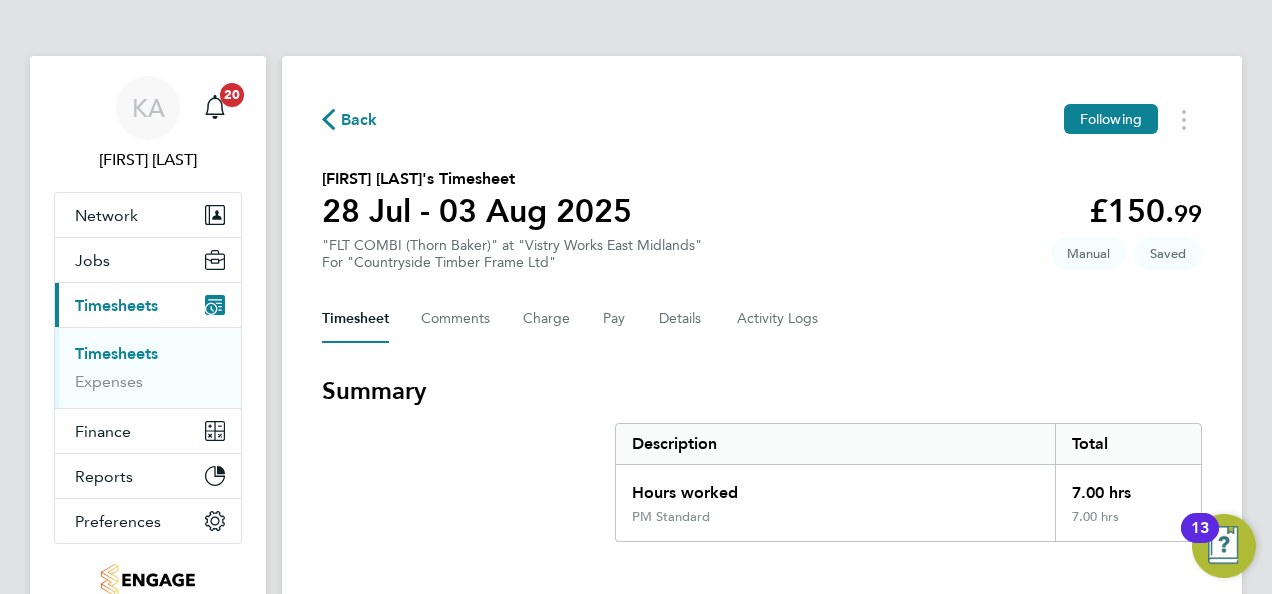 select on "15" 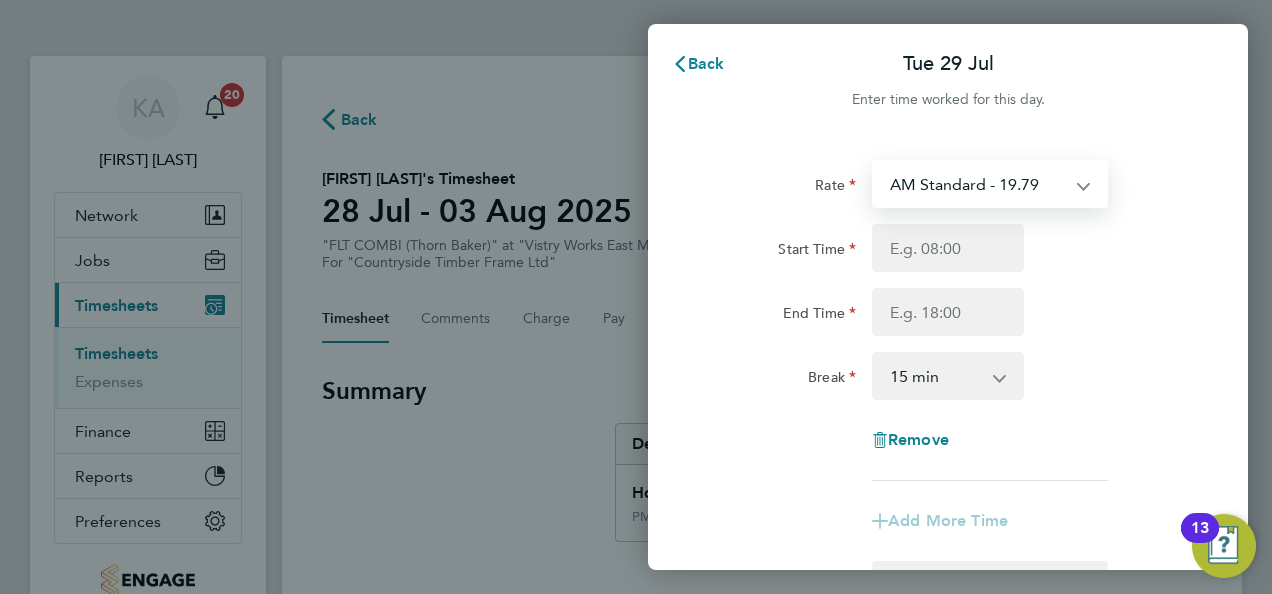 click on "AM Standard - 19.79   PM Standard - 21.57   PM OT 1 - 32.35   PM OT 2 - 43.14   OT2 AM - 39.58   OT1 AM - 29.68" at bounding box center [978, 184] 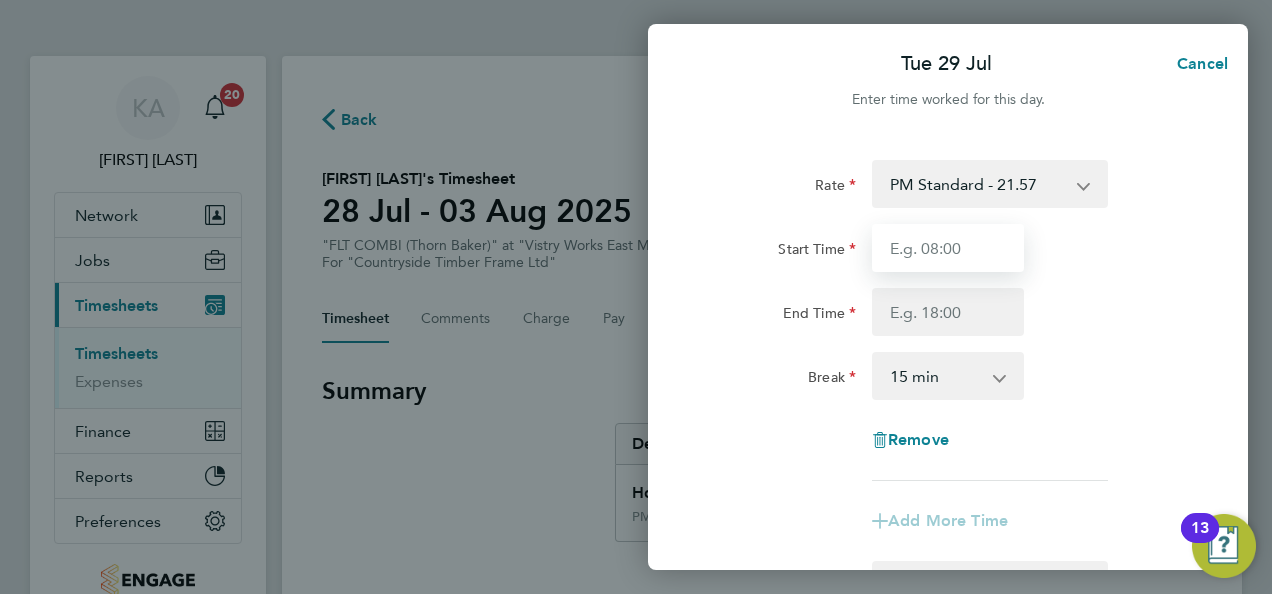 click on "Start Time" at bounding box center (948, 248) 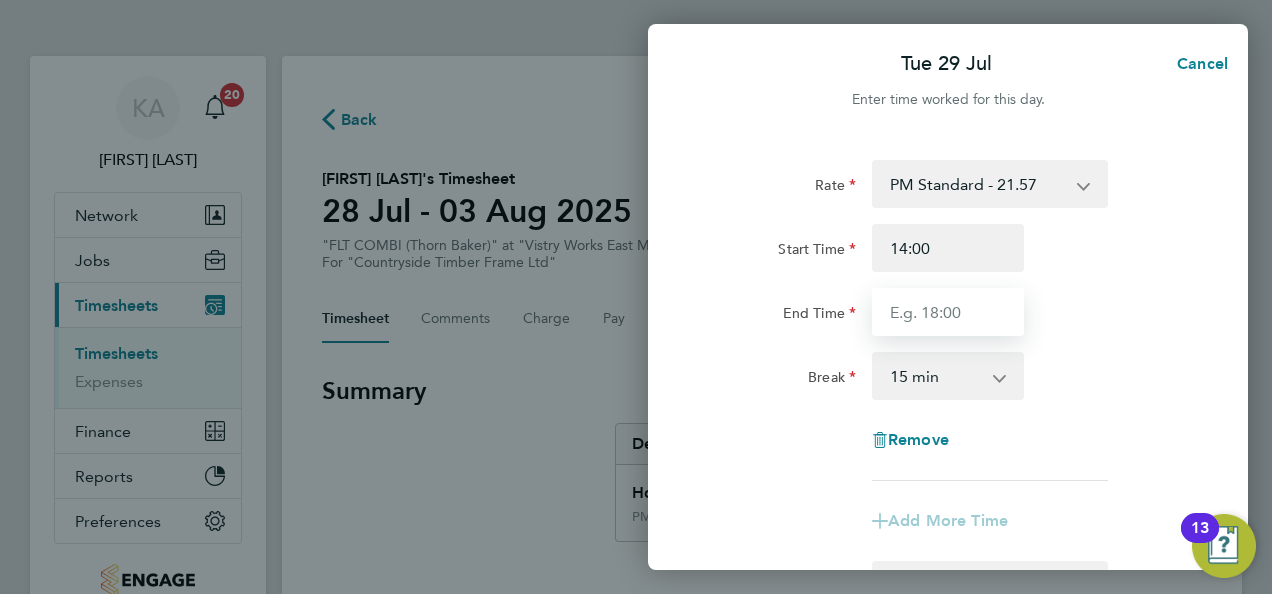click on "End Time" at bounding box center [948, 312] 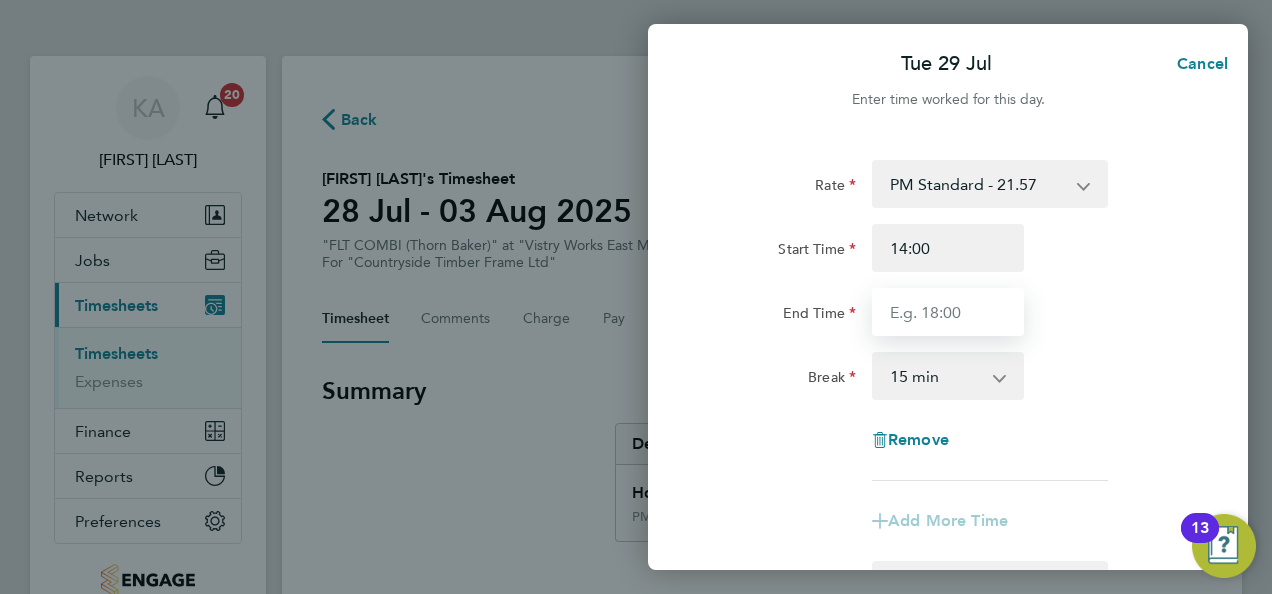 type on "22:30" 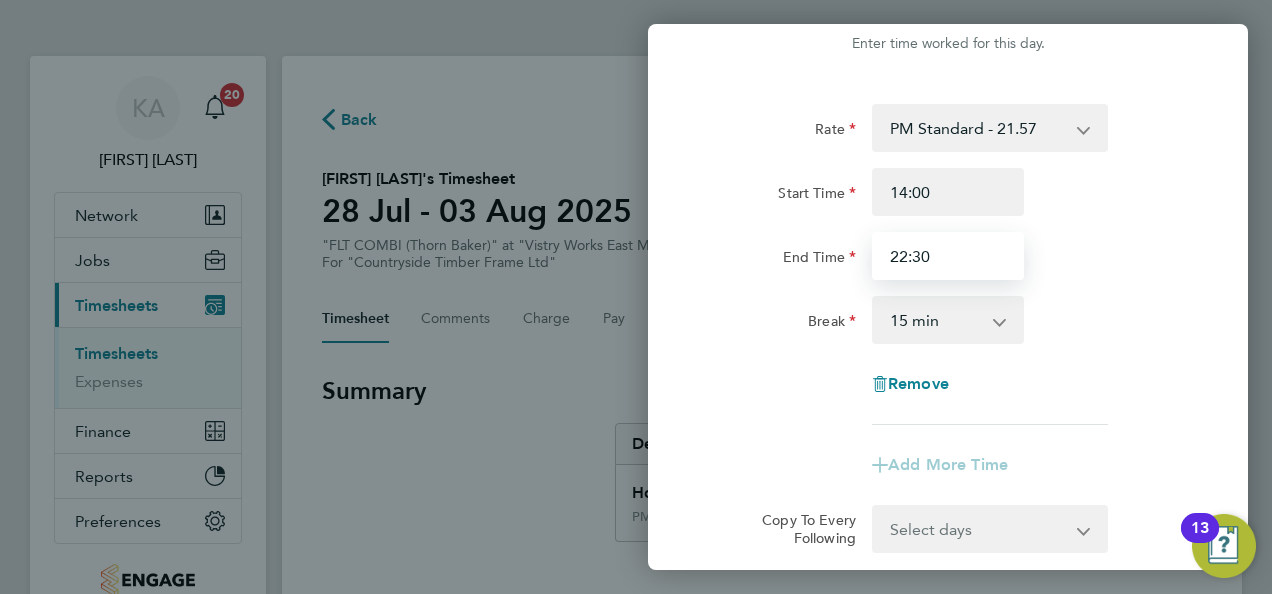 scroll, scrollTop: 100, scrollLeft: 0, axis: vertical 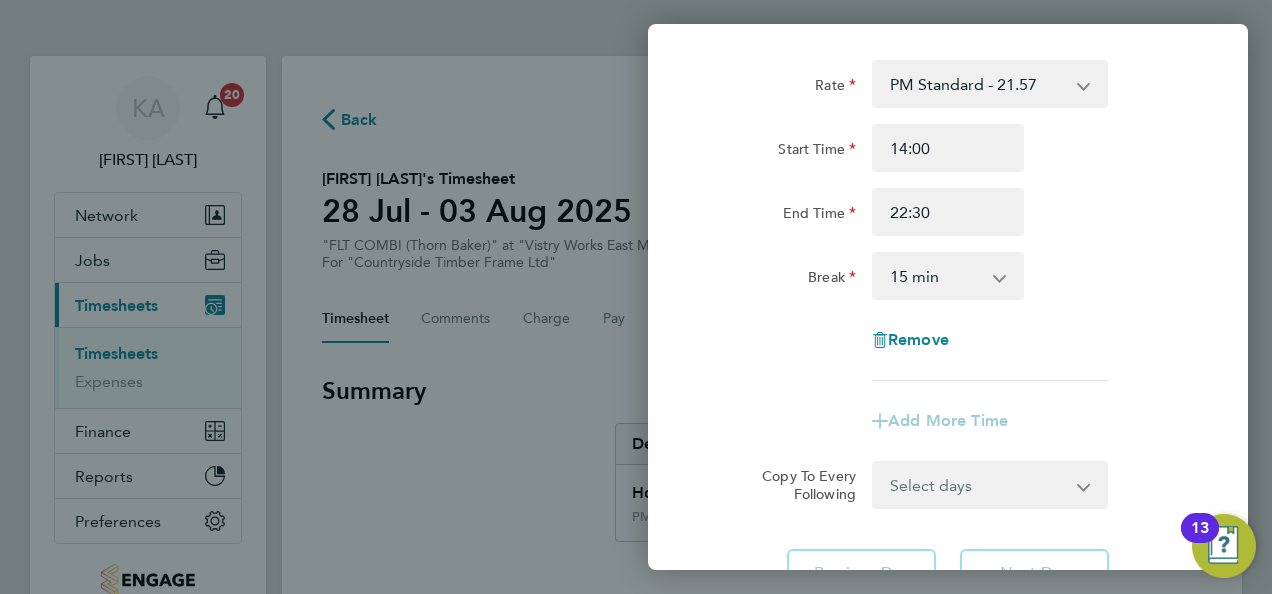 click on "0 min   15 min   30 min   45 min   60 min   75 min   90 min" at bounding box center [936, 276] 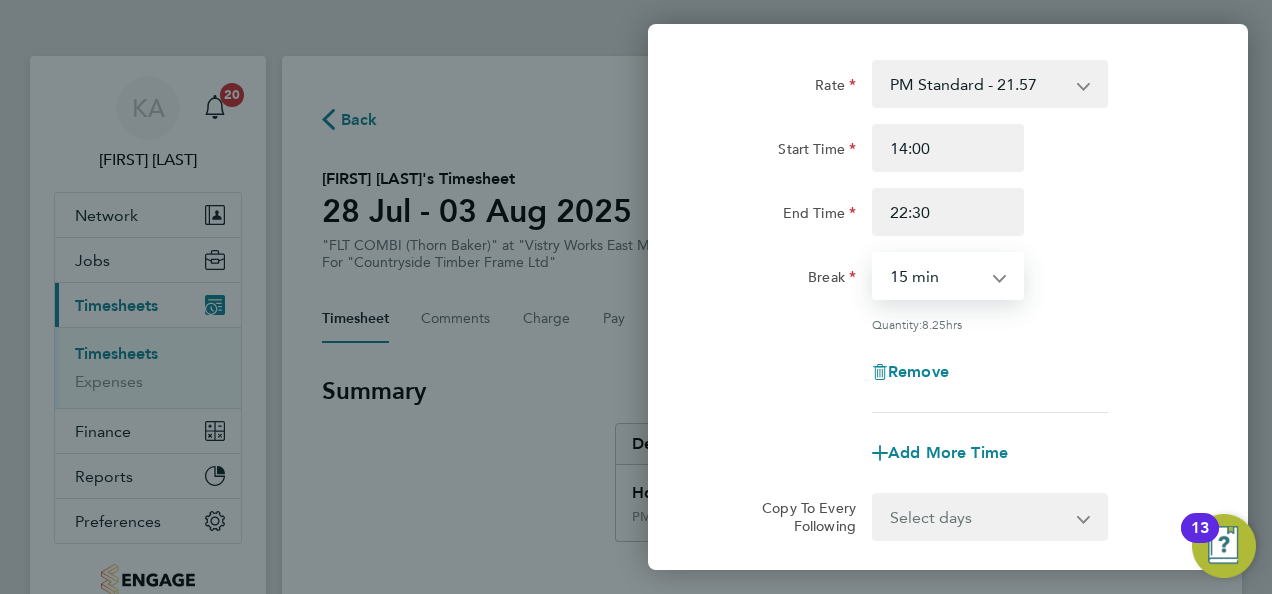 select on "30" 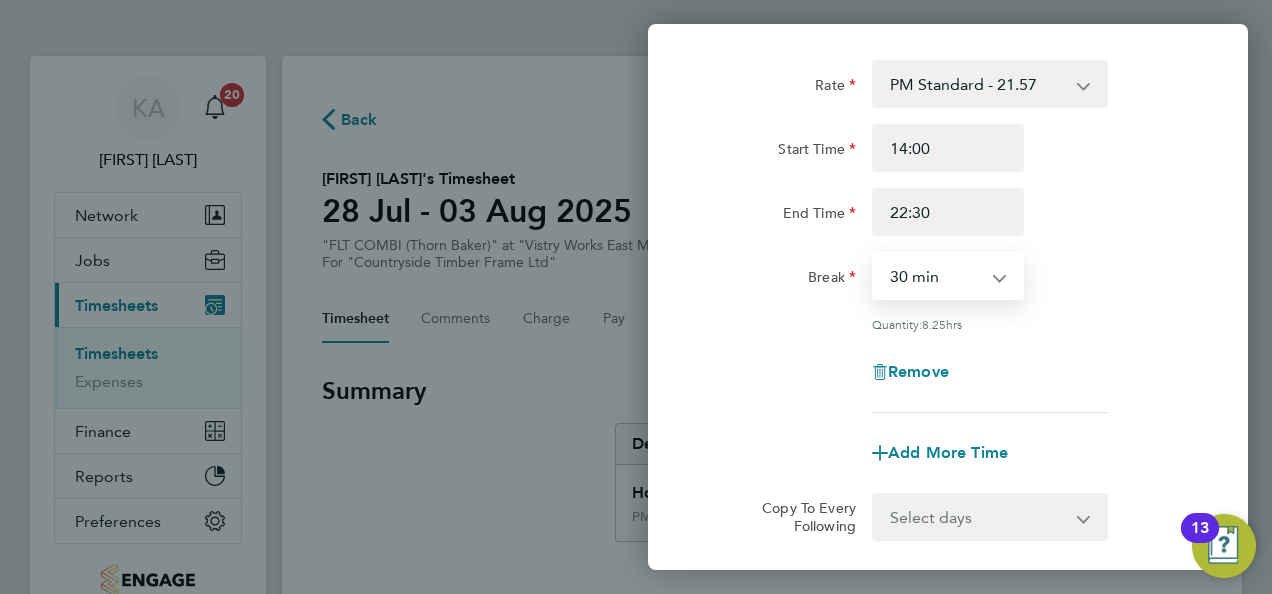 click on "0 min   15 min   30 min   45 min   60 min   75 min   90 min" at bounding box center (936, 276) 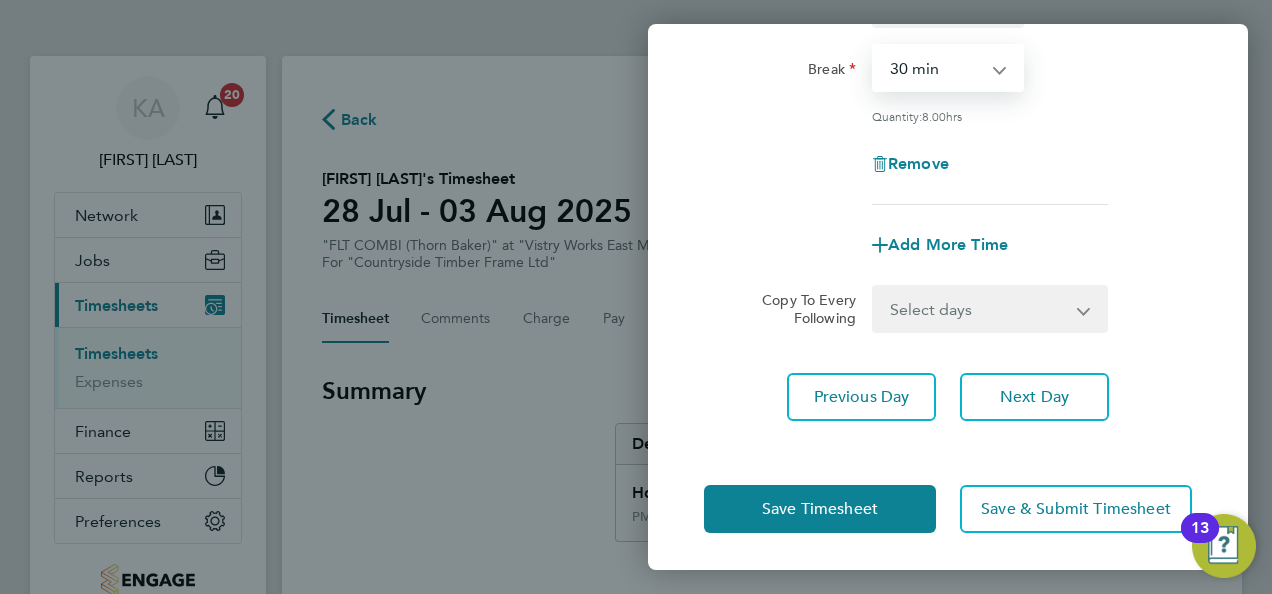 scroll, scrollTop: 309, scrollLeft: 0, axis: vertical 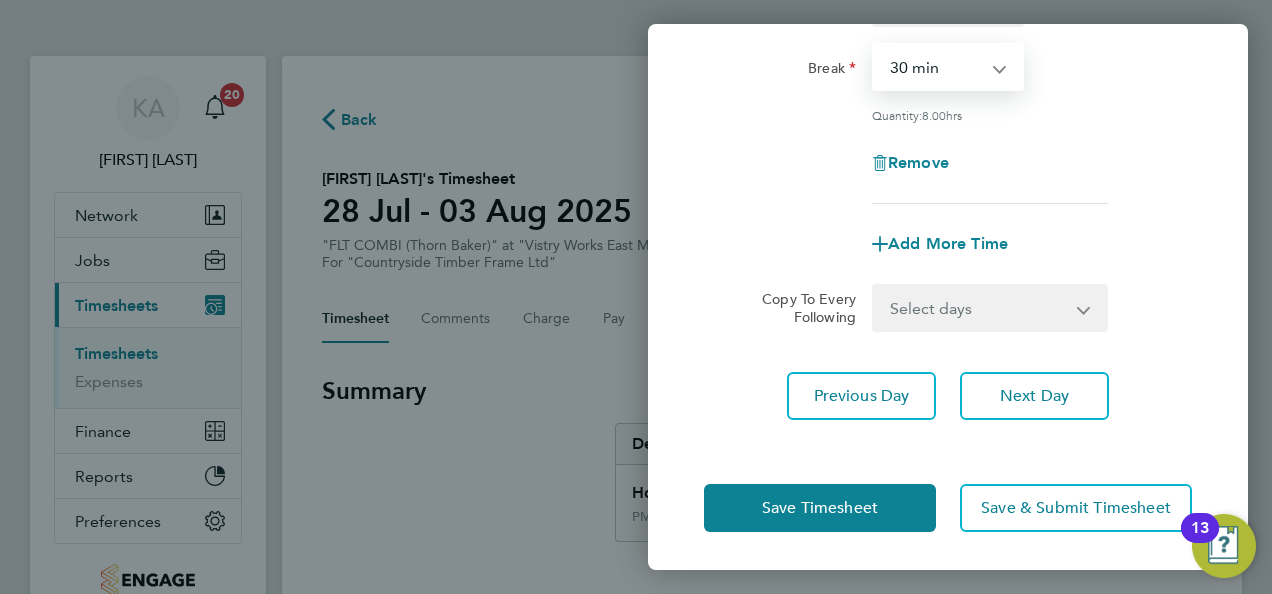 click on "Select days   Day   Weekday (Mon-Fri)   Weekend (Sat-Sun)   Wednesday   Thursday   Friday   Saturday   Sunday" at bounding box center [979, 308] 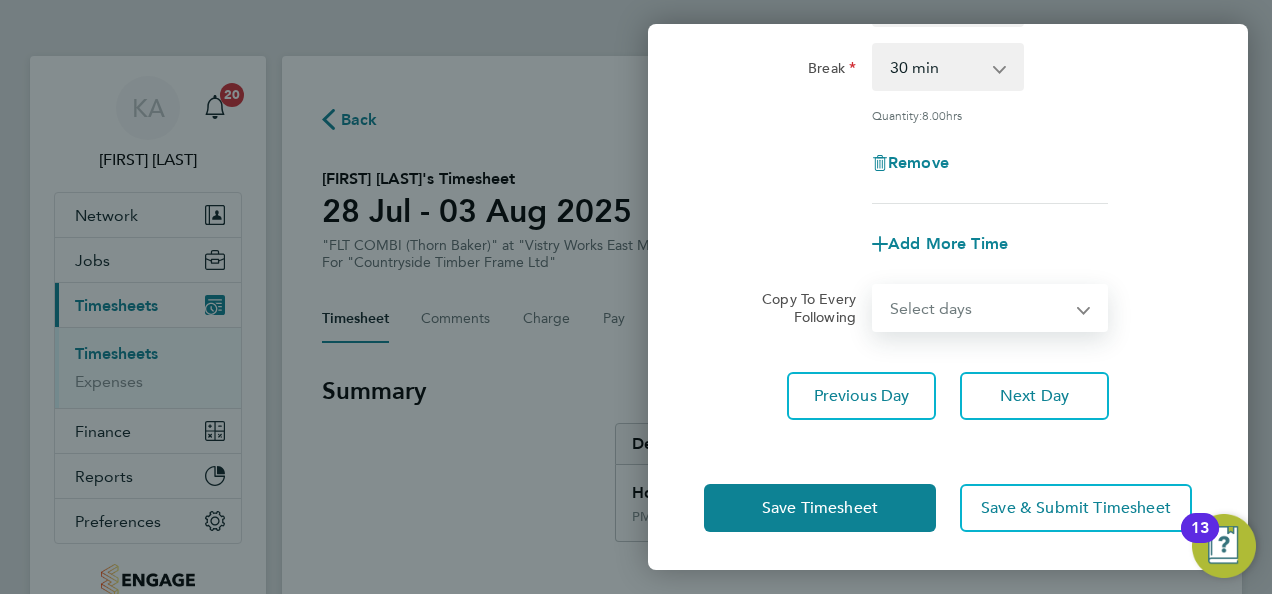 select on "WEEKDAY" 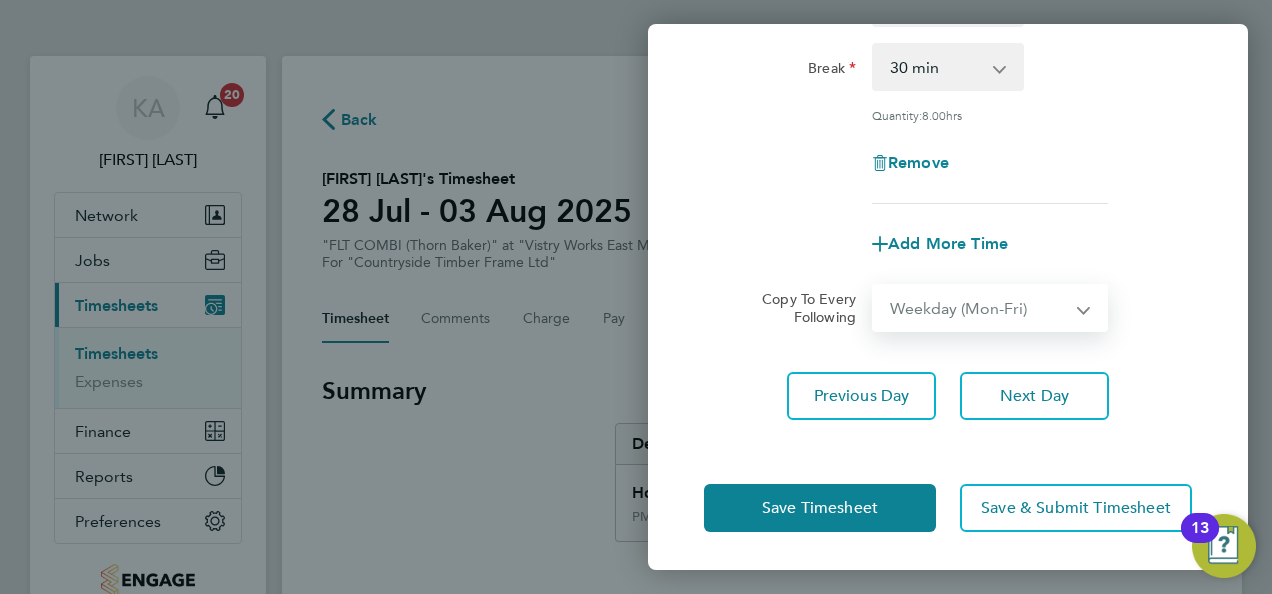 click on "Select days   Day   Weekday (Mon-Fri)   Weekend (Sat-Sun)   Wednesday   Thursday   Friday   Saturday   Sunday" at bounding box center (979, 308) 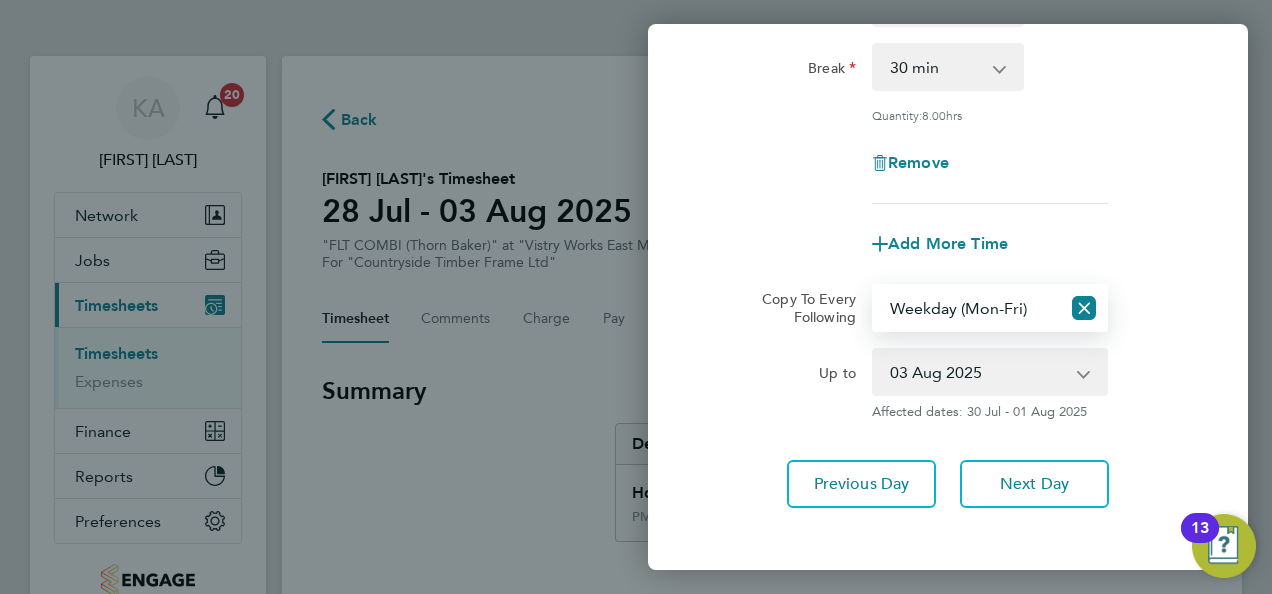 click on "30 Jul 2025   31 Jul 2025   01 Aug 2025   02 Aug 2025   03 Aug 2025" at bounding box center (978, 372) 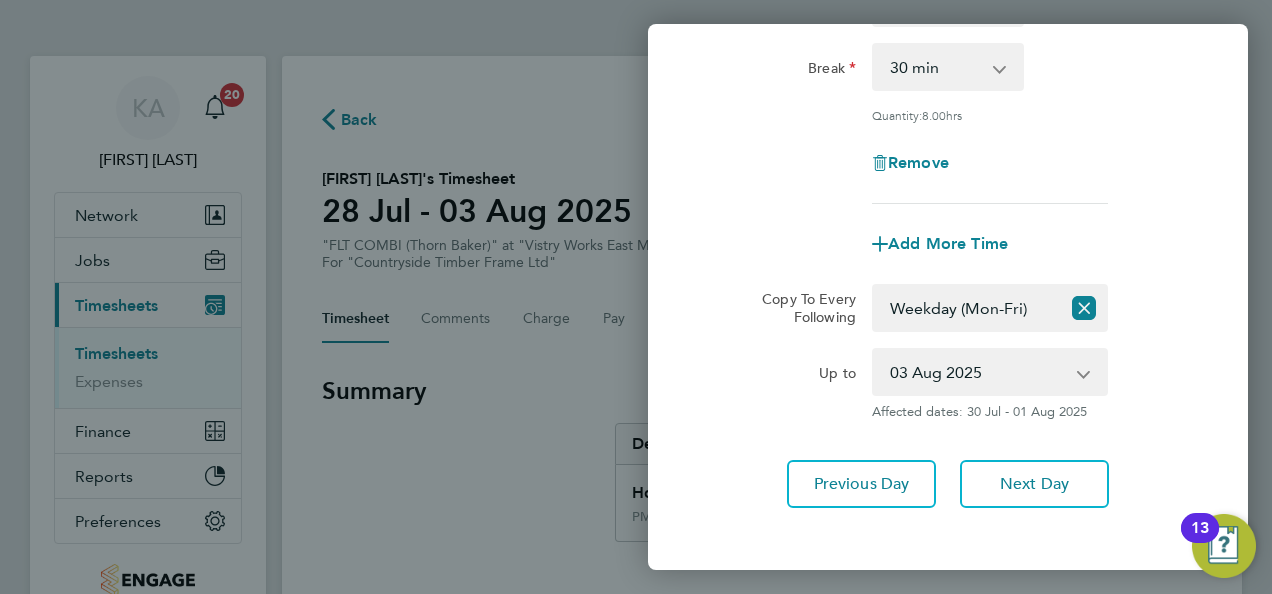 click on "Up to" 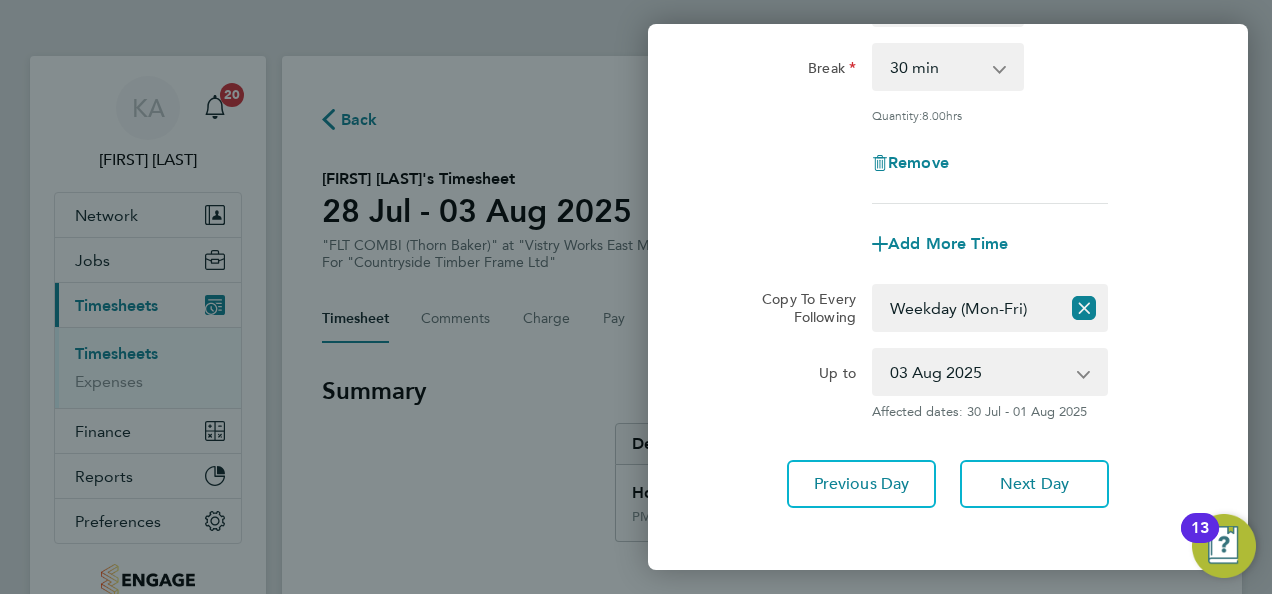 click on "30 Jul 2025   31 Jul 2025   01 Aug 2025   02 Aug 2025   03 Aug 2025" at bounding box center (978, 372) 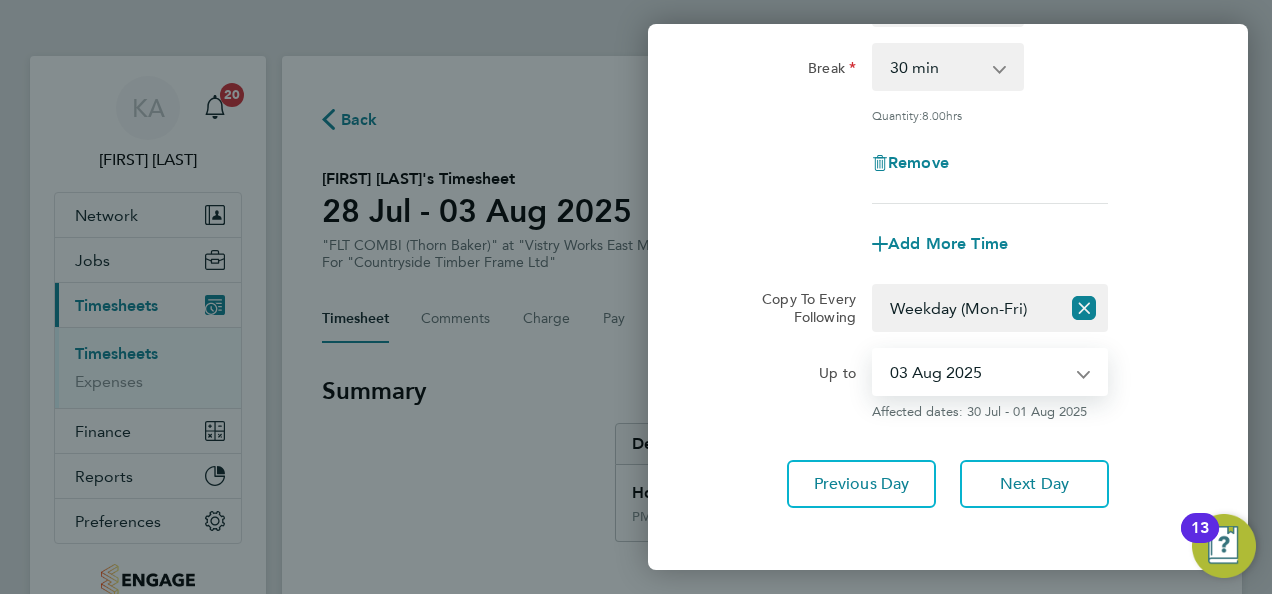select on "2025-07-30" 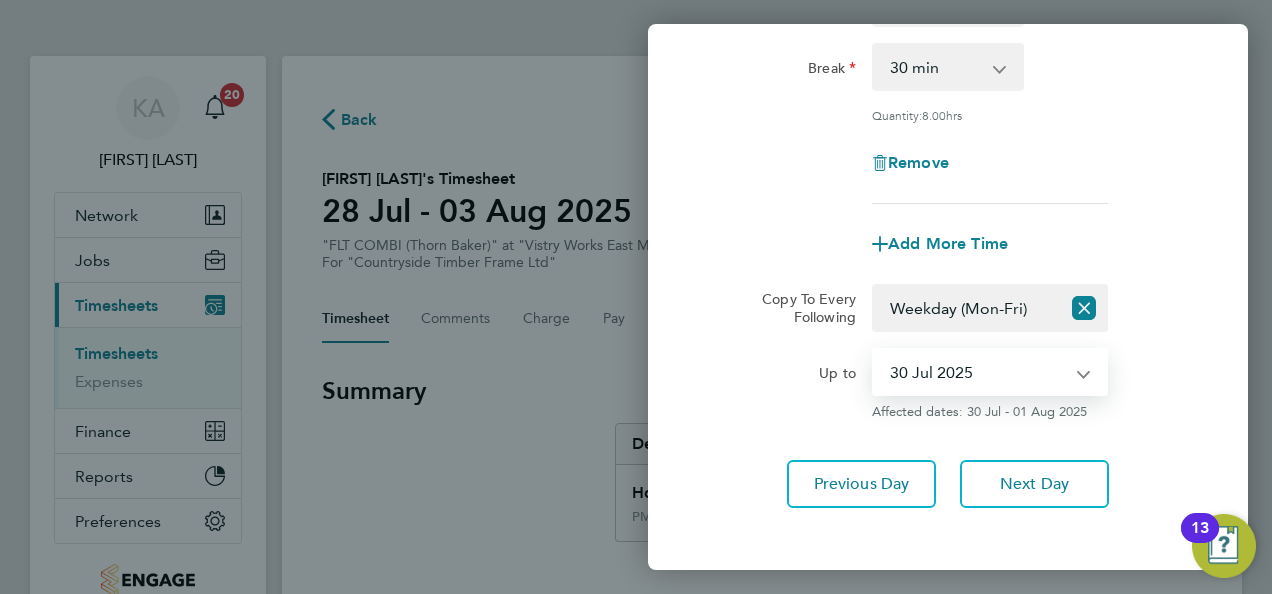 click on "30 Jul 2025   31 Jul 2025   01 Aug 2025   02 Aug 2025   03 Aug 2025" at bounding box center [978, 372] 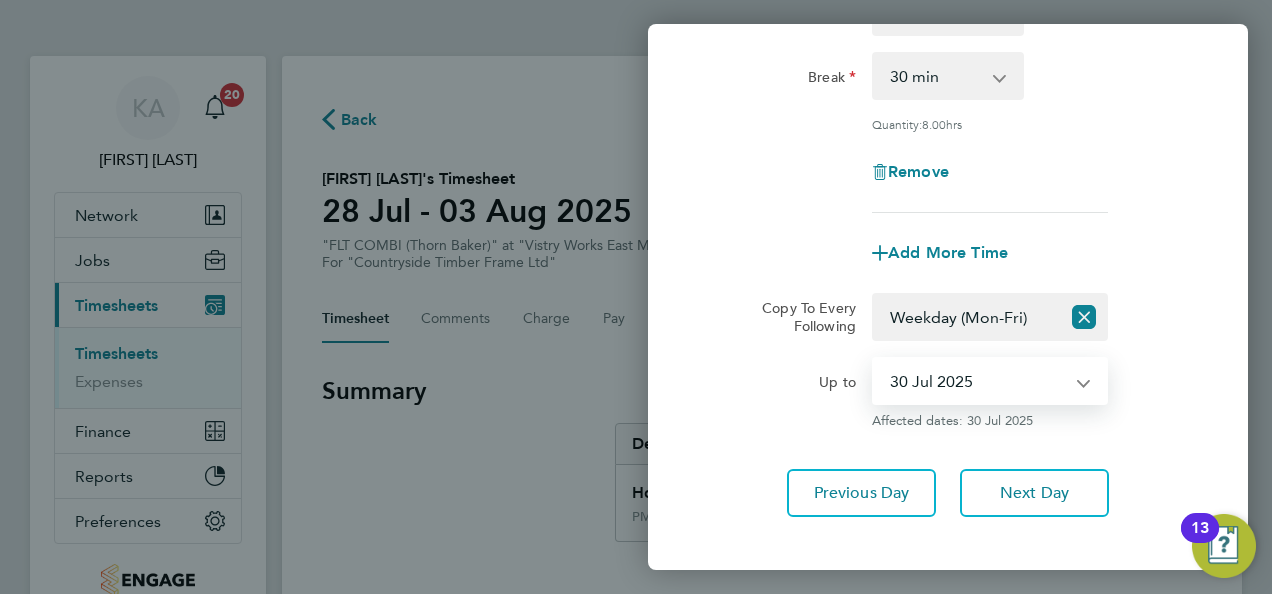 scroll, scrollTop: 397, scrollLeft: 0, axis: vertical 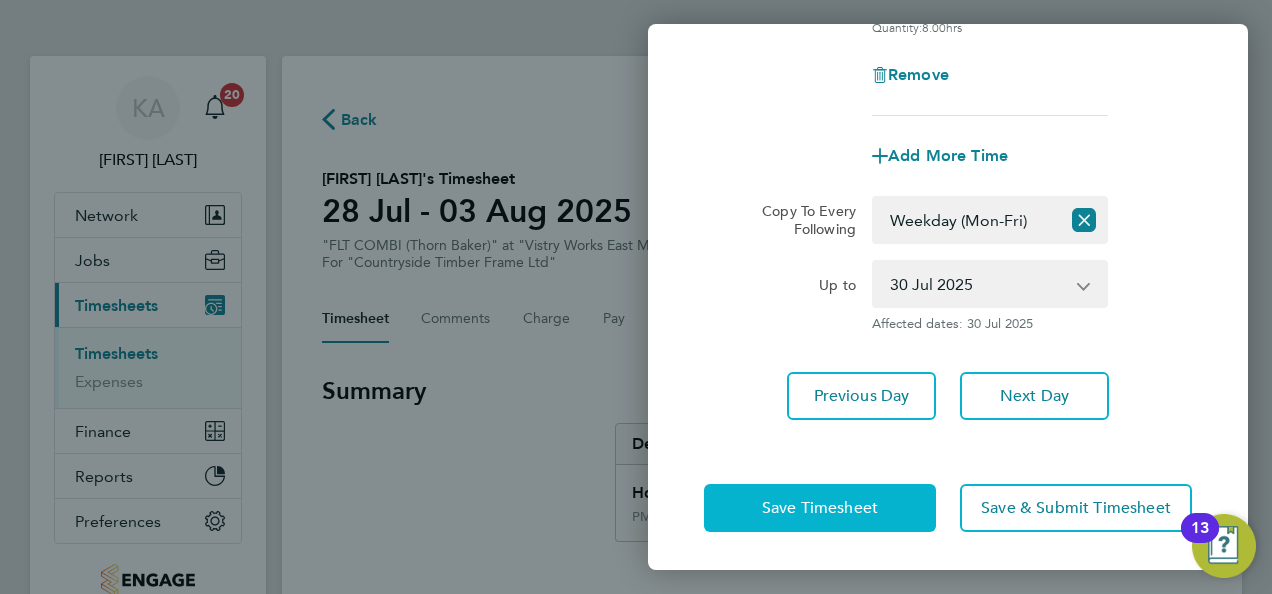 click on "Save Timesheet" 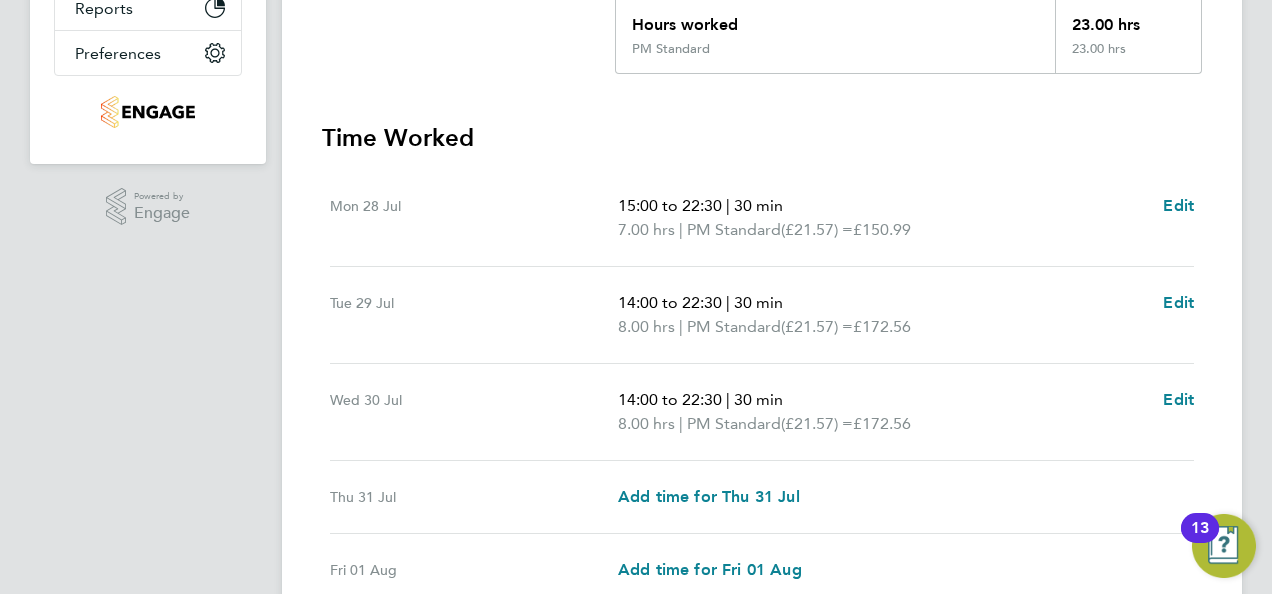 scroll, scrollTop: 500, scrollLeft: 0, axis: vertical 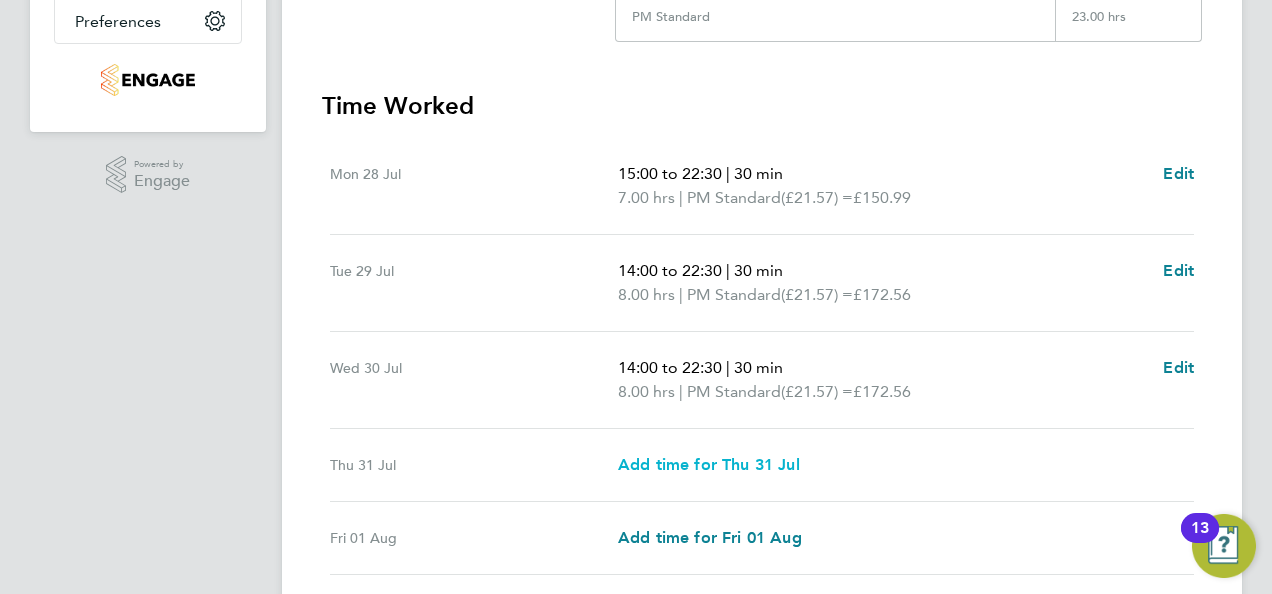 click on "Add time for Thu 31 Jul" at bounding box center (709, 464) 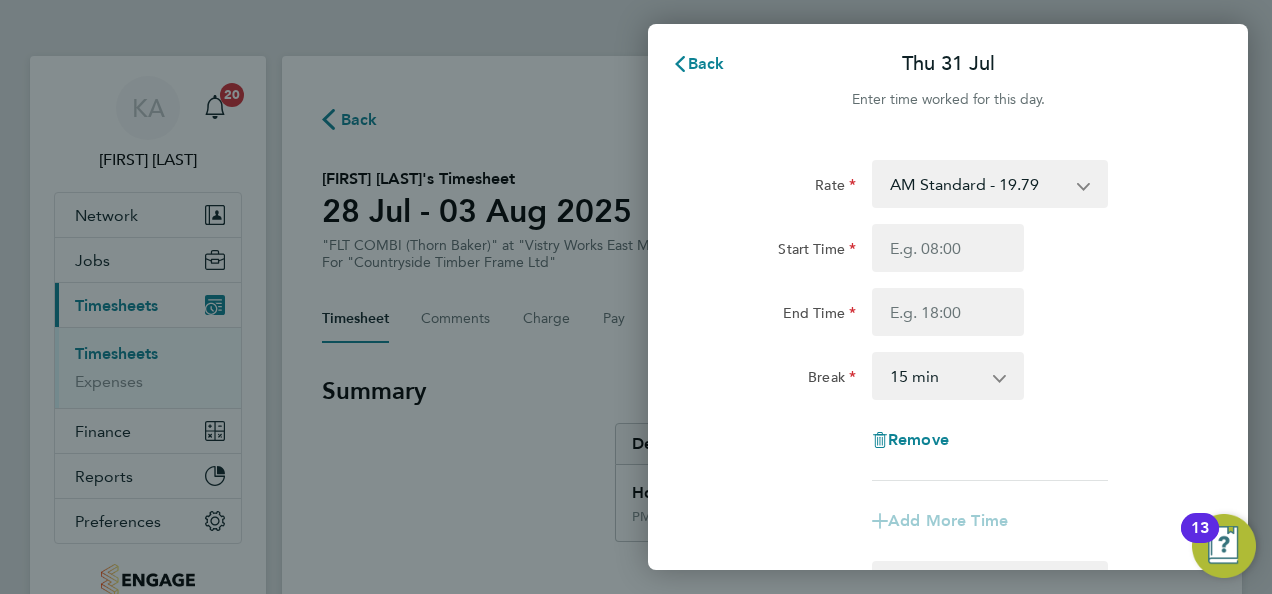 scroll, scrollTop: 0, scrollLeft: 0, axis: both 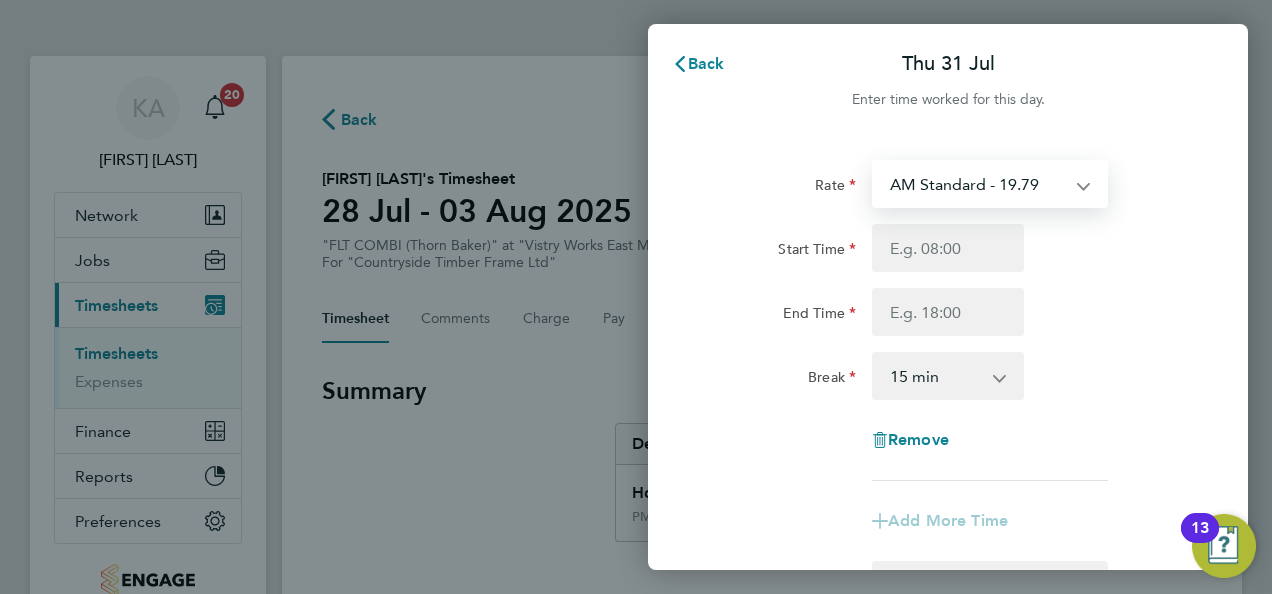select on "15" 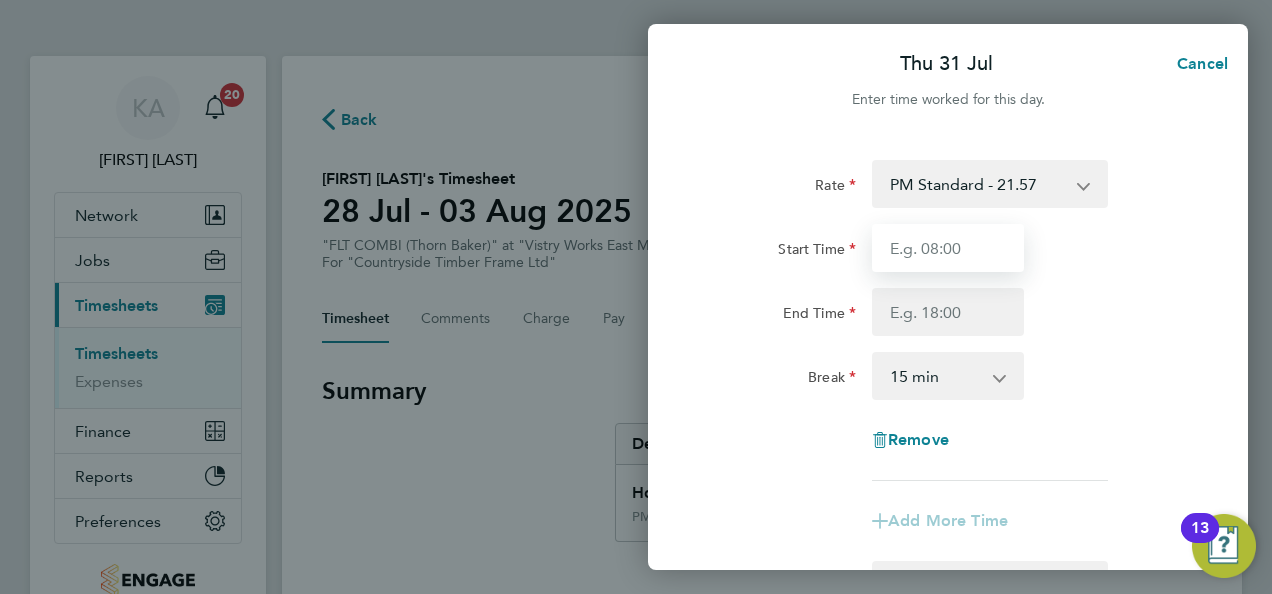 click on "Start Time" at bounding box center [948, 248] 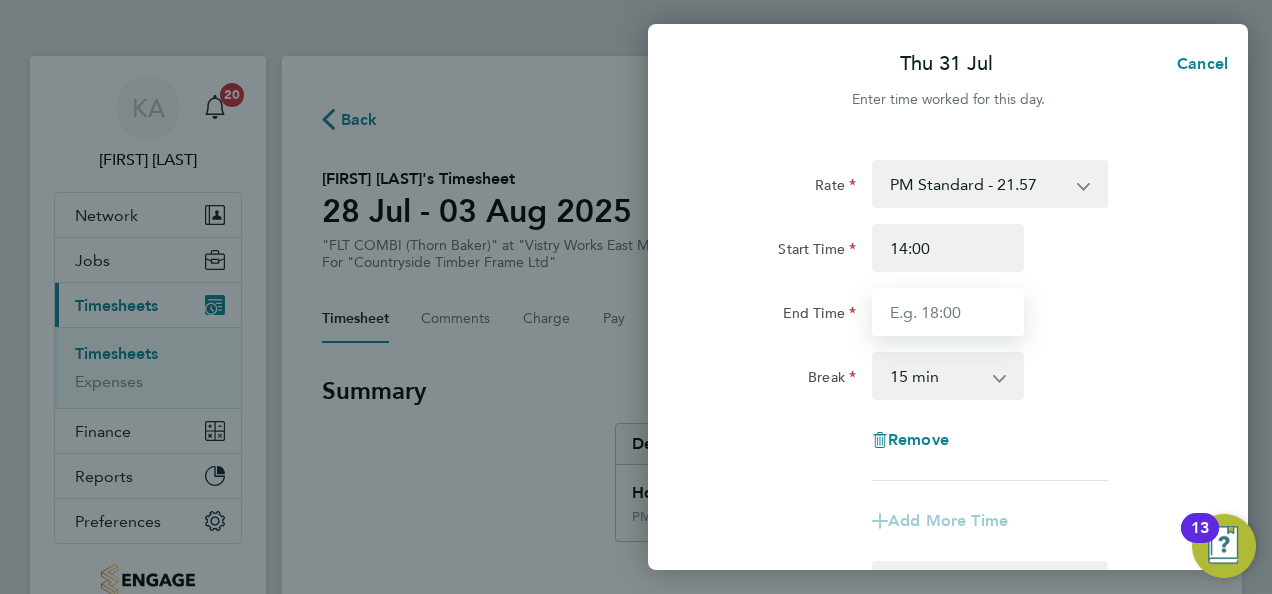 type on "22:30" 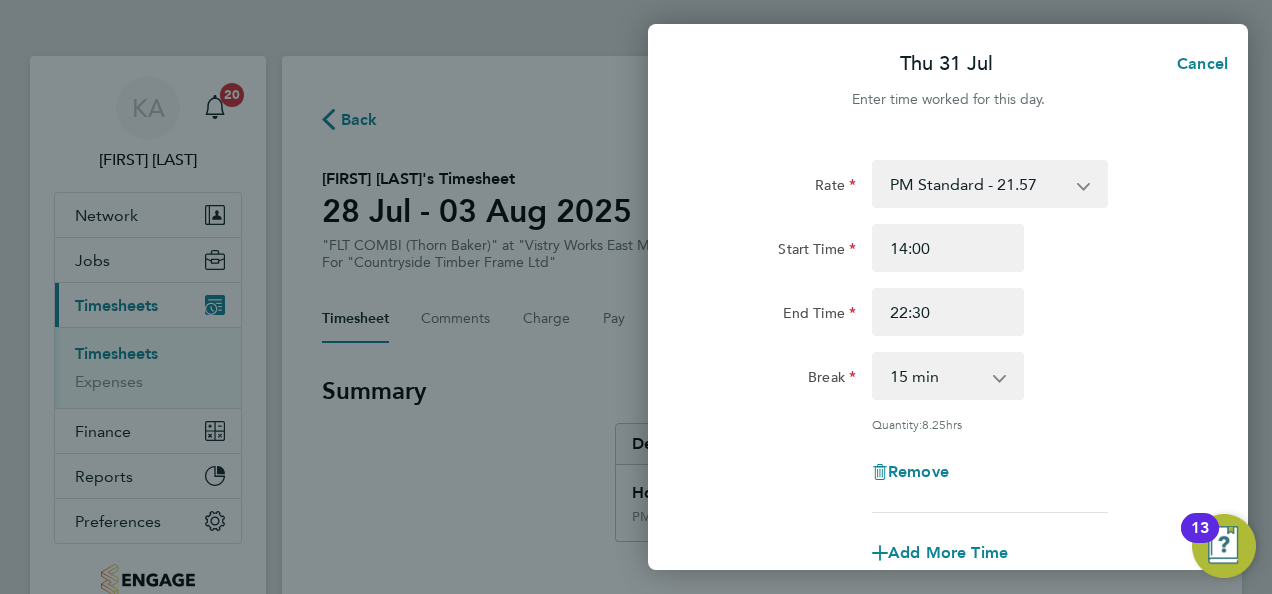 click on "0 min   15 min   30 min   45 min   60 min   75 min   90 min" at bounding box center (936, 376) 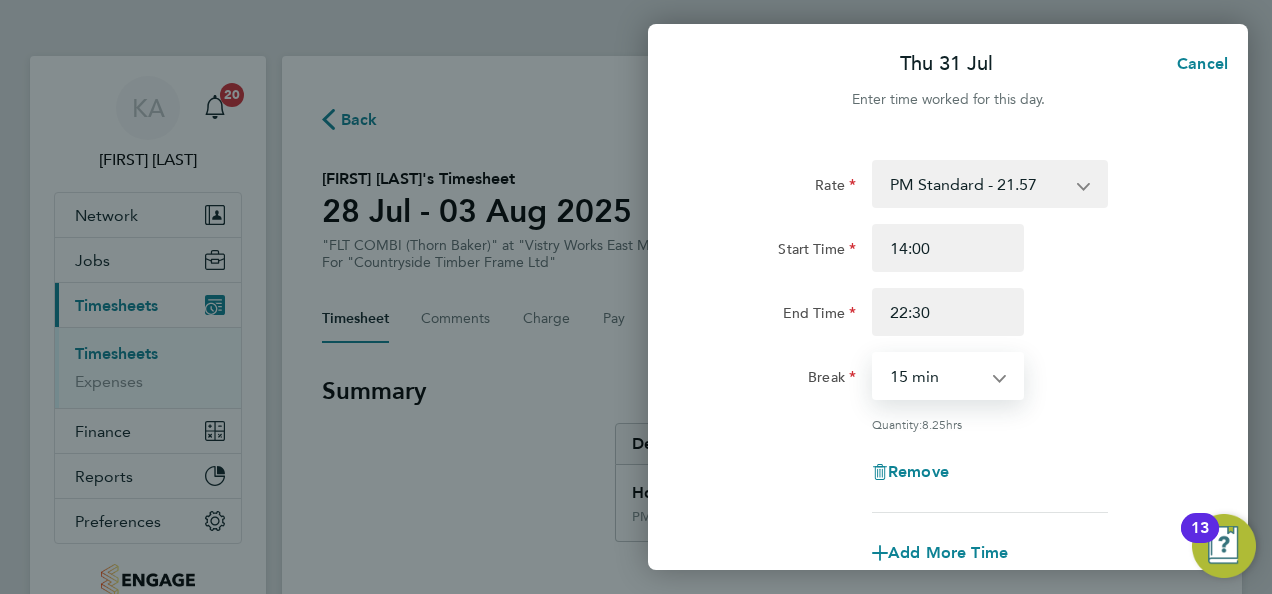 select on "30" 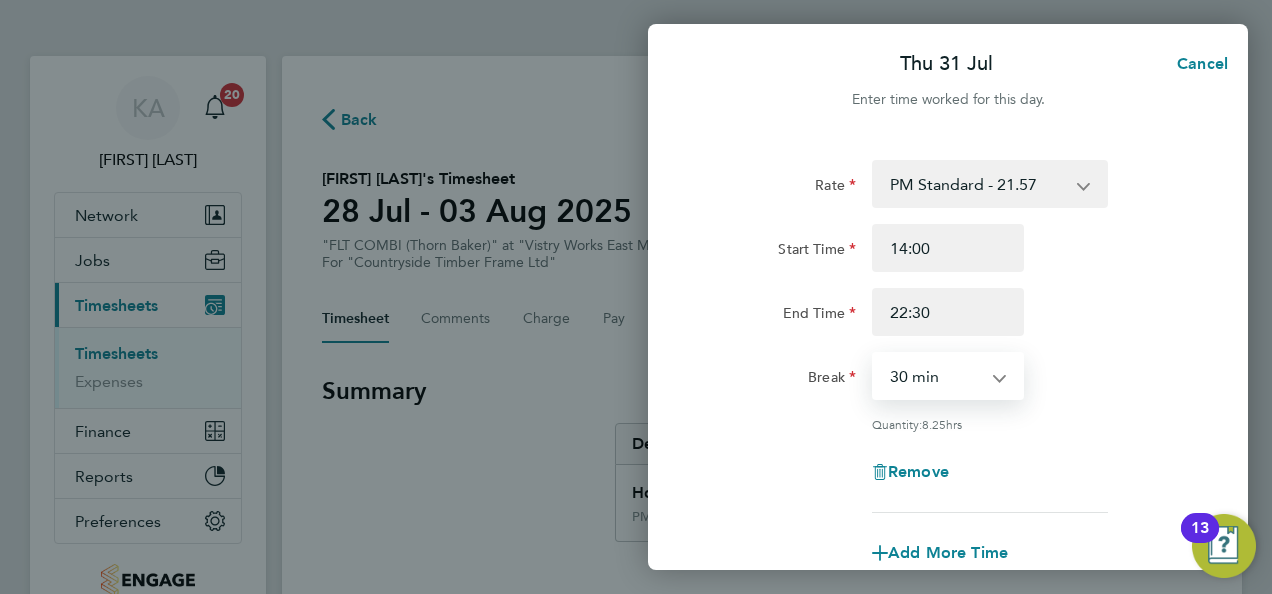 click on "0 min   15 min   30 min   45 min   60 min   75 min   90 min" at bounding box center (936, 376) 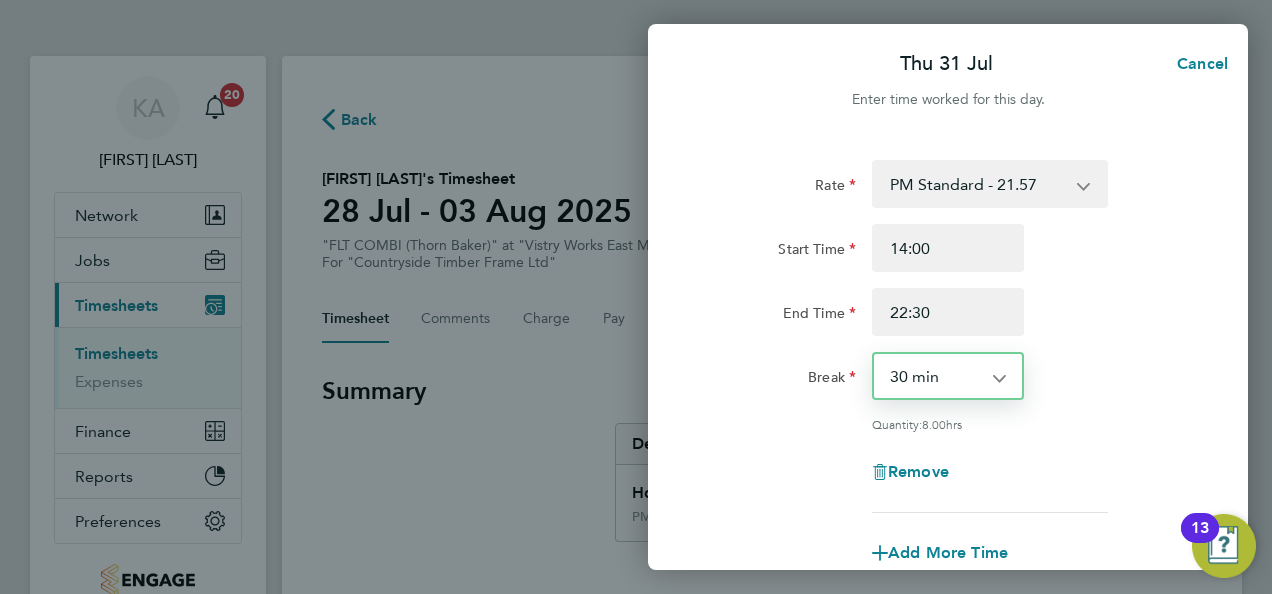 scroll, scrollTop: 200, scrollLeft: 0, axis: vertical 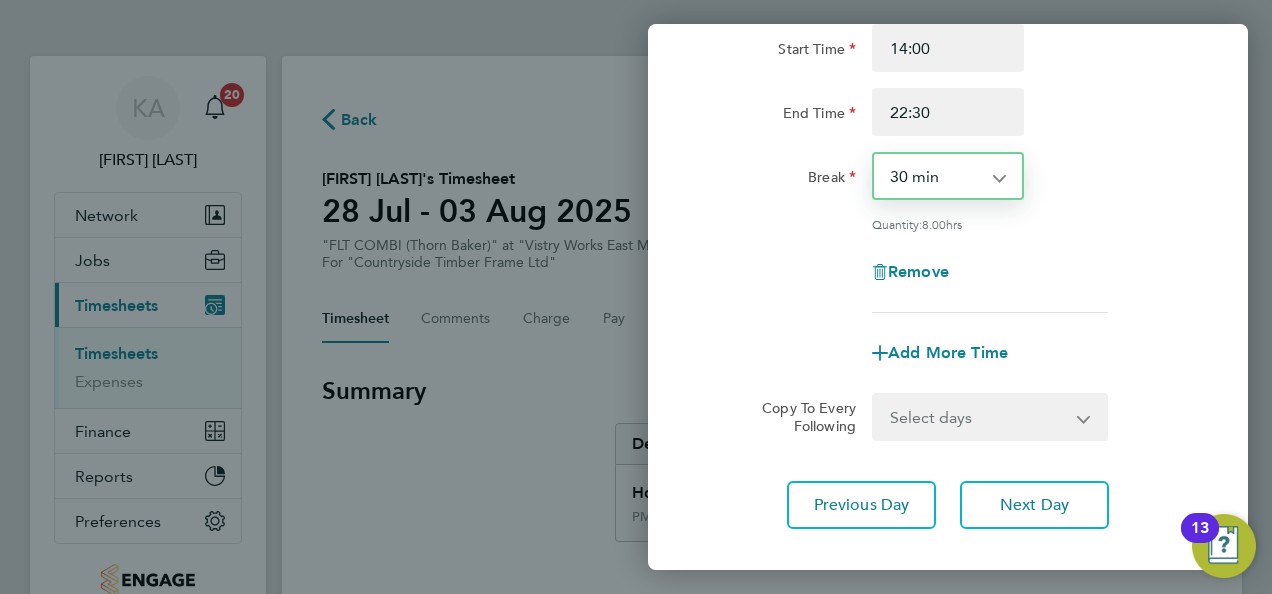 click on "Select days   Day   Weekend (Sat-Sun)   Friday   Saturday   Sunday" at bounding box center [979, 417] 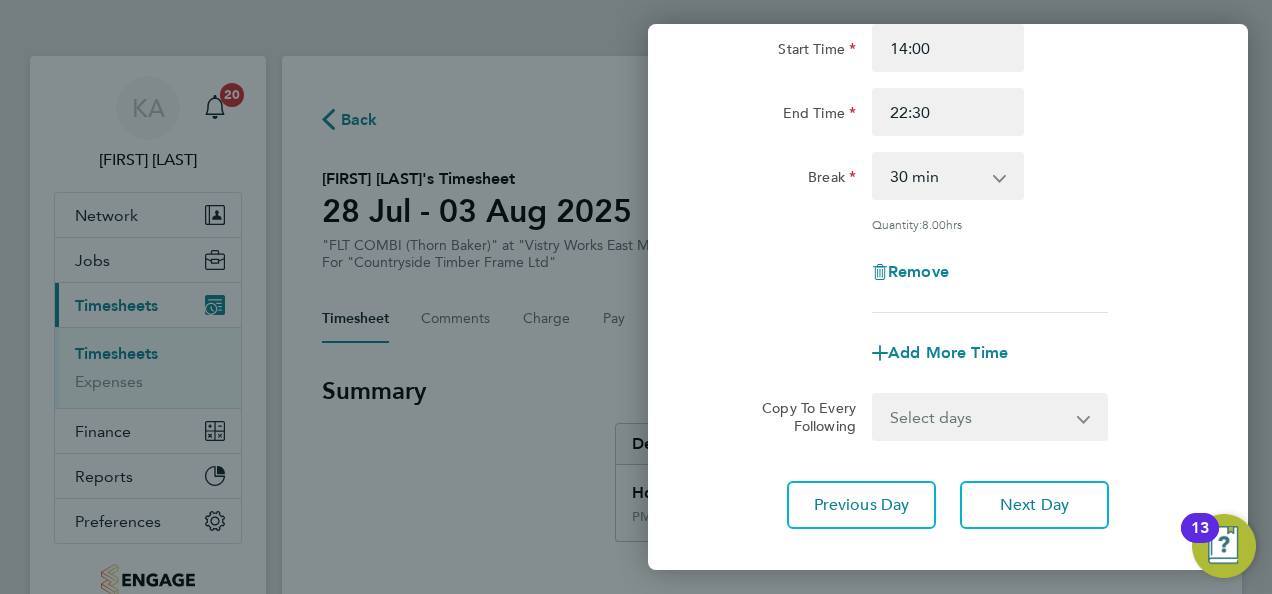 click on "Remove" 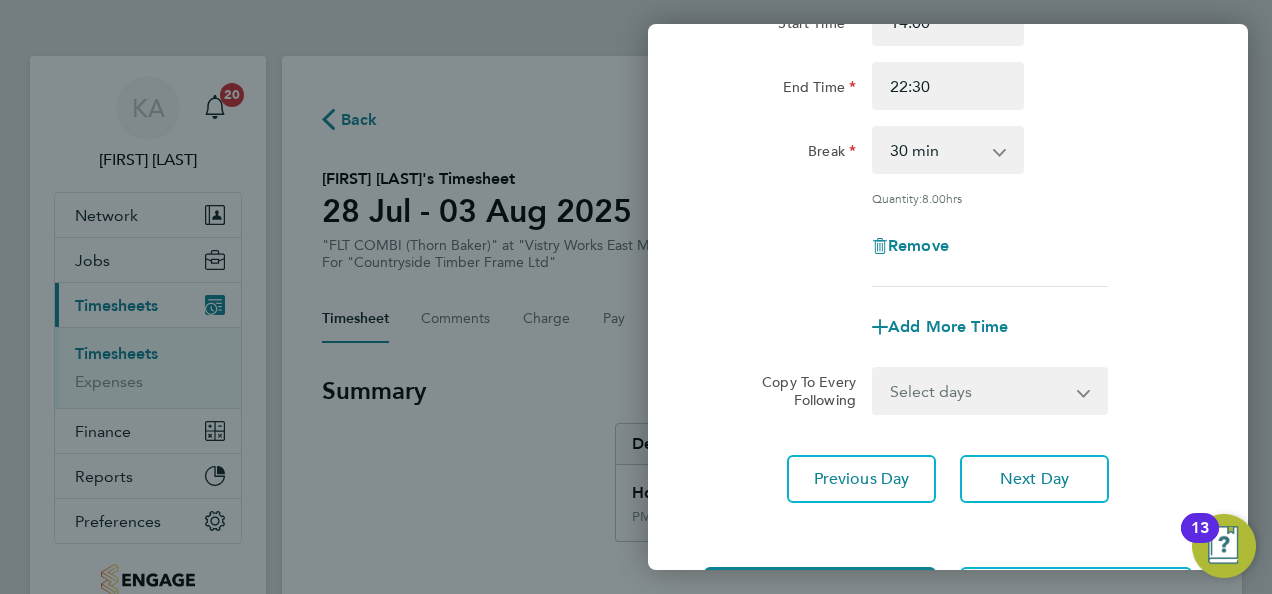 scroll, scrollTop: 300, scrollLeft: 0, axis: vertical 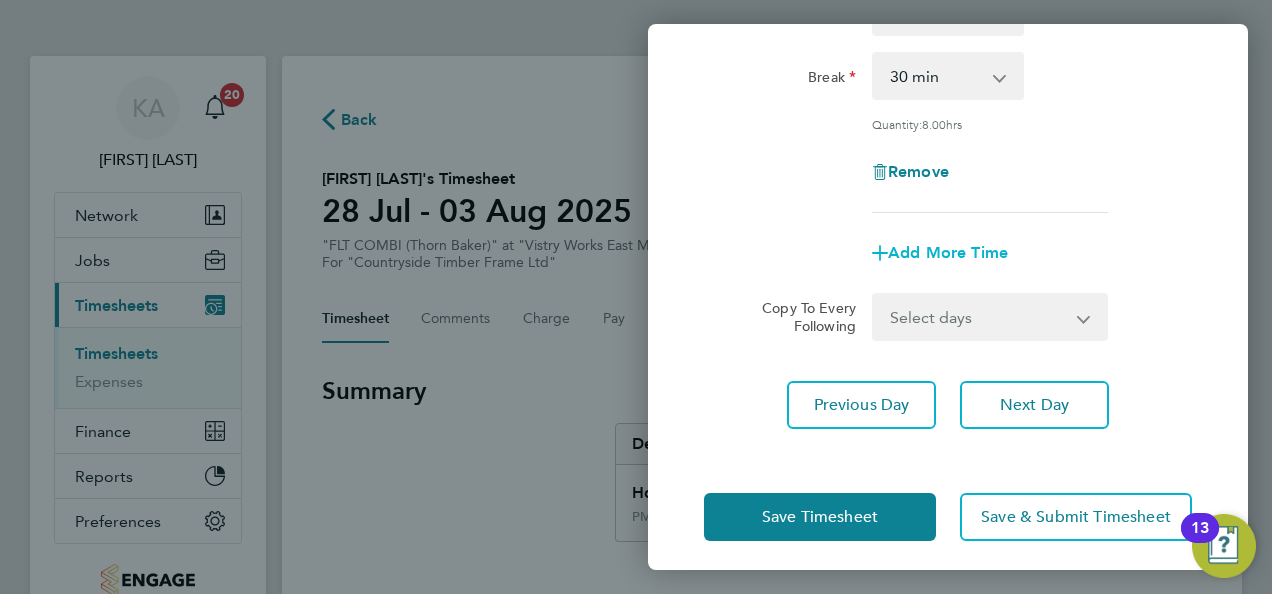click on "Add More Time" 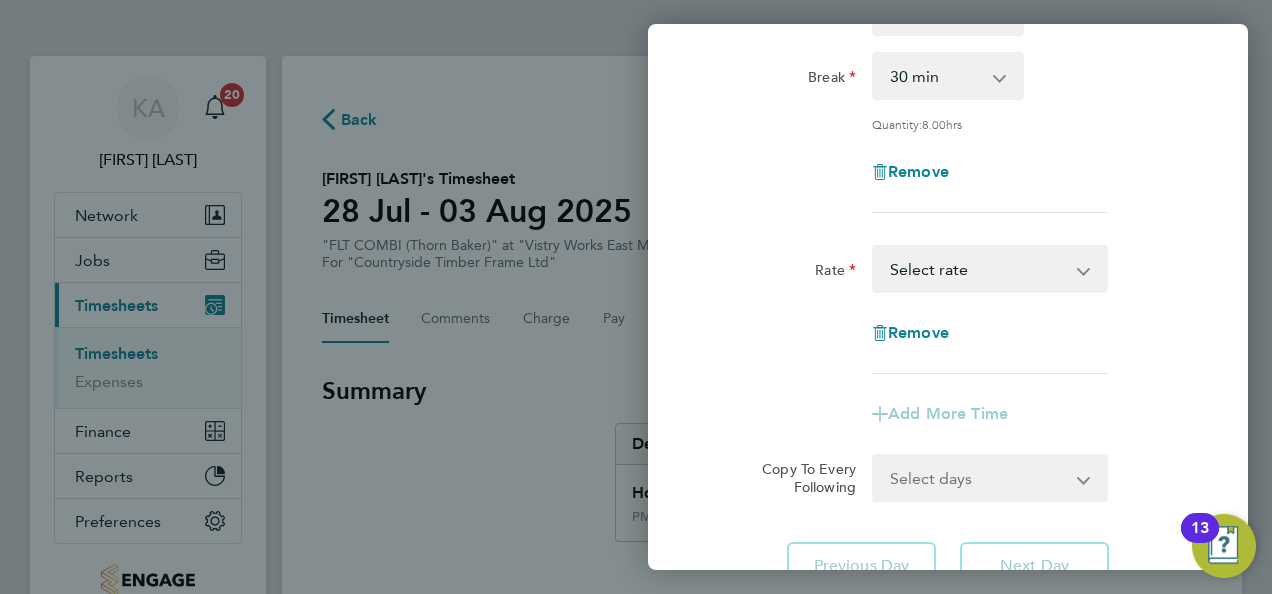 click on "AM Standard - 19.79   PM Standard - 21.57   PM OT 1 - 32.35   PM OT 2 - 43.14   OT2 AM - 39.58   OT1 AM - 29.68   Select rate" at bounding box center [978, 269] 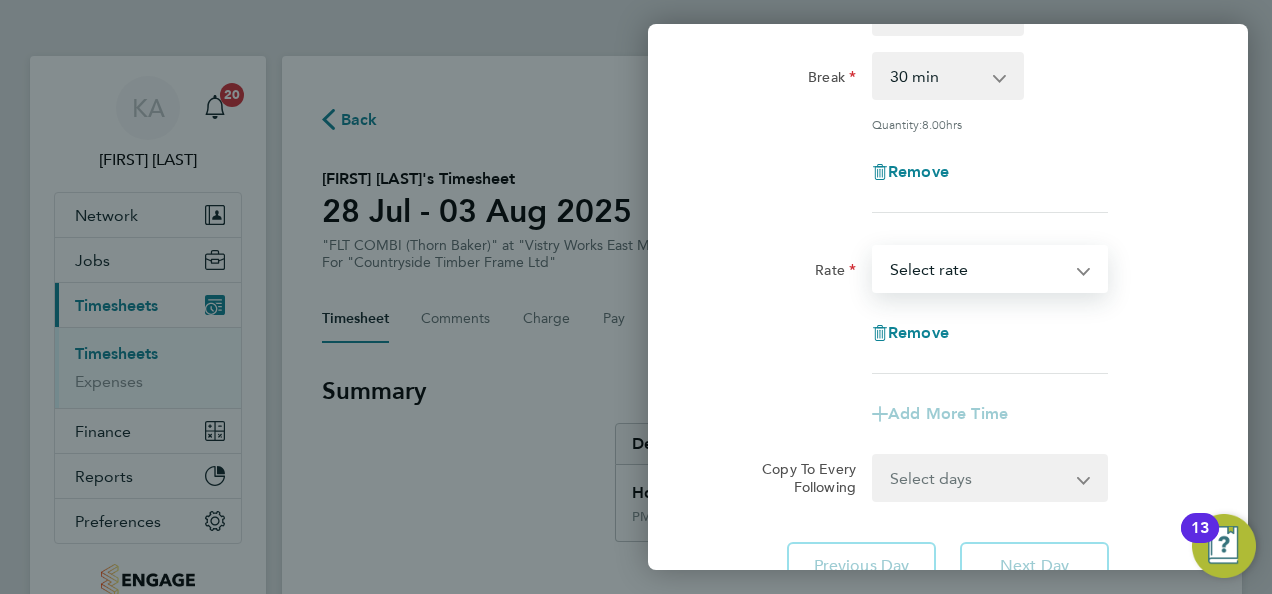 select on "15" 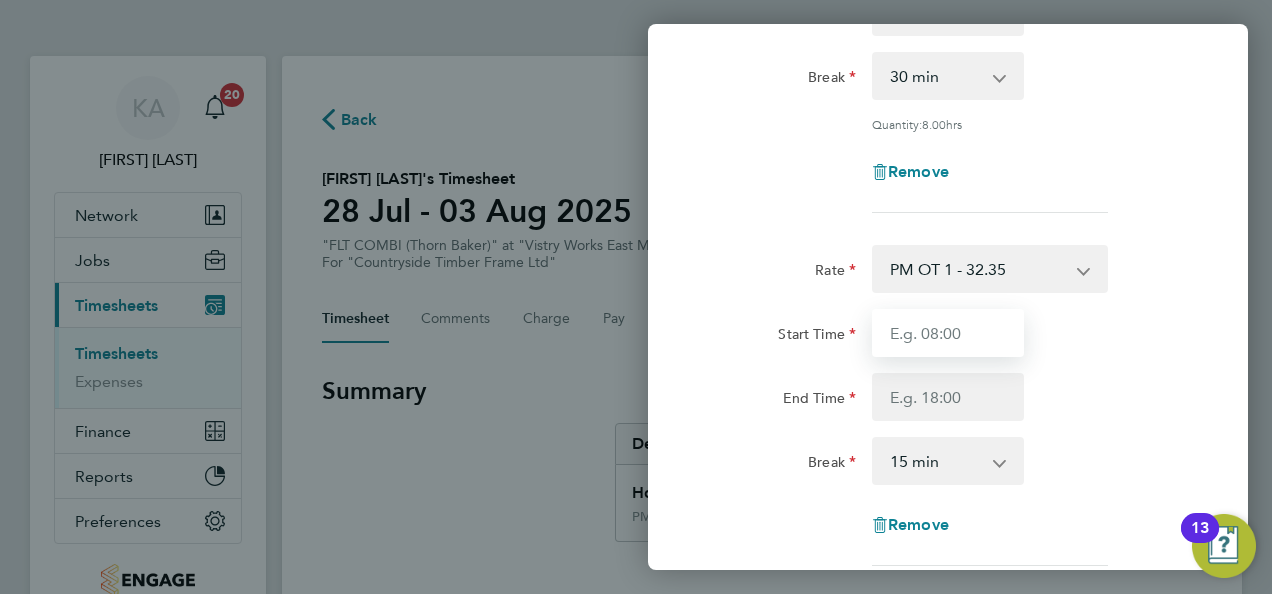 click on "Start Time" at bounding box center [948, 333] 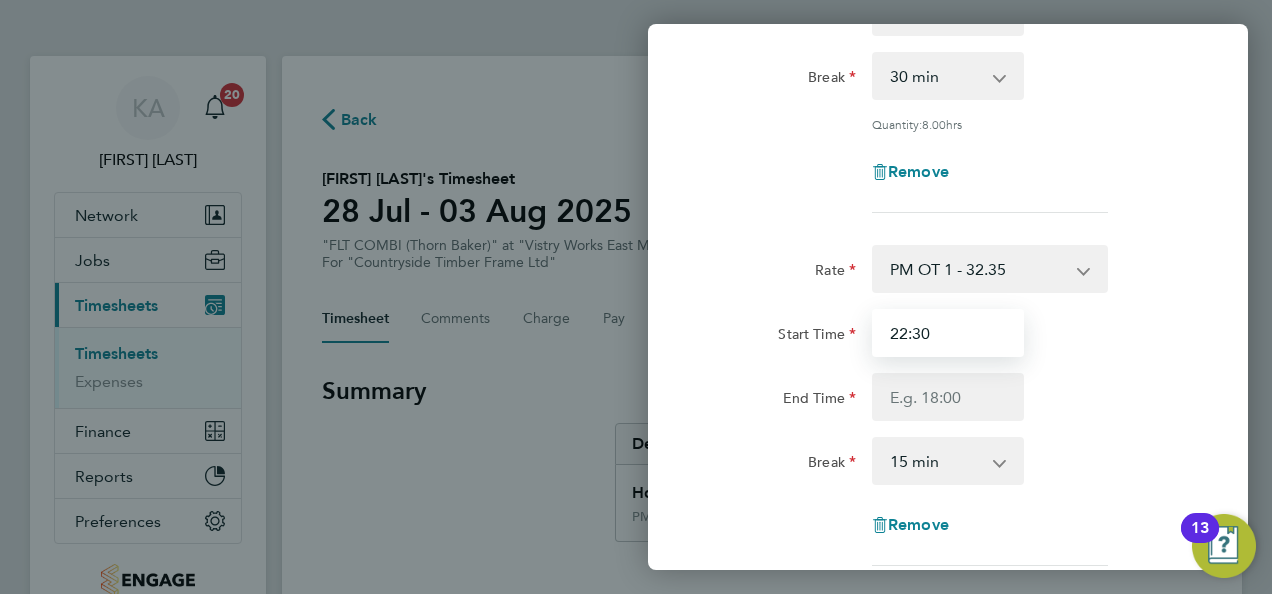 type on "22:30" 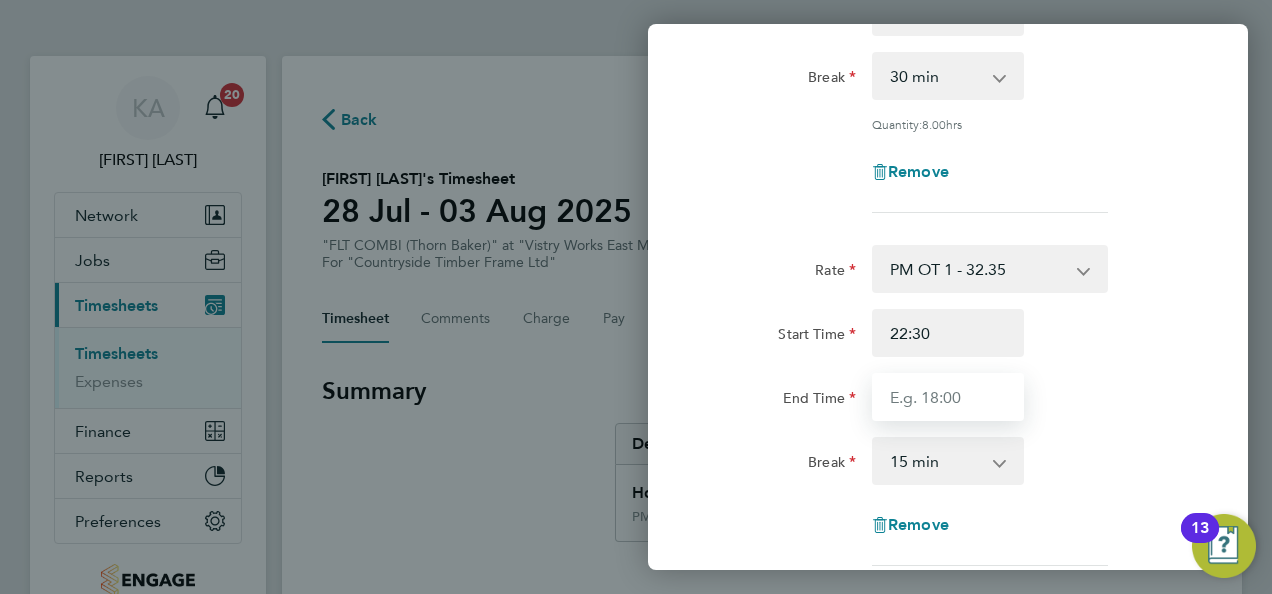 click on "End Time" at bounding box center [948, 397] 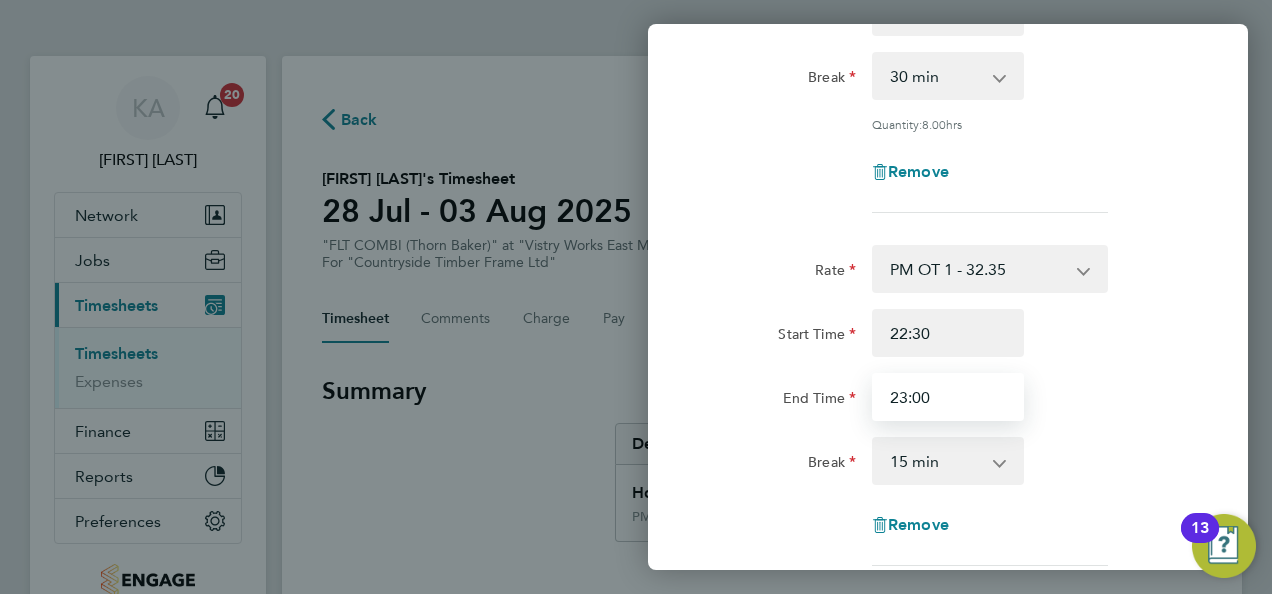 type on "23:00" 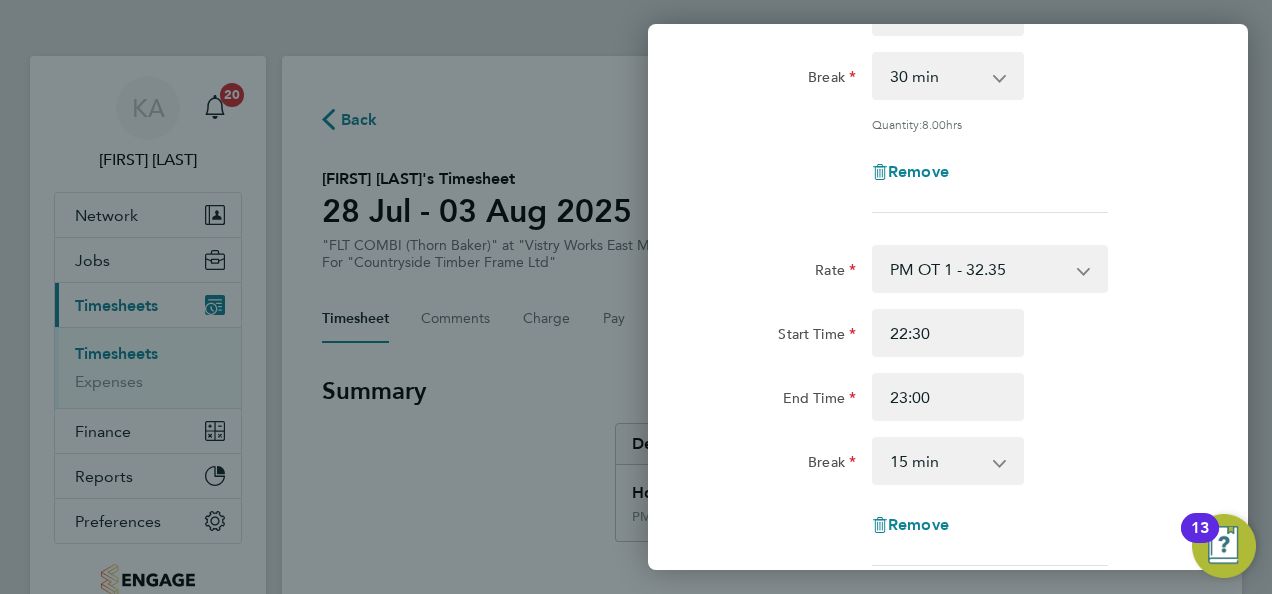click on "0 min   15 min   30 min   45 min   60 min   75 min   90 min" at bounding box center [936, 461] 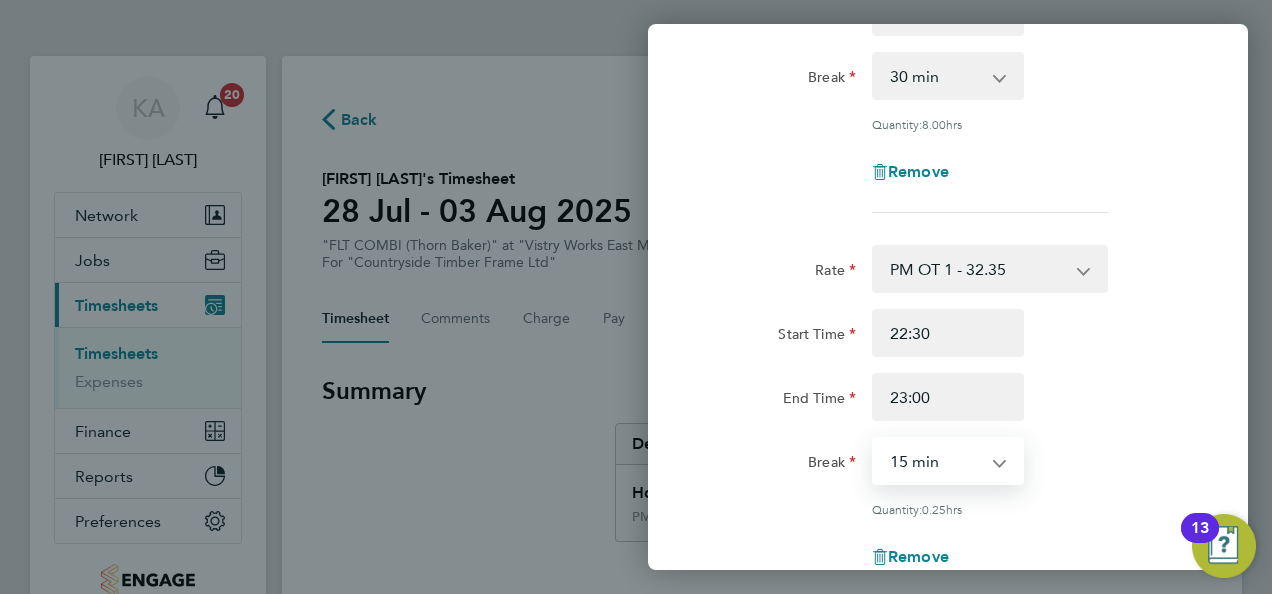 select on "0" 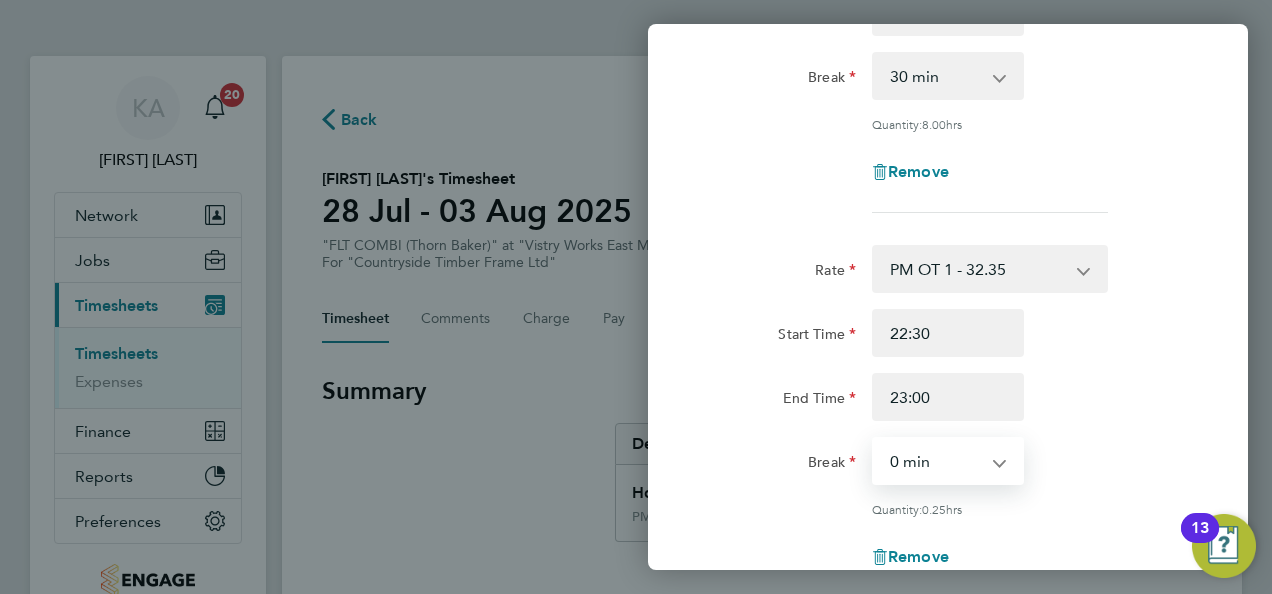 click on "0 min   15 min" at bounding box center [936, 461] 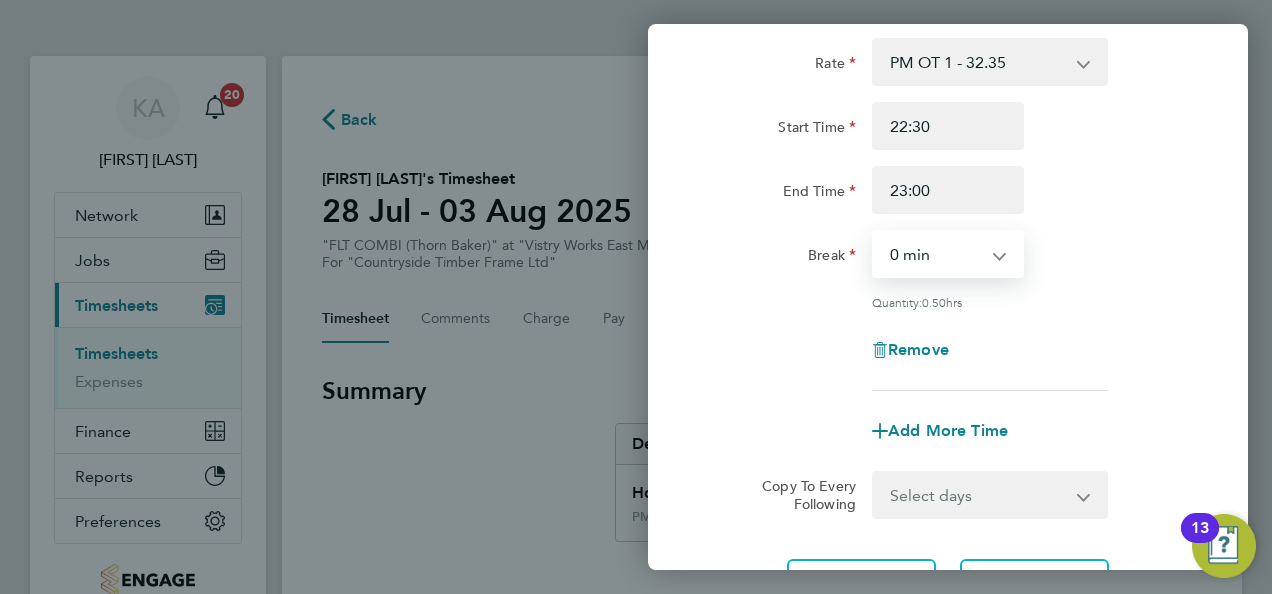scroll, scrollTop: 692, scrollLeft: 0, axis: vertical 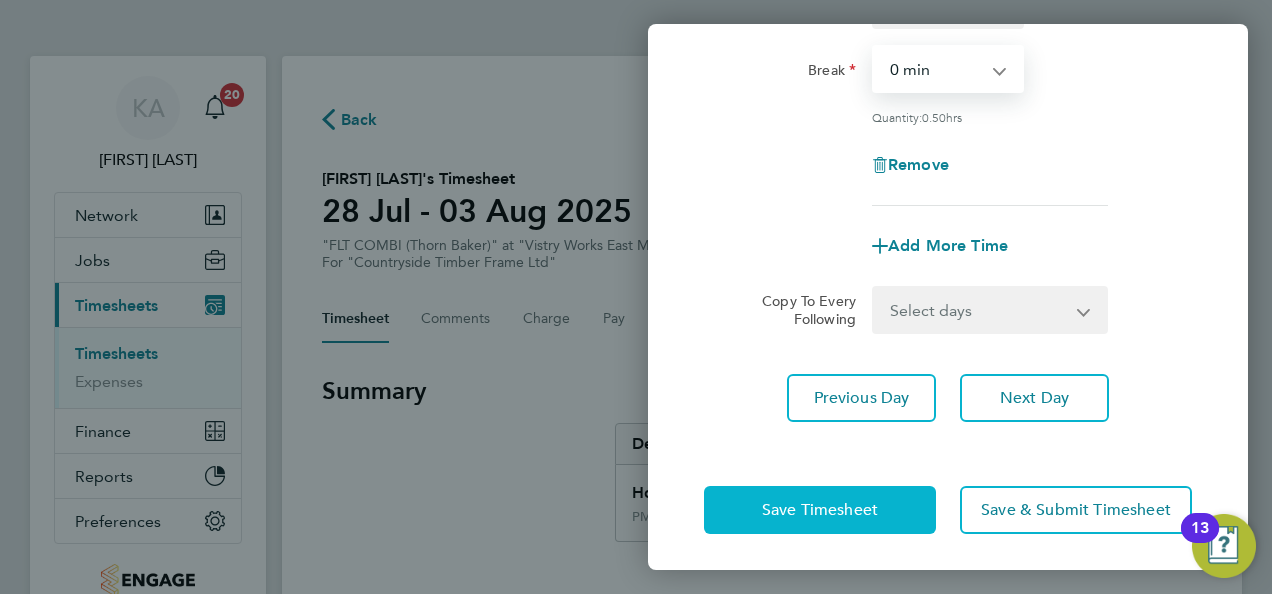 click on "Save Timesheet" 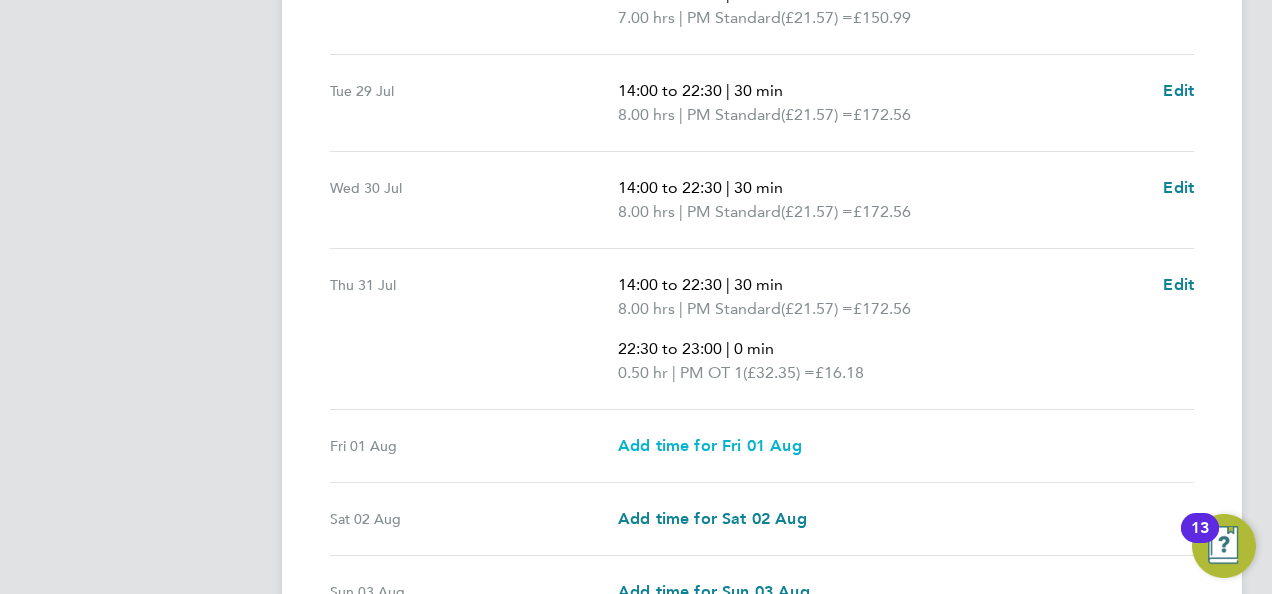 scroll, scrollTop: 800, scrollLeft: 0, axis: vertical 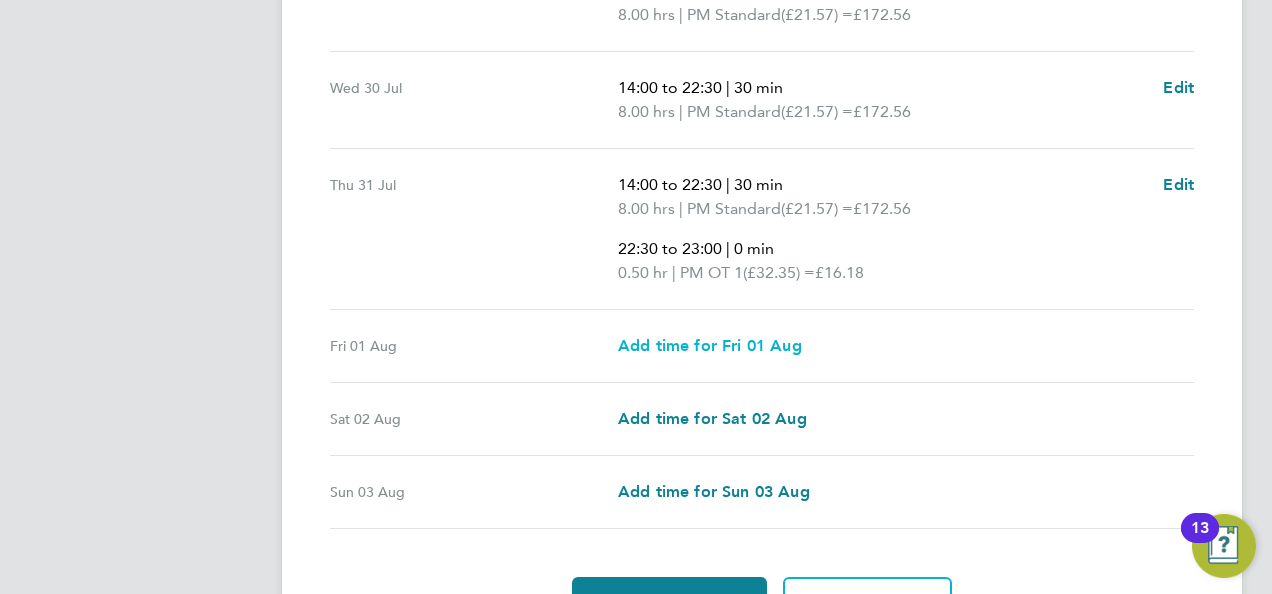 click on "Add time for Fri 01 Aug" at bounding box center (710, 345) 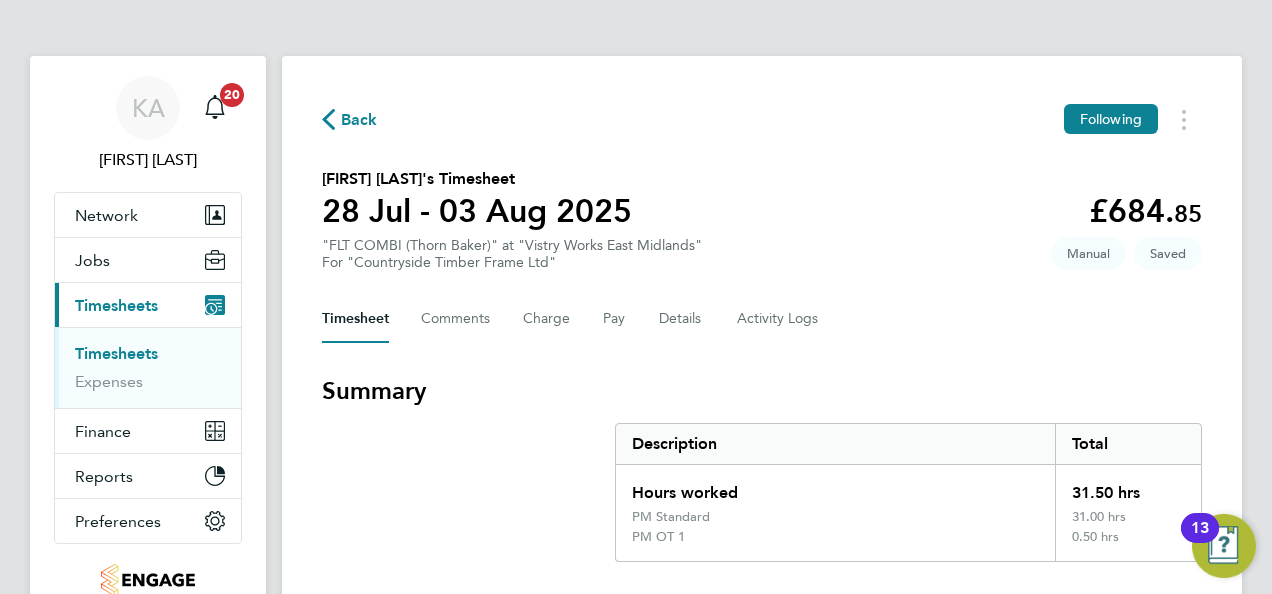select on "15" 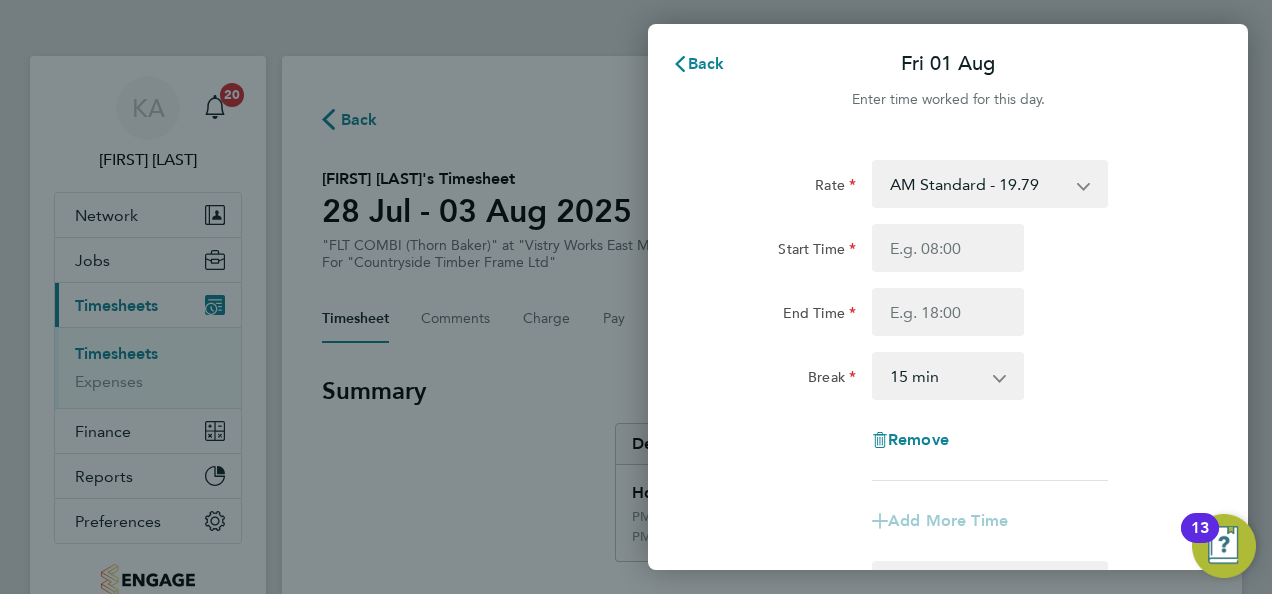 click 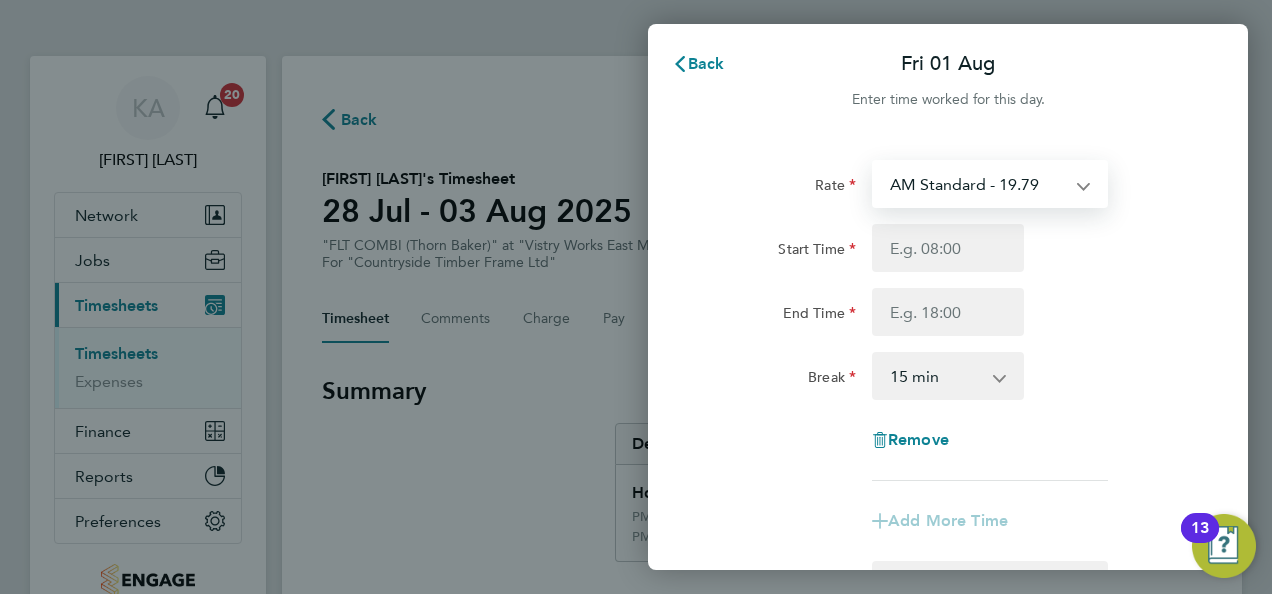 select on "15" 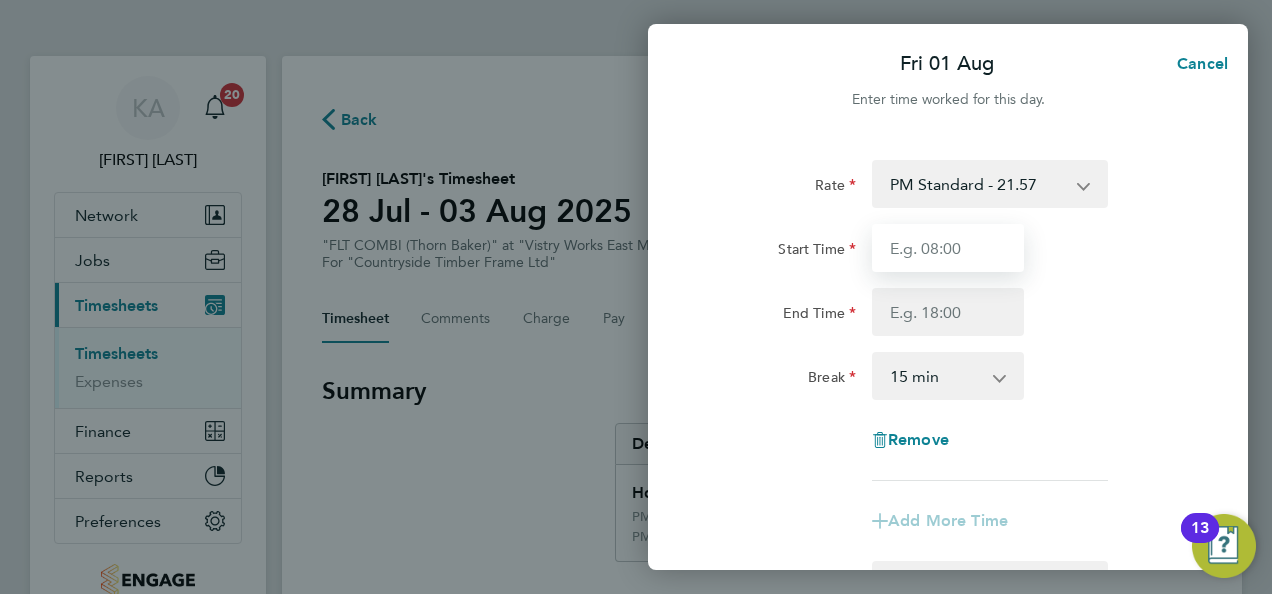 click on "Start Time" at bounding box center [948, 248] 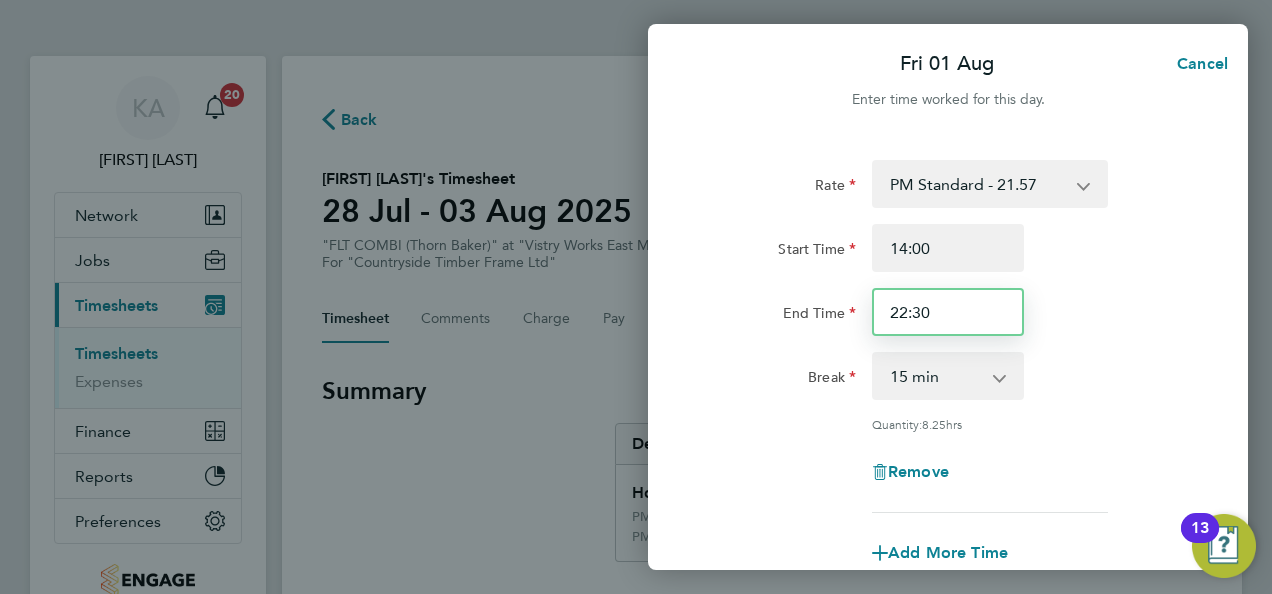 click on "22:30" at bounding box center (948, 312) 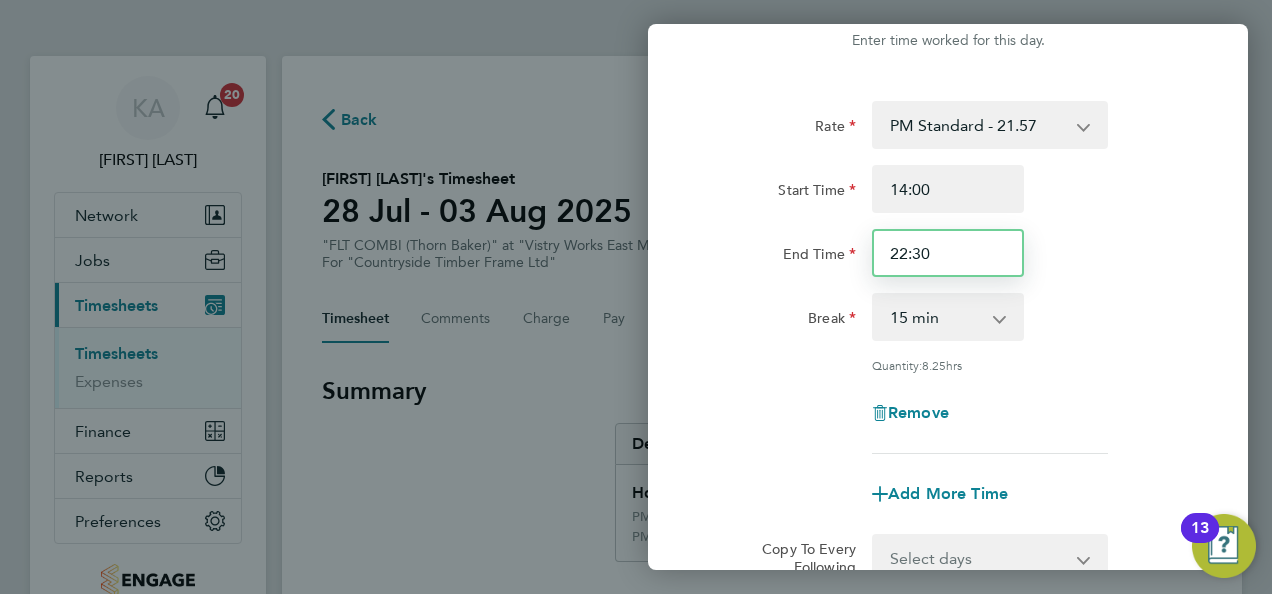 scroll, scrollTop: 0, scrollLeft: 0, axis: both 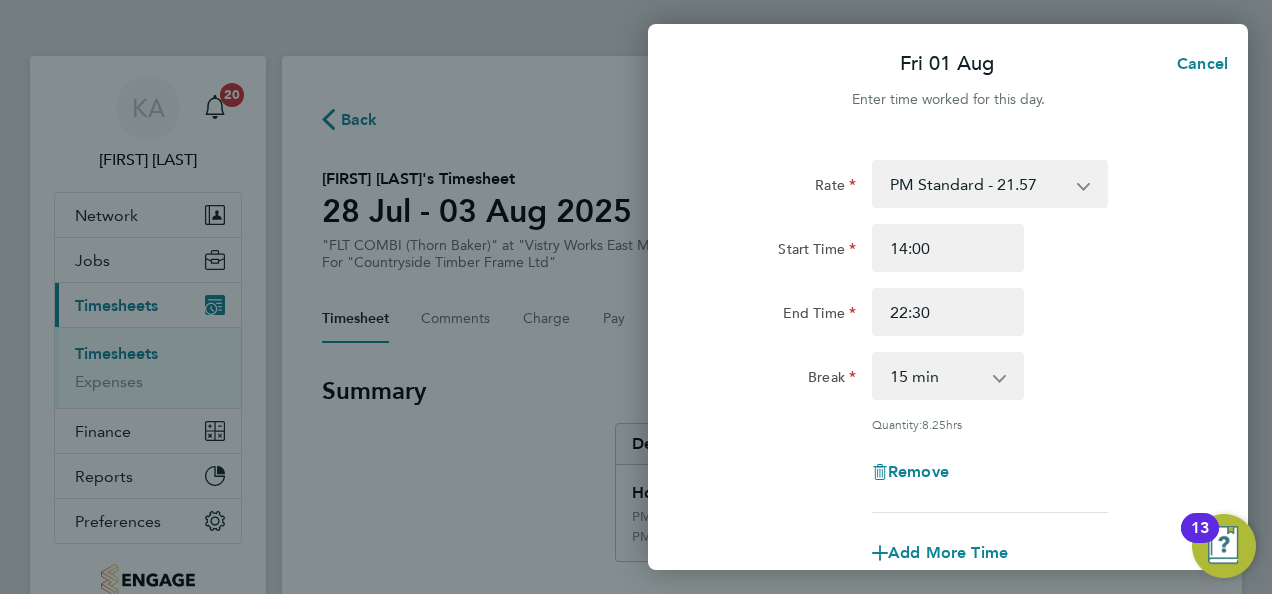 click on "0 min   15 min   30 min   45 min   60 min   75 min   90 min" at bounding box center (936, 376) 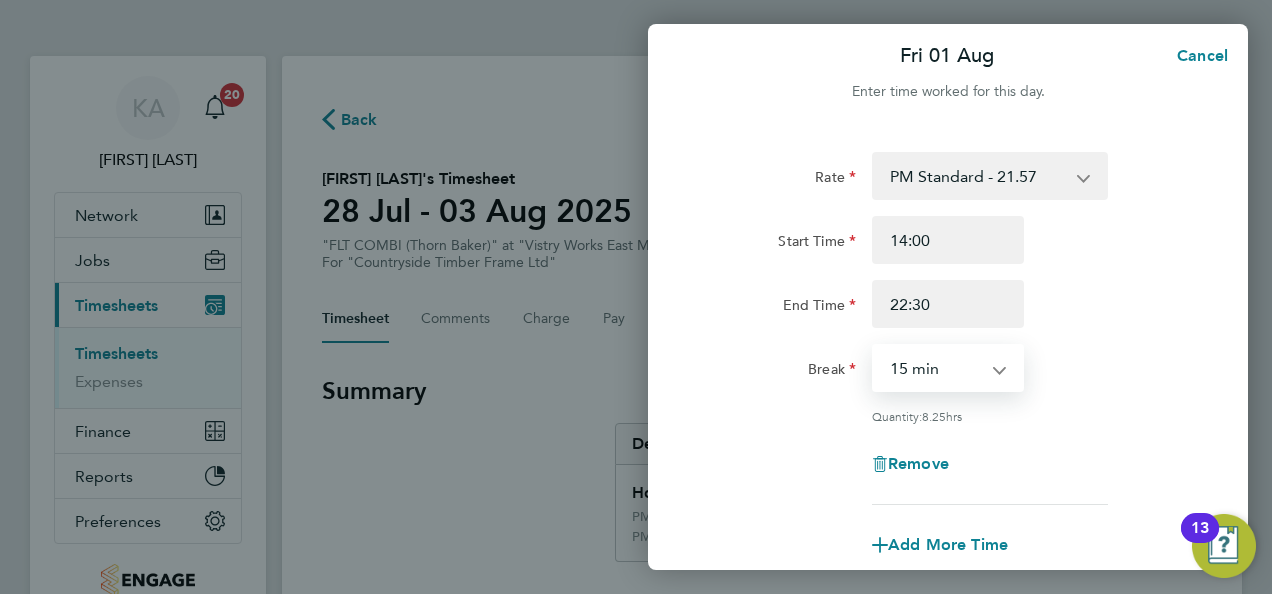 scroll, scrollTop: 0, scrollLeft: 0, axis: both 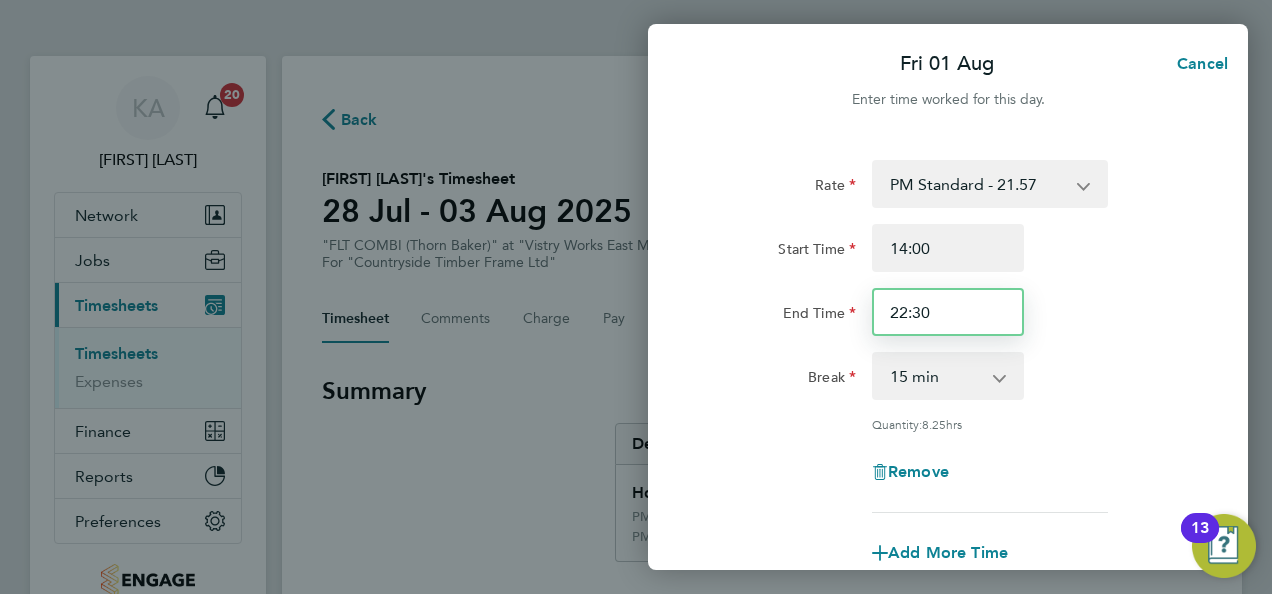 click on "22:30" at bounding box center (948, 312) 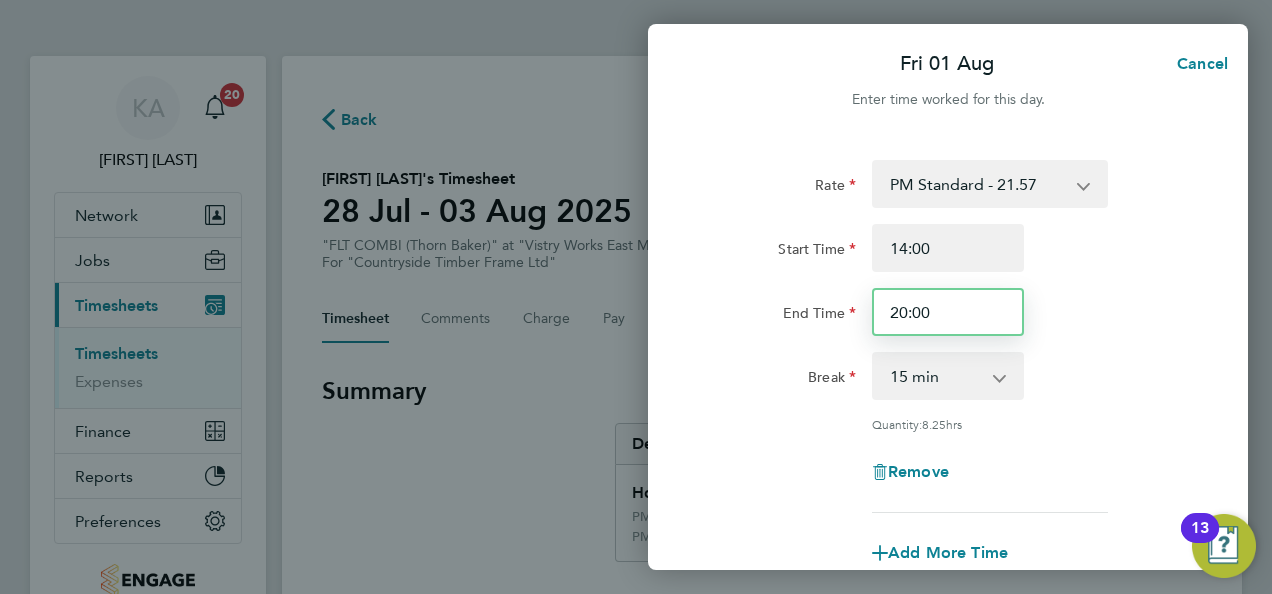 type on "20:00" 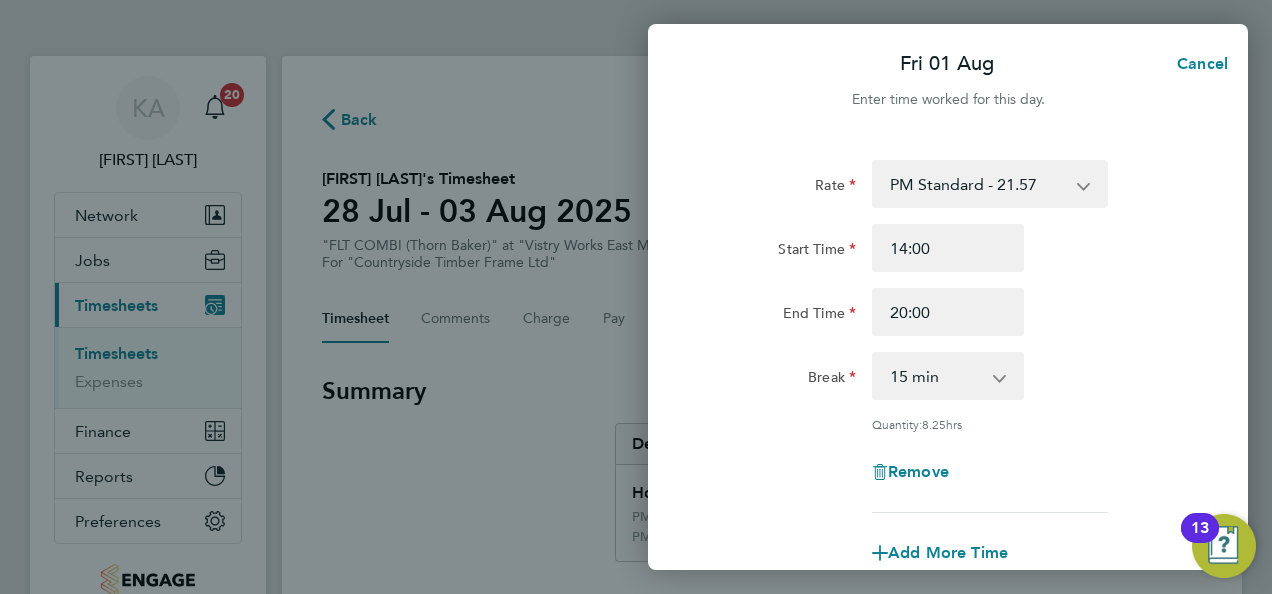 click on "0 min   15 min   30 min   45 min   60 min   75 min   90 min" at bounding box center [936, 376] 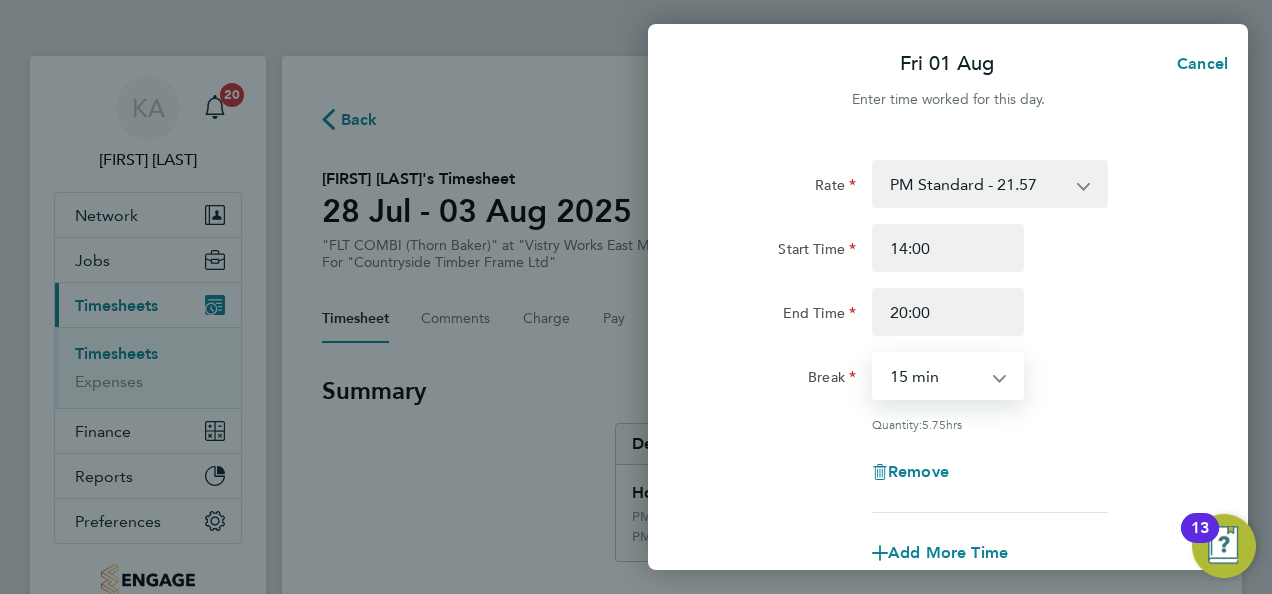 select on "30" 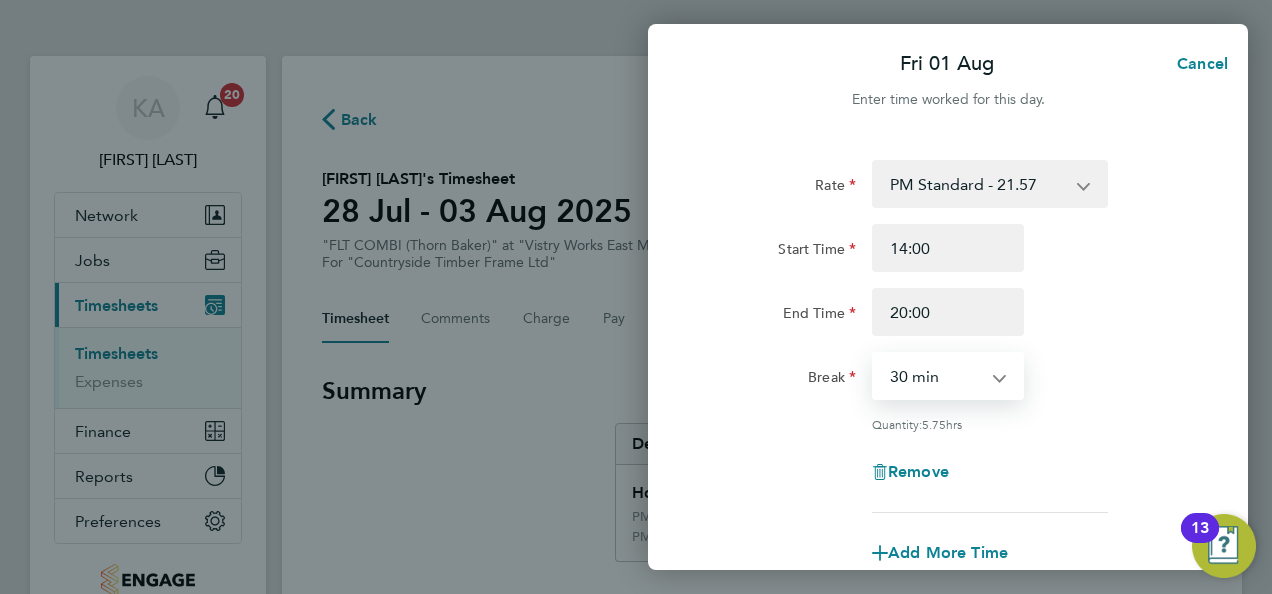 click on "0 min   15 min   30 min   45 min   60 min   75 min   90 min" at bounding box center [936, 376] 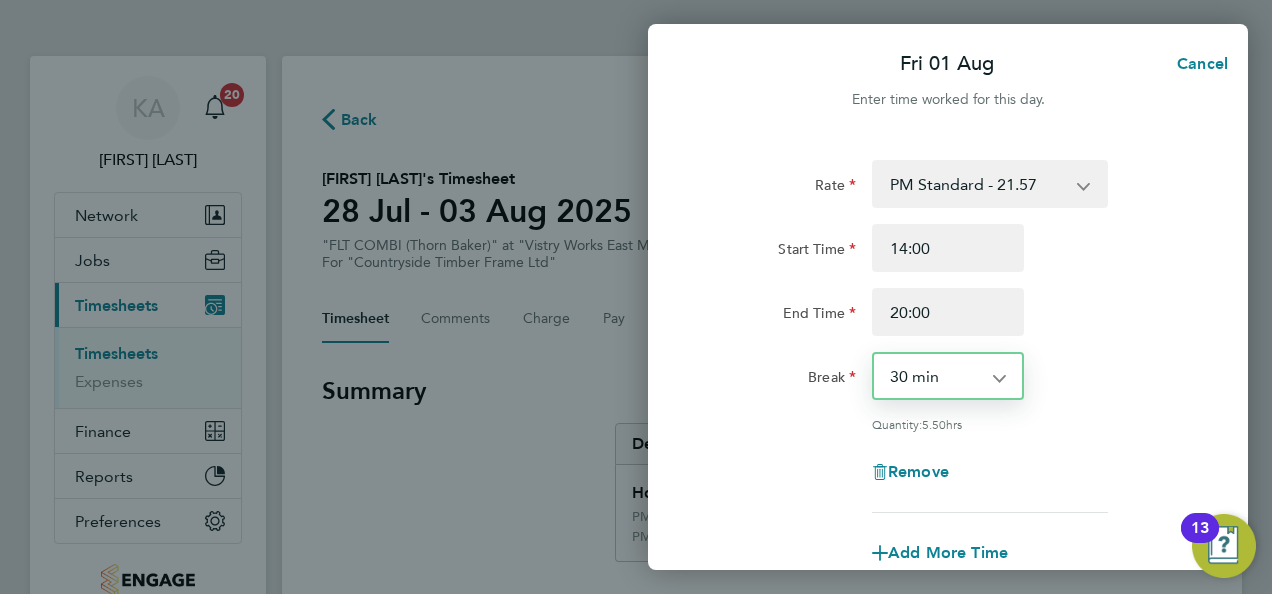 click on "End Time 20:00" 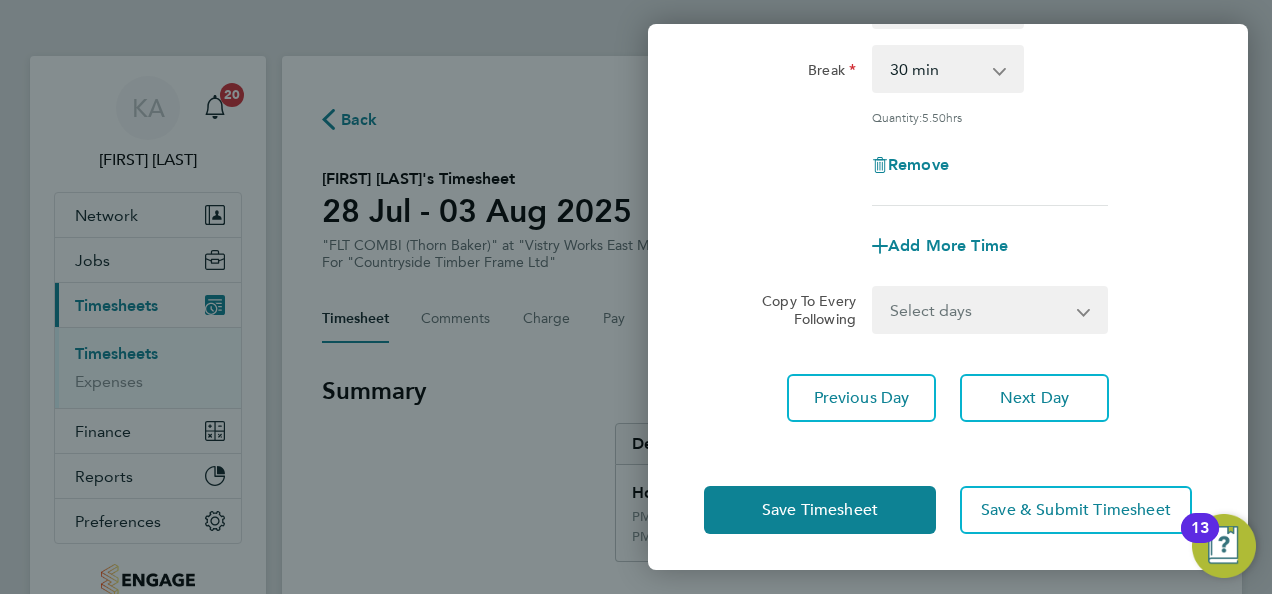 scroll, scrollTop: 309, scrollLeft: 0, axis: vertical 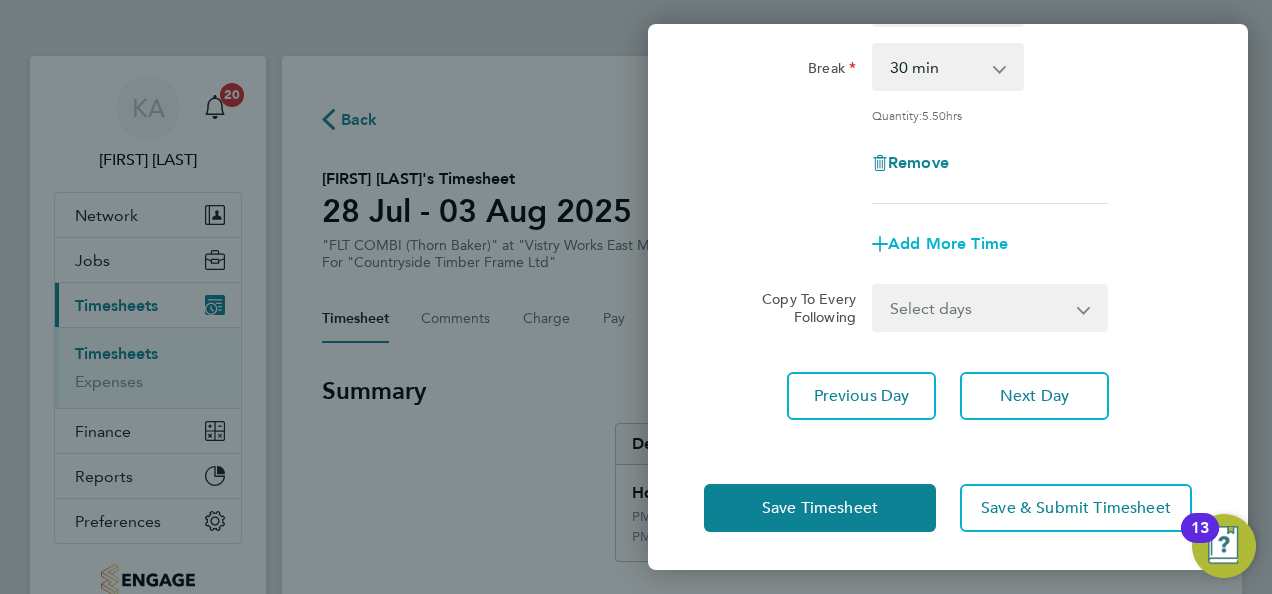 click on "Add More Time" 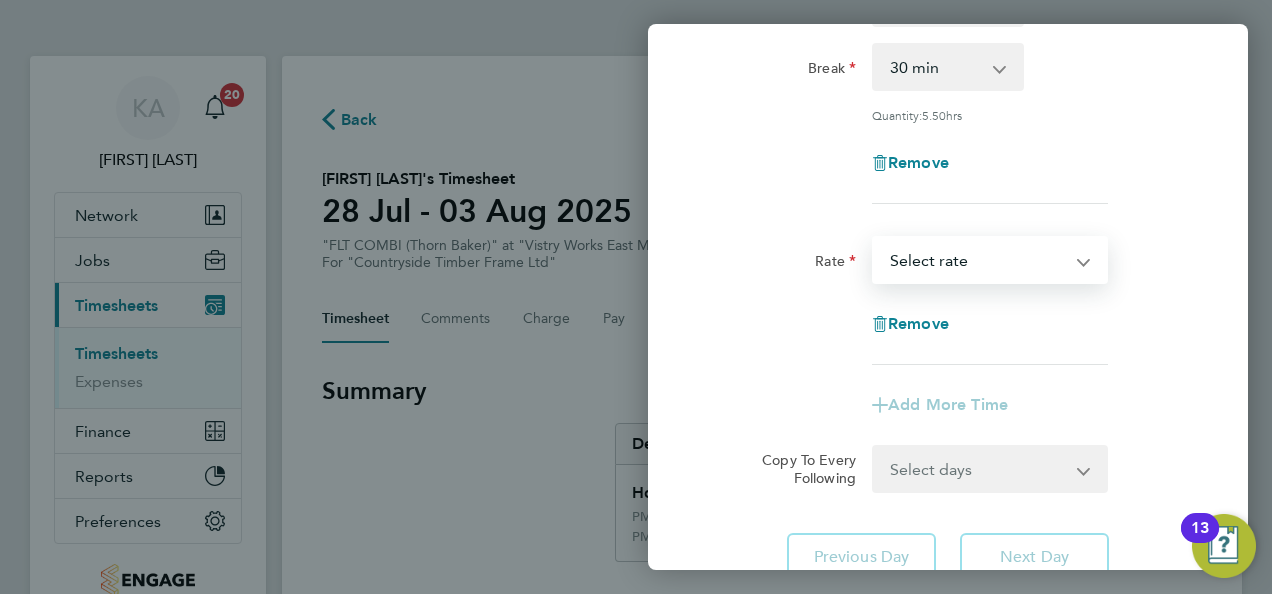 click on "AM Standard - 19.79   PM Standard - 21.57   PM OT 1 - 32.35   PM OT 2 - 43.14   OT2 AM - 39.58   OT1 AM - 29.68   Select rate" at bounding box center (978, 260) 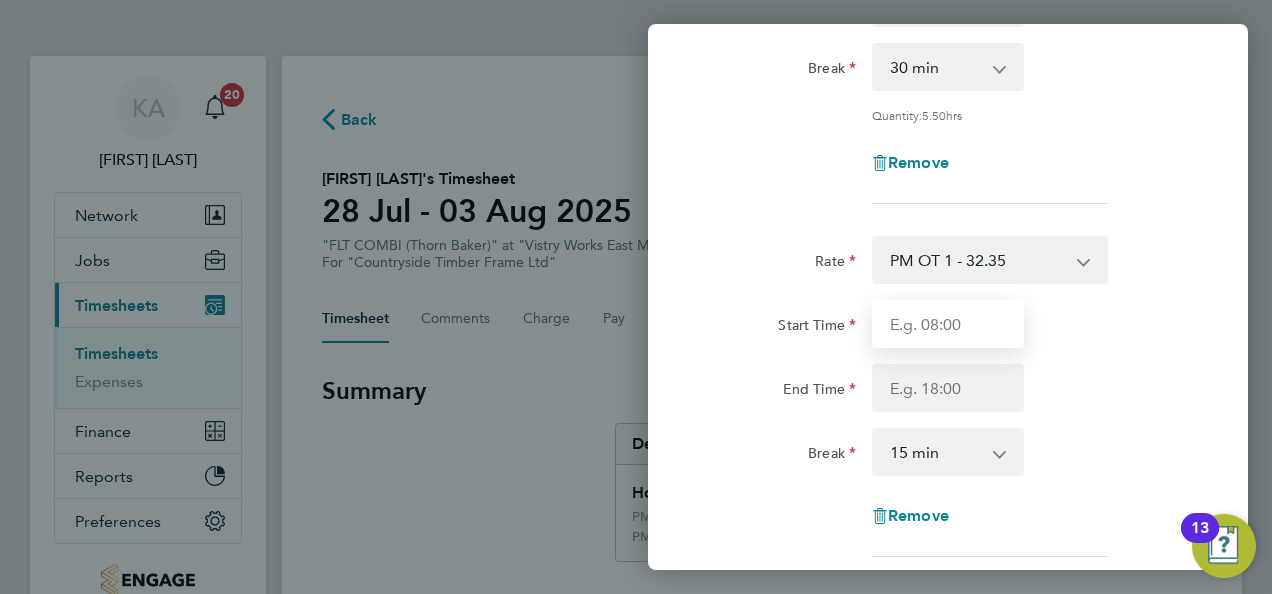 click on "Start Time" at bounding box center (948, 324) 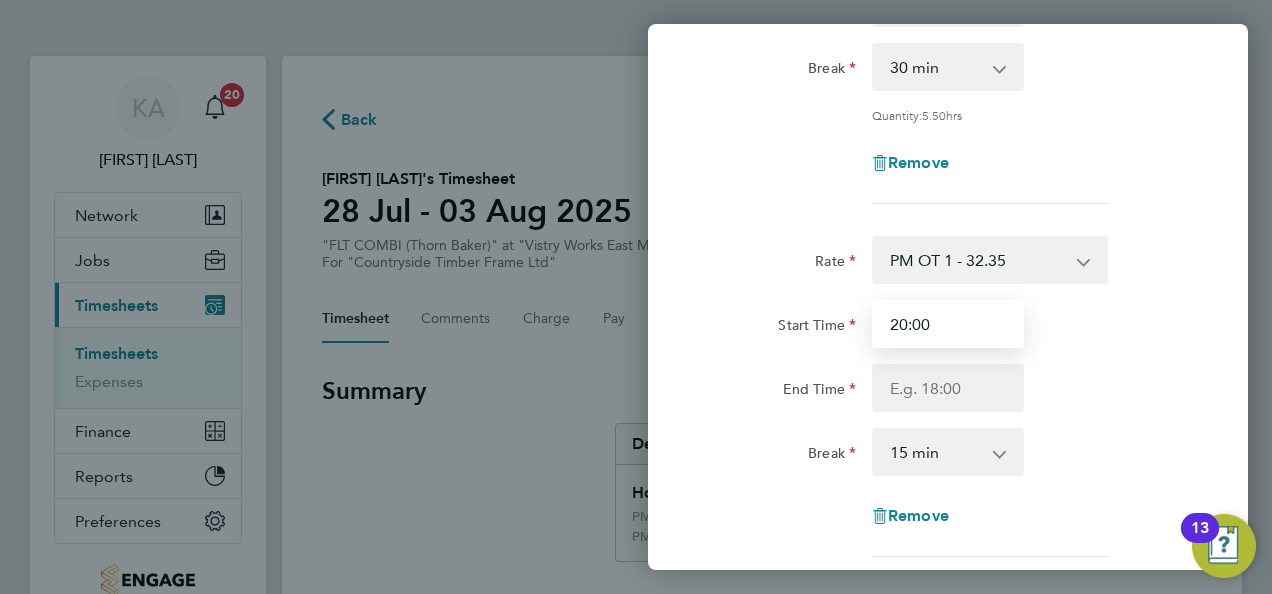type on "20:00" 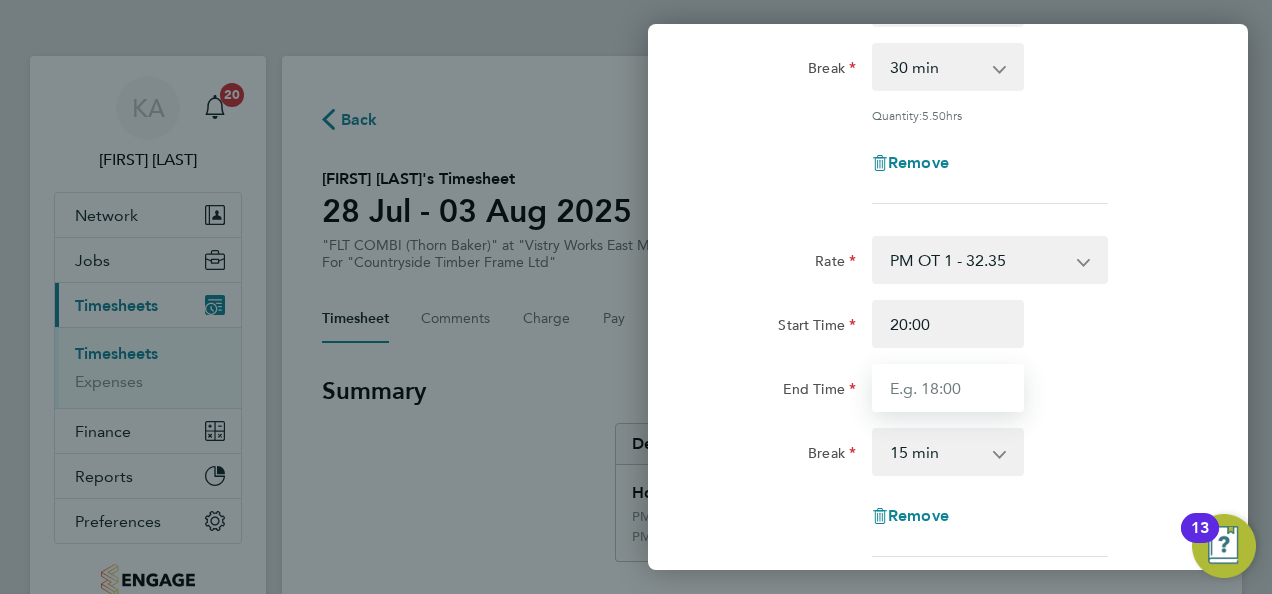 click on "End Time" at bounding box center [948, 388] 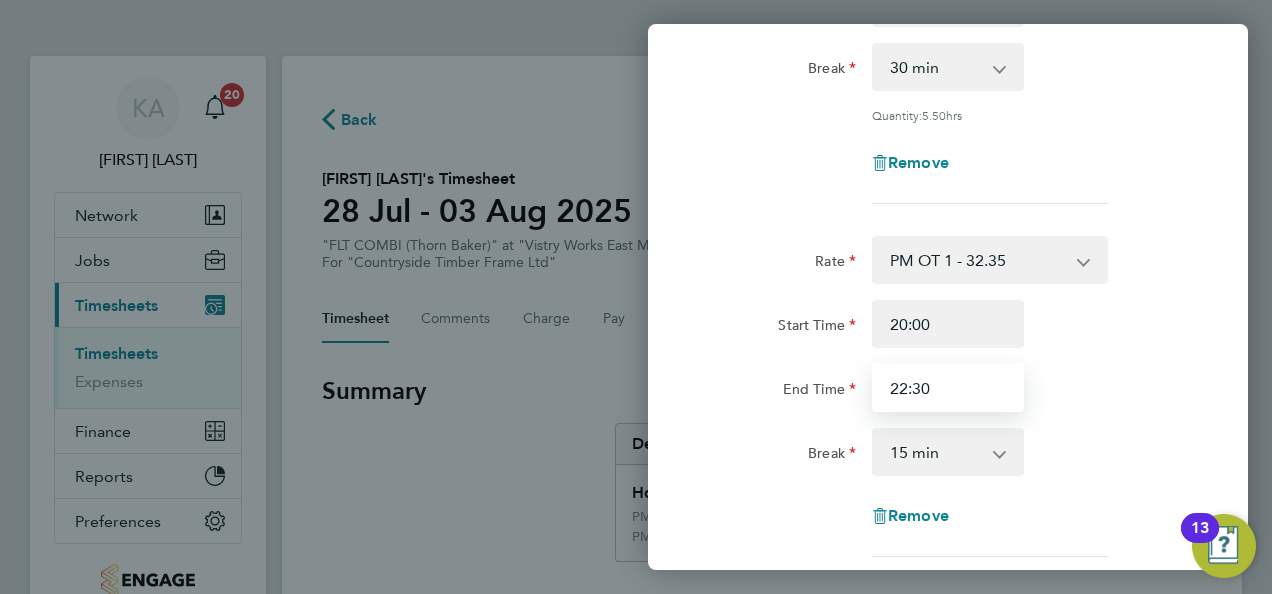 type on "22:30" 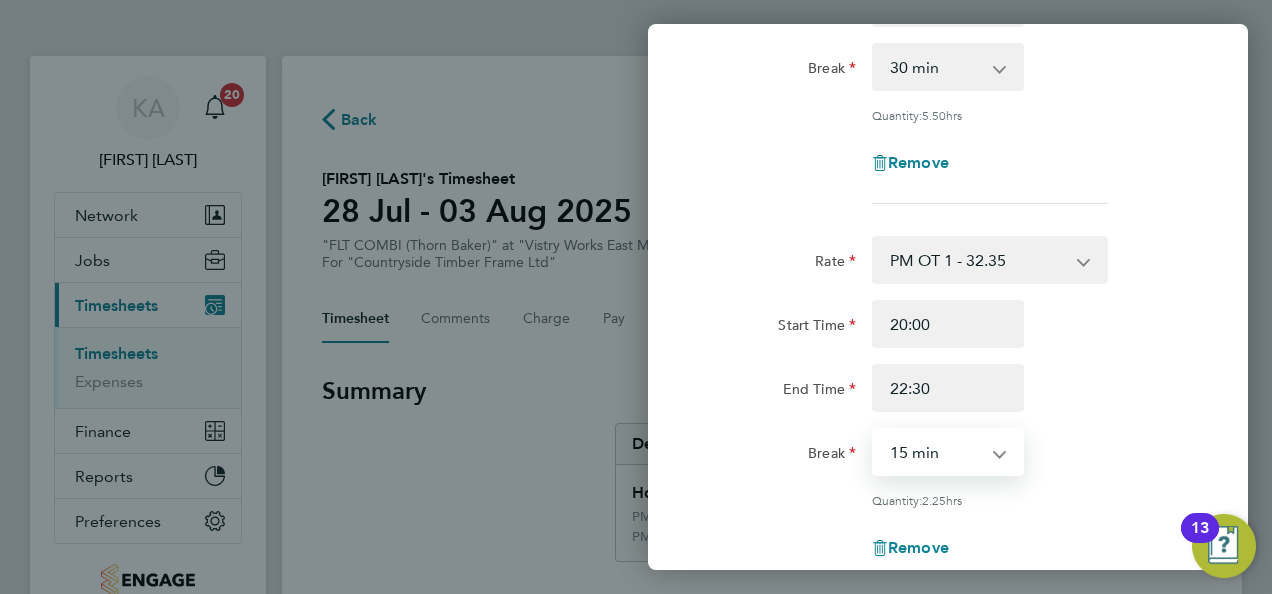 click on "0 min   15 min   30 min   45 min   60 min   75 min   90 min" at bounding box center [936, 452] 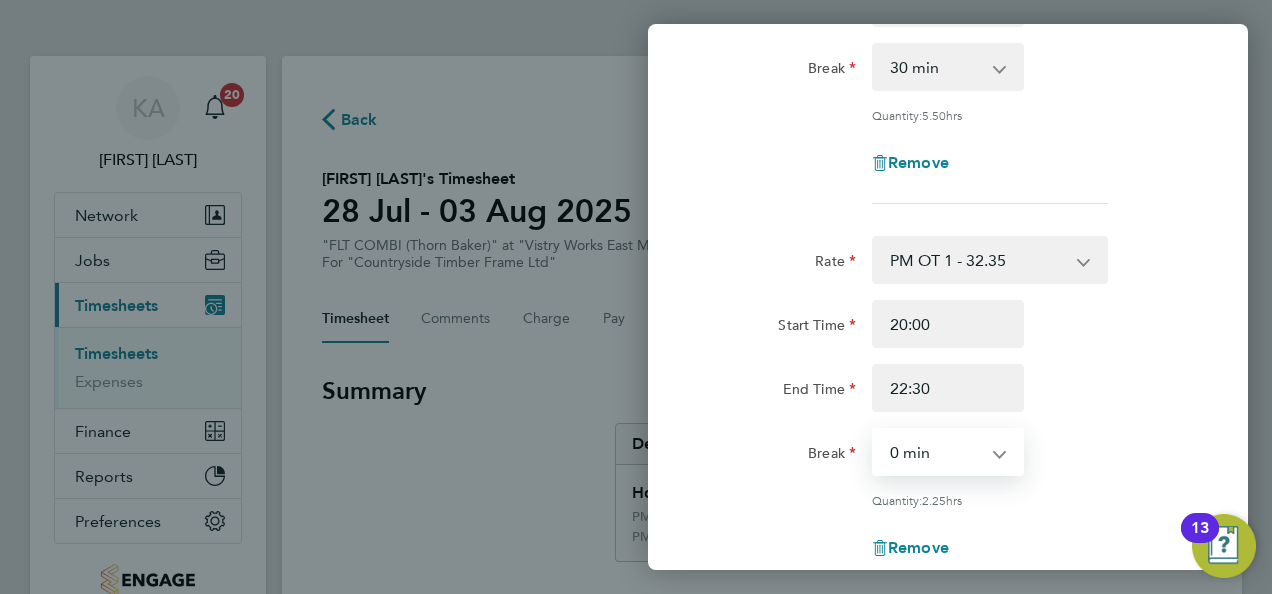 click on "0 min   15 min   30 min   45 min   60 min   75 min   90 min" at bounding box center [936, 452] 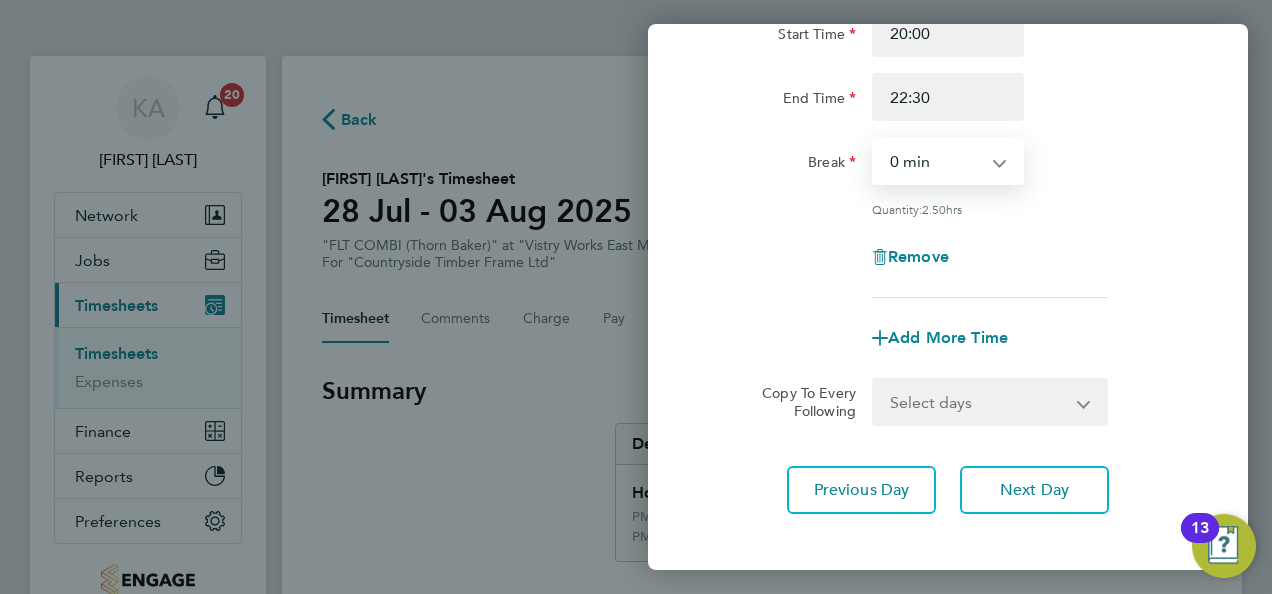 scroll, scrollTop: 692, scrollLeft: 0, axis: vertical 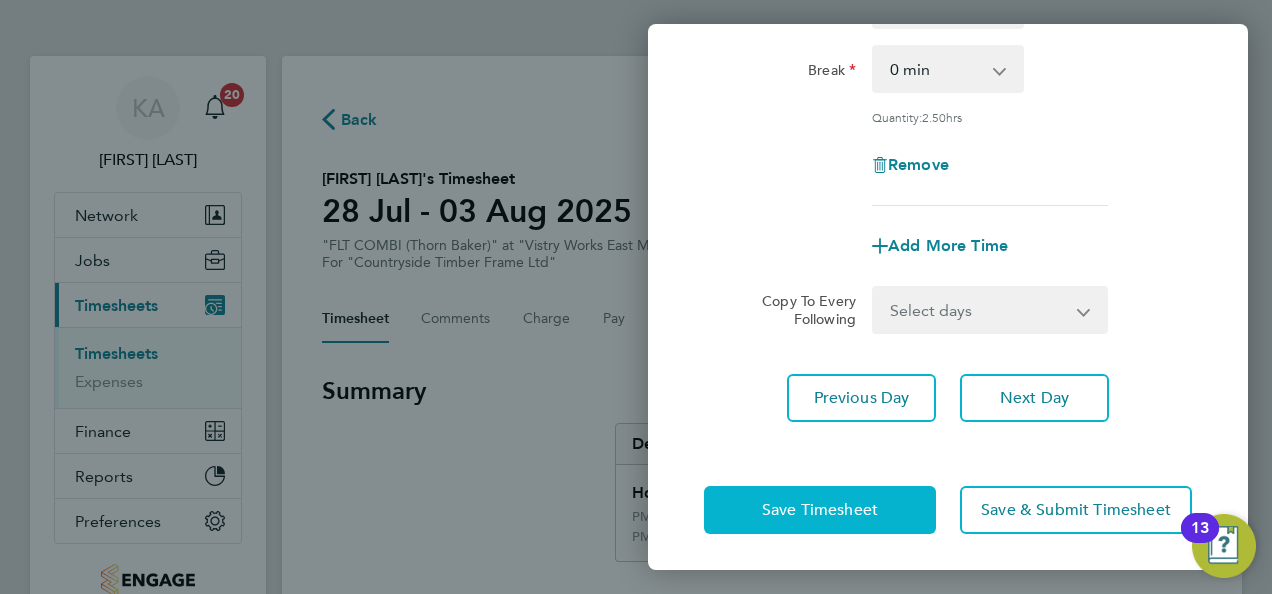 click on "Save Timesheet" 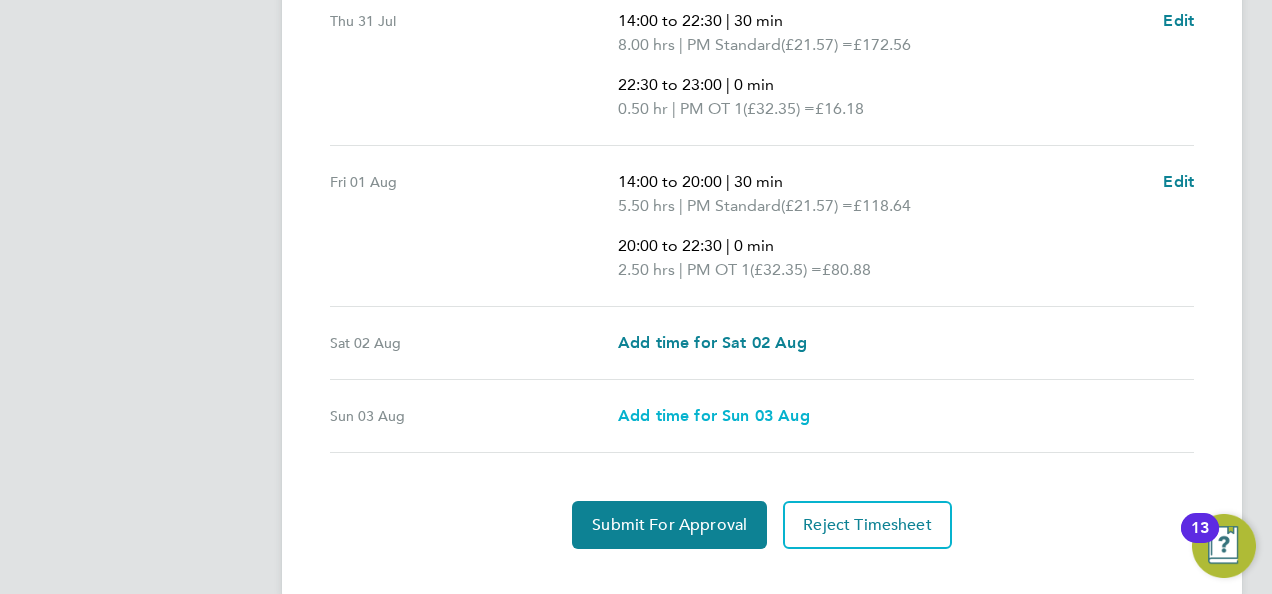scroll, scrollTop: 995, scrollLeft: 0, axis: vertical 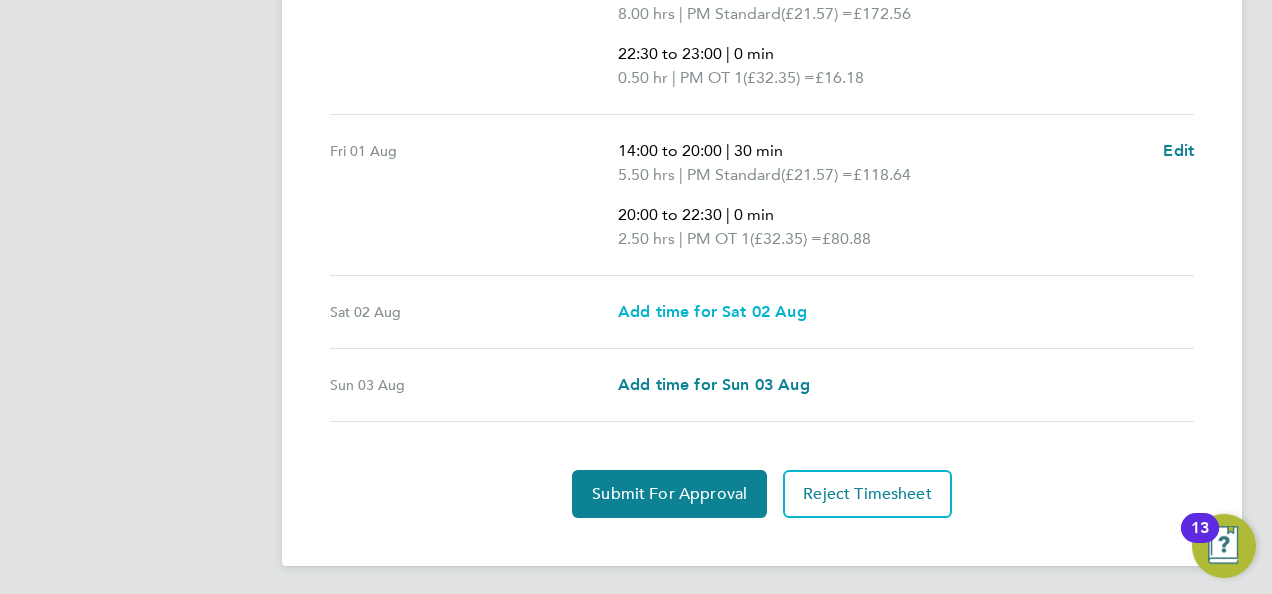 click on "Add time for Sat 02 Aug" at bounding box center [712, 311] 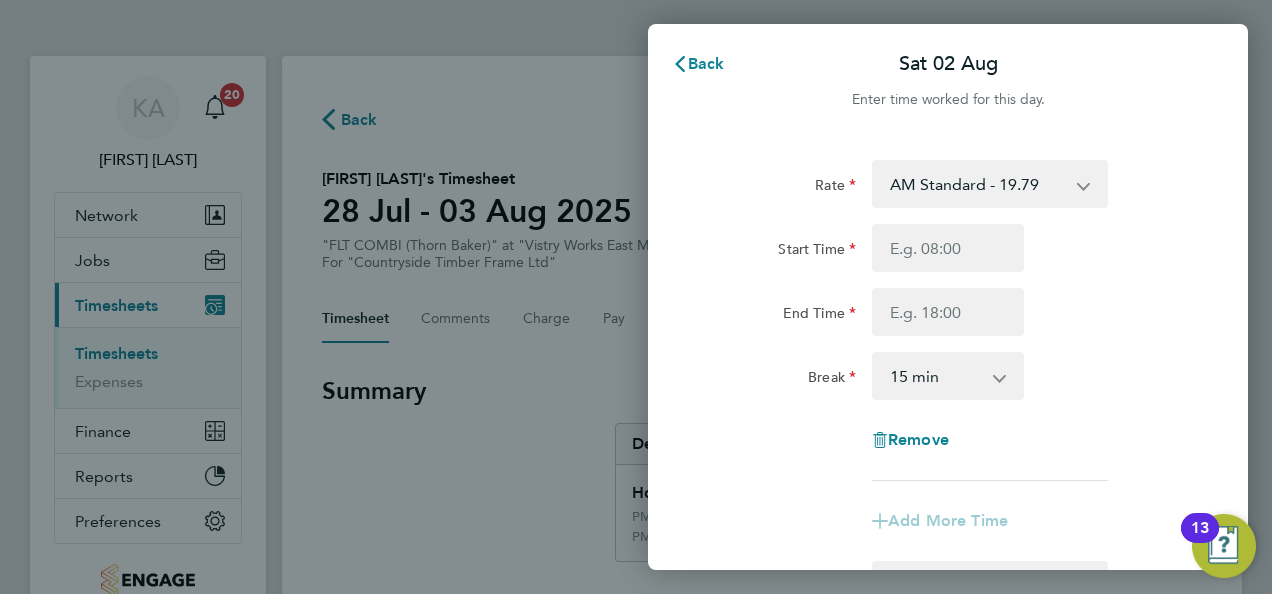 scroll, scrollTop: 0, scrollLeft: 0, axis: both 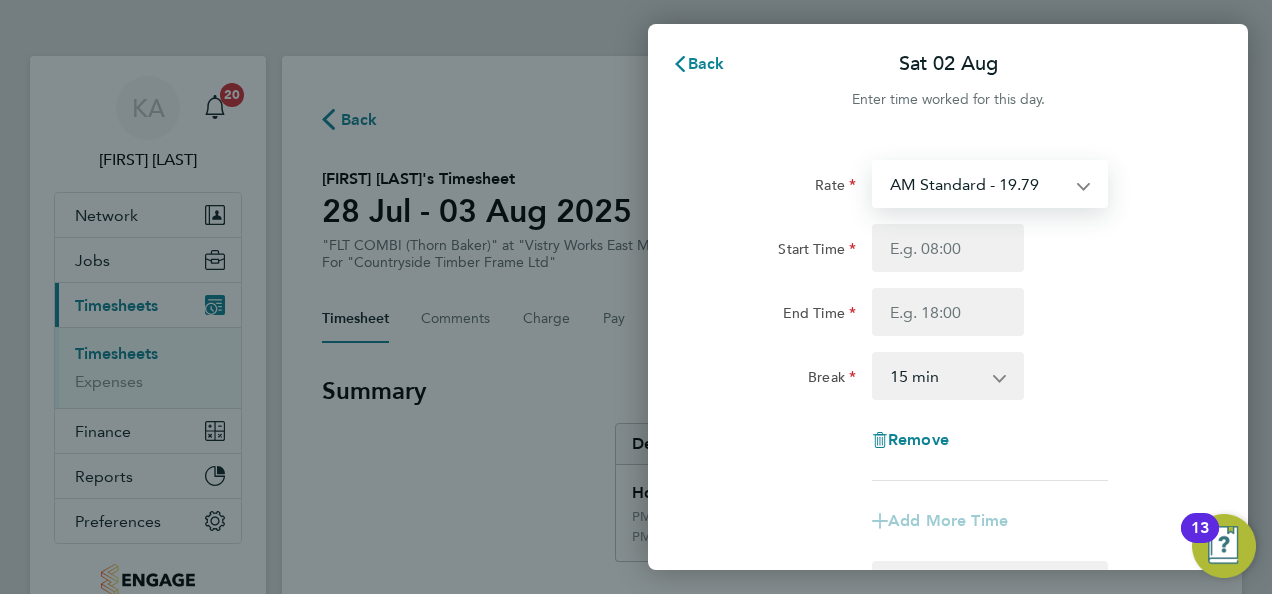 select on "15" 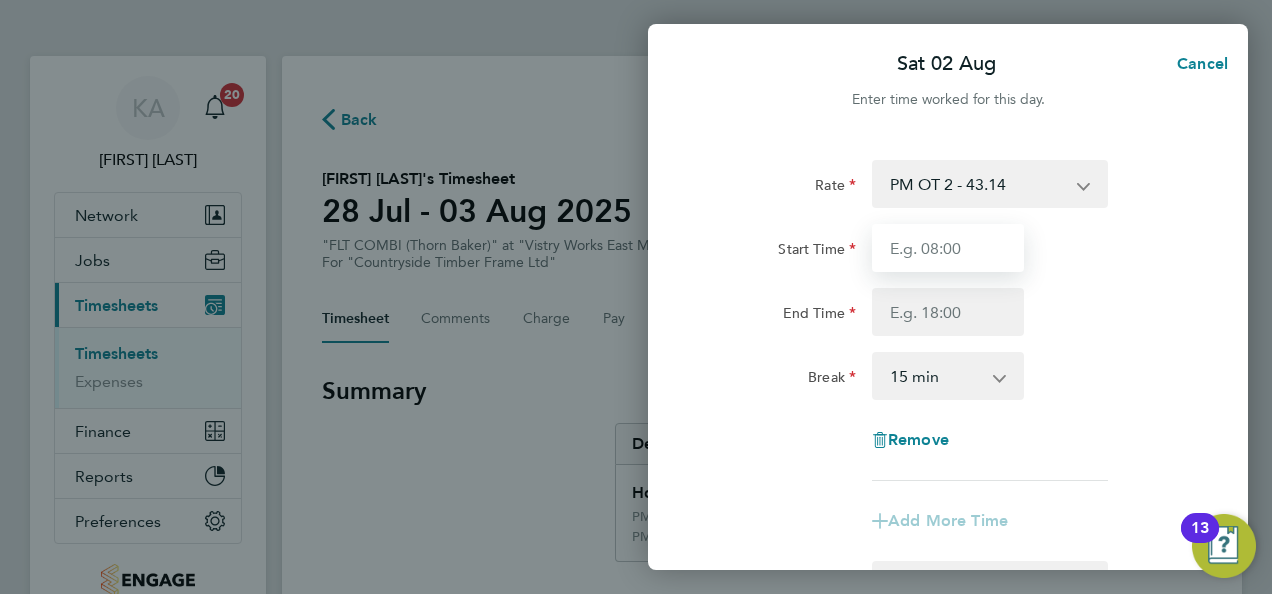 click on "Start Time" at bounding box center (948, 248) 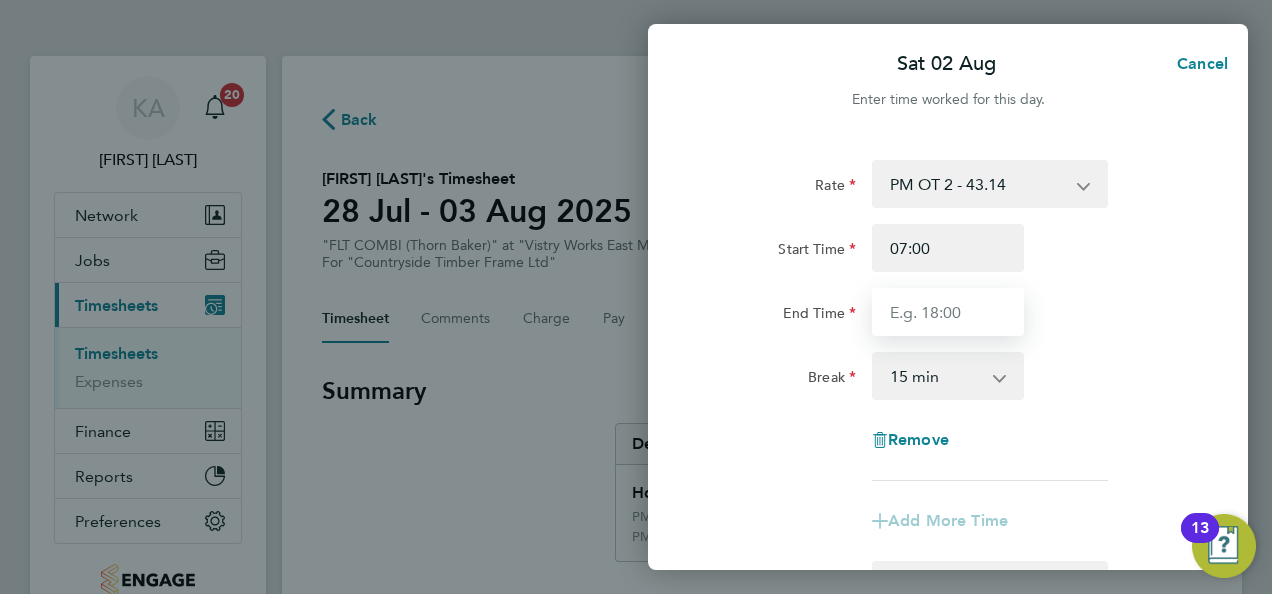 click on "End Time" at bounding box center [948, 312] 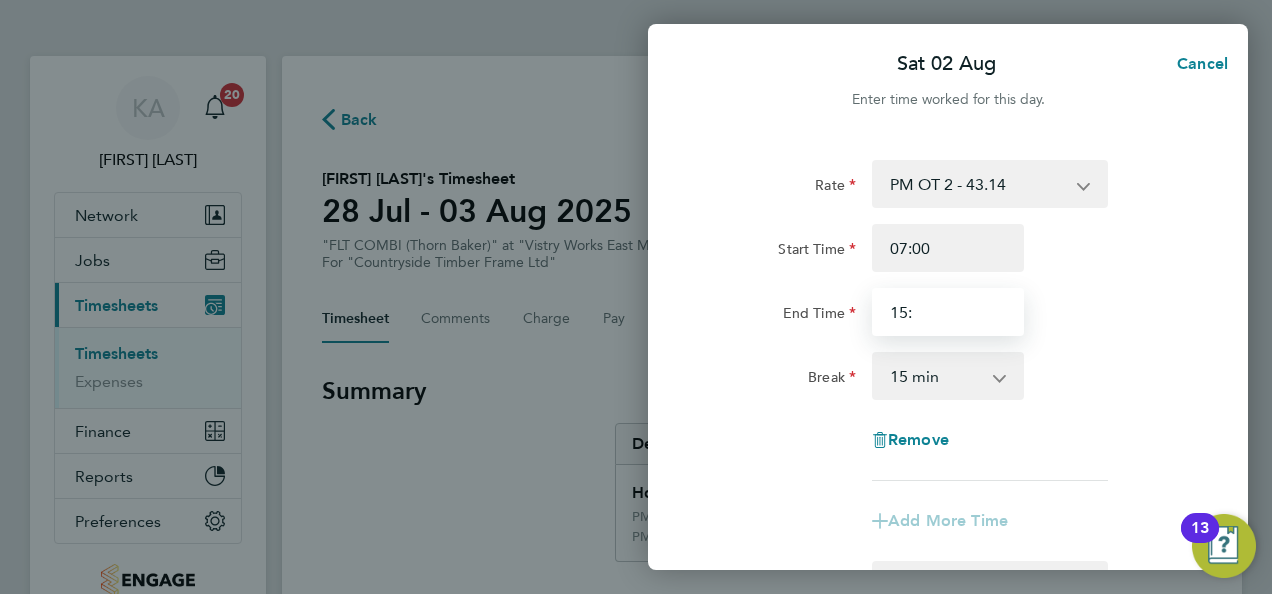 type on "15:00" 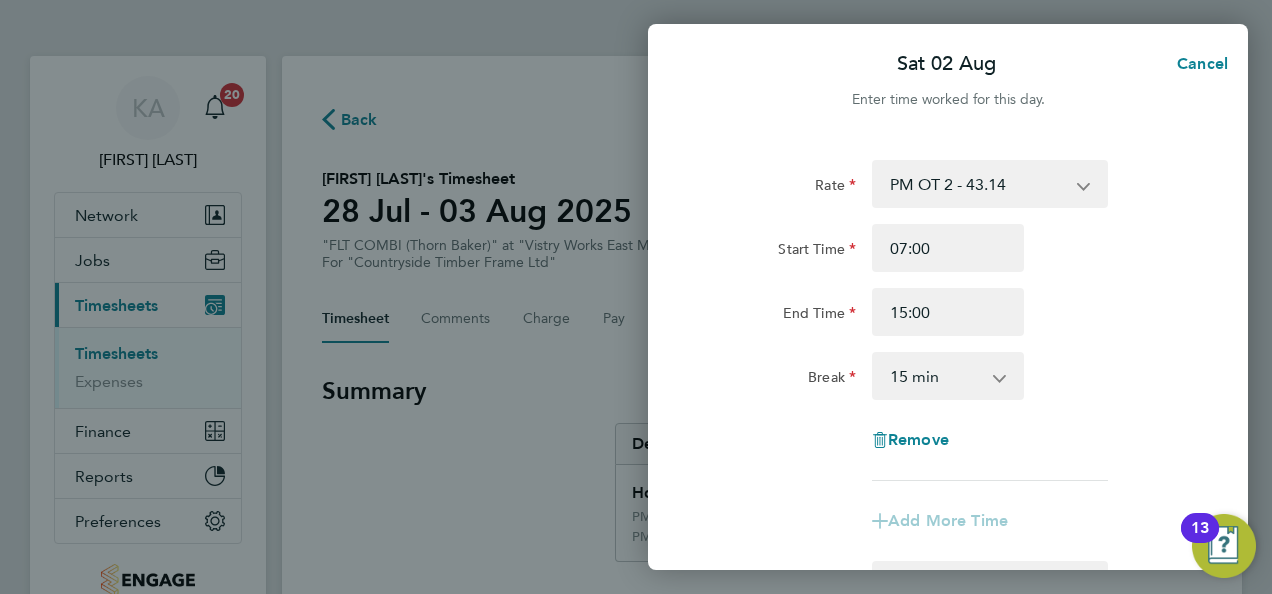 click on "0 min   15 min   30 min   45 min   60 min   75 min   90 min" at bounding box center [936, 376] 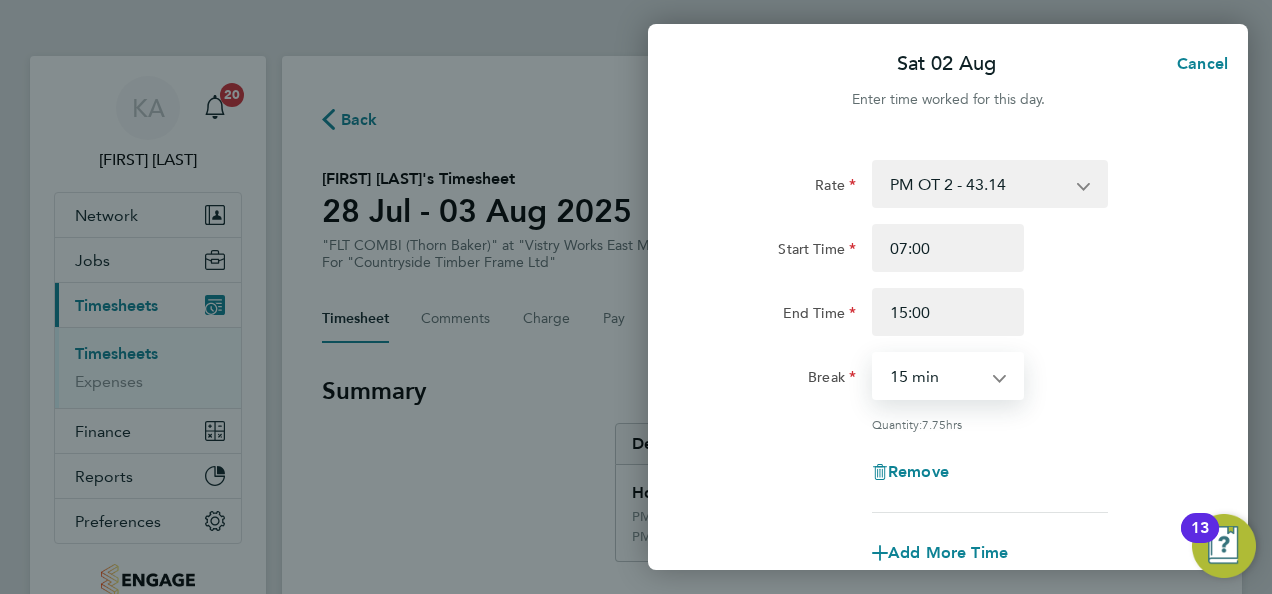 select on "30" 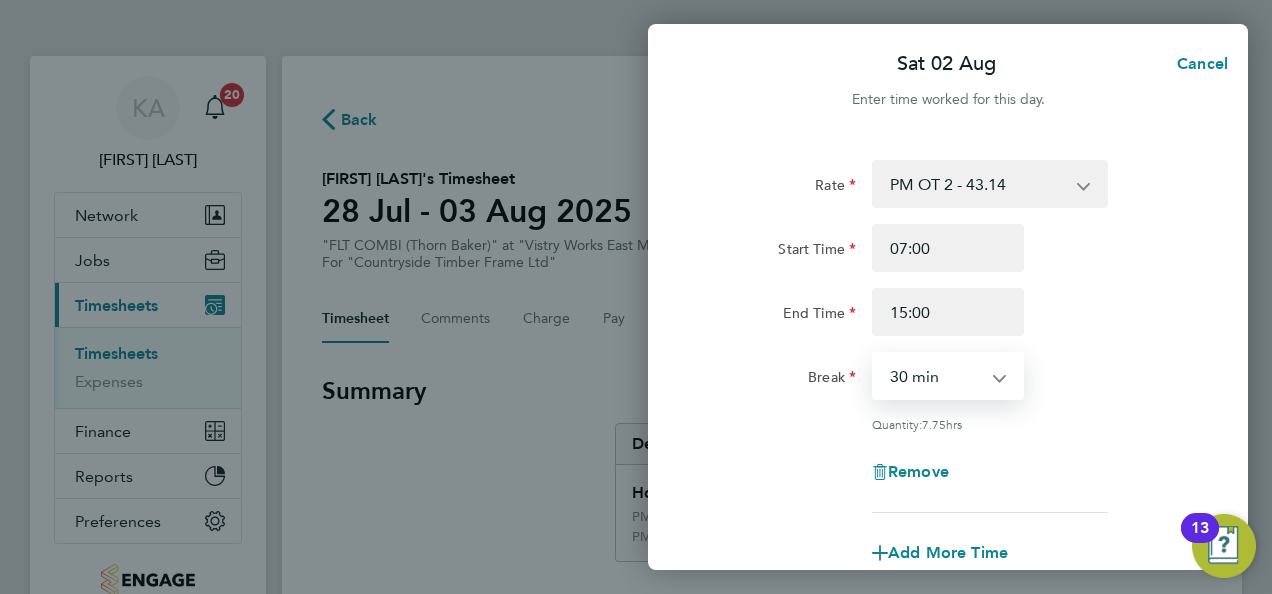 click on "0 min   15 min   30 min   45 min   60 min   75 min   90 min" at bounding box center (936, 376) 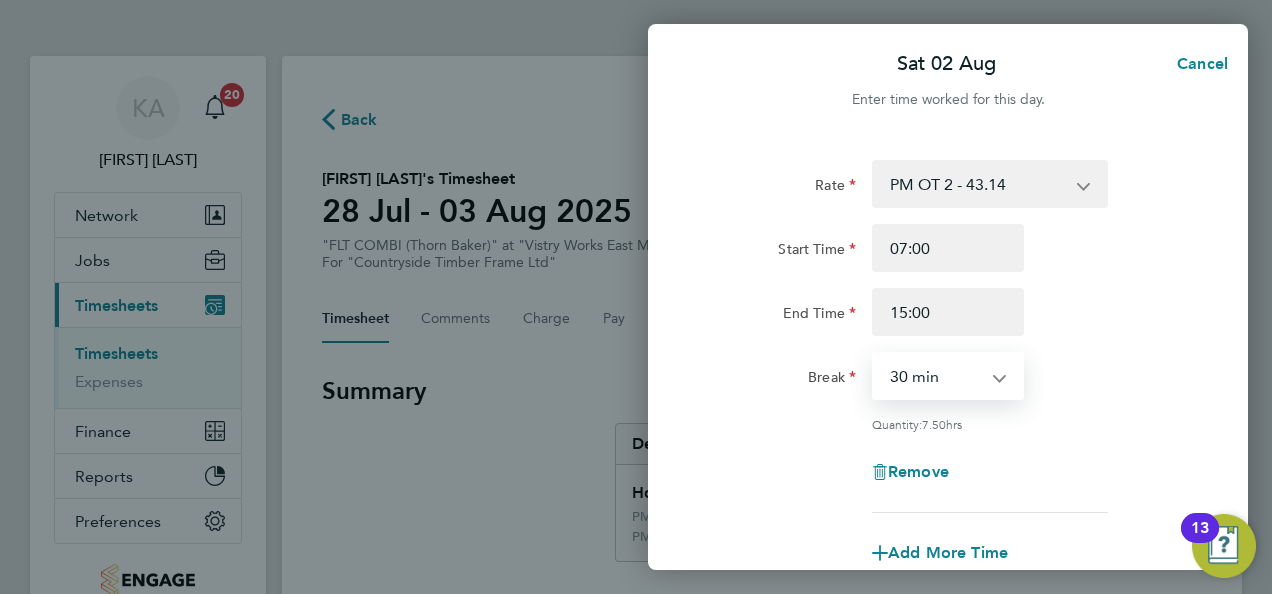 click on "Break  0 min   15 min   30 min   45 min   60 min   75 min   90 min" 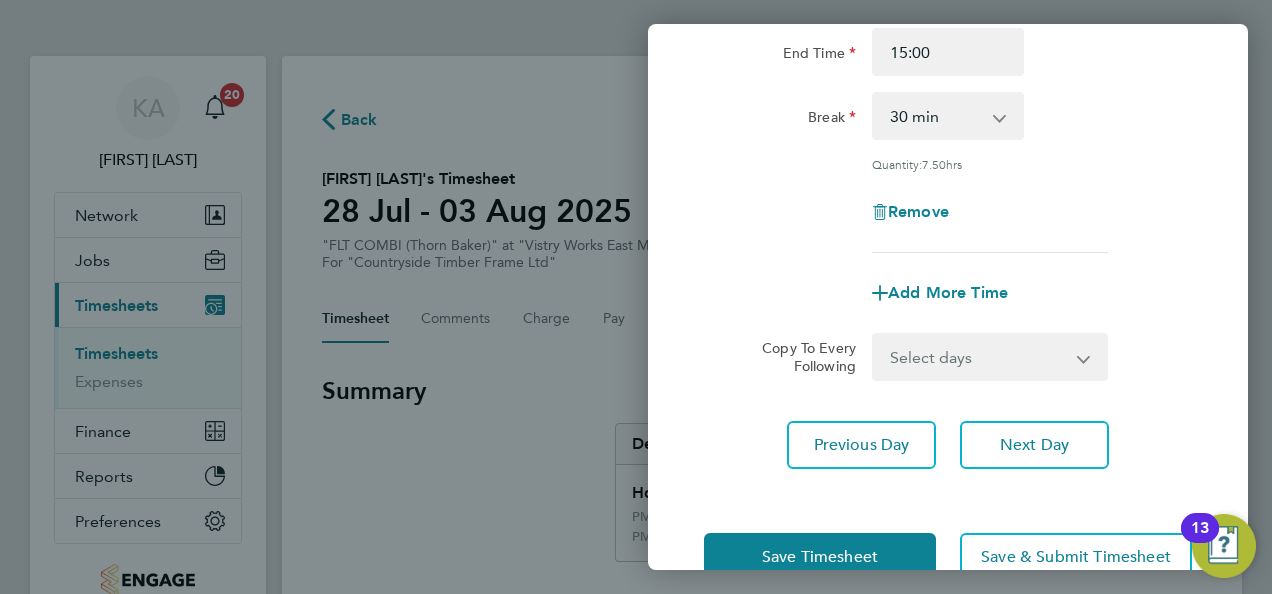 scroll, scrollTop: 309, scrollLeft: 0, axis: vertical 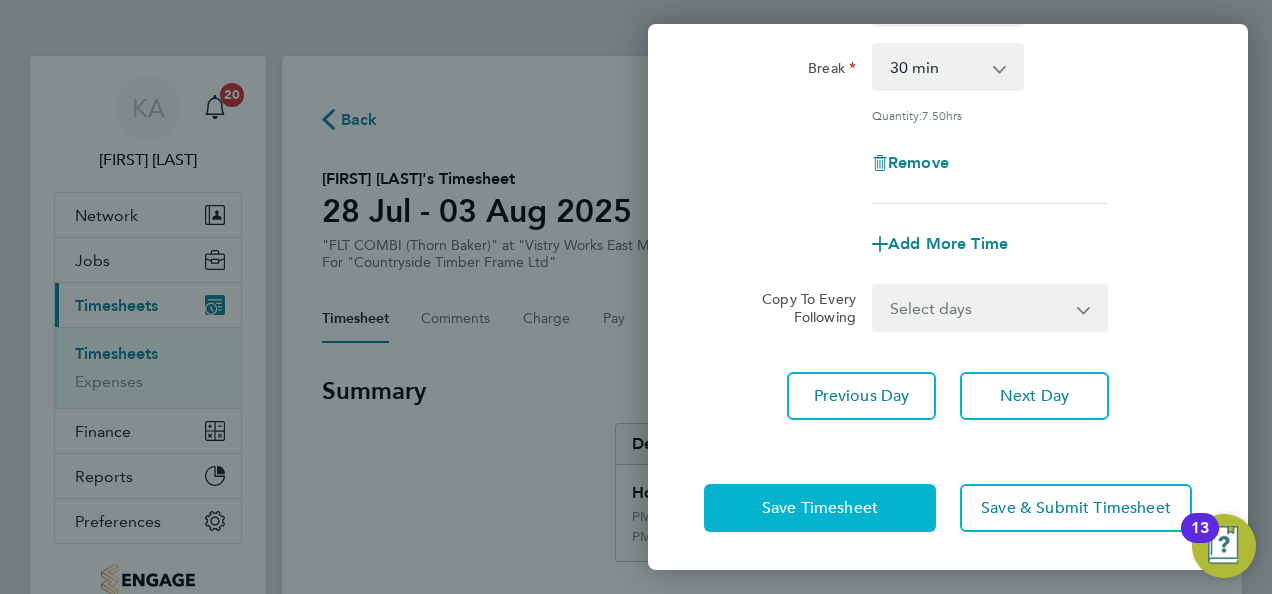 click on "Save Timesheet" 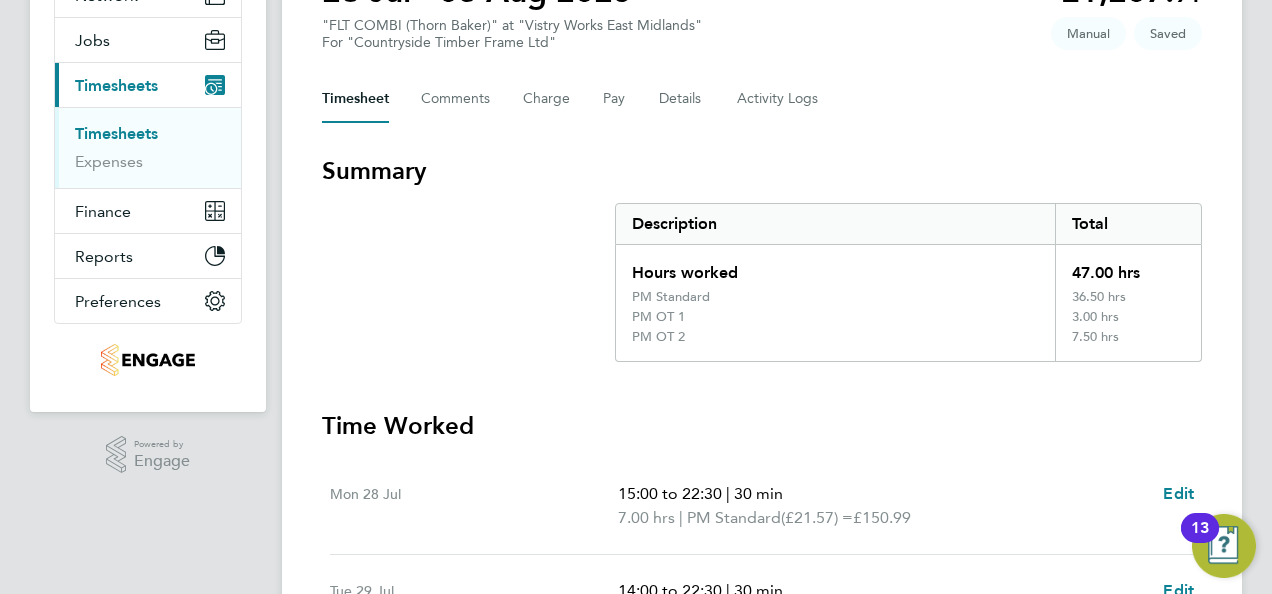 scroll, scrollTop: 100, scrollLeft: 0, axis: vertical 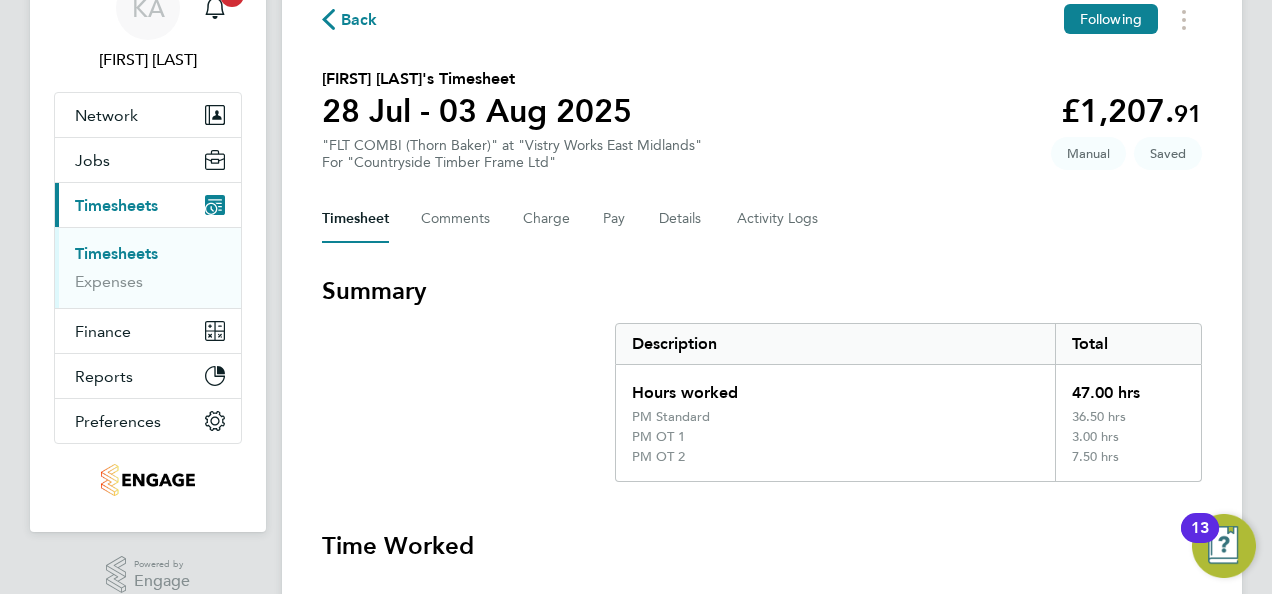 click on "Back  Following
Marcin Subzda's Timesheet   28 Jul - 03 Aug 2025   £1,207. 91  "FLT COMBI (Thorn Baker)" at "Vistry Works East Midlands"  For "Countryside Timber Frame Ltd"  Saved   Manual   Timesheet   Comments   Charge   Pay   Details   Activity Logs   Summary   Description   Total   Hours worked   47.00 hrs   PM Standard   36.50 hrs   PM OT 1   3.00 hrs   PM OT 2   7.50 hrs   Time Worked   Mon 28 Jul   15:00 to 22:30   |   30 min   7.00 hrs   |   PM Standard   (£21.57) =   £150.99   Edit   Tue 29 Jul   14:00 to 22:30   |   30 min   8.00 hrs   |   PM Standard   (£21.57) =   £172.56   Edit   Wed 30 Jul   14:00 to 22:30   |   30 min   8.00 hrs   |   PM Standard   (£21.57) =   £172.56   Edit   Thu 31 Jul   14:00 to 22:30   |   30 min   8.00 hrs   |   PM Standard   (£21.57) =   £172.56   22:30 to 23:00   |   0 min   0.50 hr   |   PM OT 1   (£32.35) =   £16.18   Edit   Fri 01 Aug   14:00 to 20:00   |   30 min   5.50 hrs   |   PM Standard   (£21.57) =   £118.64   20:00 to 22:30   |" 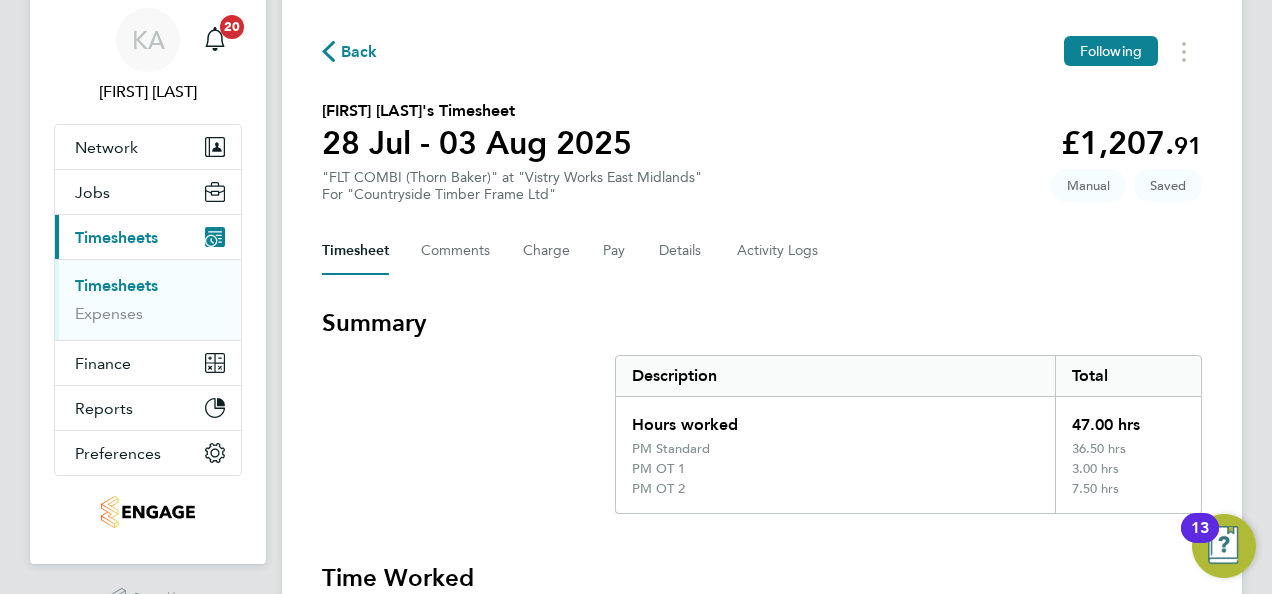 scroll, scrollTop: 100, scrollLeft: 0, axis: vertical 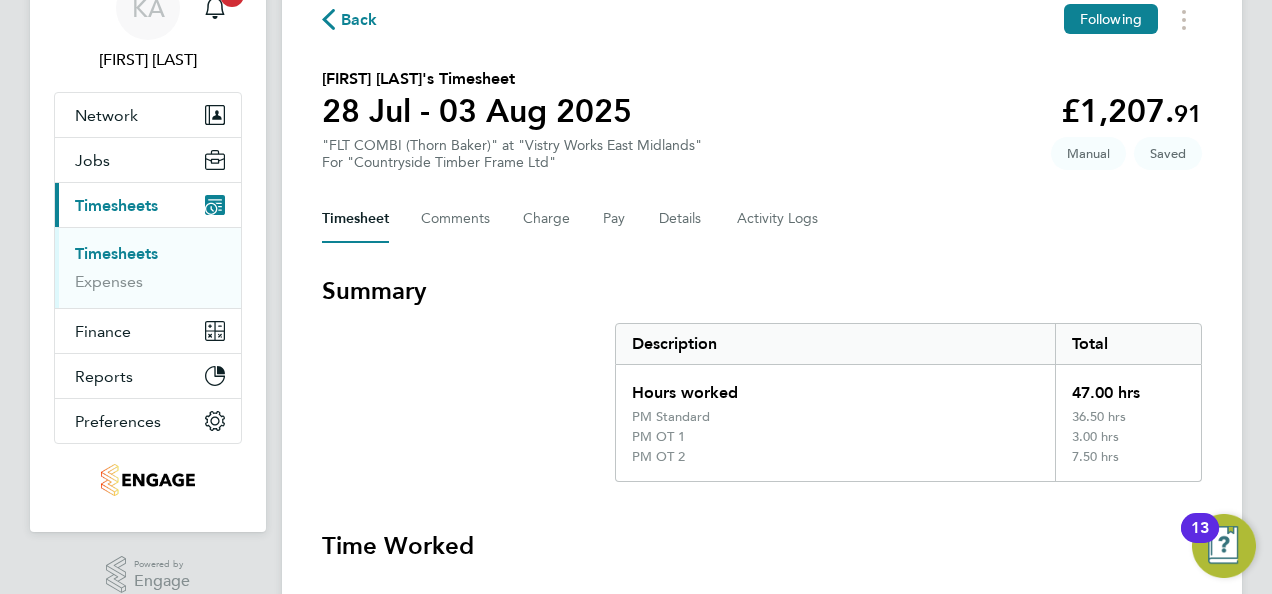click on "Back  Following
Marcin Subzda's Timesheet   28 Jul - 03 Aug 2025   £1,207. 91  "FLT COMBI (Thorn Baker)" at "Vistry Works East Midlands"  For "Countryside Timber Frame Ltd"  Saved   Manual   Timesheet   Comments   Charge   Pay   Details   Activity Logs   Summary   Description   Total   Hours worked   47.00 hrs   PM Standard   36.50 hrs   PM OT 1   3.00 hrs   PM OT 2   7.50 hrs   Time Worked   Mon 28 Jul   15:00 to 22:30   |   30 min   7.00 hrs   |   PM Standard   (£21.57) =   £150.99   Edit   Tue 29 Jul   14:00 to 22:30   |   30 min   8.00 hrs   |   PM Standard   (£21.57) =   £172.56   Edit   Wed 30 Jul   14:00 to 22:30   |   30 min   8.00 hrs   |   PM Standard   (£21.57) =   £172.56   Edit   Thu 31 Jul   14:00 to 22:30   |   30 min   8.00 hrs   |   PM Standard   (£21.57) =   £172.56   22:30 to 23:00   |   0 min   0.50 hr   |   PM OT 1   (£32.35) =   £16.18   Edit   Fri 01 Aug   14:00 to 20:00   |   30 min   5.50 hrs   |   PM Standard   (£21.57) =   £118.64   20:00 to 22:30   |" 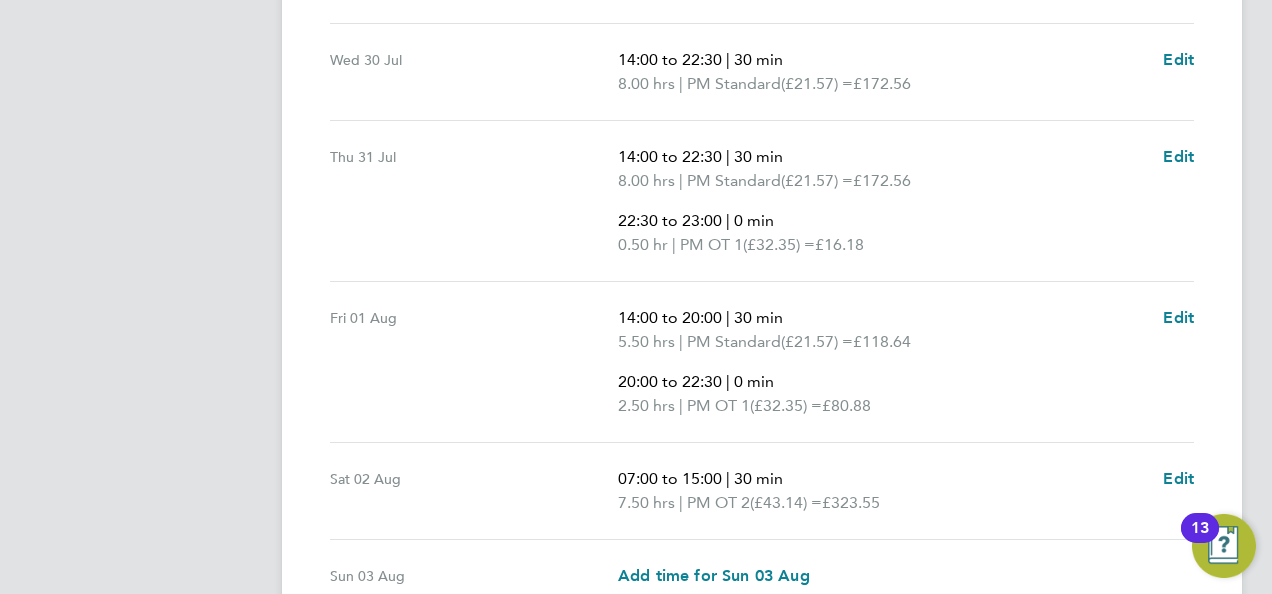 scroll, scrollTop: 1000, scrollLeft: 0, axis: vertical 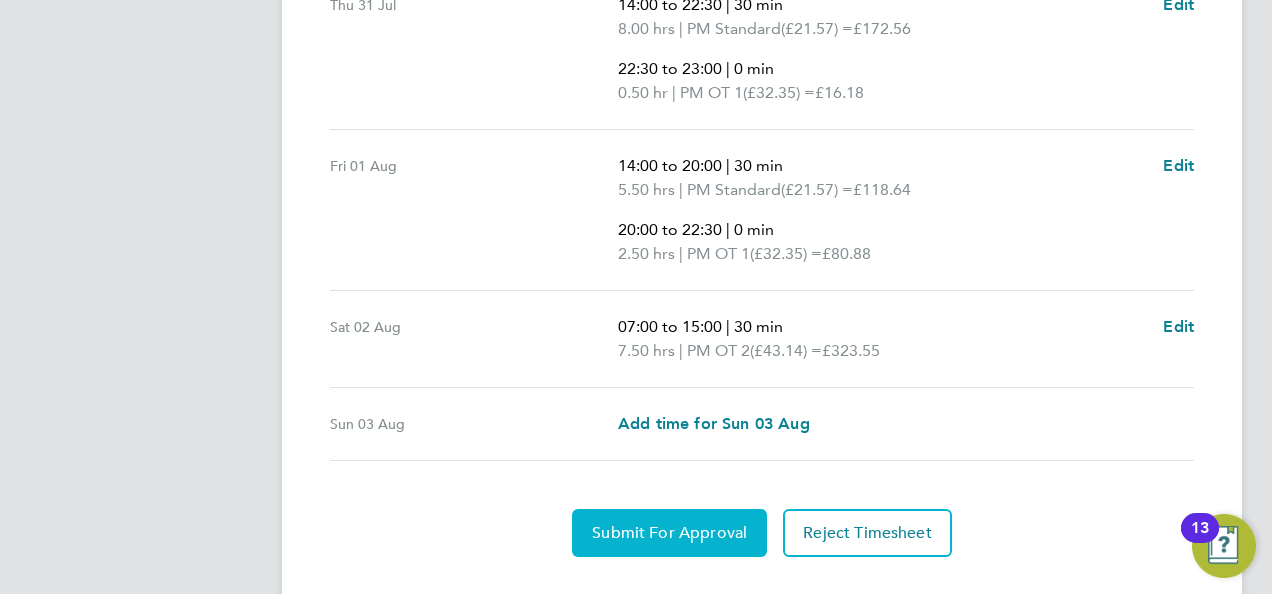 click on "Submit For Approval" 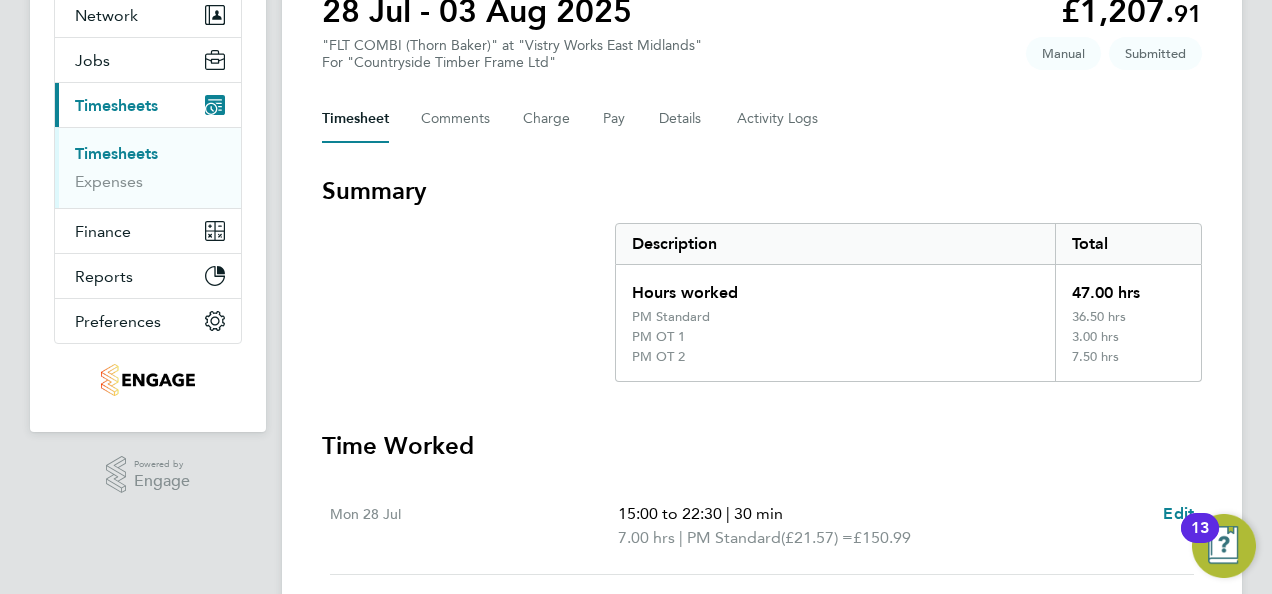 scroll, scrollTop: 100, scrollLeft: 0, axis: vertical 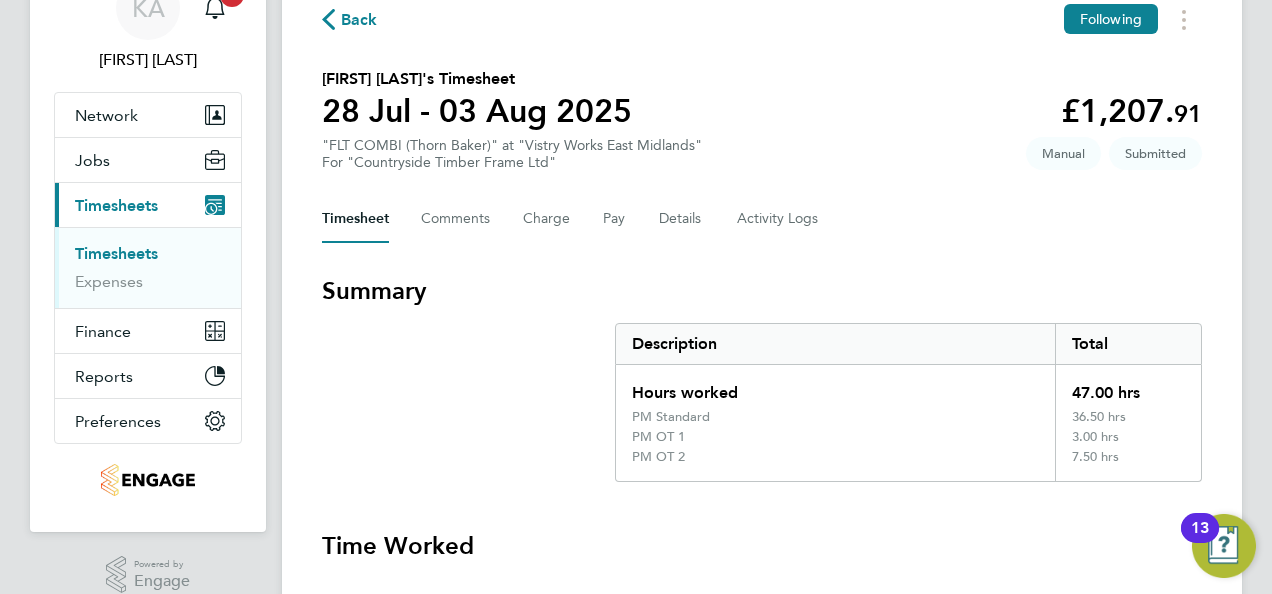 click on "Back  Following
Marcin Subzda's Timesheet   28 Jul - 03 Aug 2025   £1,207. 91  "FLT COMBI (Thorn Baker)" at "Vistry Works East Midlands"  For "Countryside Timber Frame Ltd"  Submitted   Manual   Timesheet   Comments   Charge   Pay   Details   Activity Logs   Summary   Description   Total   Hours worked   47.00 hrs   PM Standard   36.50 hrs   PM OT 1   3.00 hrs   PM OT 2   7.50 hrs   Time Worked   Mon 28 Jul   15:00 to 22:30   |   30 min   7.00 hrs   |   PM Standard   (£21.57) =   £150.99   Edit   Tue 29 Jul   14:00 to 22:30   |   30 min   8.00 hrs   |   PM Standard   (£21.57) =   £172.56   Edit   Wed 30 Jul   14:00 to 22:30   |   30 min   8.00 hrs   |   PM Standard   (£21.57) =   £172.56   Edit   Thu 31 Jul   14:00 to 22:30   |   30 min   8.00 hrs   |   PM Standard   (£21.57) =   £172.56   22:30 to 23:00   |   0 min   0.50 hr   |   PM OT 1   (£32.35) =   £16.18   Edit   Fri 01 Aug   14:00 to 20:00   |   30 min   5.50 hrs   |   PM Standard   (£21.57) =   £118.64   20:00 to 22:30" 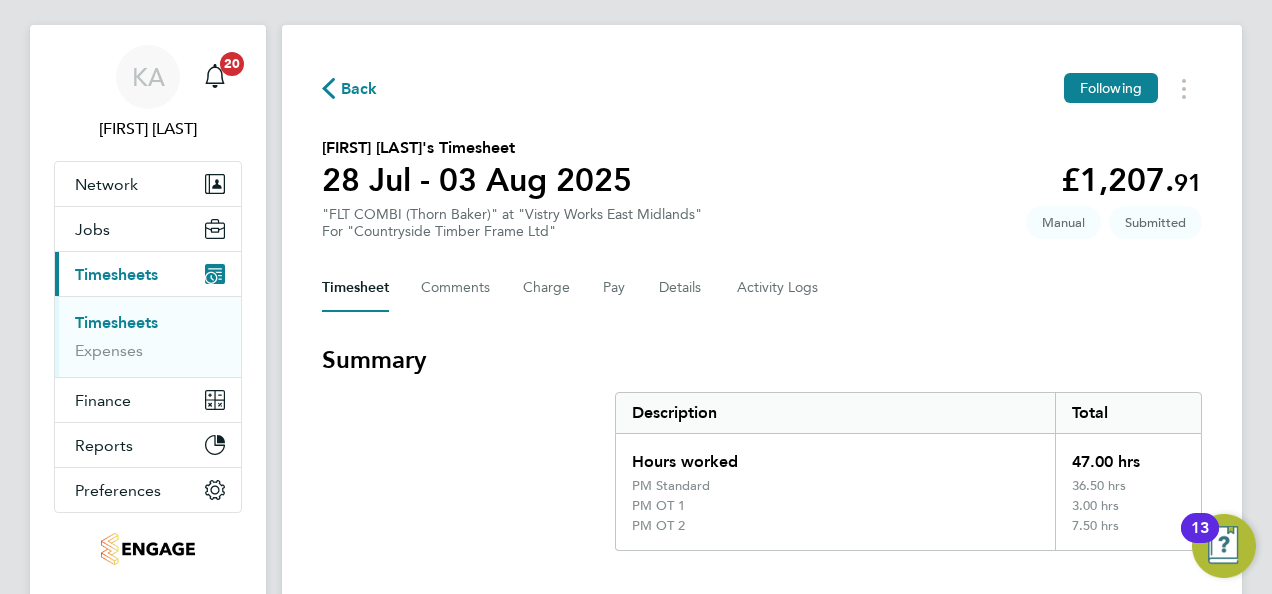 scroll, scrollTop: 0, scrollLeft: 0, axis: both 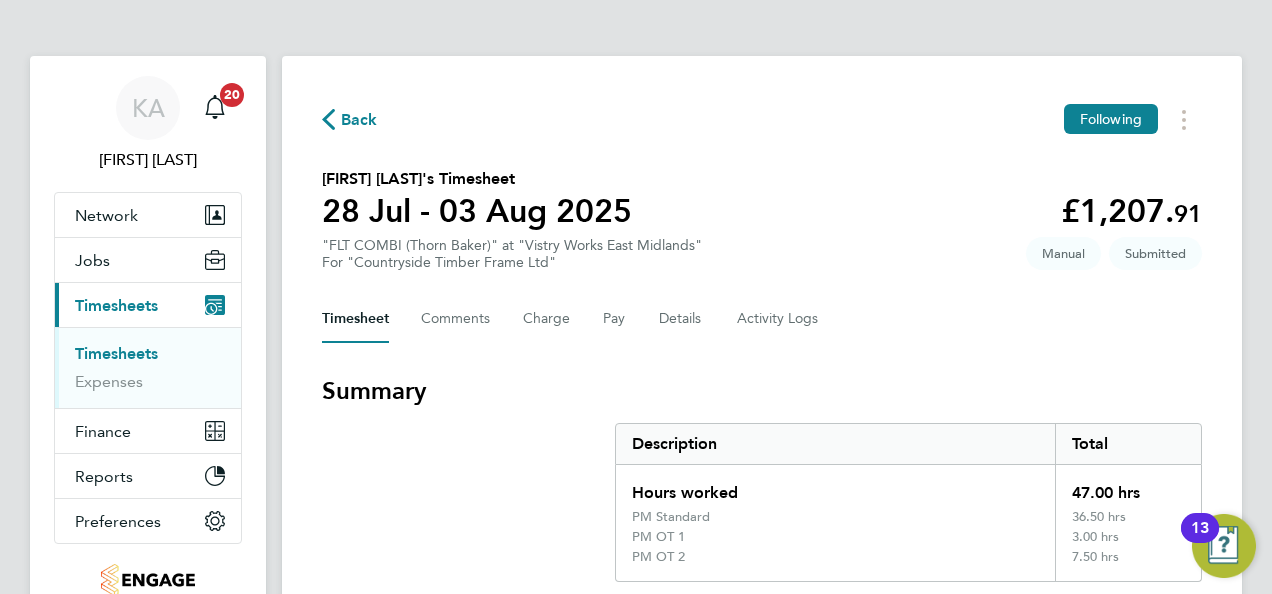 click on "Back" 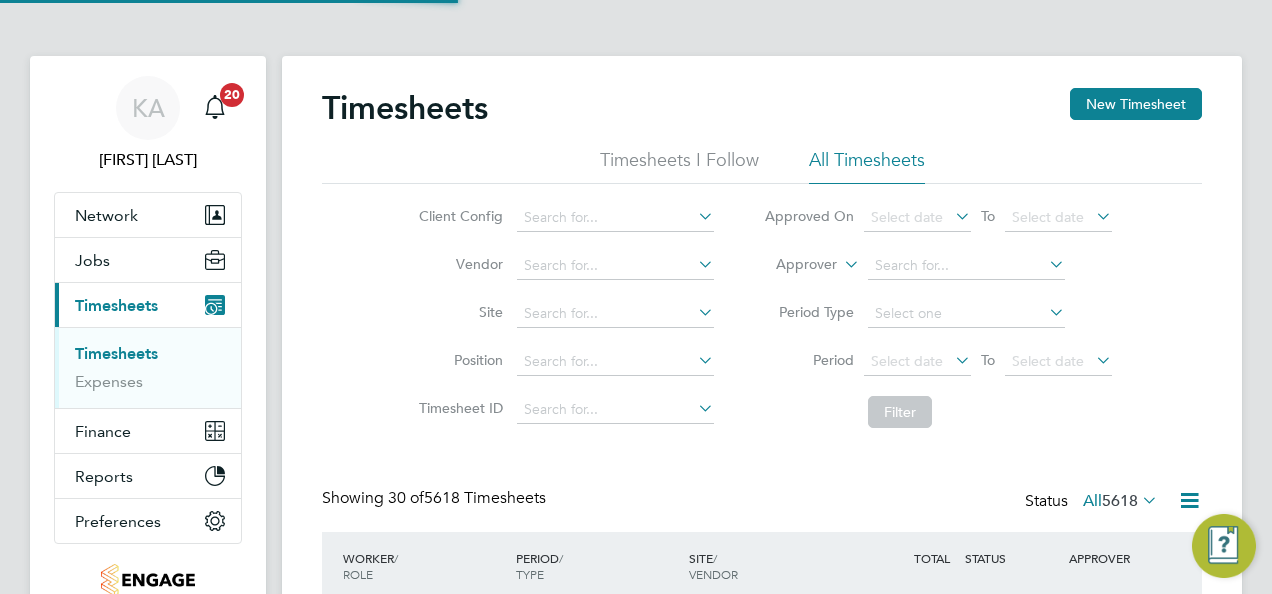 scroll, scrollTop: 10, scrollLeft: 10, axis: both 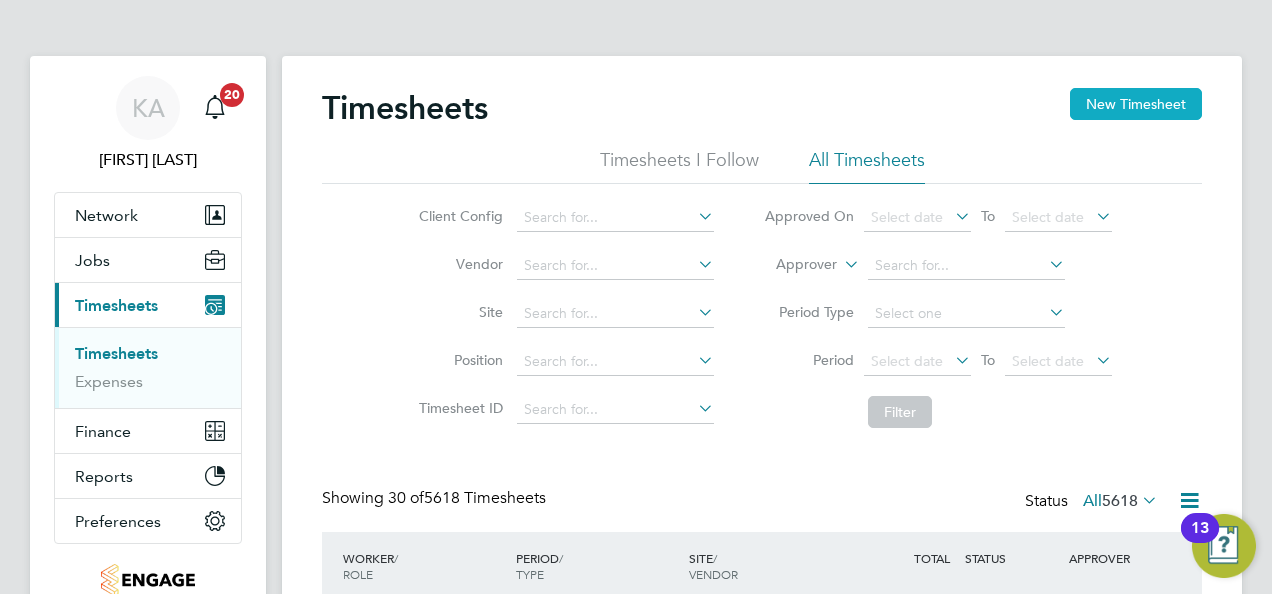 click on "New Timesheet" 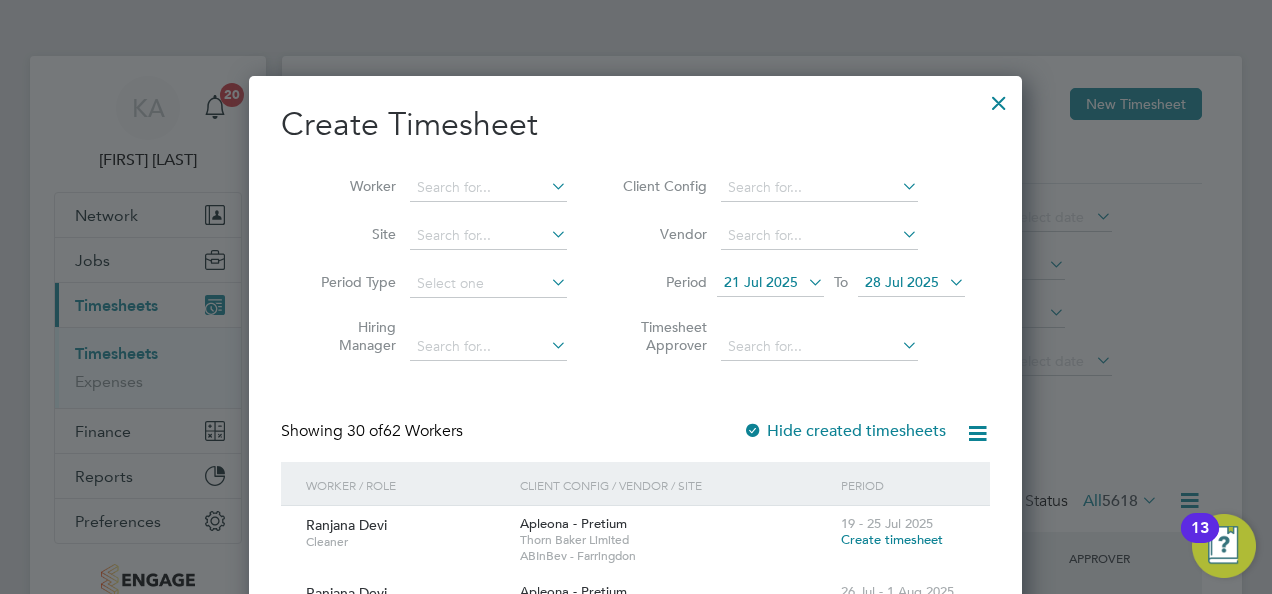 click at bounding box center (898, 186) 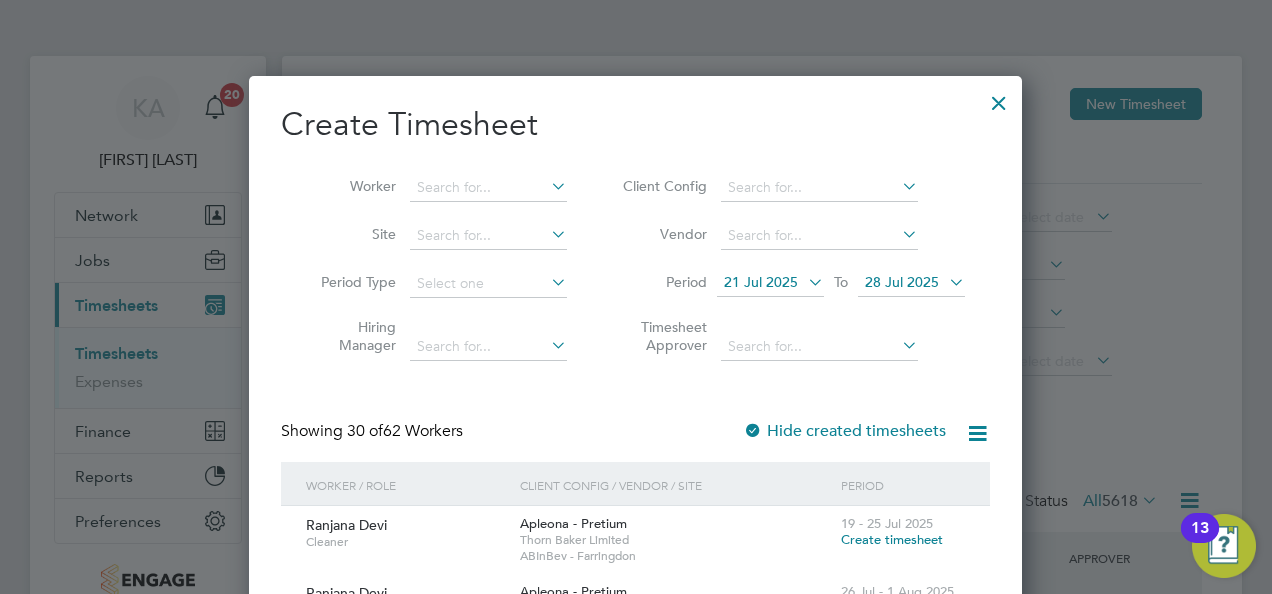 click on "Countryside Timber Frame Ltd" 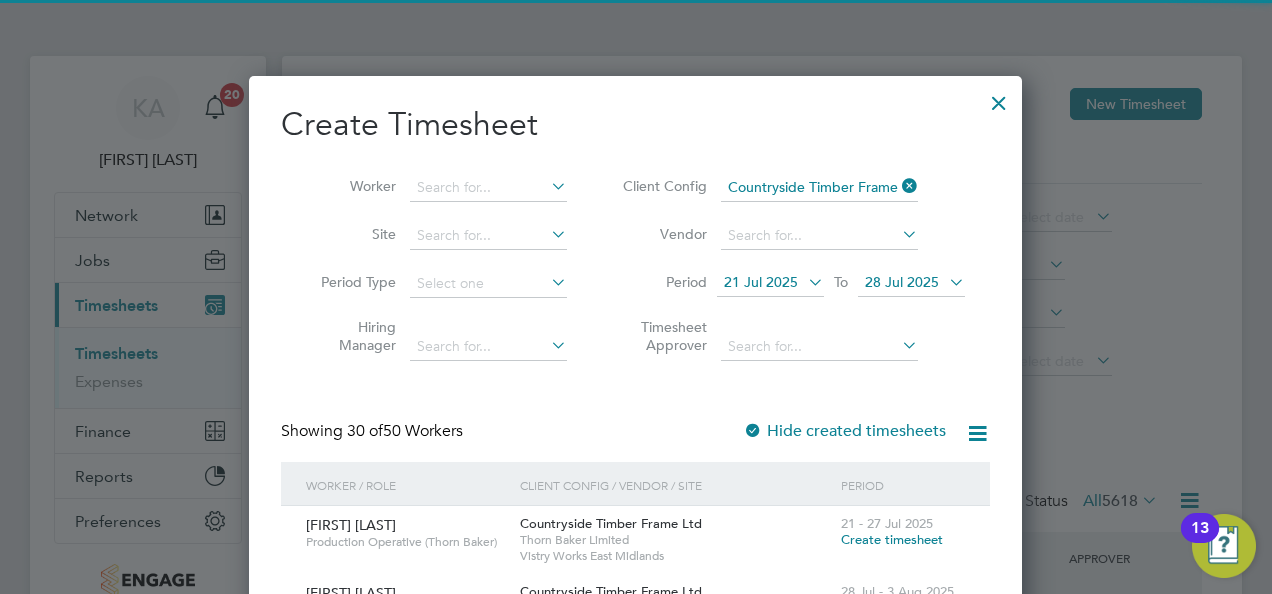 click at bounding box center (804, 282) 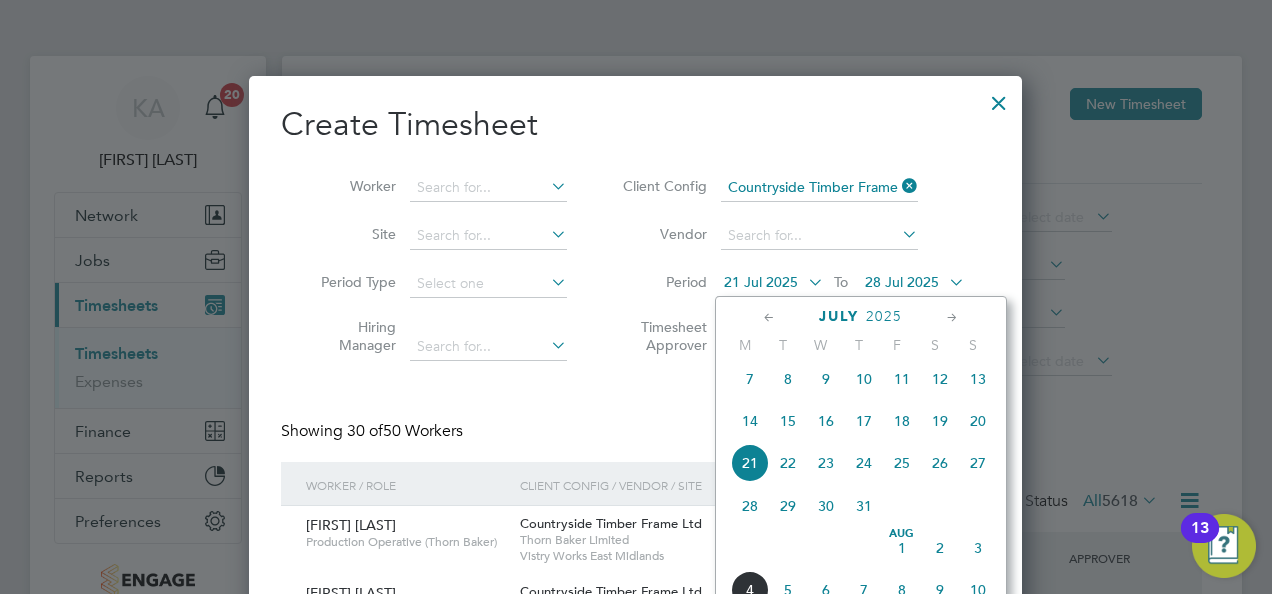 click on "28" 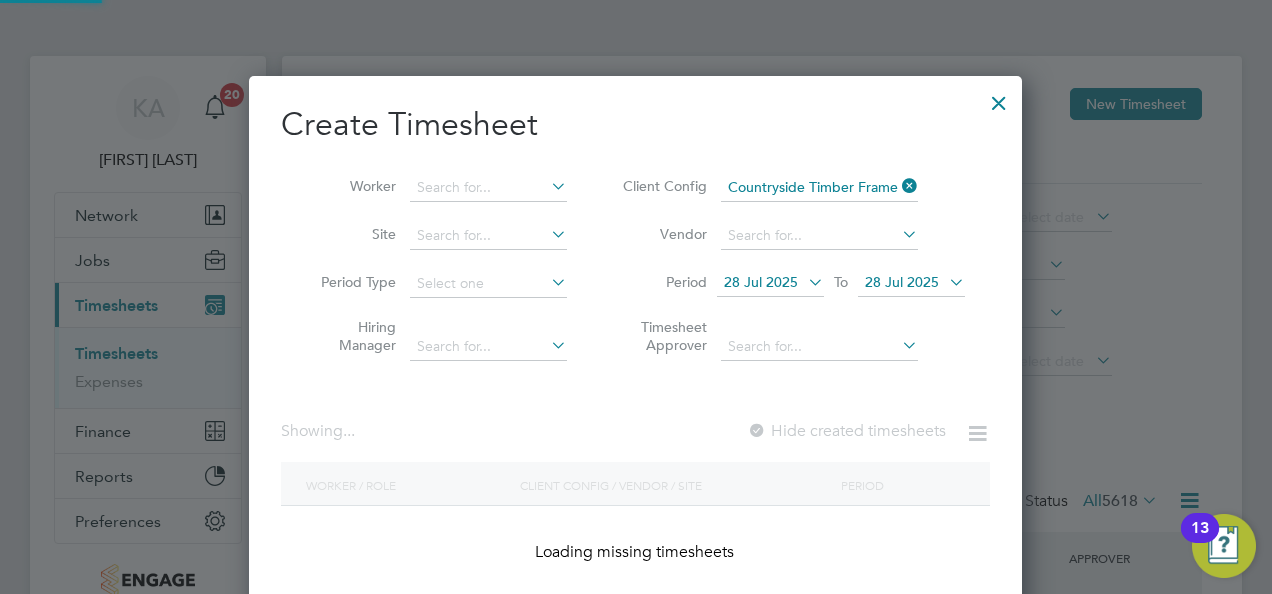 click at bounding box center (945, 282) 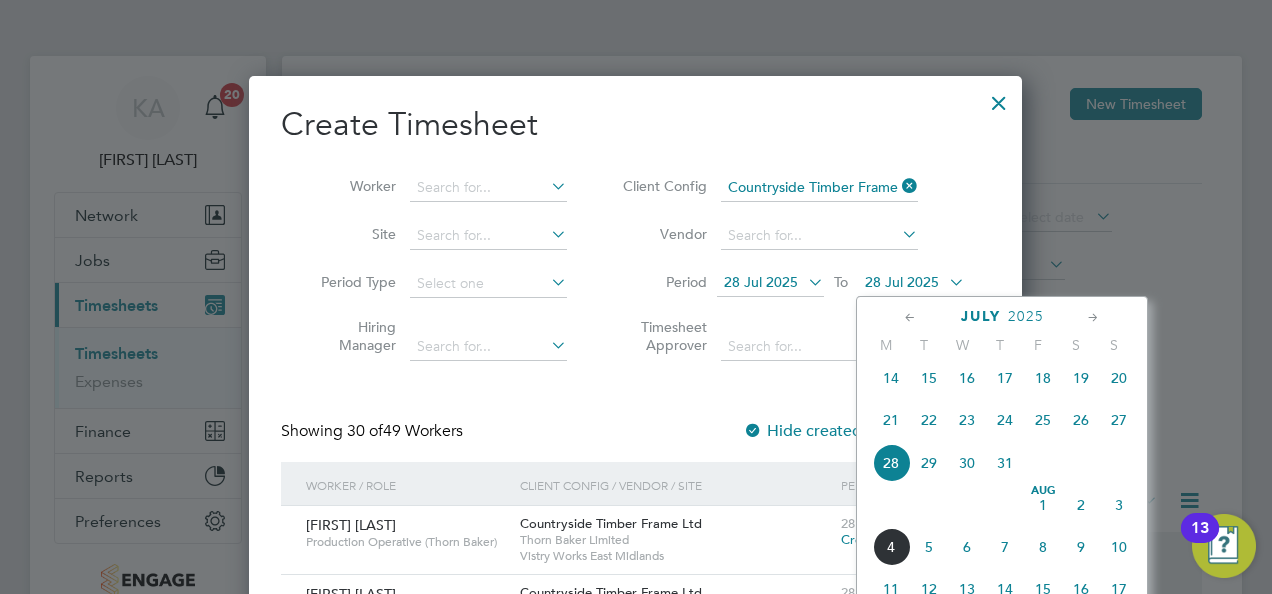 click on "3" 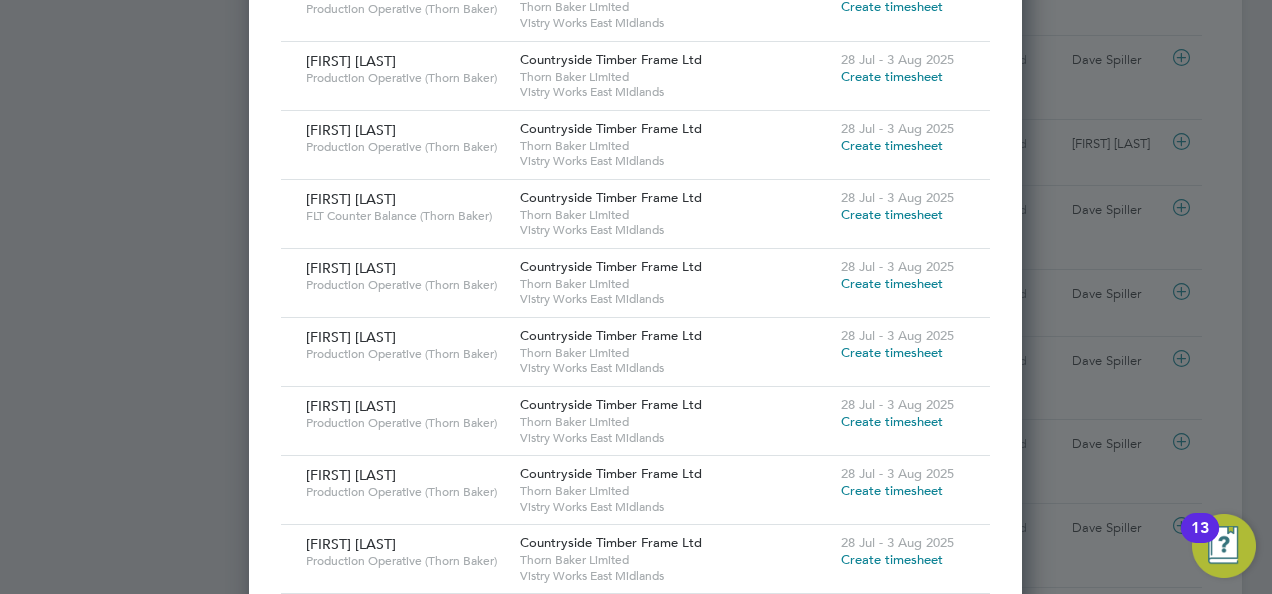 click on "Create timesheet" at bounding box center (892, 421) 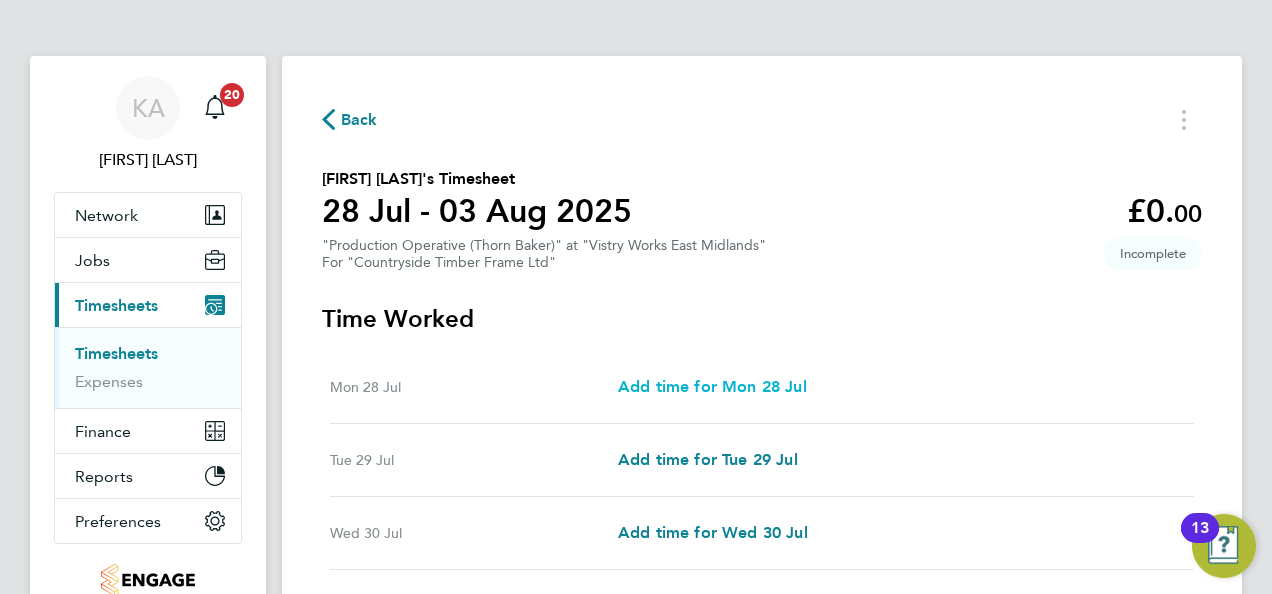 click on "Add time for Mon 28 Jul" at bounding box center (712, 386) 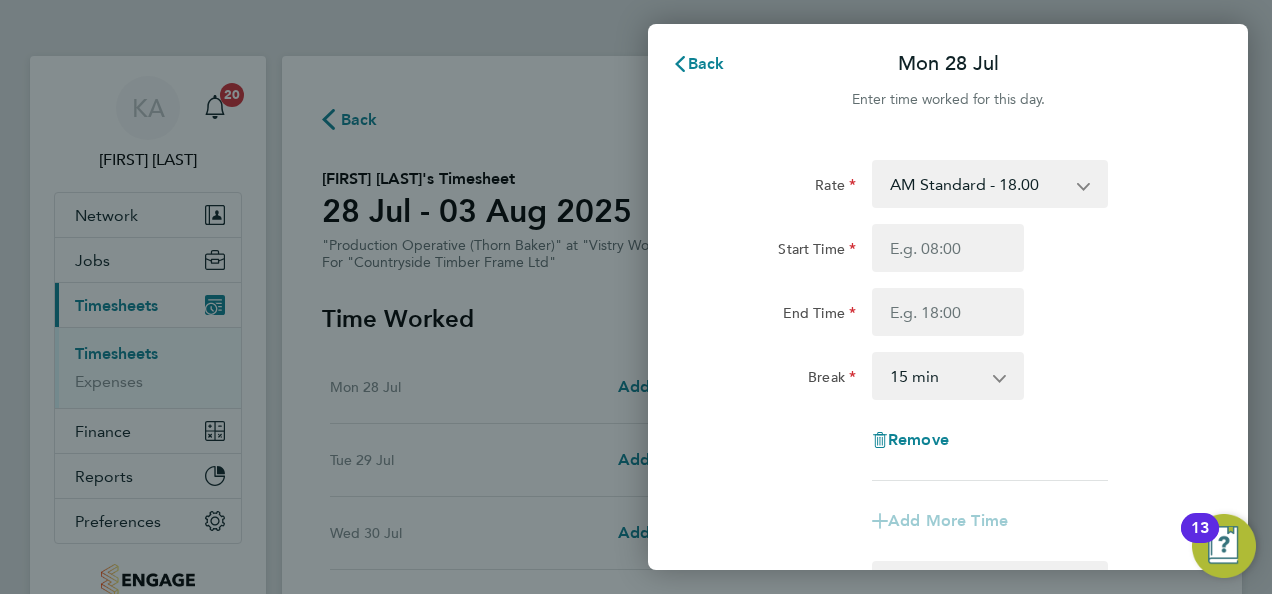 click 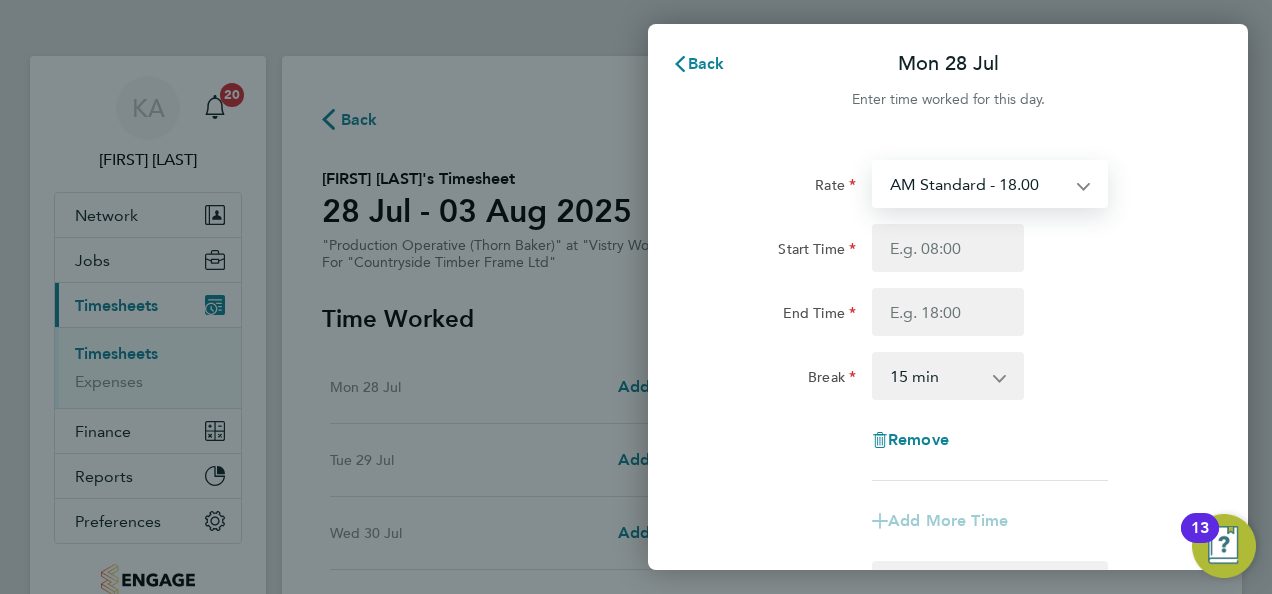 select on "15" 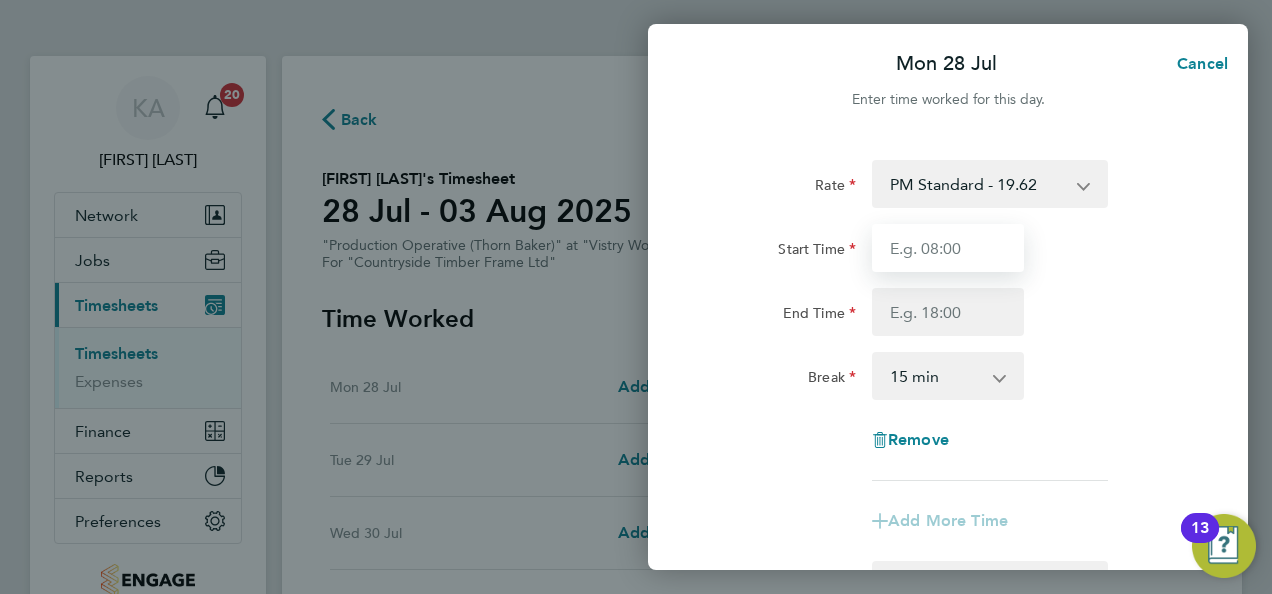 click on "Start Time" at bounding box center (948, 248) 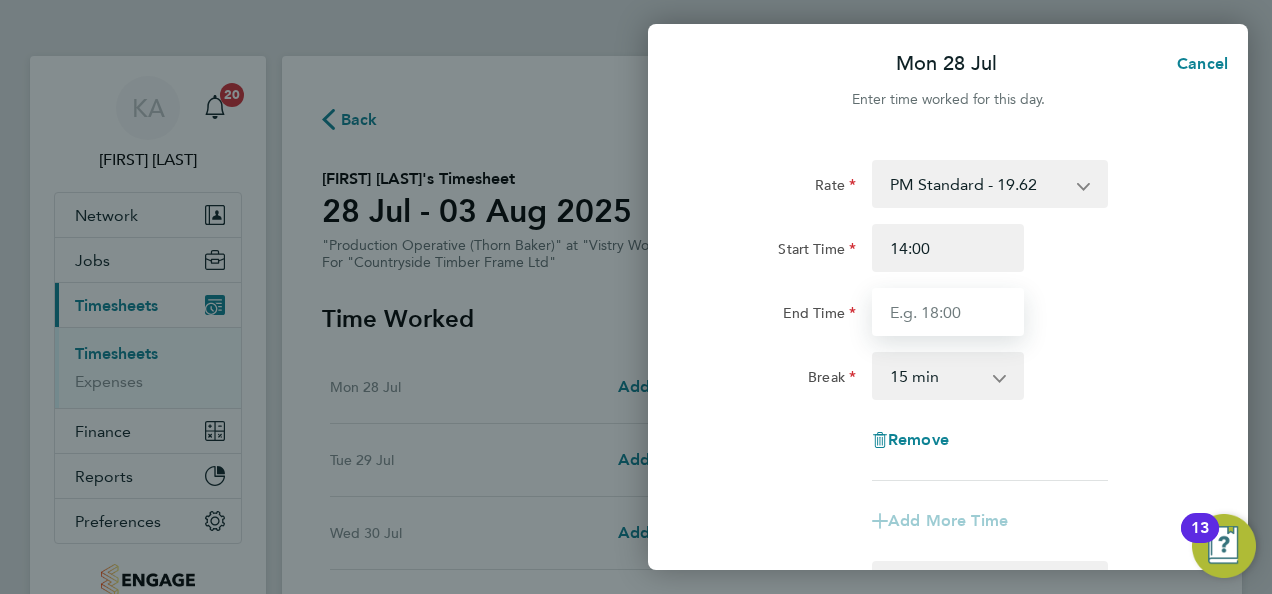 click on "End Time" at bounding box center (948, 312) 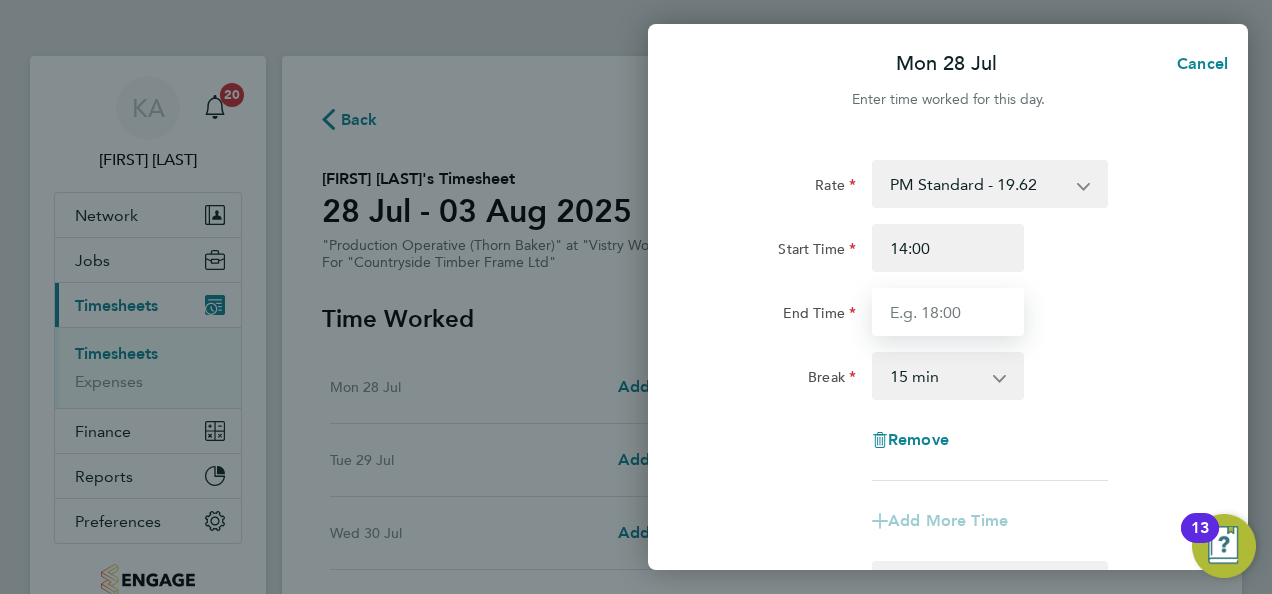 type on "22:30" 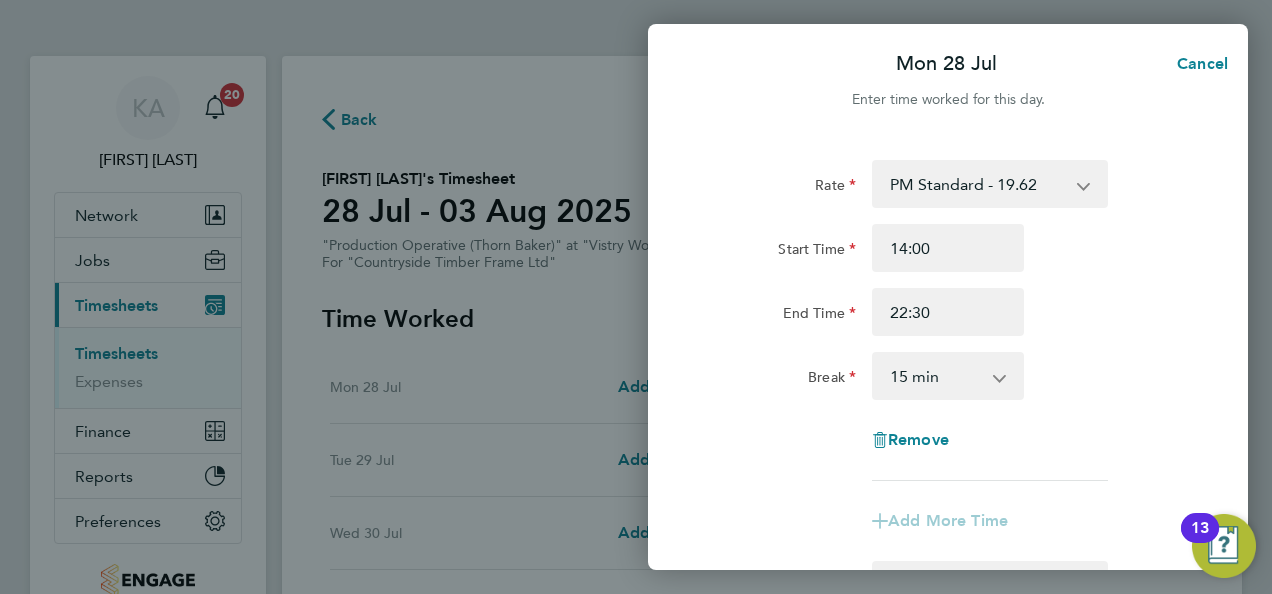 click on "0 min   15 min   30 min   45 min   60 min   75 min   90 min" at bounding box center [936, 376] 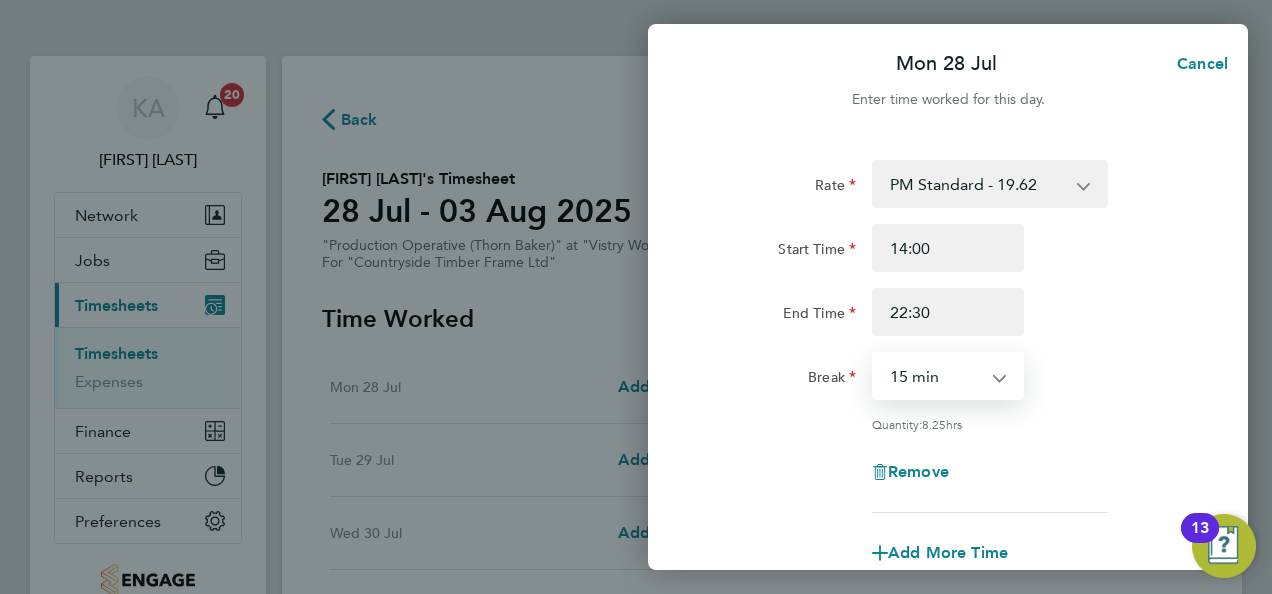 select on "30" 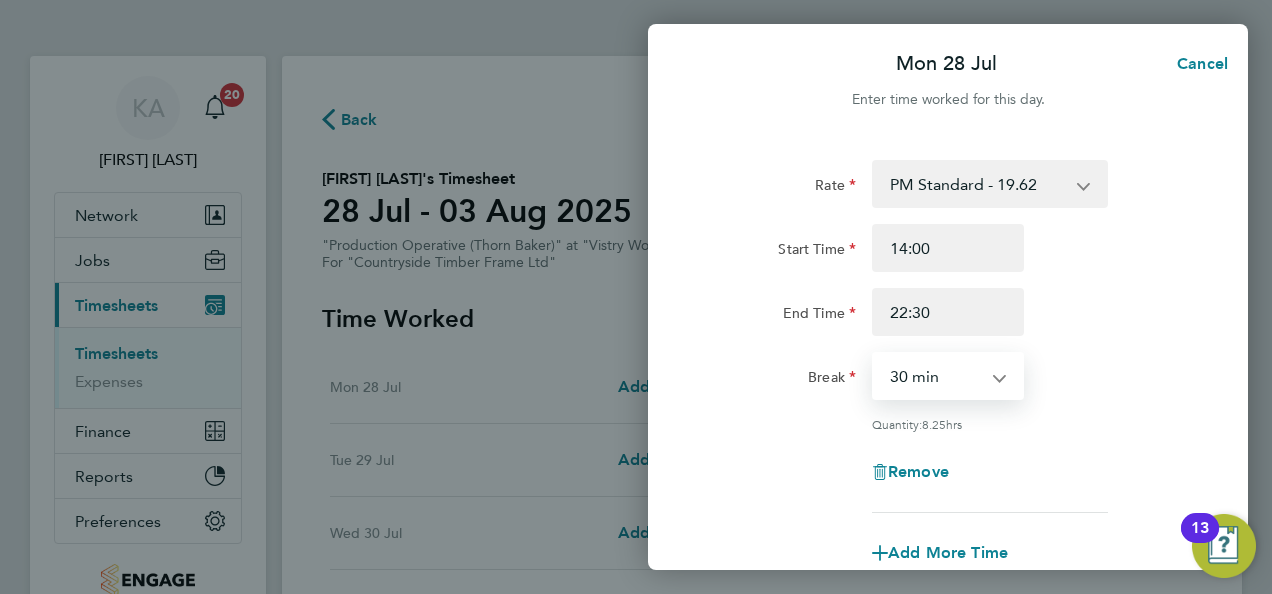 click on "0 min   15 min   30 min   45 min   60 min   75 min   90 min" at bounding box center [936, 376] 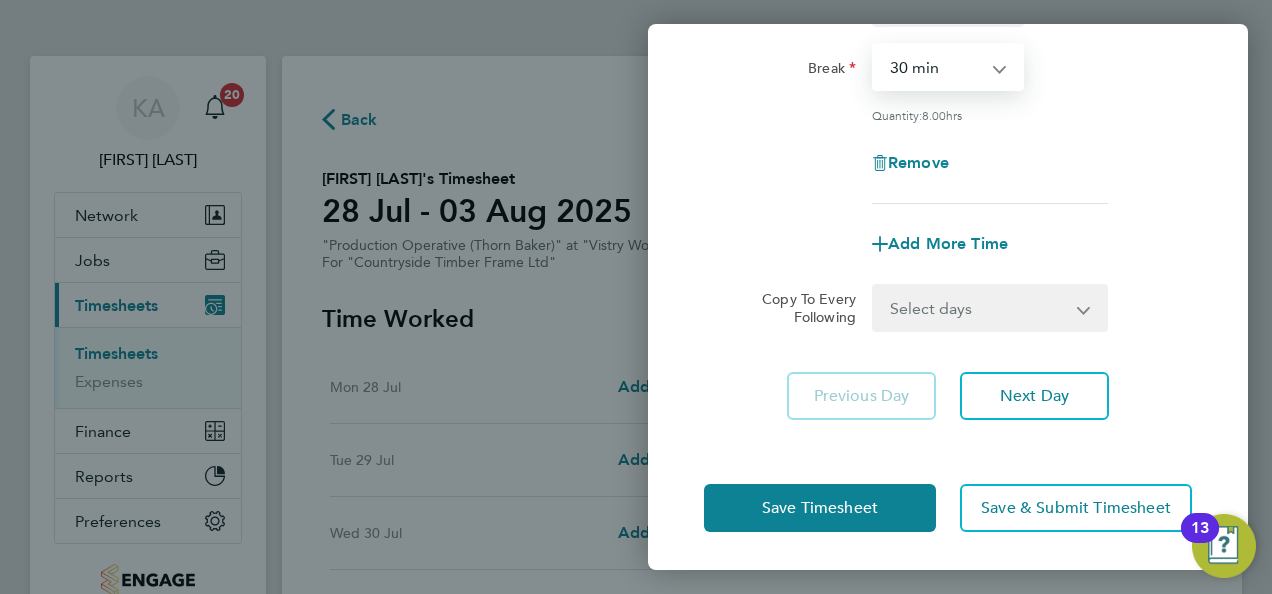 click on "Select days   Day   Weekday (Mon-Fri)   Weekend (Sat-Sun)   Tuesday   Wednesday   Thursday   Friday   Saturday   Sunday" at bounding box center (979, 308) 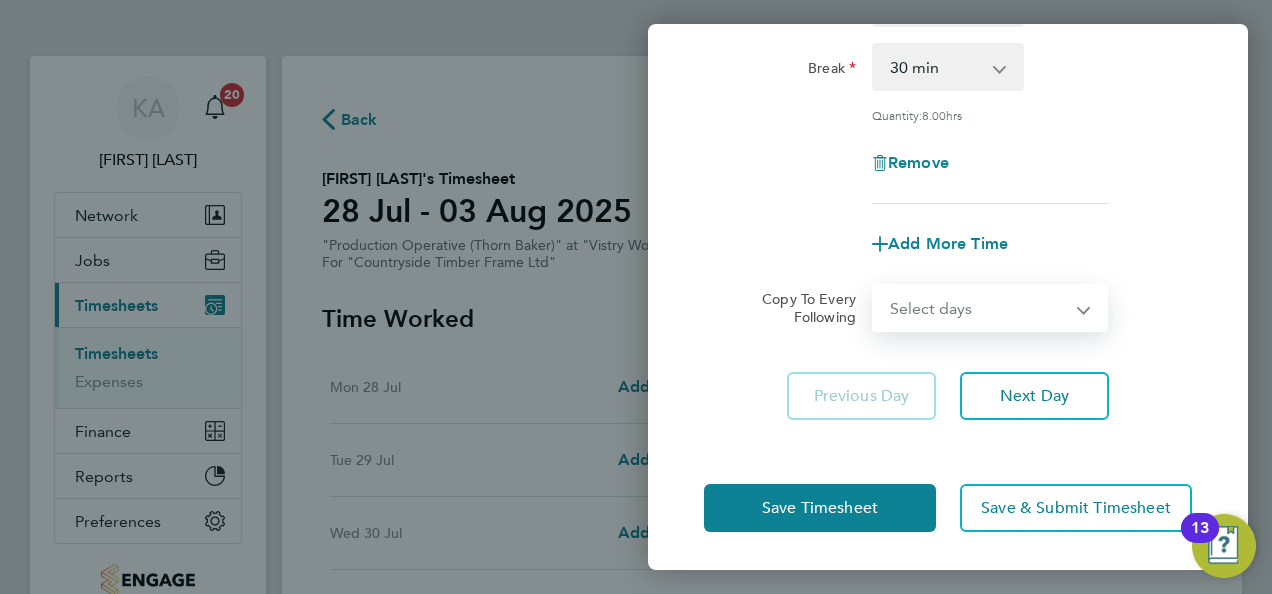 select on "WEEKDAY" 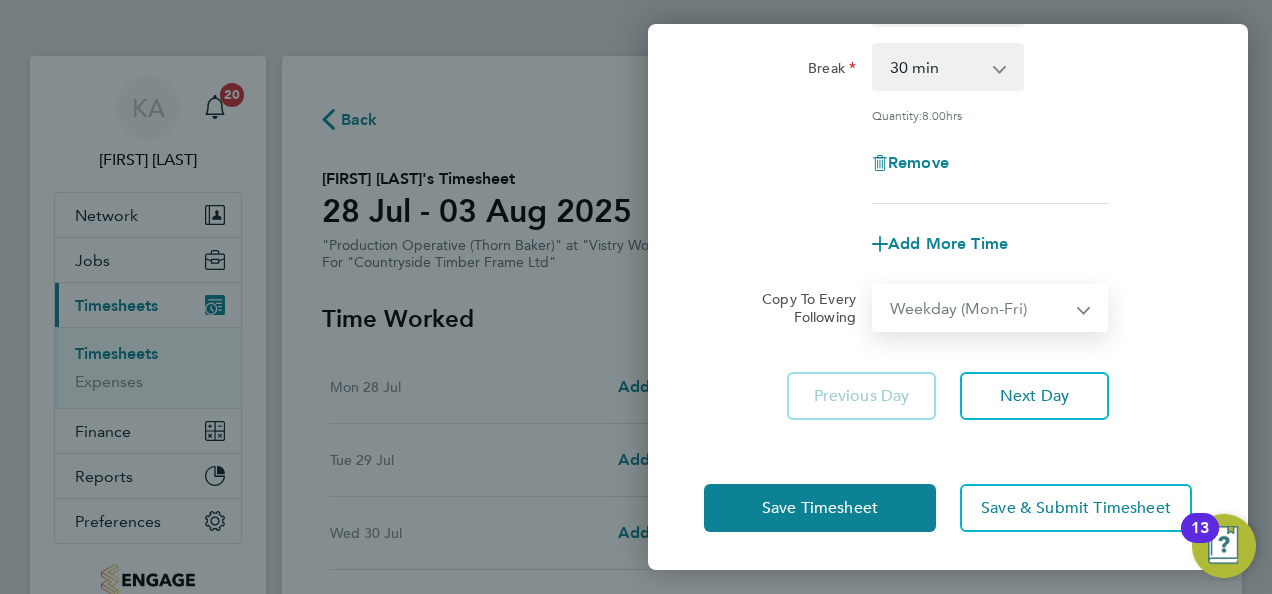 click on "Select days   Day   Weekday (Mon-Fri)   Weekend (Sat-Sun)   Tuesday   Wednesday   Thursday   Friday   Saturday   Sunday" at bounding box center [979, 308] 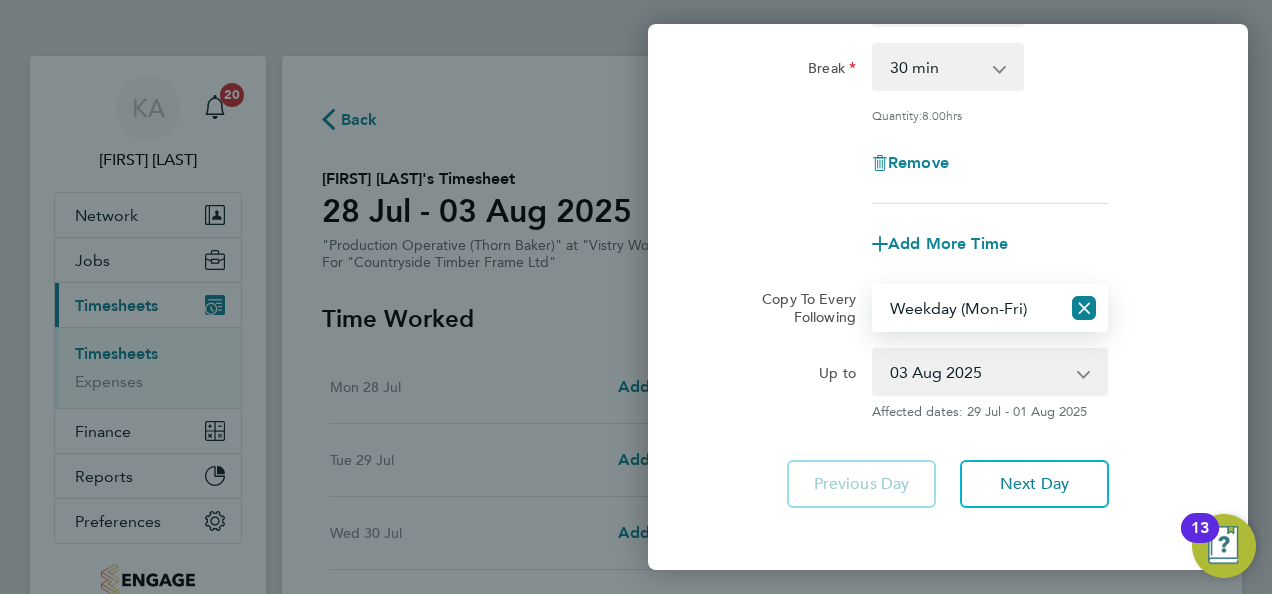 click on "29 Jul 2025   30 Jul 2025   31 Jul 2025   01 Aug 2025   02 Aug 2025   03 Aug 2025" at bounding box center [978, 372] 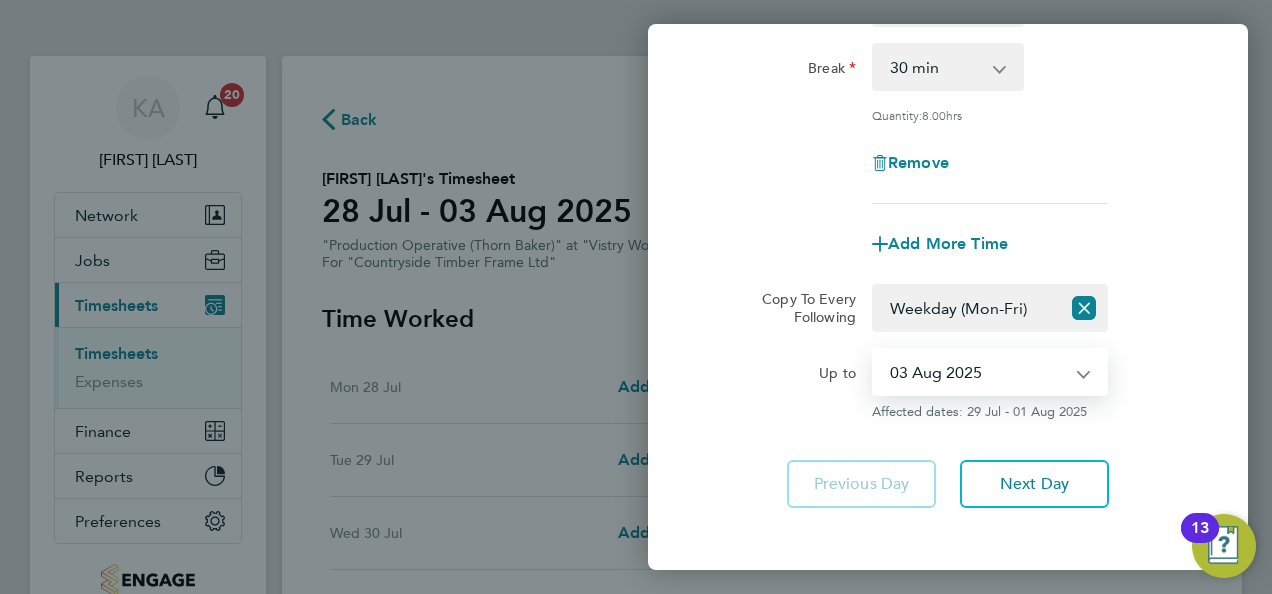 select on "2025-07-30" 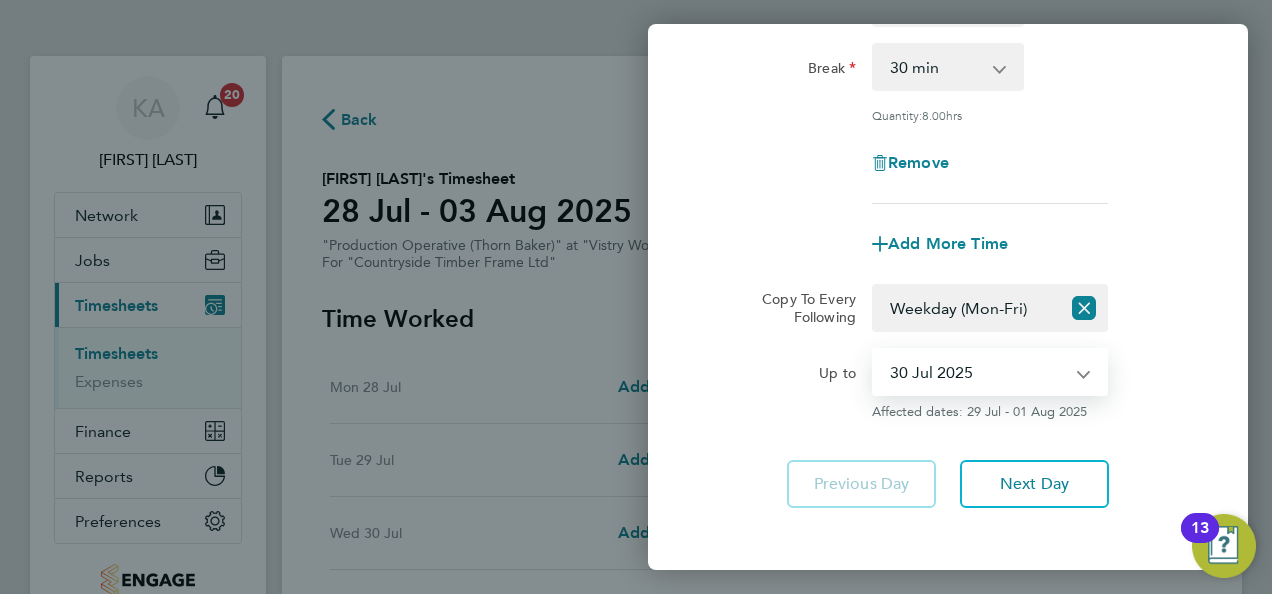 click on "29 Jul 2025   30 Jul 2025   31 Jul 2025   01 Aug 2025   02 Aug 2025   03 Aug 2025" at bounding box center [978, 372] 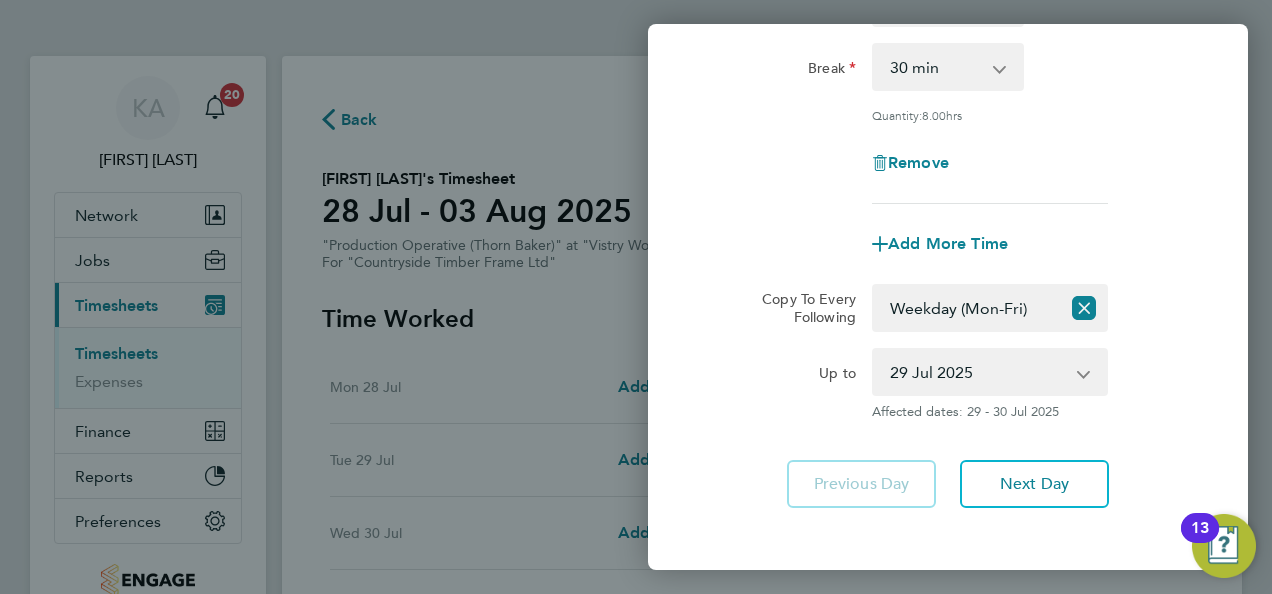 click on "Rate  PM Standard - 19.62   AM Standard - 18.00   OT2 - 36.00   PM OT 2 - 39.24   PM OT 1 - 29.43   OT 1 - 27.00
Start Time 14:00 End Time 22:30 Break  0 min   15 min   30 min   45 min   60 min   75 min   90 min
Quantity:  8.00  hrs
Remove" 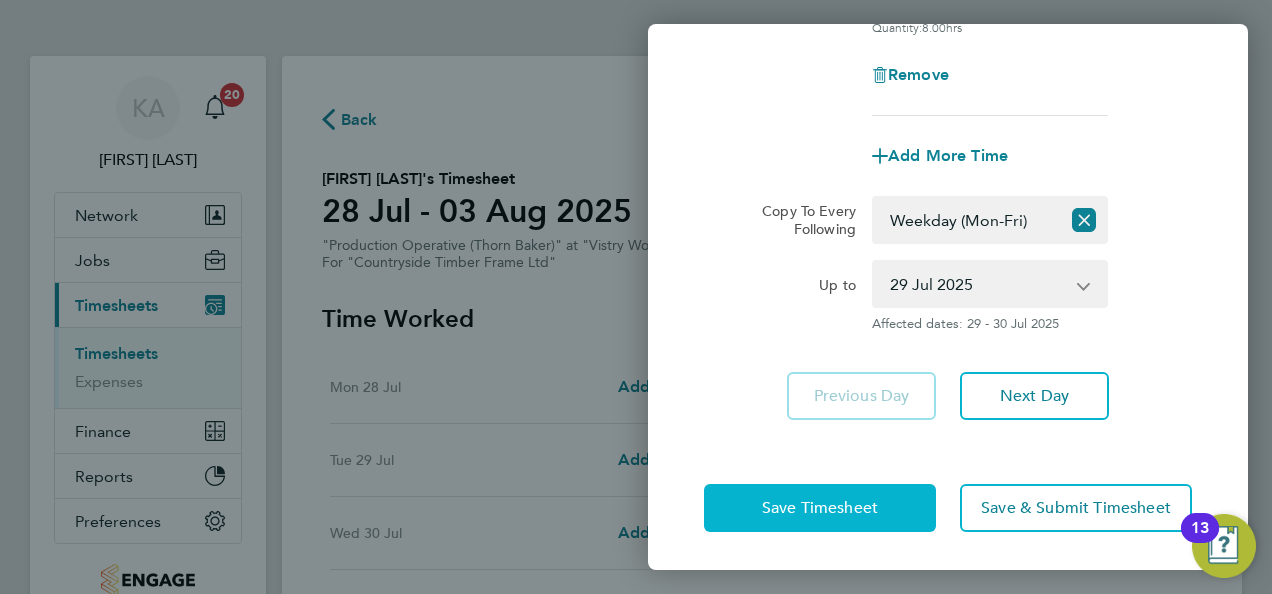 click on "Save Timesheet" 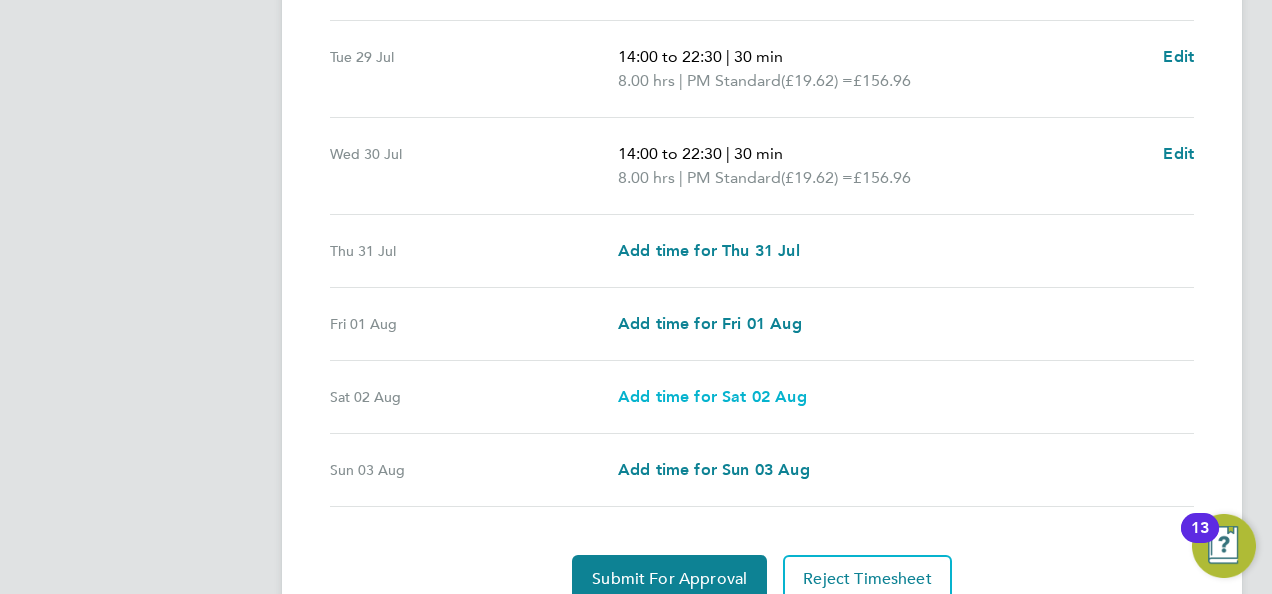 scroll, scrollTop: 799, scrollLeft: 0, axis: vertical 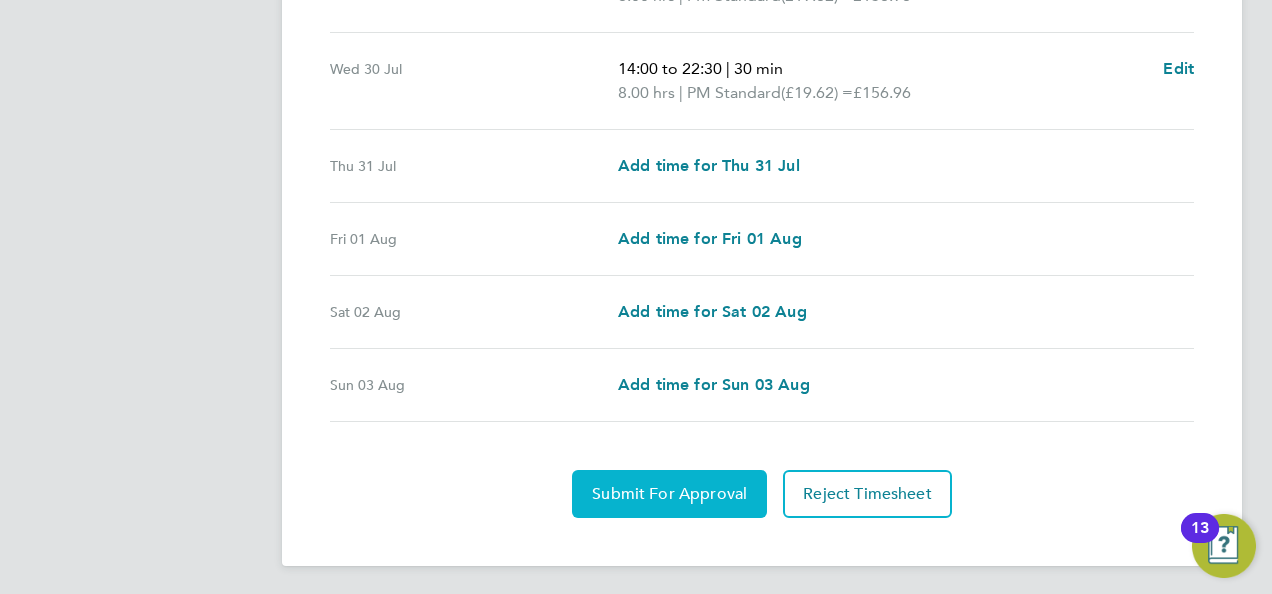 drag, startPoint x: 648, startPoint y: 487, endPoint x: 639, endPoint y: 482, distance: 10.29563 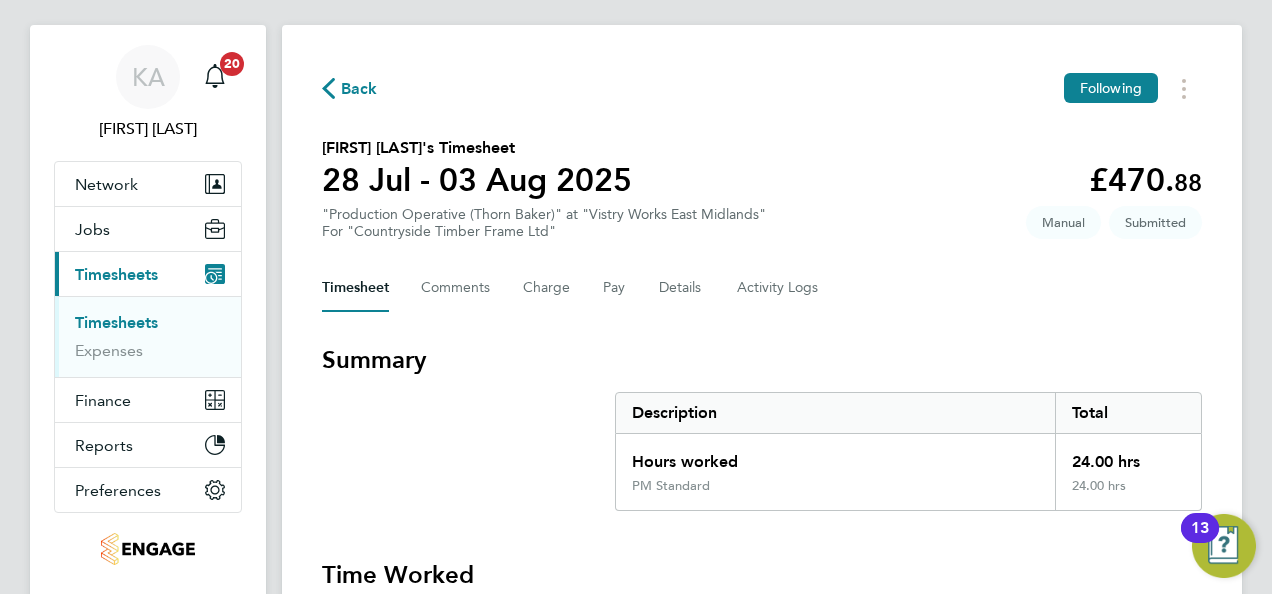 scroll, scrollTop: 0, scrollLeft: 0, axis: both 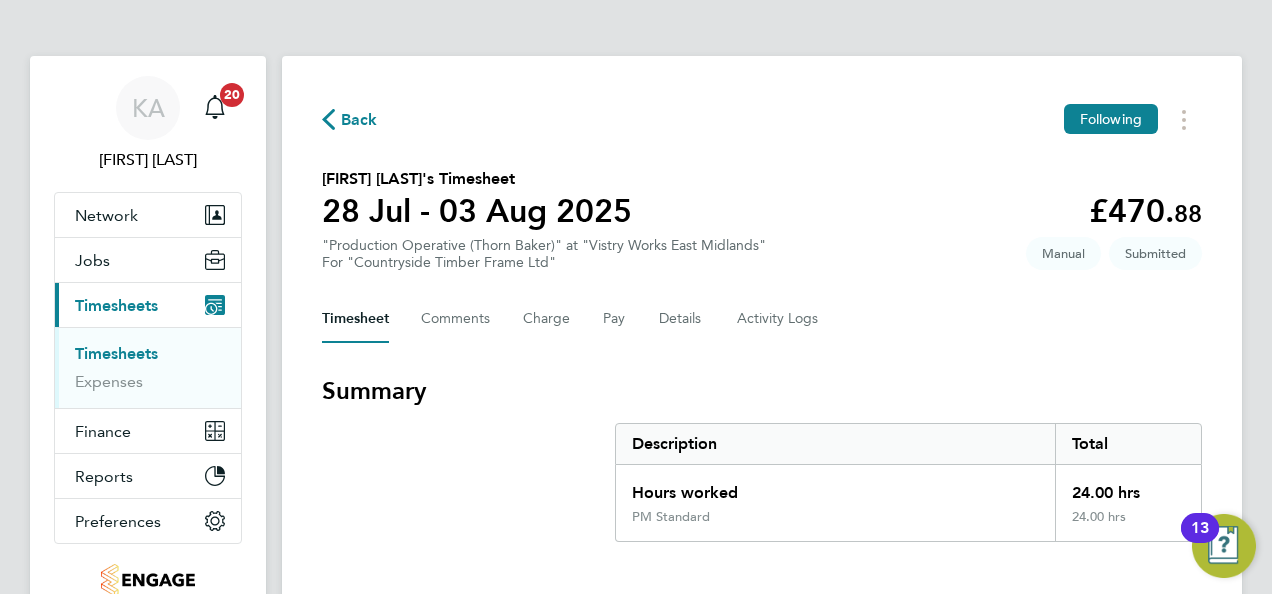 click on "Back" 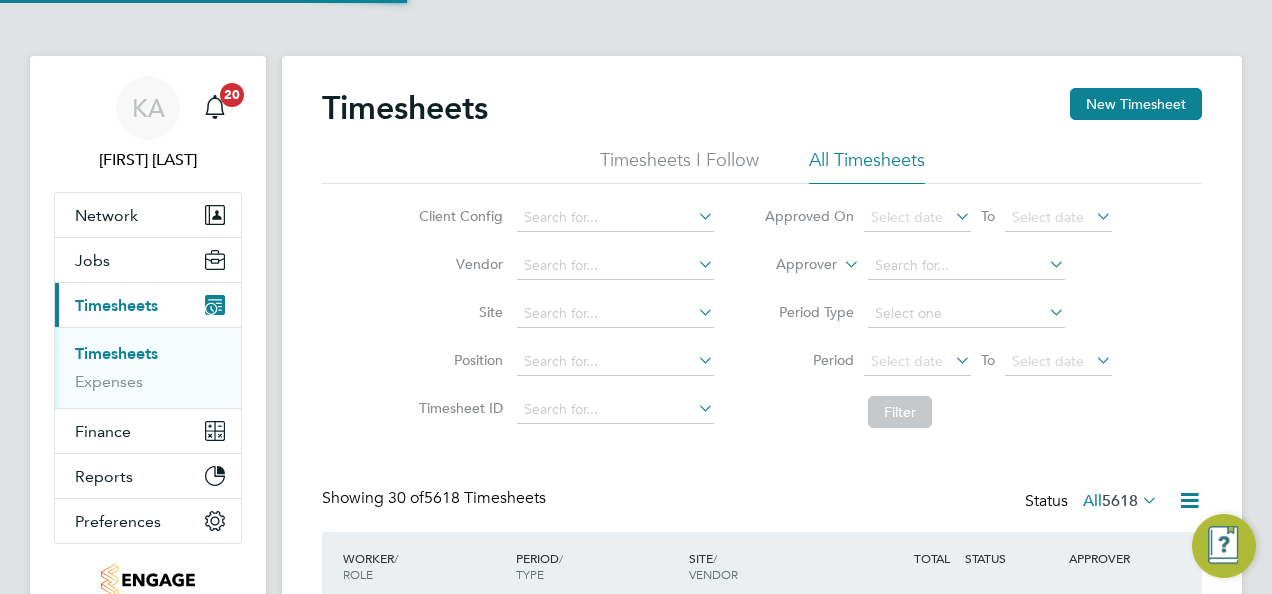 scroll, scrollTop: 10, scrollLeft: 10, axis: both 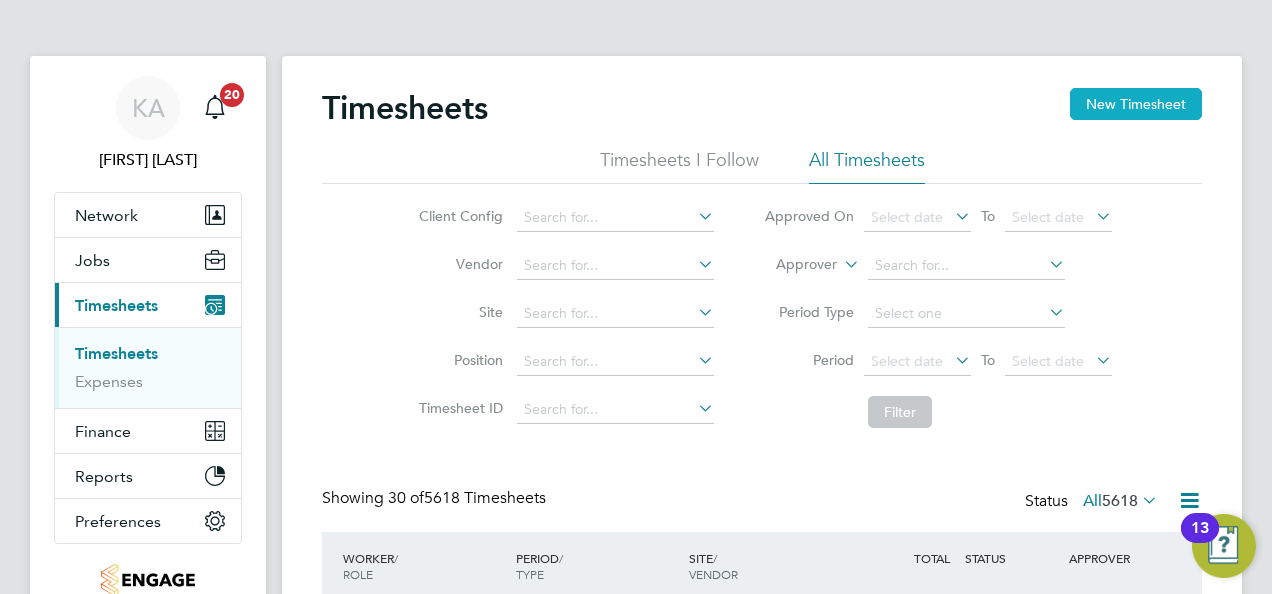 click on "New Timesheet" 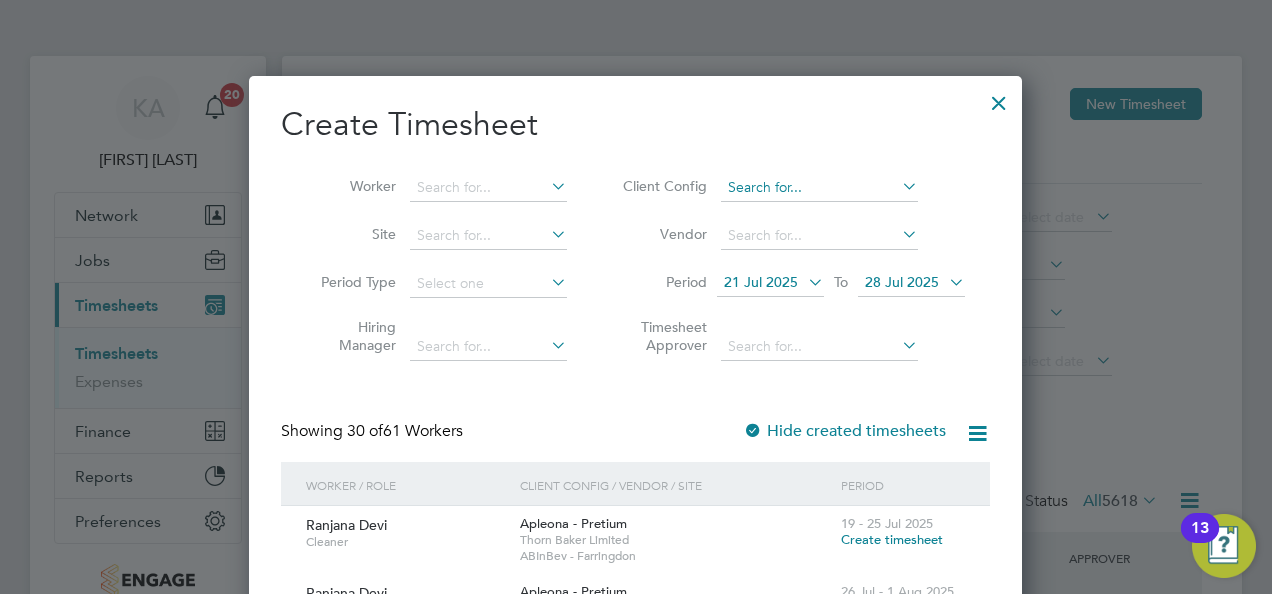 click at bounding box center [819, 188] 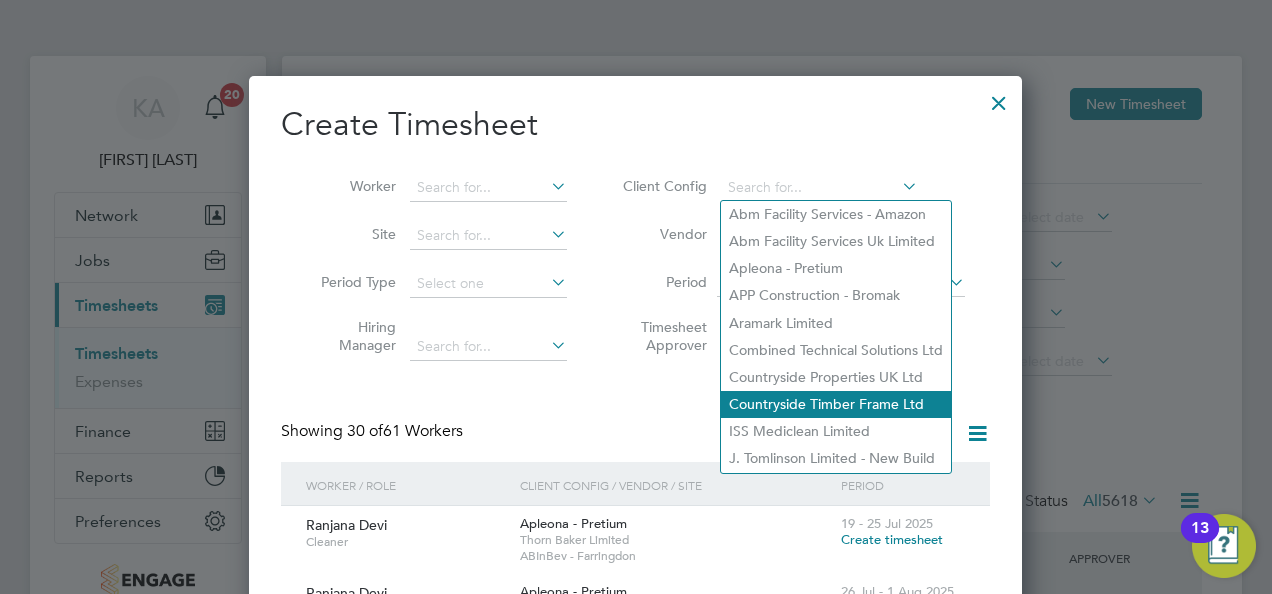 click on "Countryside Timber Frame Ltd" 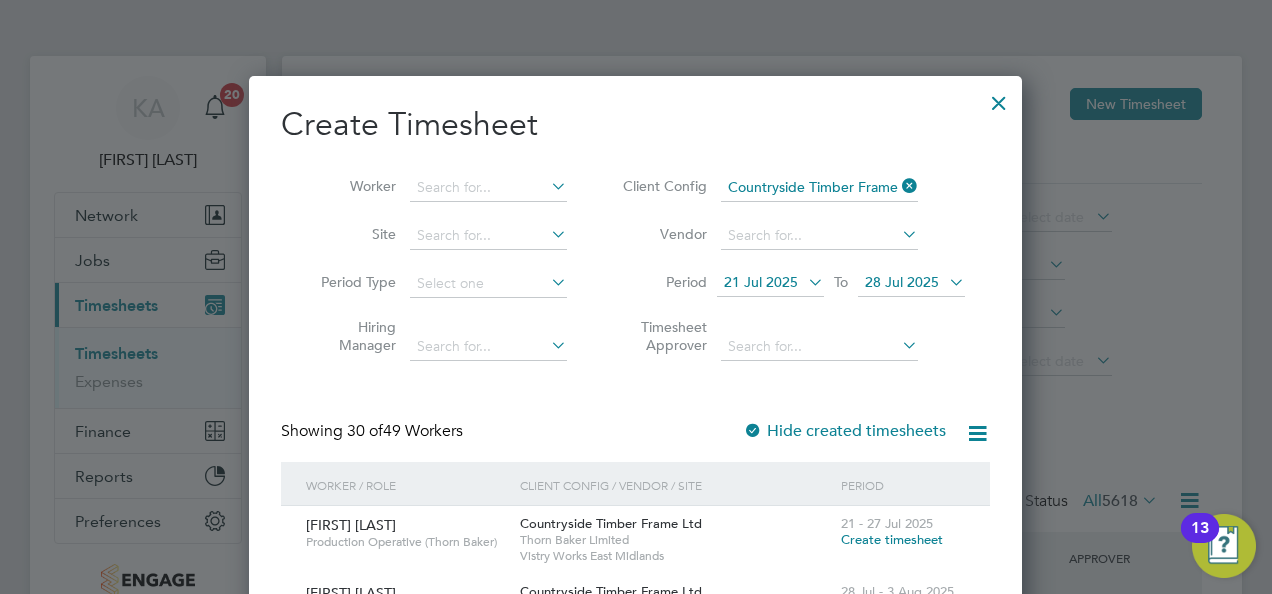 click on "21 Jul 2025" at bounding box center [770, 283] 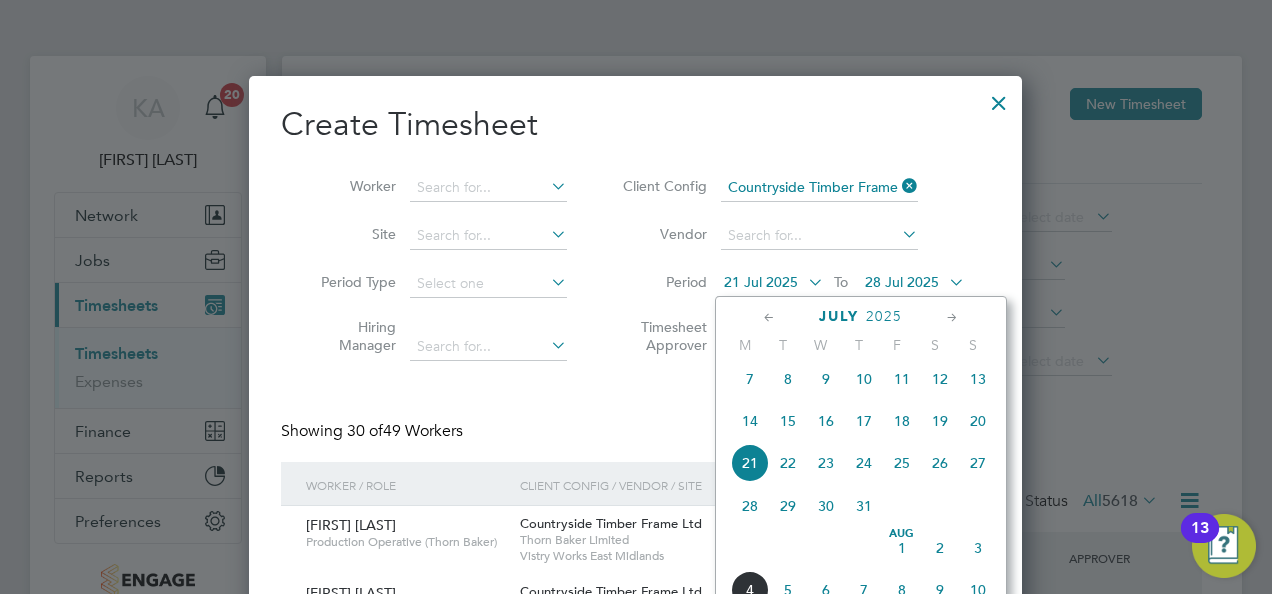 click on "28" 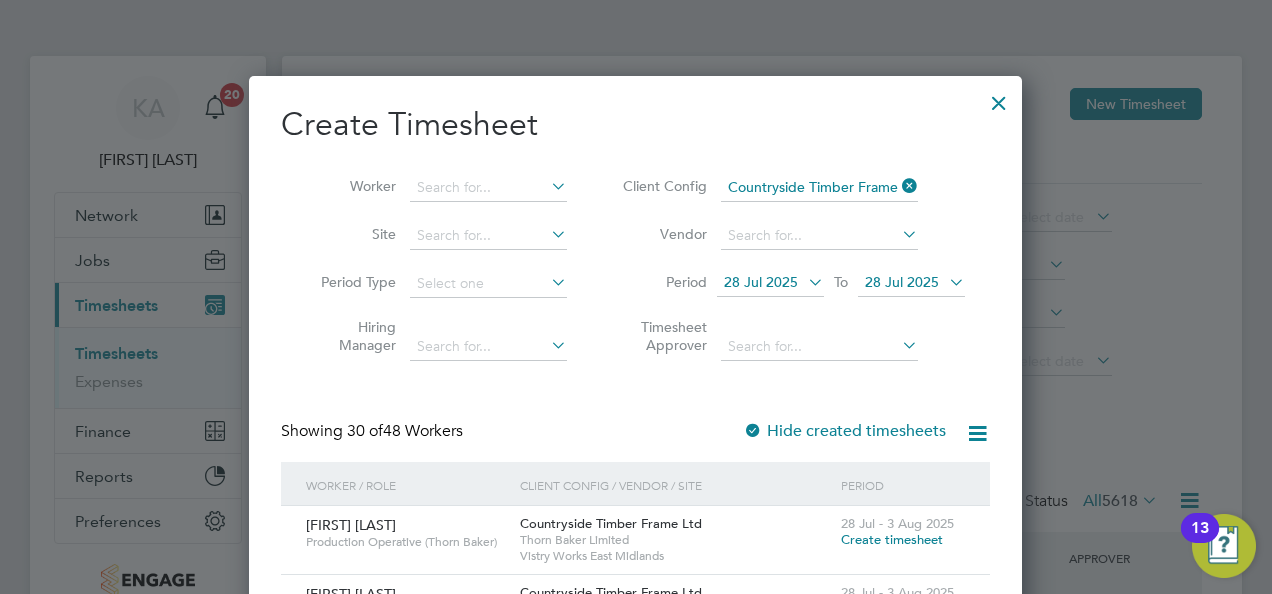 click at bounding box center [945, 282] 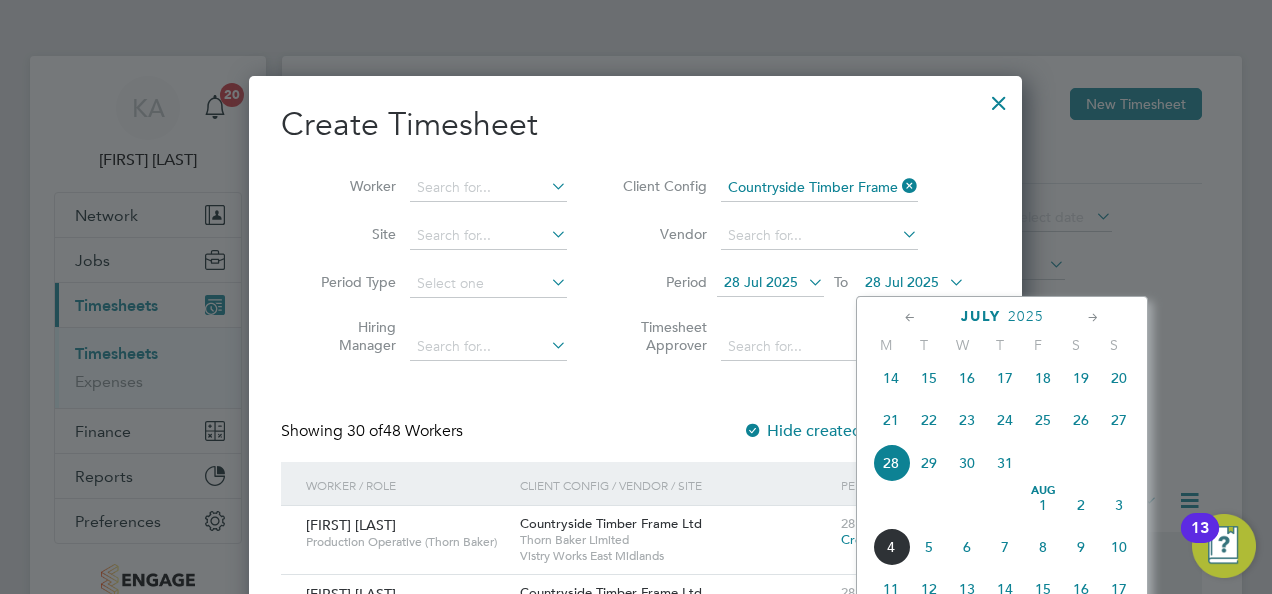 click on "3" 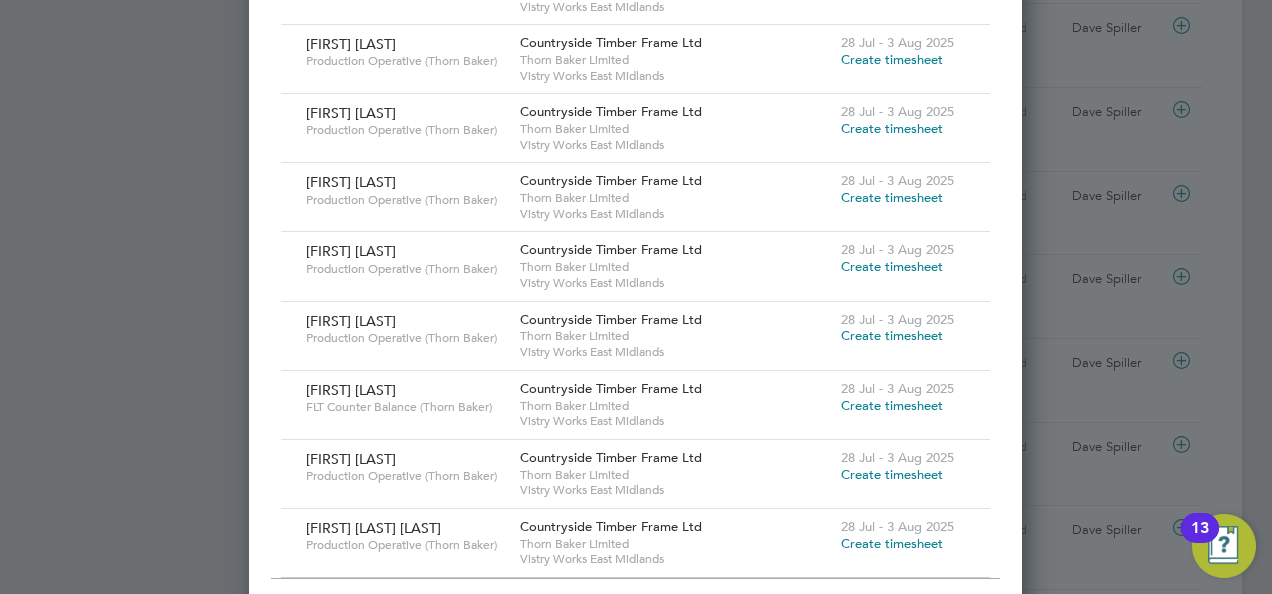 scroll, scrollTop: 2100, scrollLeft: 0, axis: vertical 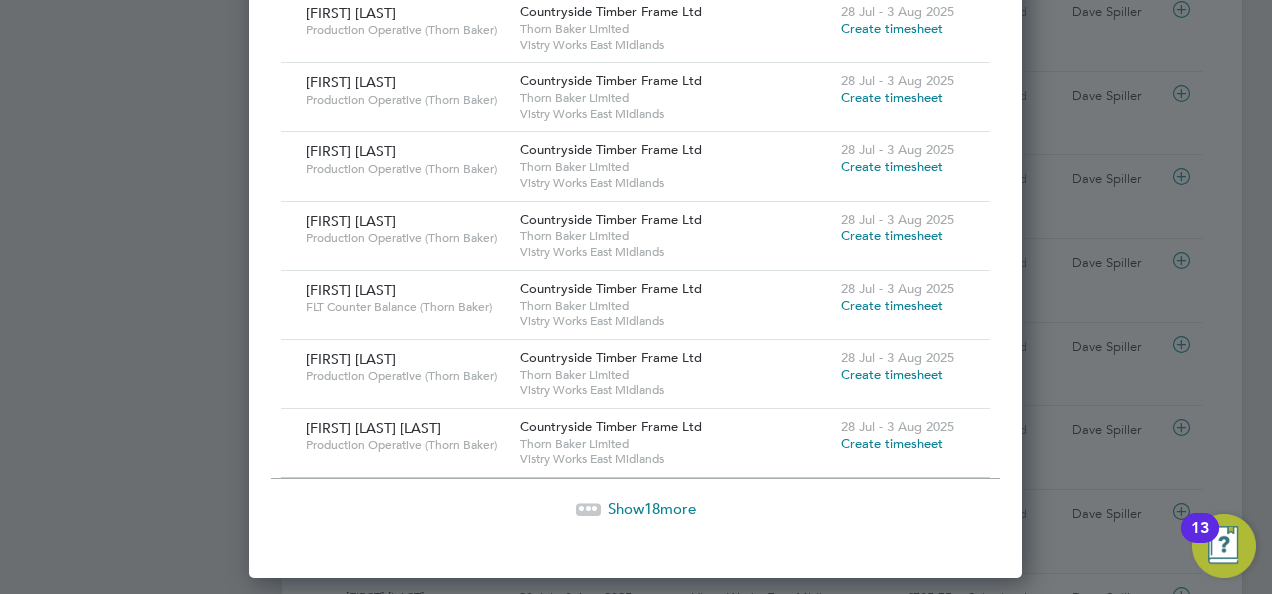 click on "18" at bounding box center [652, 508] 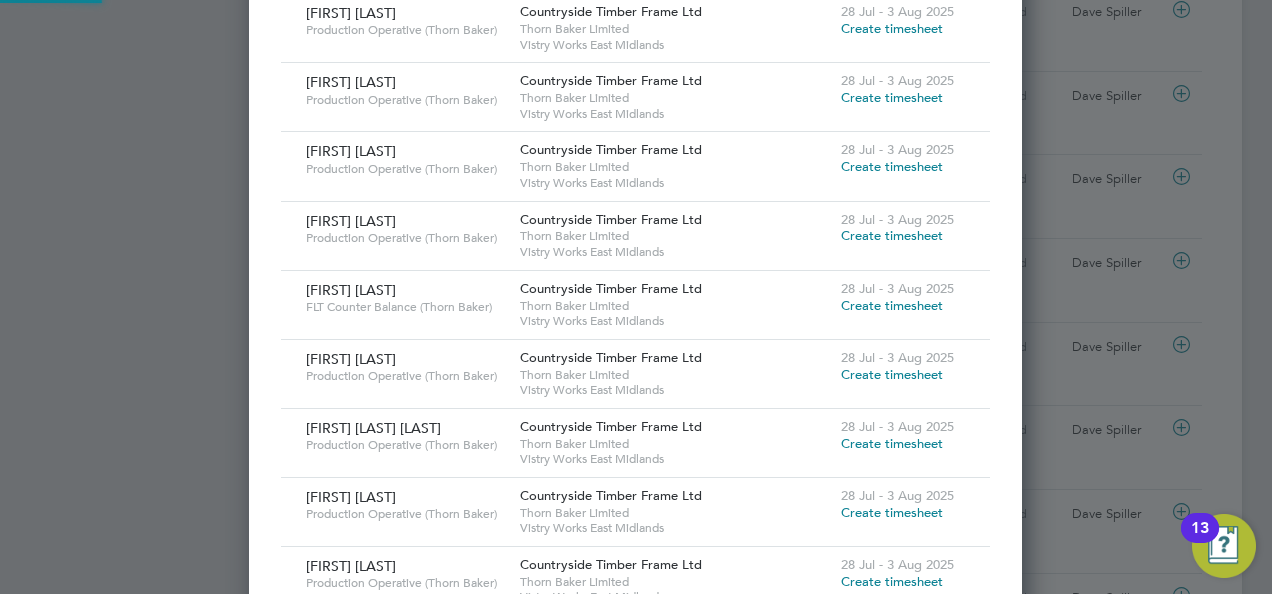 scroll, scrollTop: 3770, scrollLeft: 774, axis: both 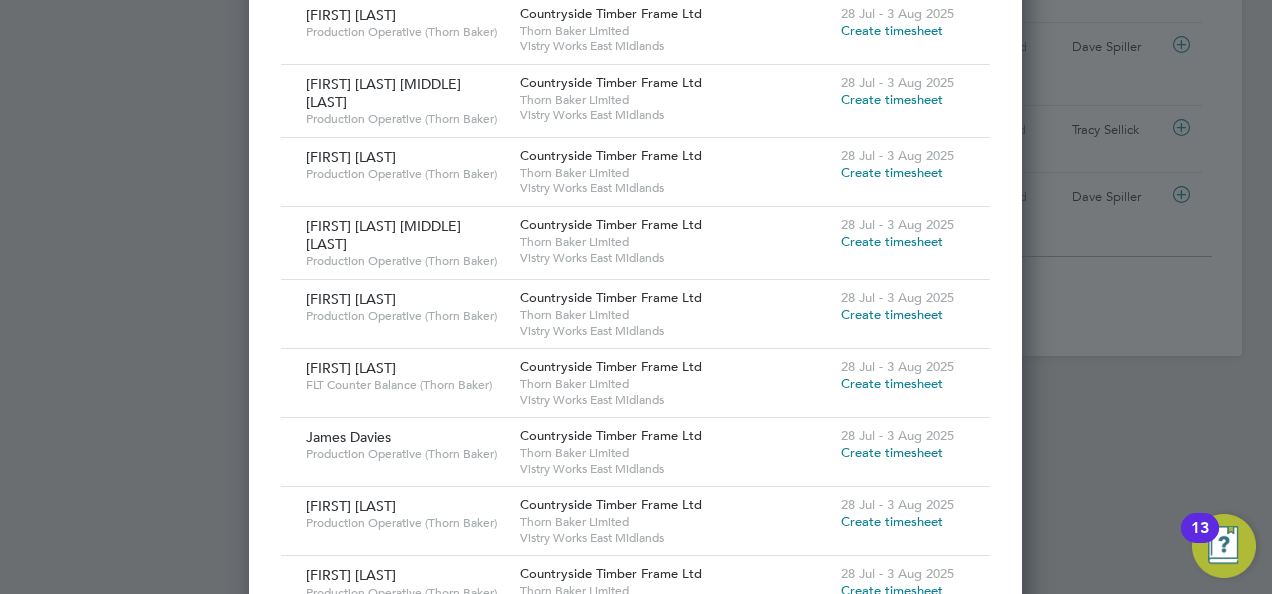 click on "Create timesheet" at bounding box center [892, 452] 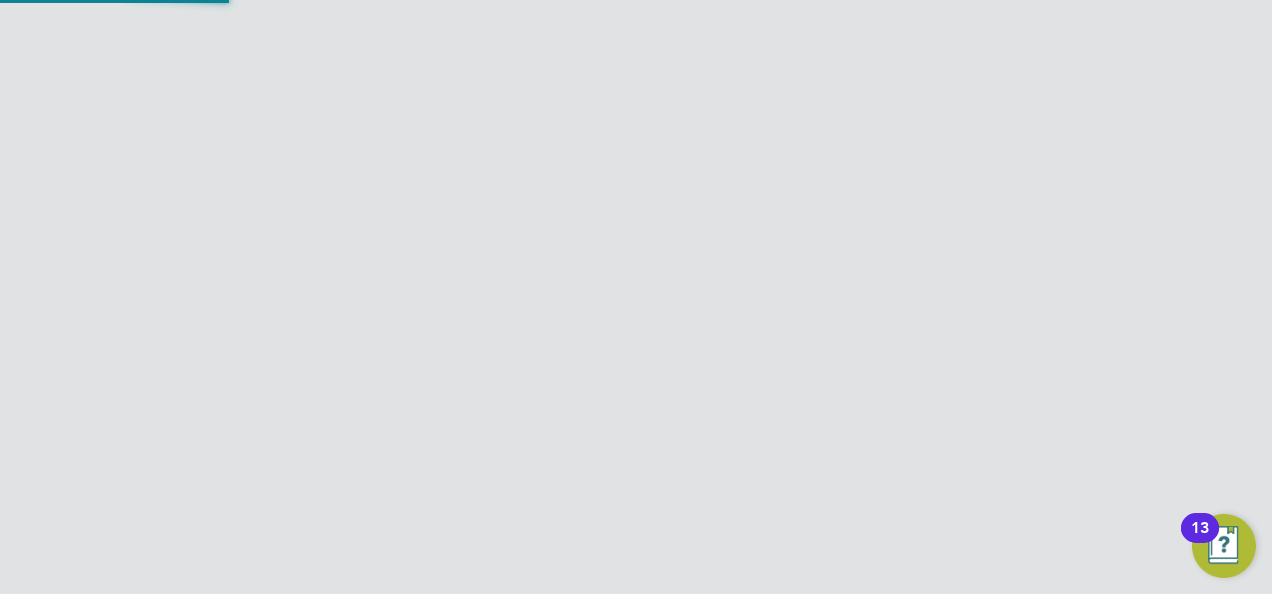 scroll, scrollTop: 170, scrollLeft: 0, axis: vertical 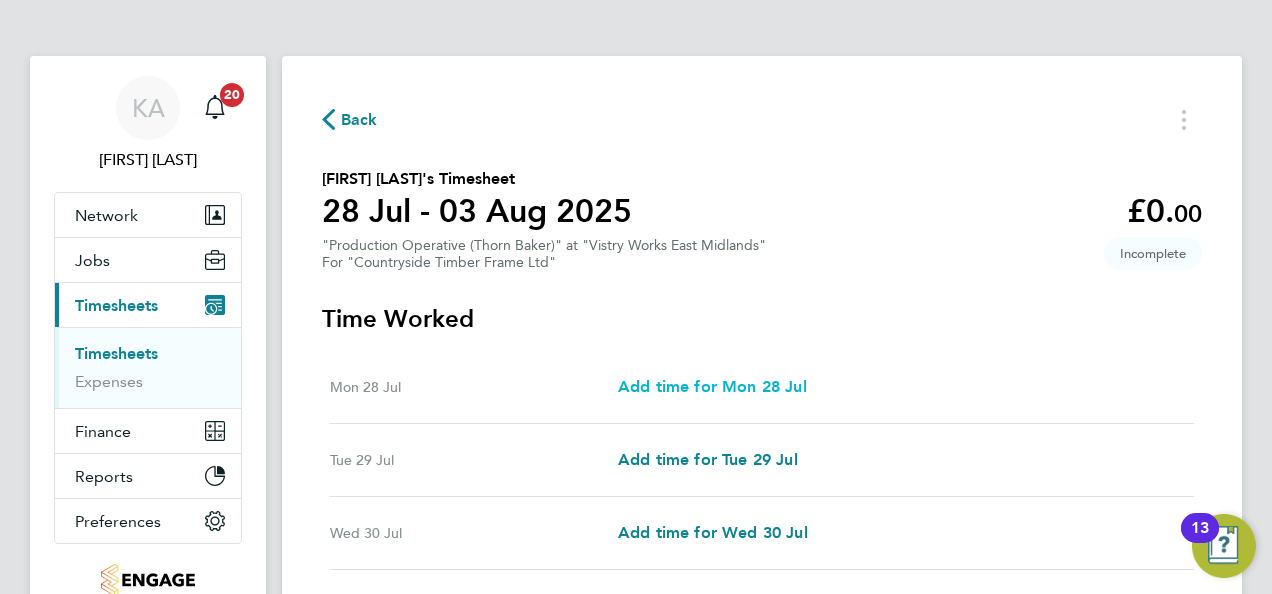 click on "Add time for Mon 28 Jul" at bounding box center (712, 386) 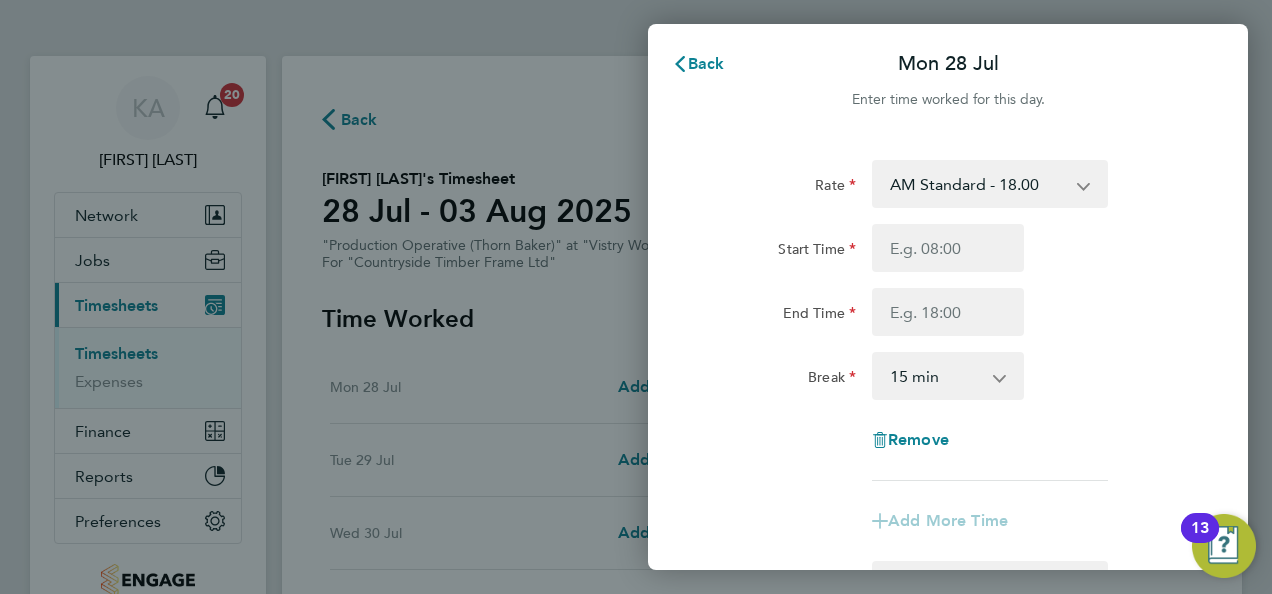 click on "AM Standard - 18.00   PM Standard - 19.62   OT 1 - 27.00   PM OT 2 - 39.24   OT2 - 36.00   PM OT 1 - 29.43" at bounding box center [978, 184] 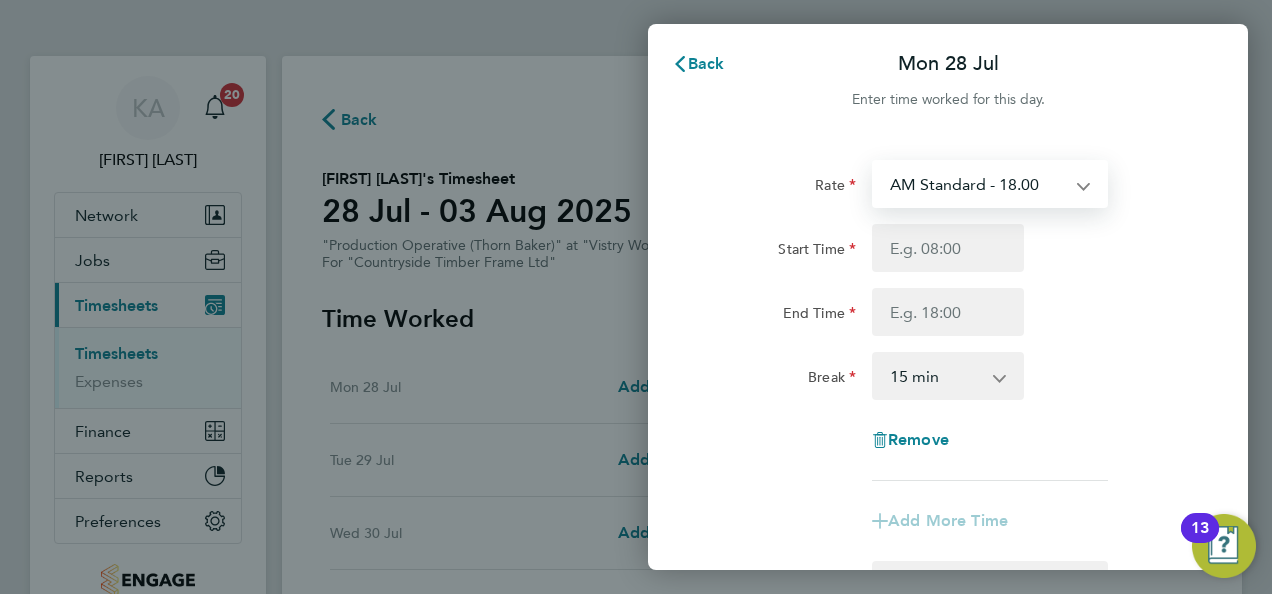 click on "Rate  AM Standard - 18.00   PM Standard - 19.62   OT 1 - 27.00   PM OT 2 - 39.24   OT2 - 36.00   PM OT 1 - 29.43" 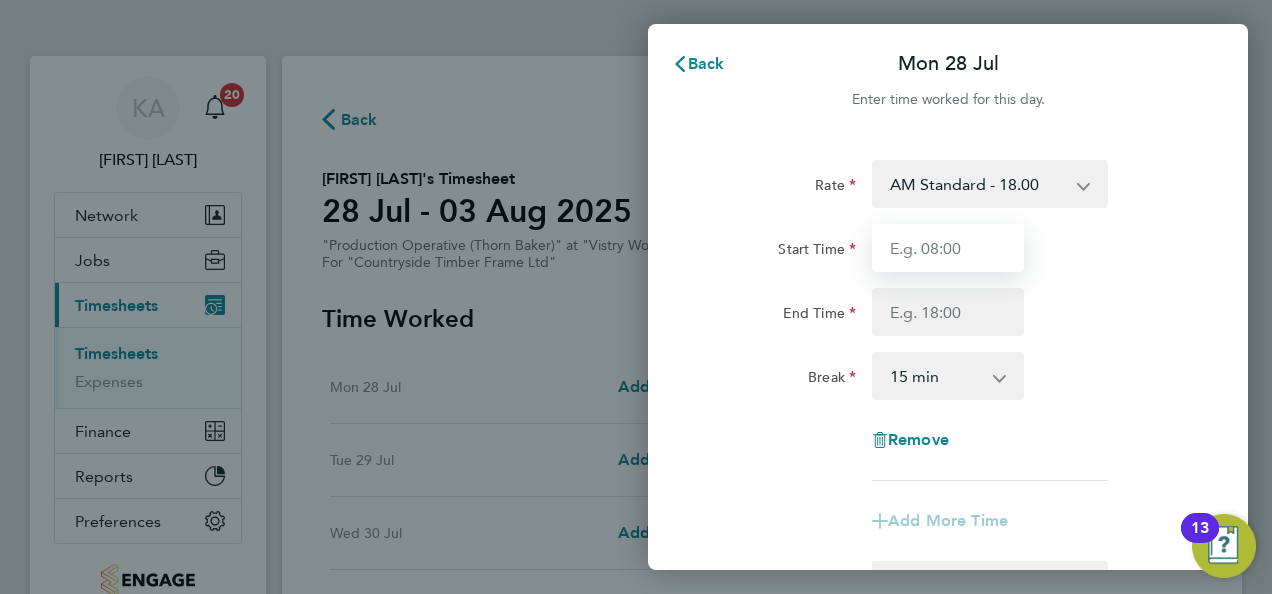 click on "Start Time" at bounding box center (948, 248) 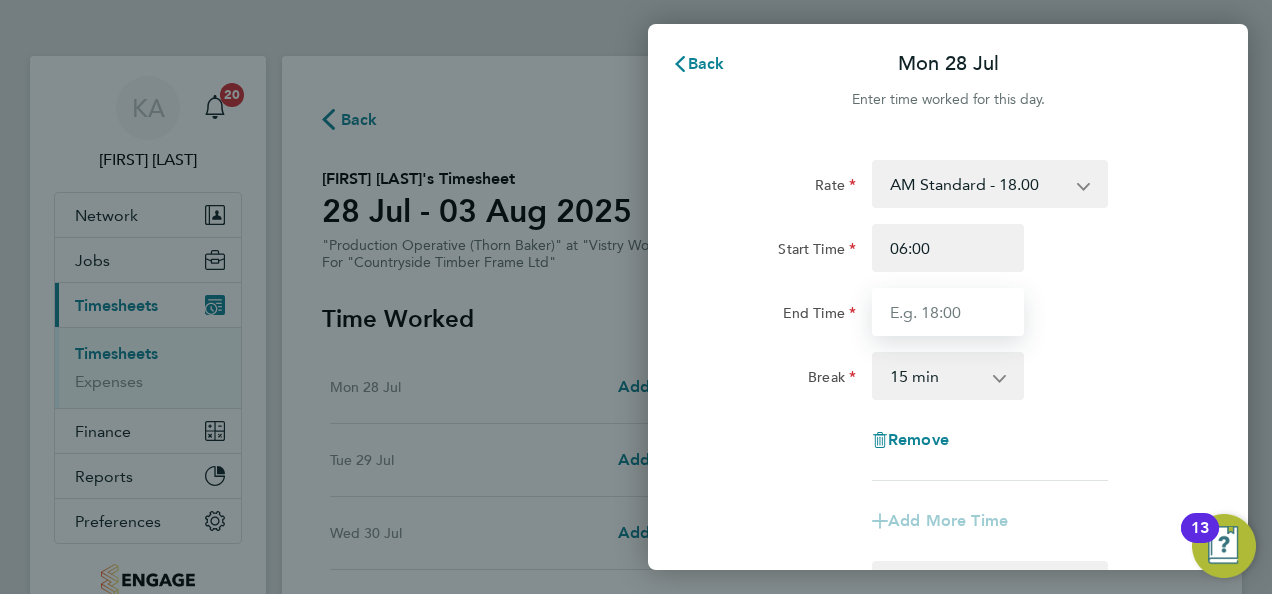 click on "End Time" at bounding box center [948, 312] 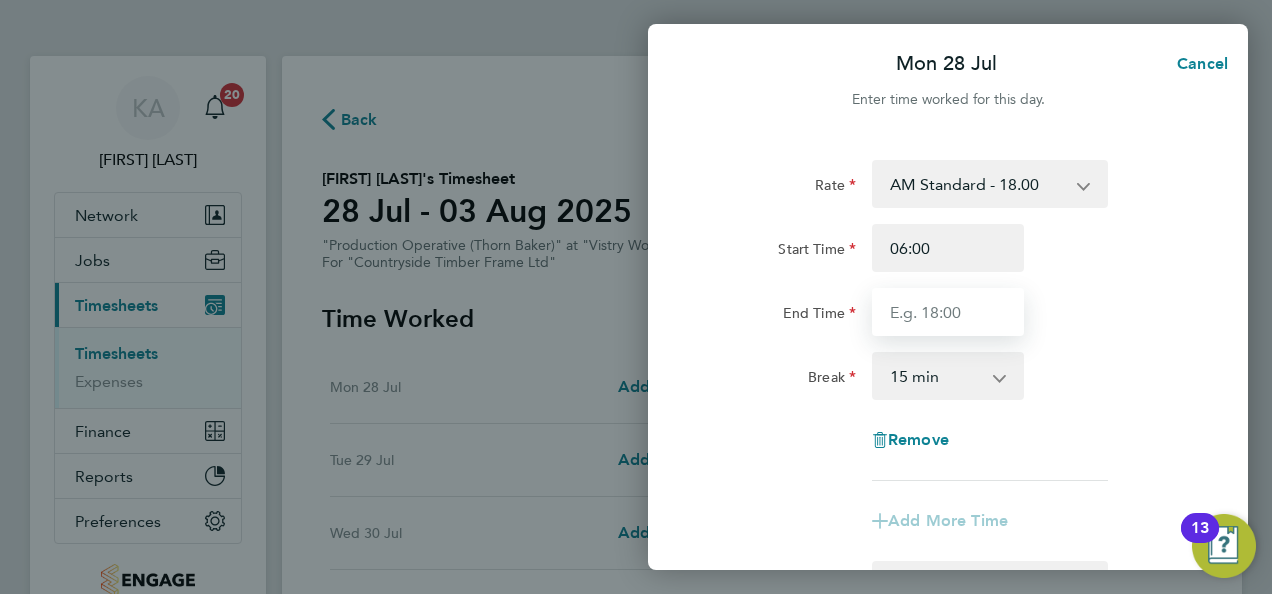 type on "14:00" 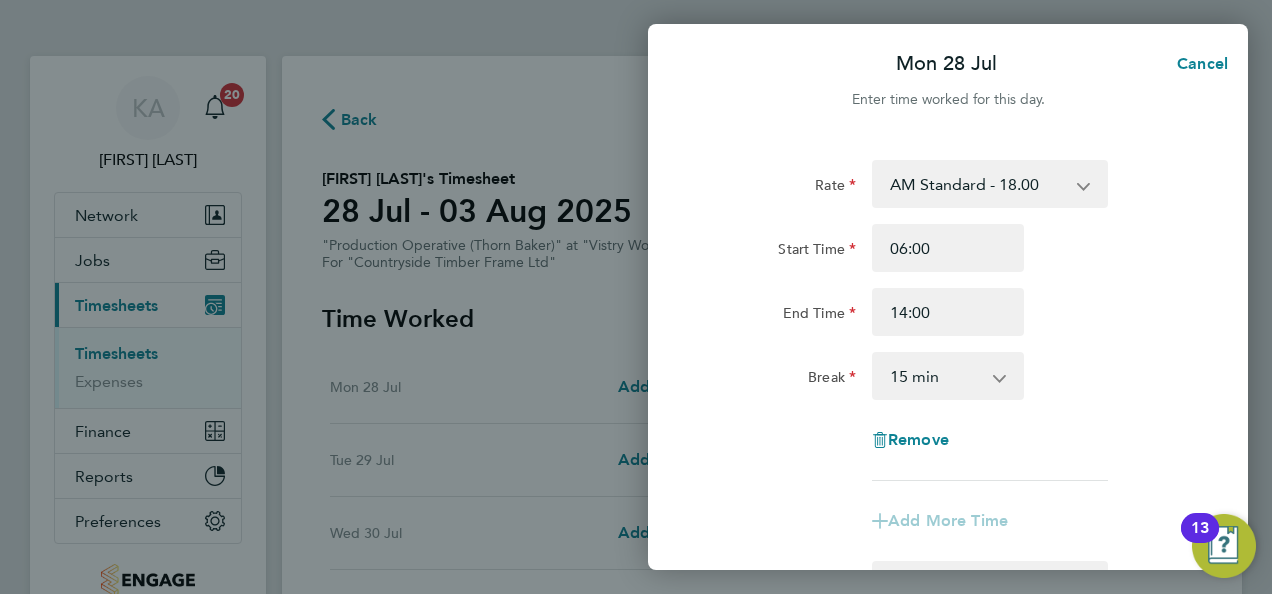 click on "0 min   15 min   30 min   45 min   60 min   75 min   90 min" at bounding box center (936, 376) 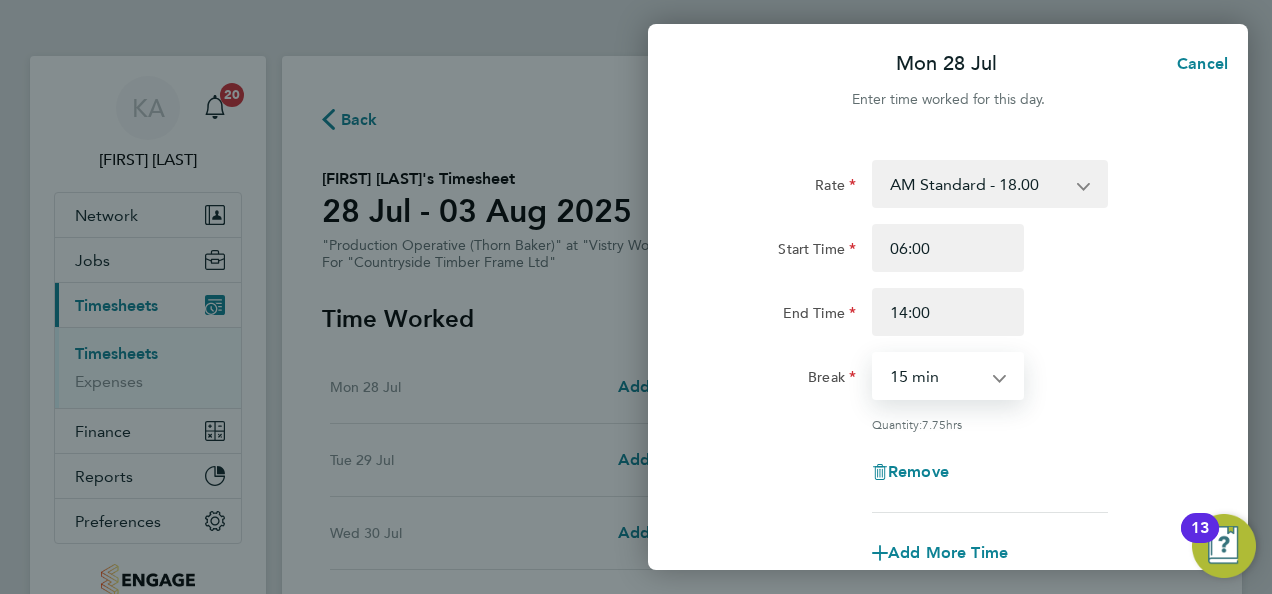 select on "30" 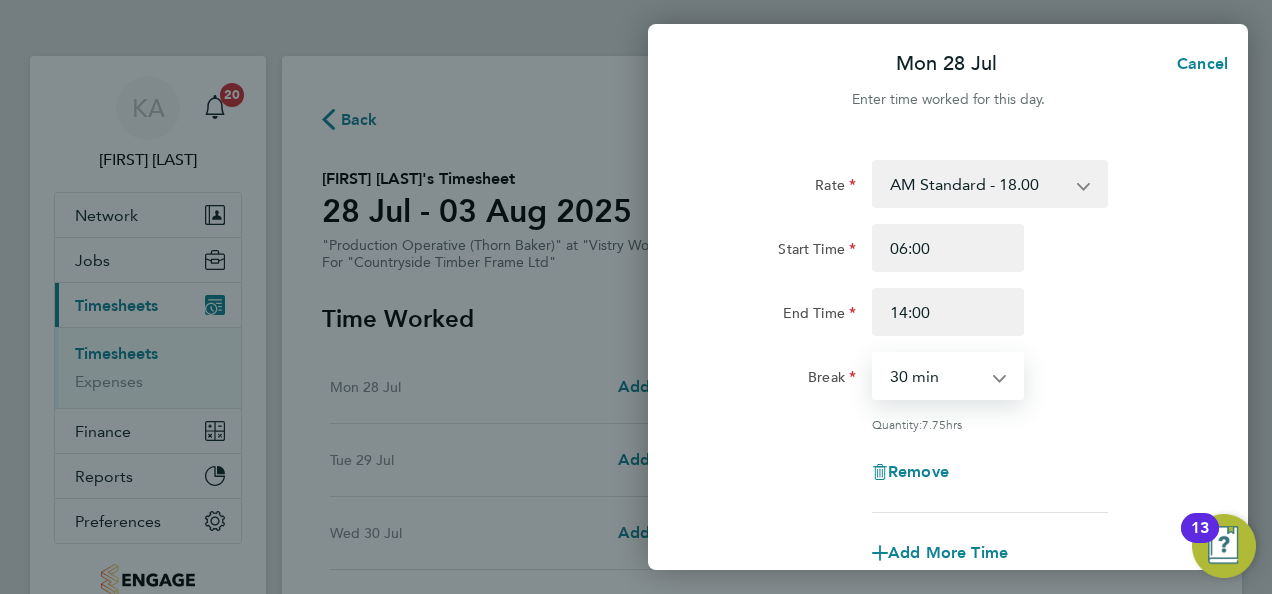 click on "0 min   15 min   30 min   45 min   60 min   75 min   90 min" at bounding box center [936, 376] 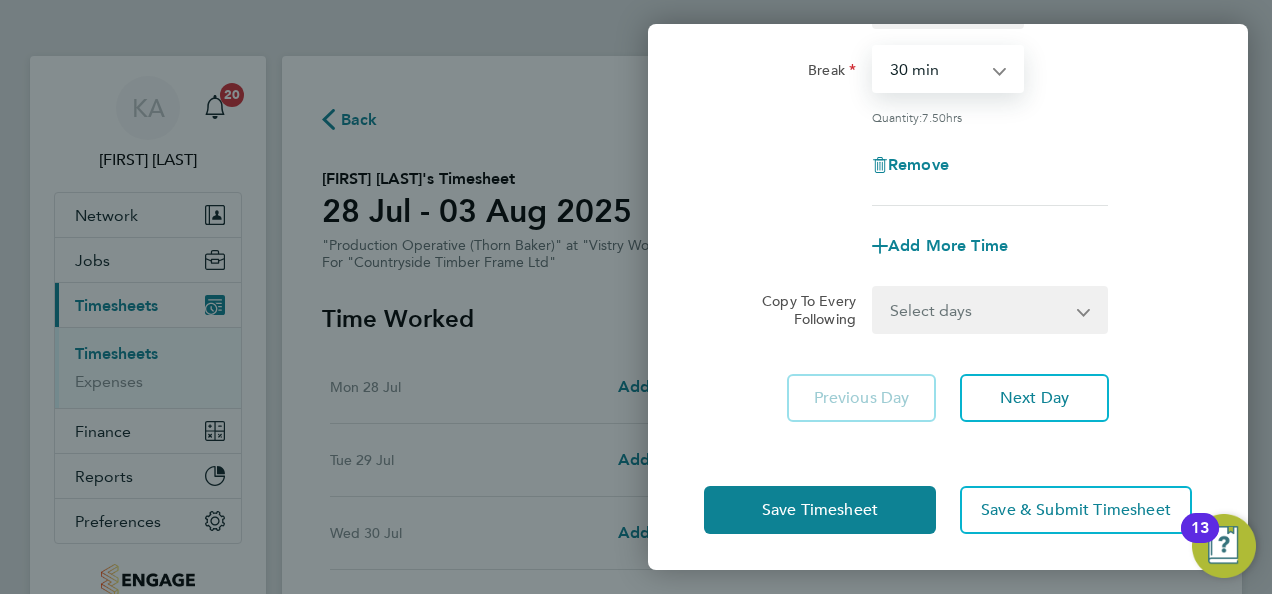 scroll, scrollTop: 309, scrollLeft: 0, axis: vertical 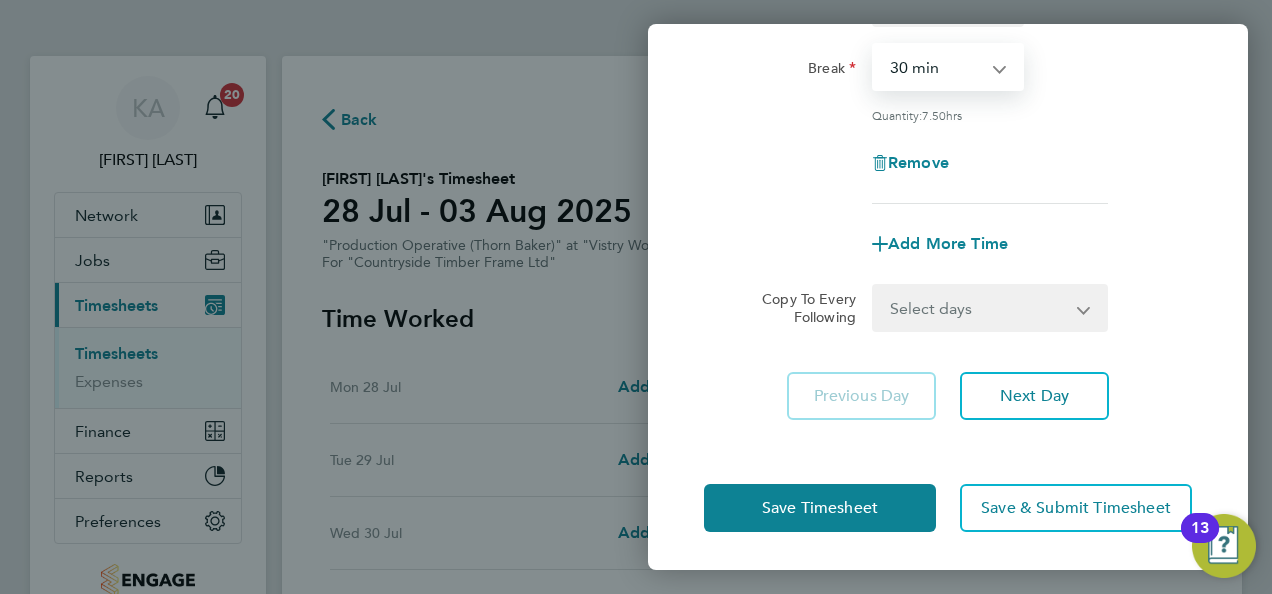click on "Select days   Day   Weekday (Mon-Fri)   Weekend (Sat-Sun)   Tuesday   Wednesday   Thursday   Friday   Saturday   Sunday" at bounding box center (979, 308) 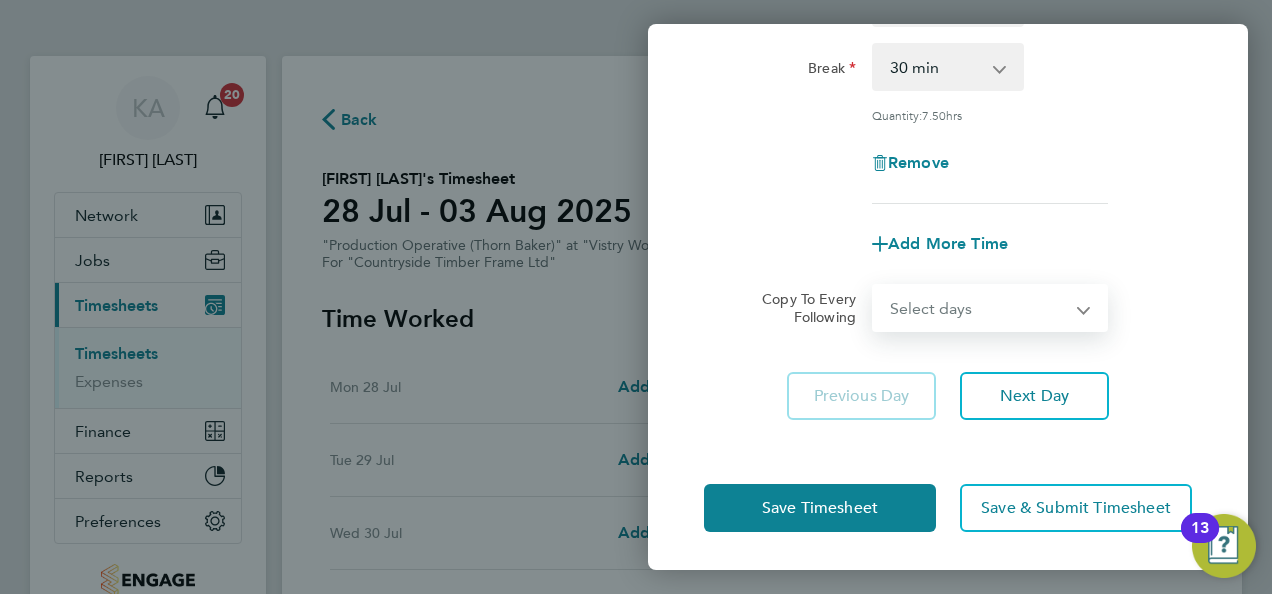 select on "WEEKDAY" 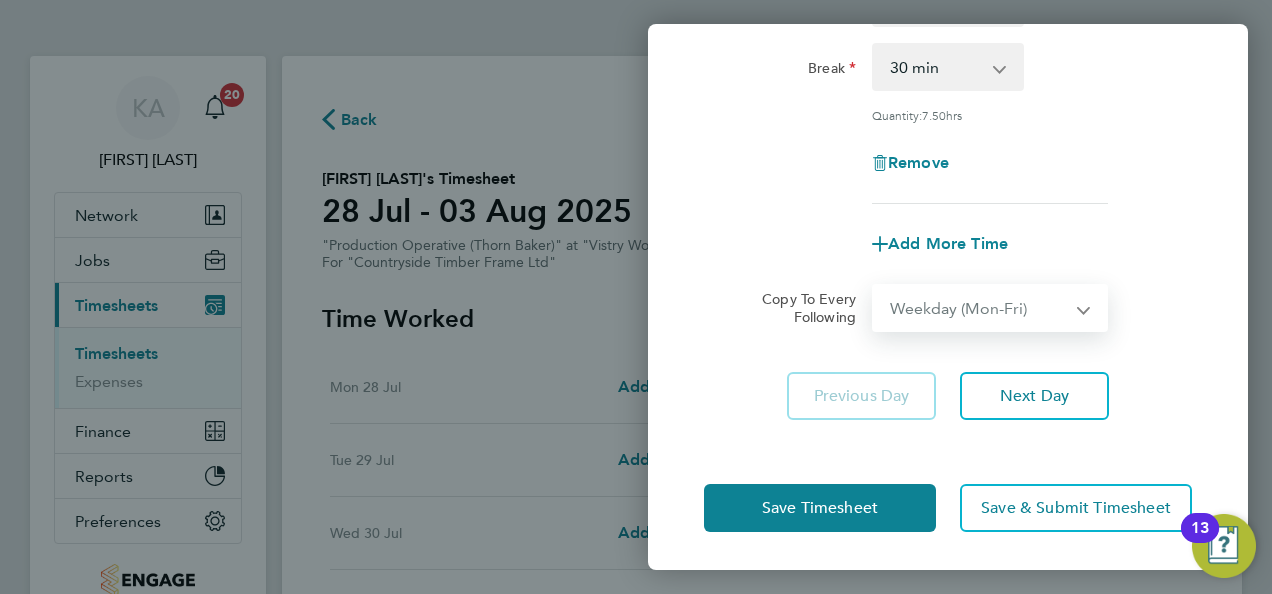 click on "Select days   Day   Weekday (Mon-Fri)   Weekend (Sat-Sun)   Tuesday   Wednesday   Thursday   Friday   Saturday   Sunday" at bounding box center (979, 308) 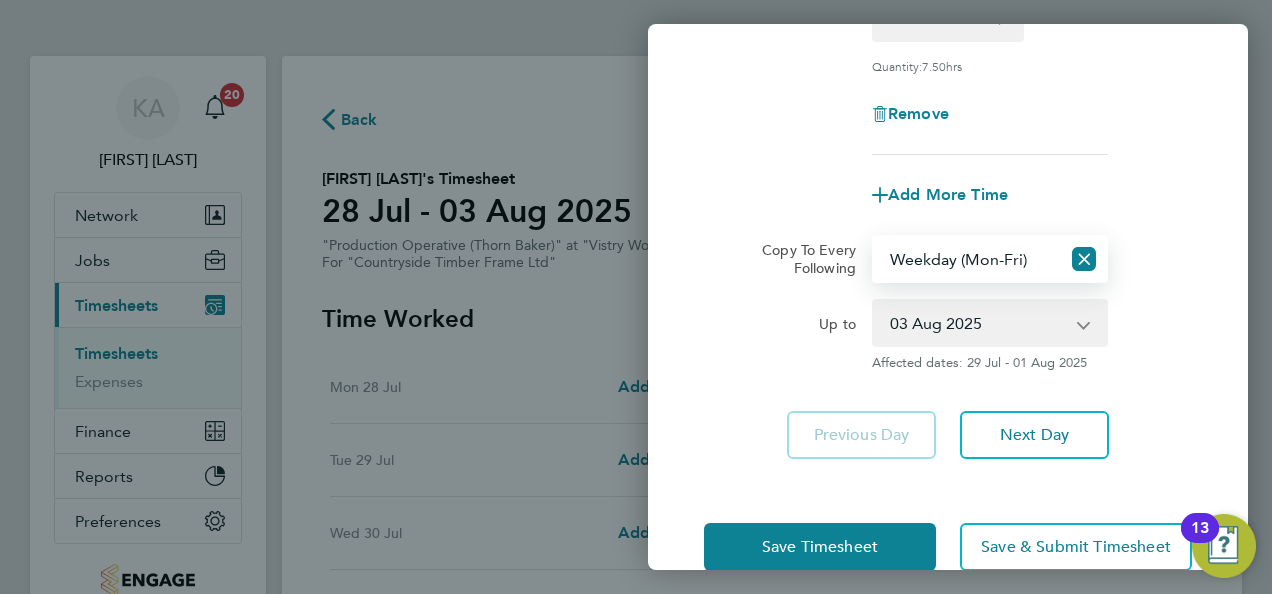 scroll, scrollTop: 397, scrollLeft: 0, axis: vertical 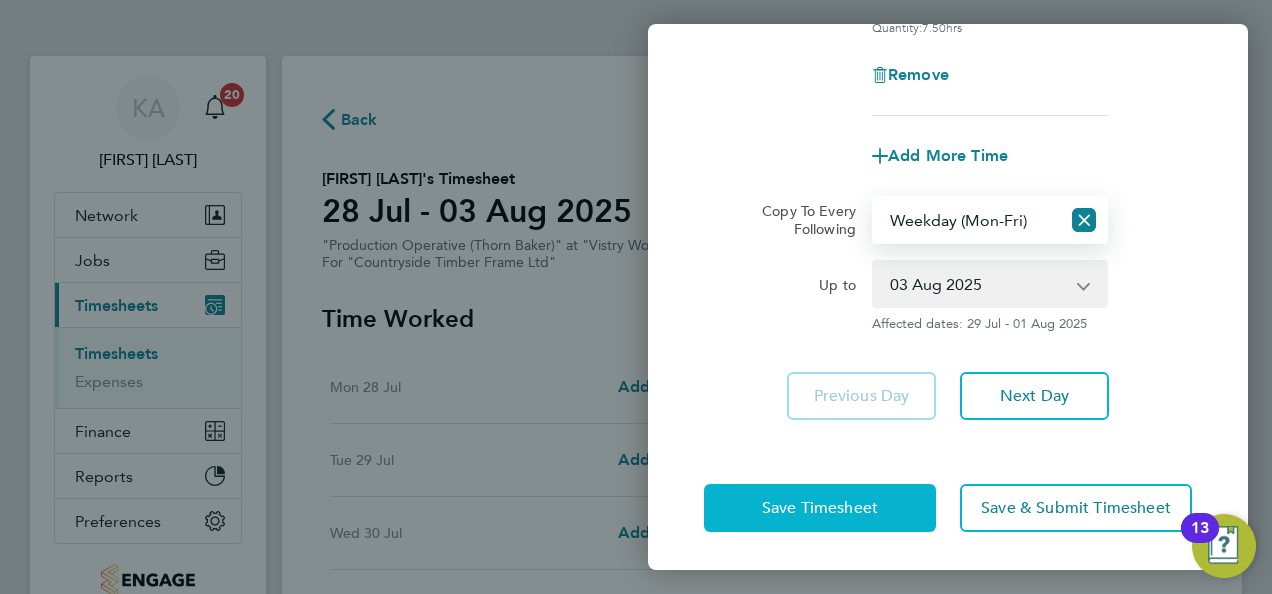 click on "Save Timesheet" 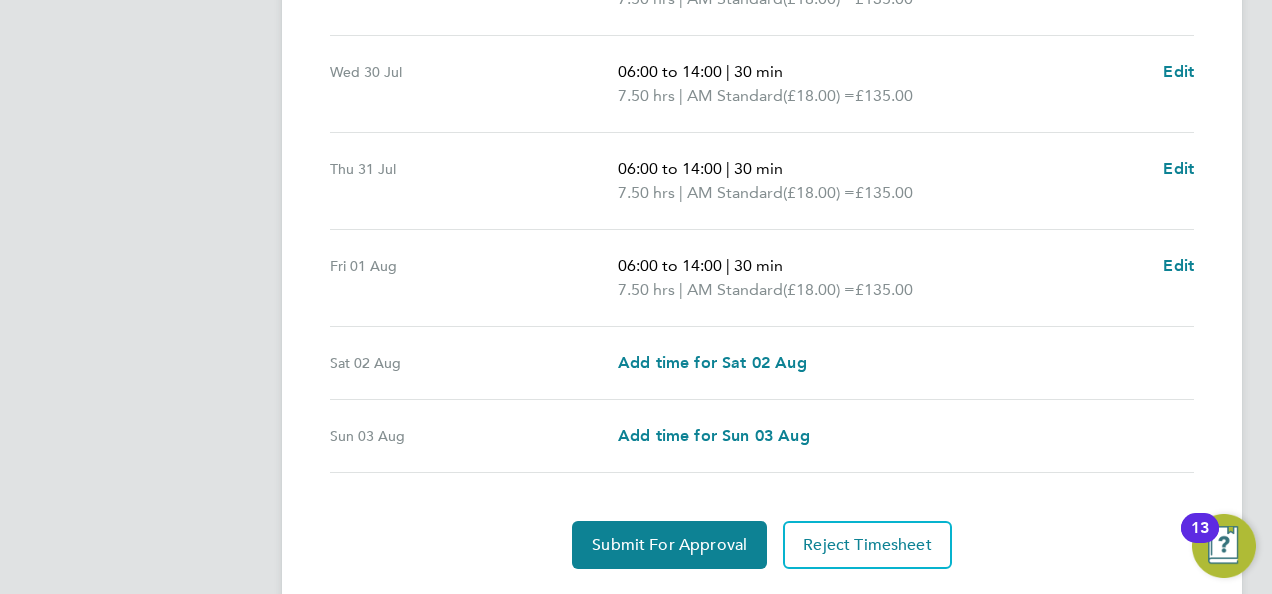 scroll, scrollTop: 800, scrollLeft: 0, axis: vertical 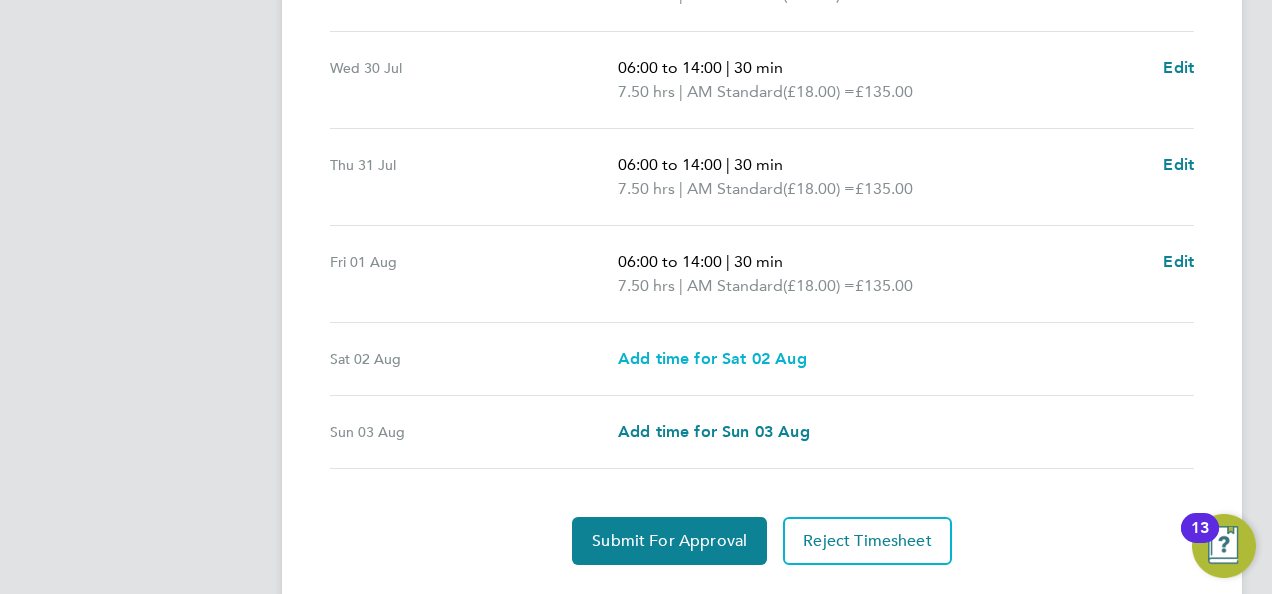 click on "Add time for Sat 02 Aug" at bounding box center (712, 358) 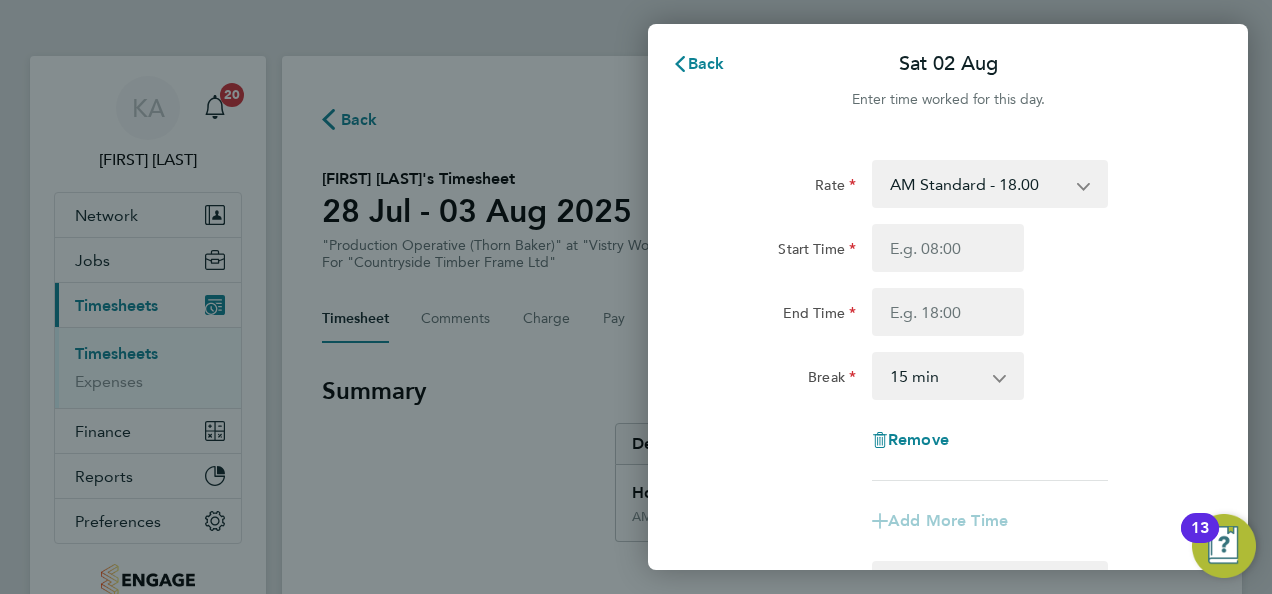scroll, scrollTop: 0, scrollLeft: 0, axis: both 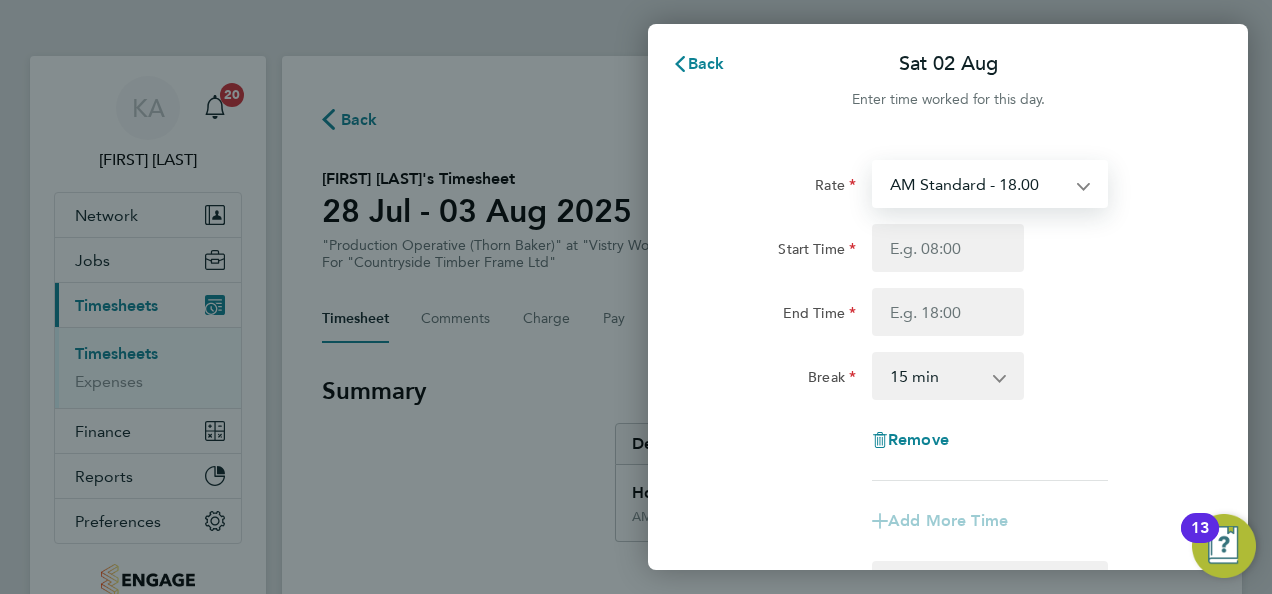select on "15" 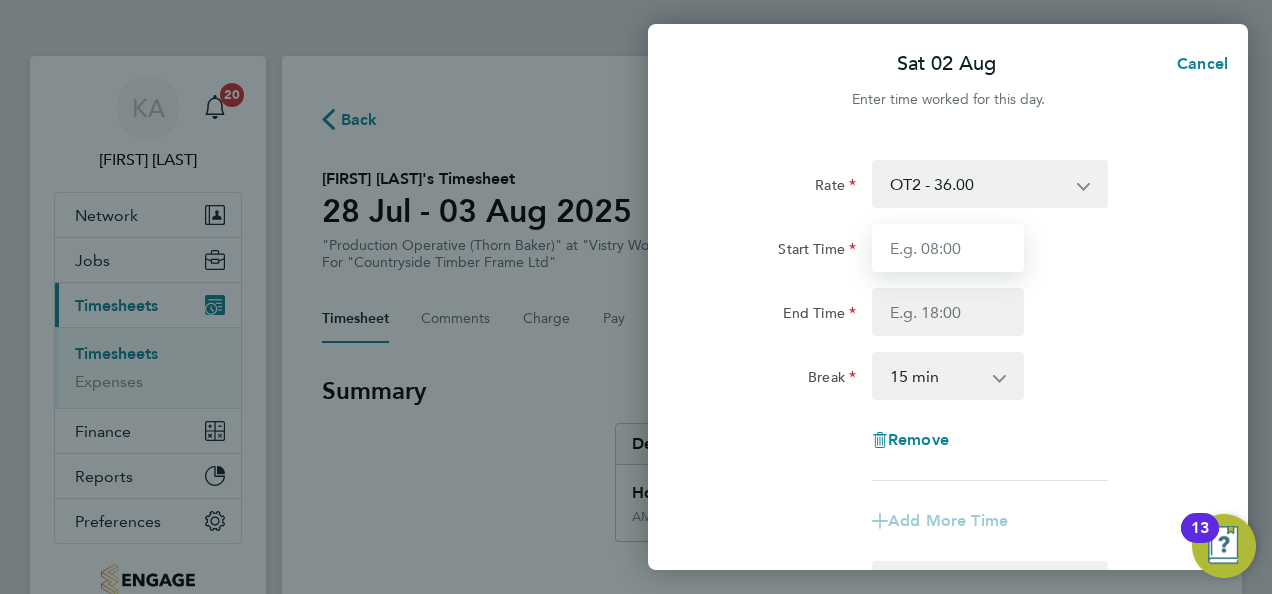 click on "Start Time" at bounding box center [948, 248] 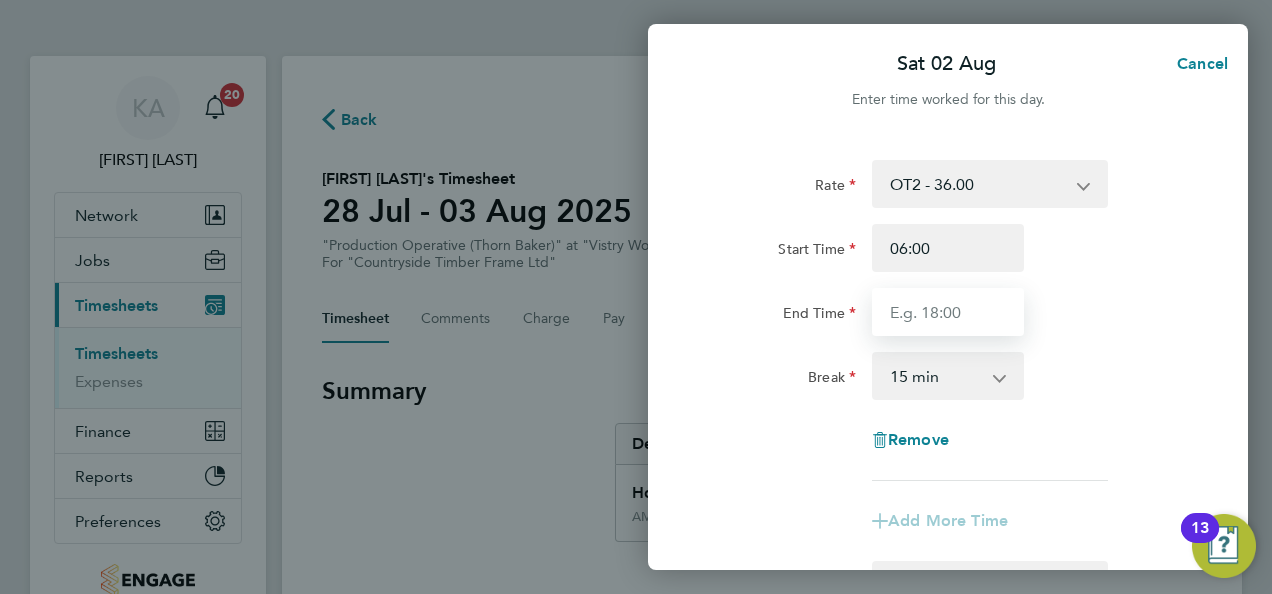 type on "14:00" 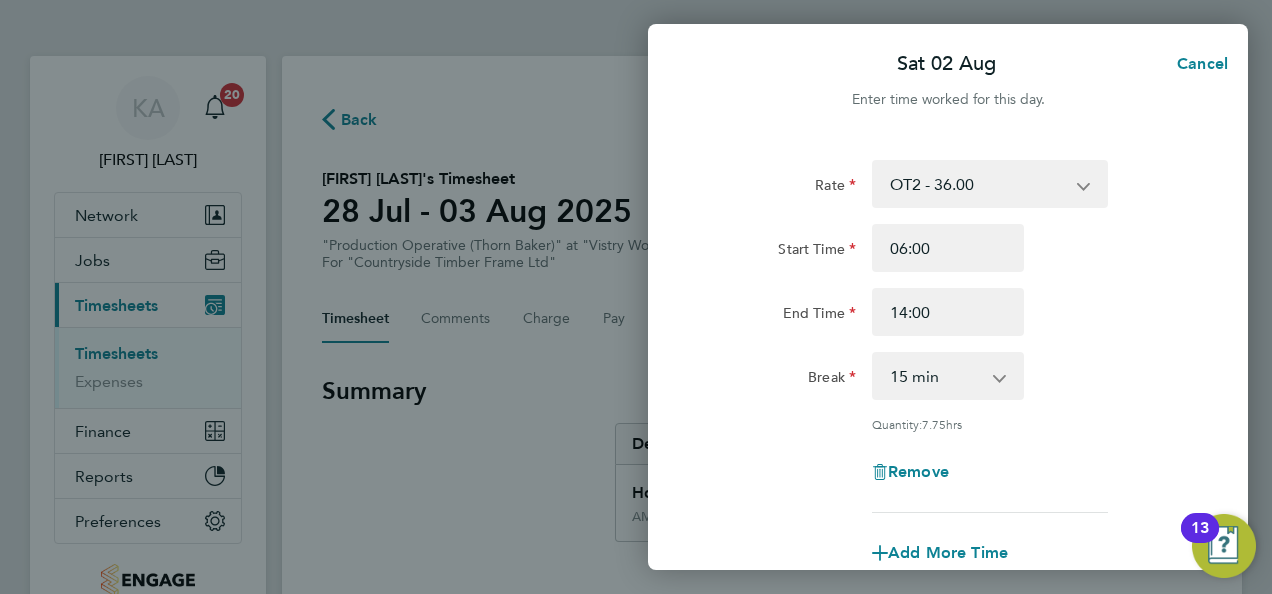 click on "0 min   15 min   30 min   45 min   60 min   75 min   90 min" at bounding box center (936, 376) 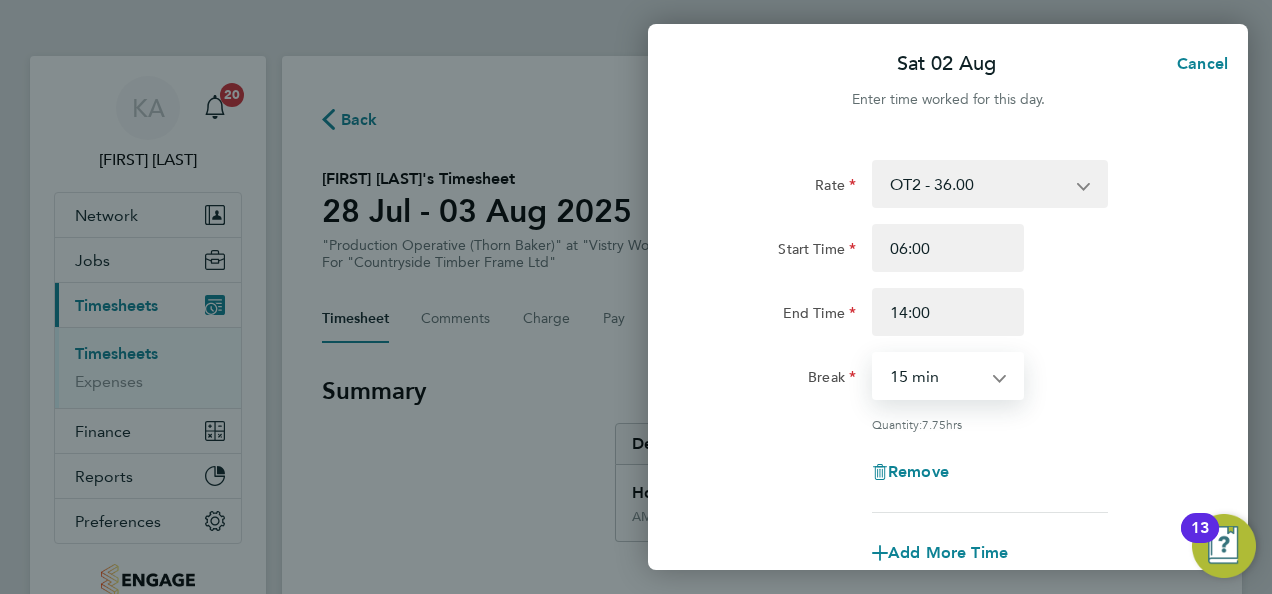 select on "30" 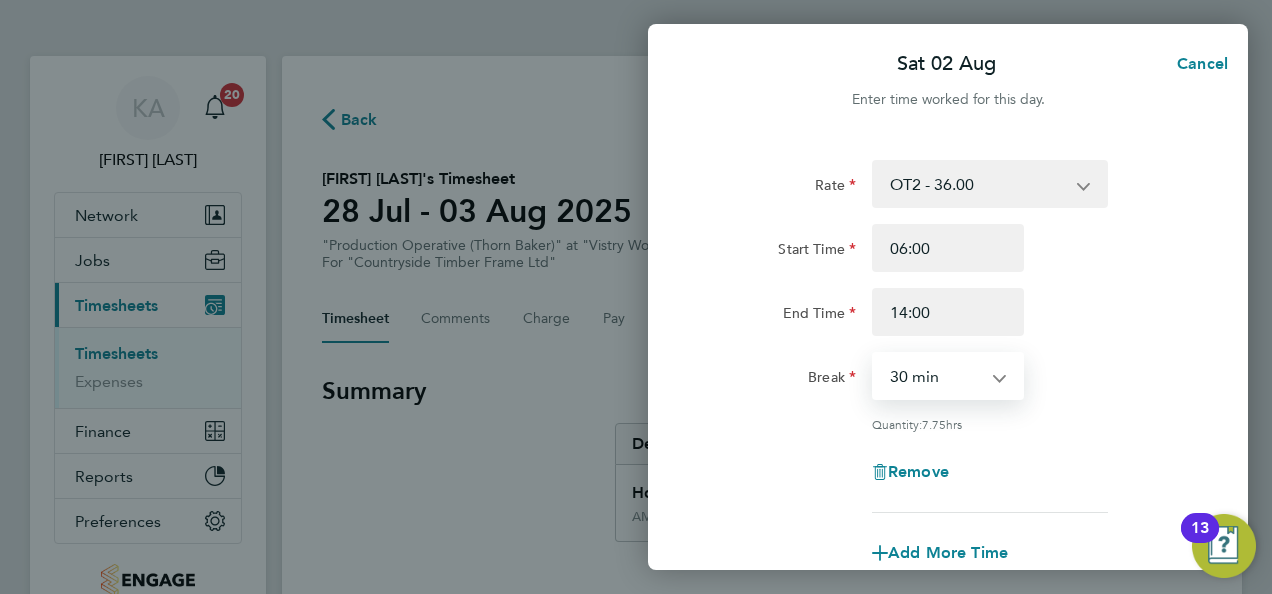 click on "0 min   15 min   30 min   45 min   60 min   75 min   90 min" at bounding box center [936, 376] 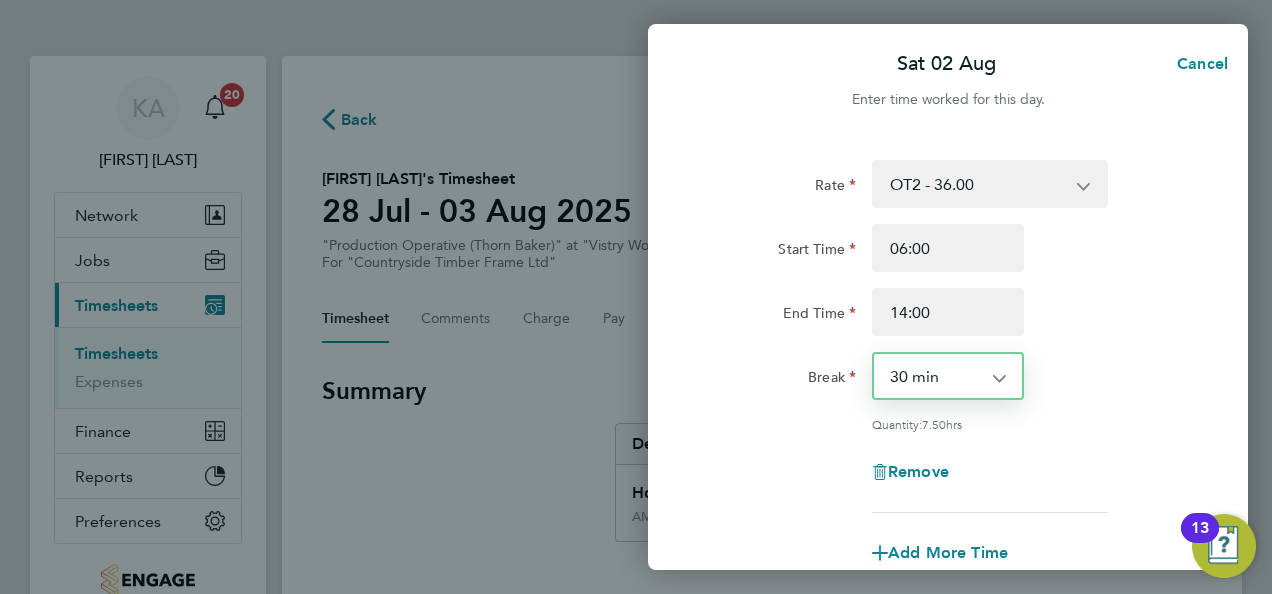 click on "Start Time 06:00 End Time 14:00" 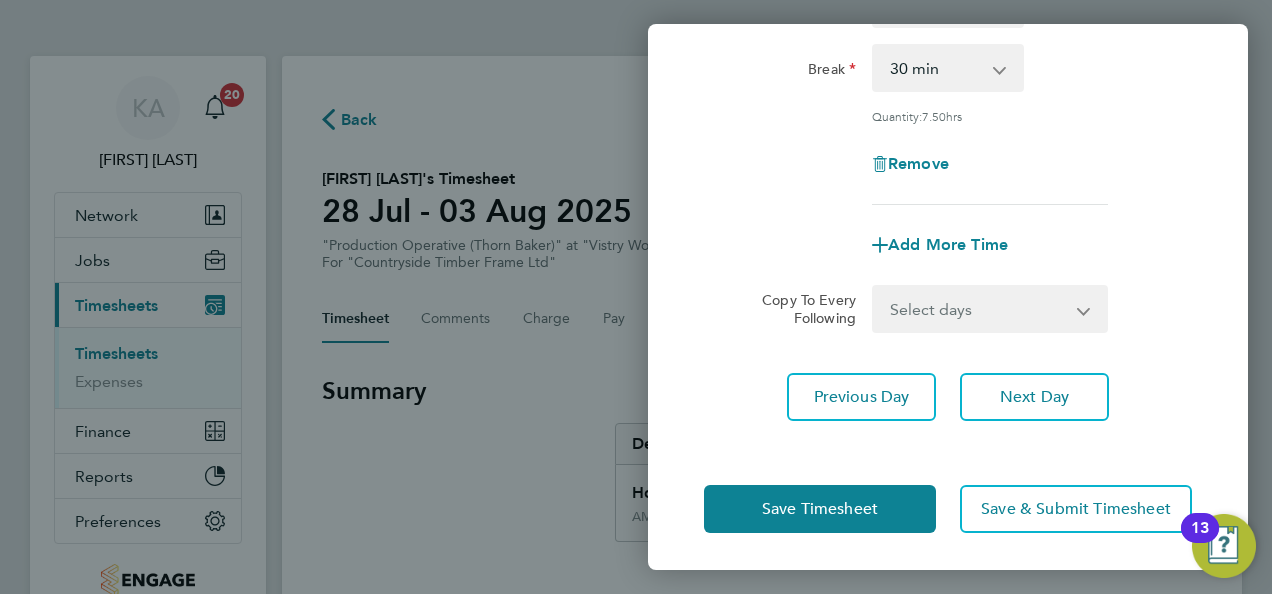 scroll, scrollTop: 309, scrollLeft: 0, axis: vertical 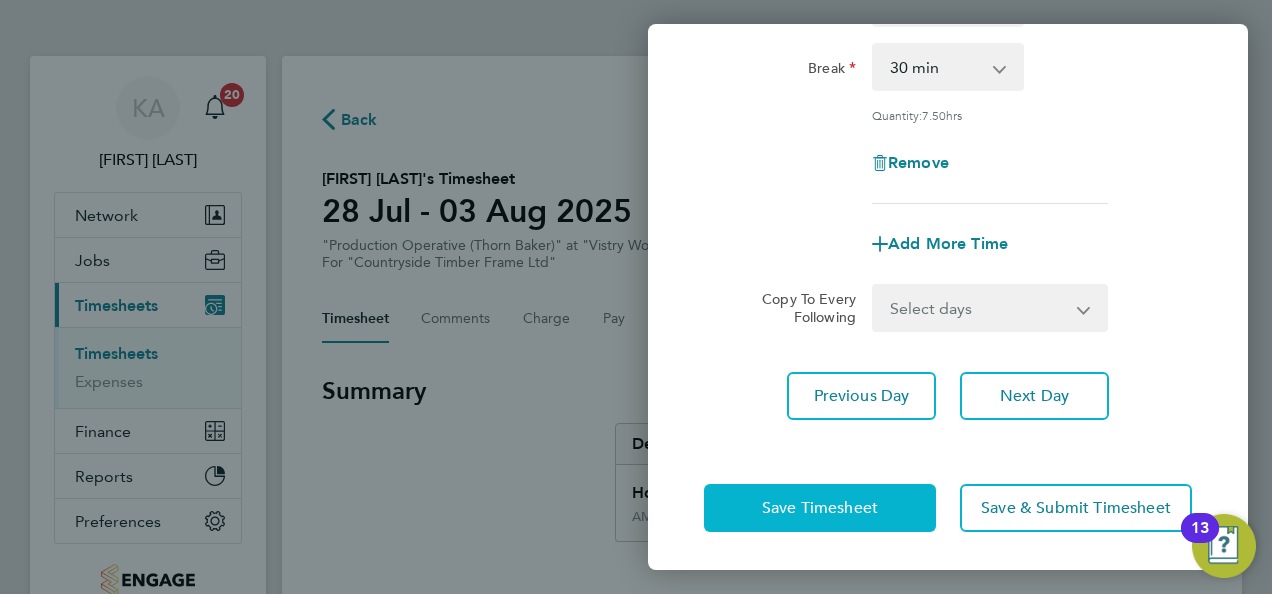 click on "Save Timesheet" 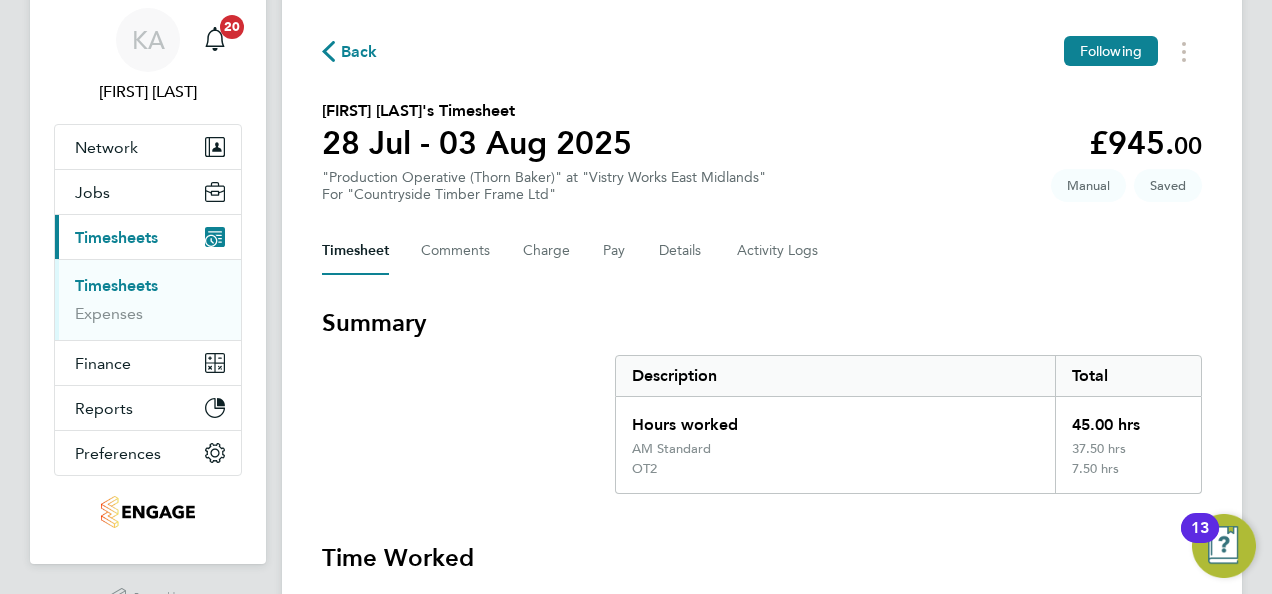 scroll, scrollTop: 100, scrollLeft: 0, axis: vertical 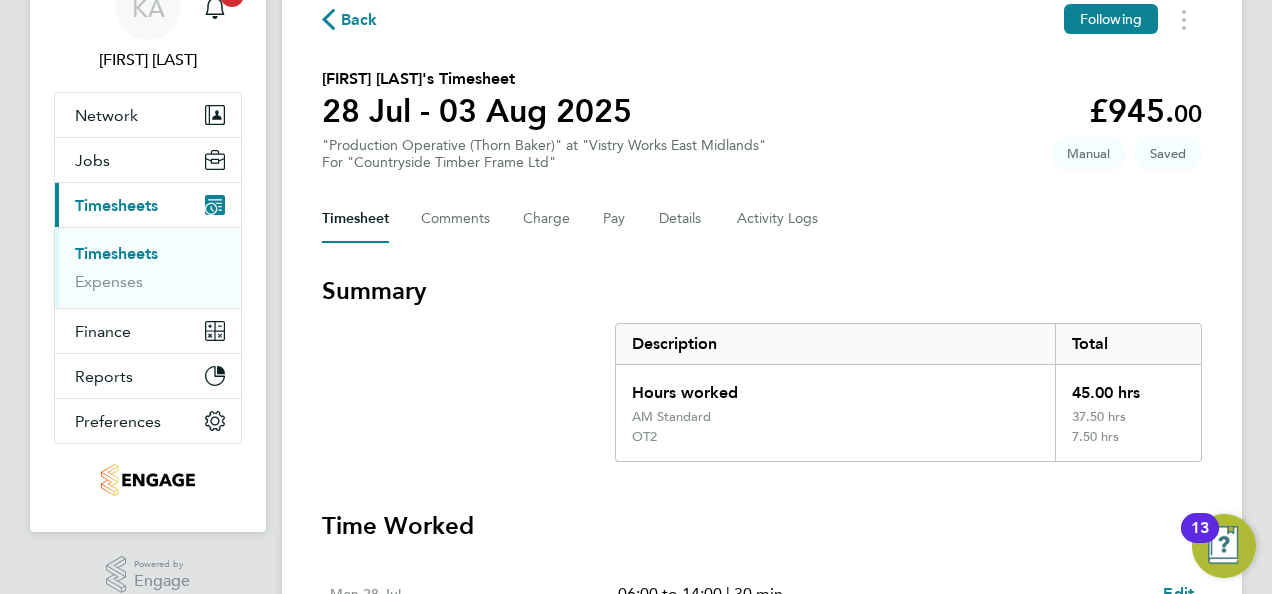 click on "Back  Following
James Davies's Timesheet   28 Jul - 03 Aug 2025   £945. 00  "Production Operative (Thorn Baker)" at "Vistry Works East Midlands"  For "Countryside Timber Frame Ltd"  Saved   Manual   Timesheet   Comments   Charge   Pay   Details   Activity Logs   Summary   Description   Total   Hours worked   45.00 hrs   AM Standard   37.50 hrs   OT2   7.50 hrs   Time Worked   Mon 28 Jul   06:00 to 14:00   |   30 min   7.50 hrs   |   AM Standard   (£18.00) =   £135.00   Edit   Tue 29 Jul   06:00 to 14:00   |   30 min   7.50 hrs   |   AM Standard   (£18.00) =   £135.00   Edit   Wed 30 Jul   06:00 to 14:00   |   30 min   7.50 hrs   |   AM Standard   (£18.00) =   £135.00   Edit   Thu 31 Jul   06:00 to 14:00   |   30 min   7.50 hrs   |   AM Standard   (£18.00) =   £135.00   Edit   Fri 01 Aug   06:00 to 14:00   |   30 min   7.50 hrs   |   AM Standard   (£18.00) =   £135.00   Edit   Sat 02 Aug   06:00 to 14:00   |   30 min   7.50 hrs   |   OT2   (£36.00) =   £270.00   Edit   Sun 03 Aug" 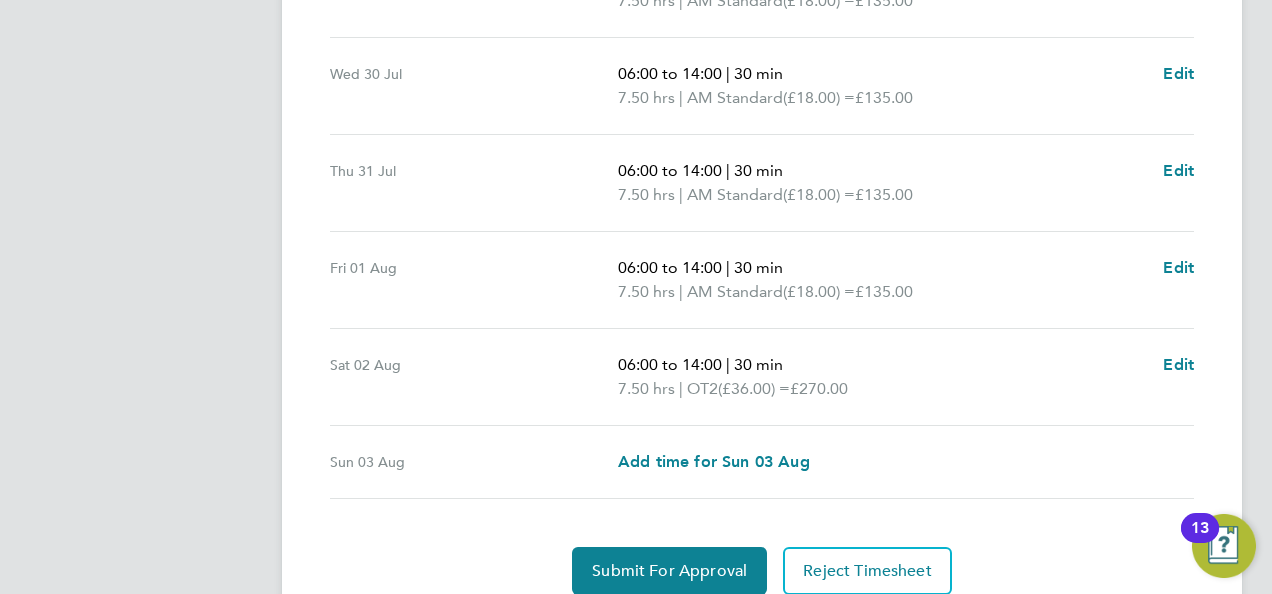 scroll, scrollTop: 891, scrollLeft: 0, axis: vertical 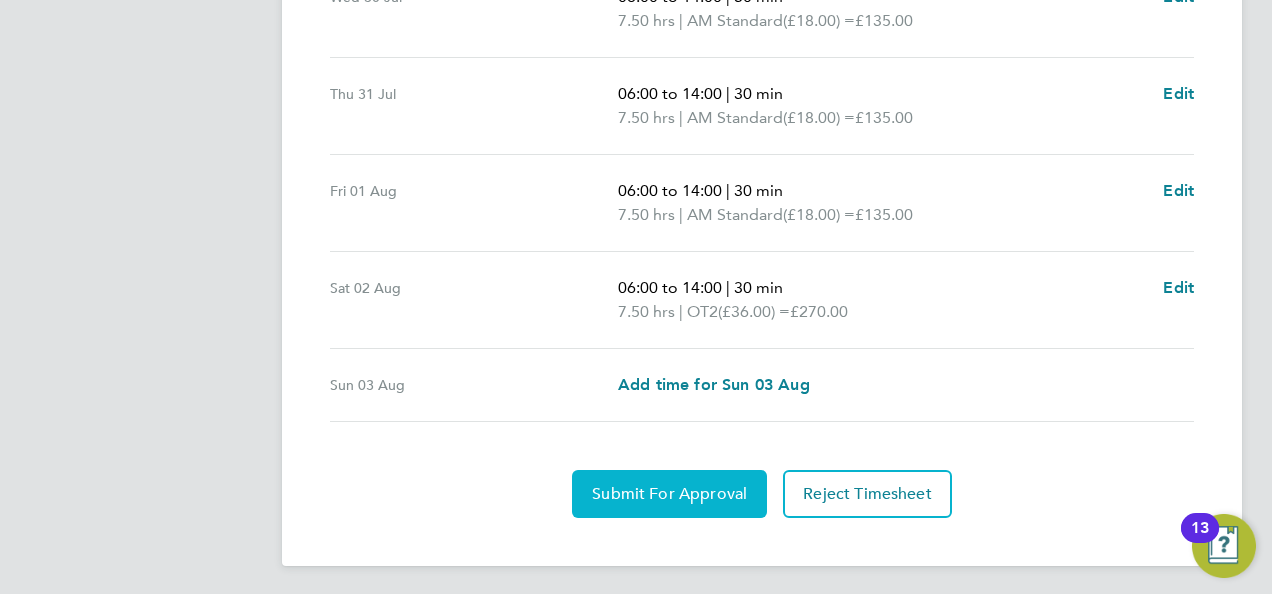 click on "Submit For Approval" 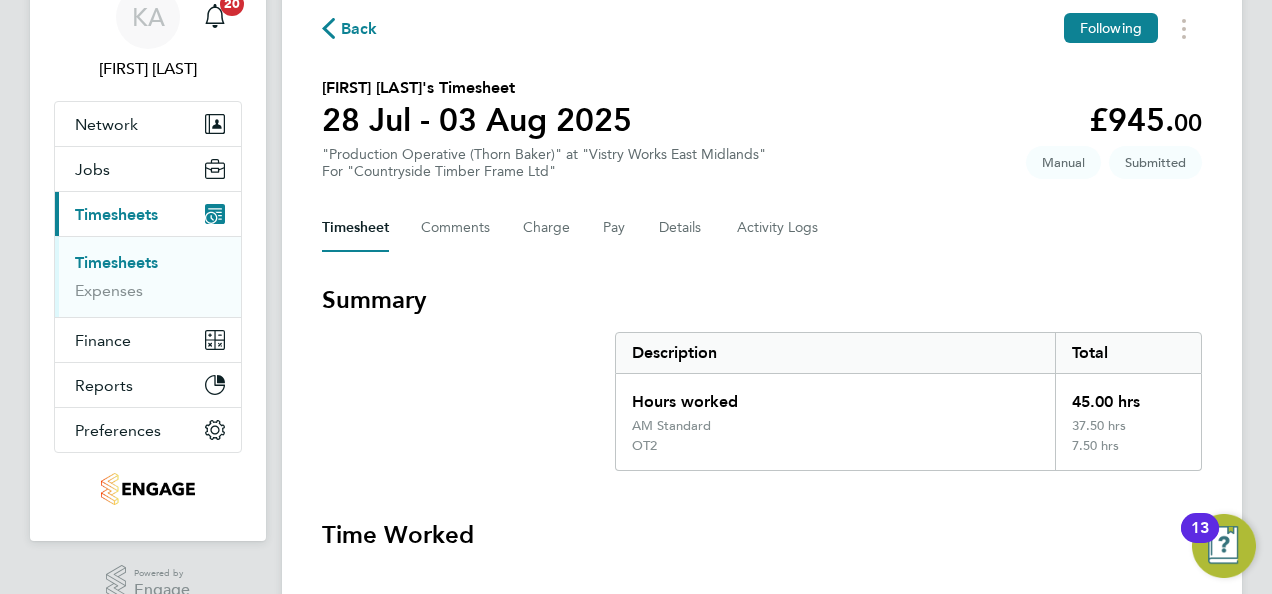 scroll, scrollTop: 0, scrollLeft: 0, axis: both 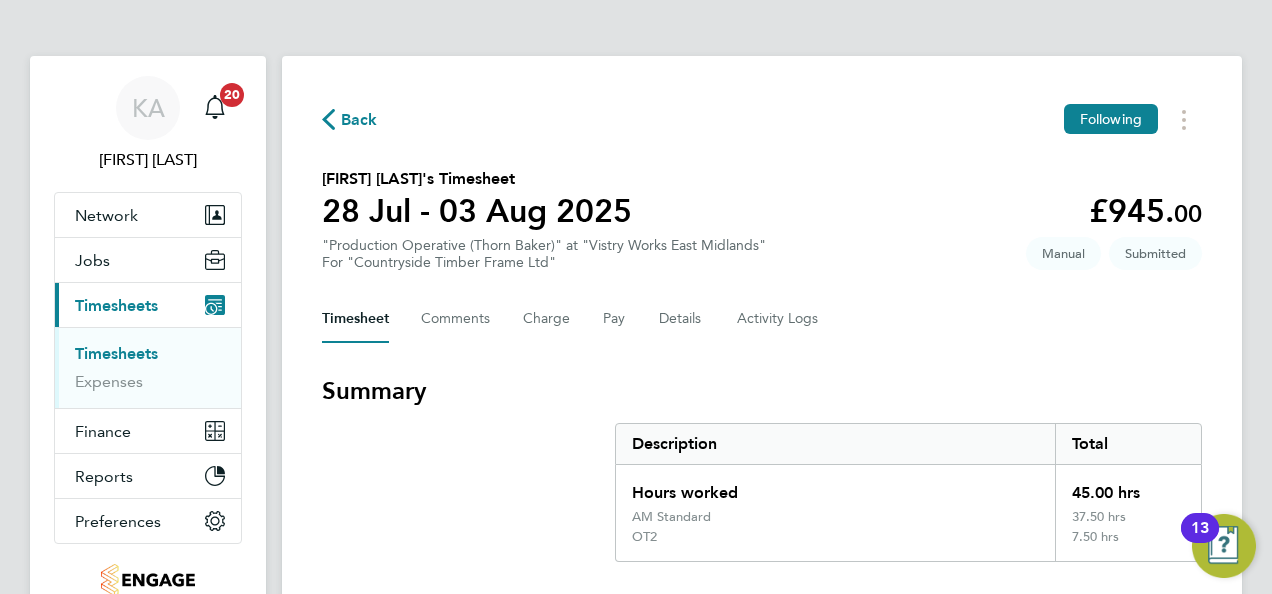 click on "Back" 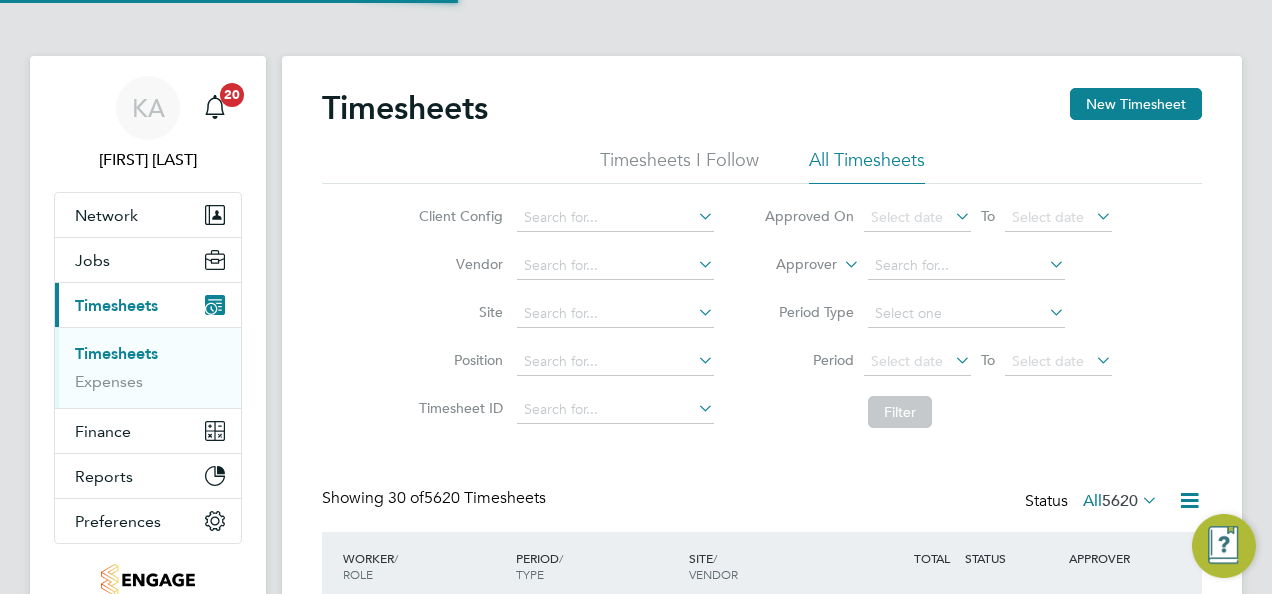 scroll, scrollTop: 10, scrollLeft: 10, axis: both 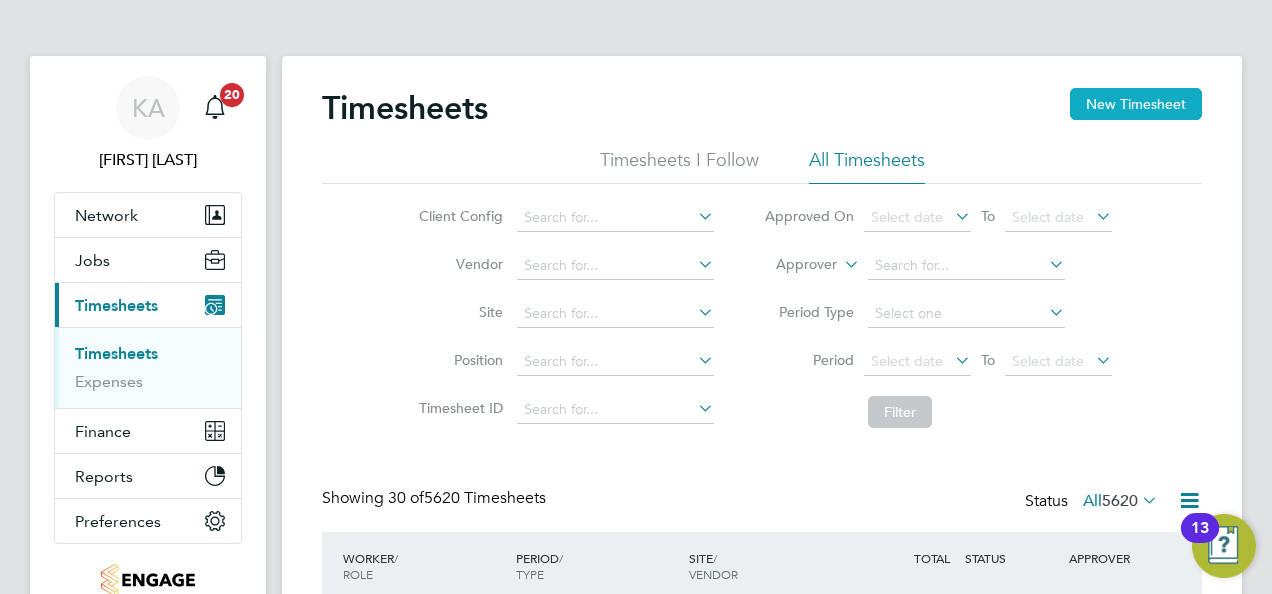 click on "New Timesheet" 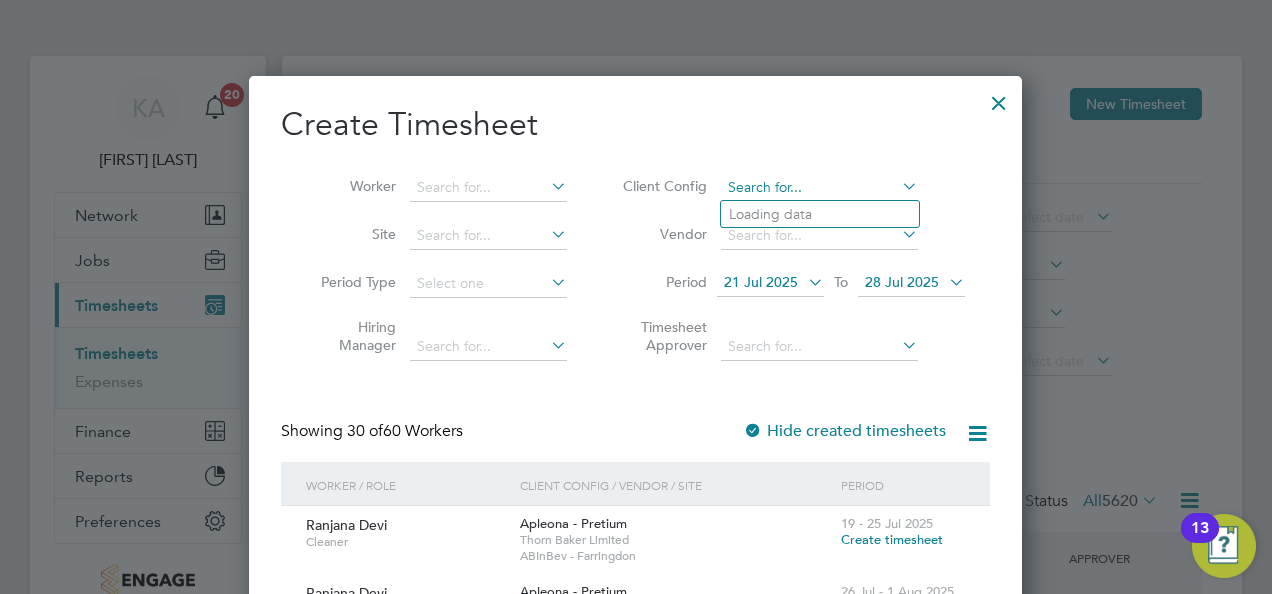 click at bounding box center (819, 188) 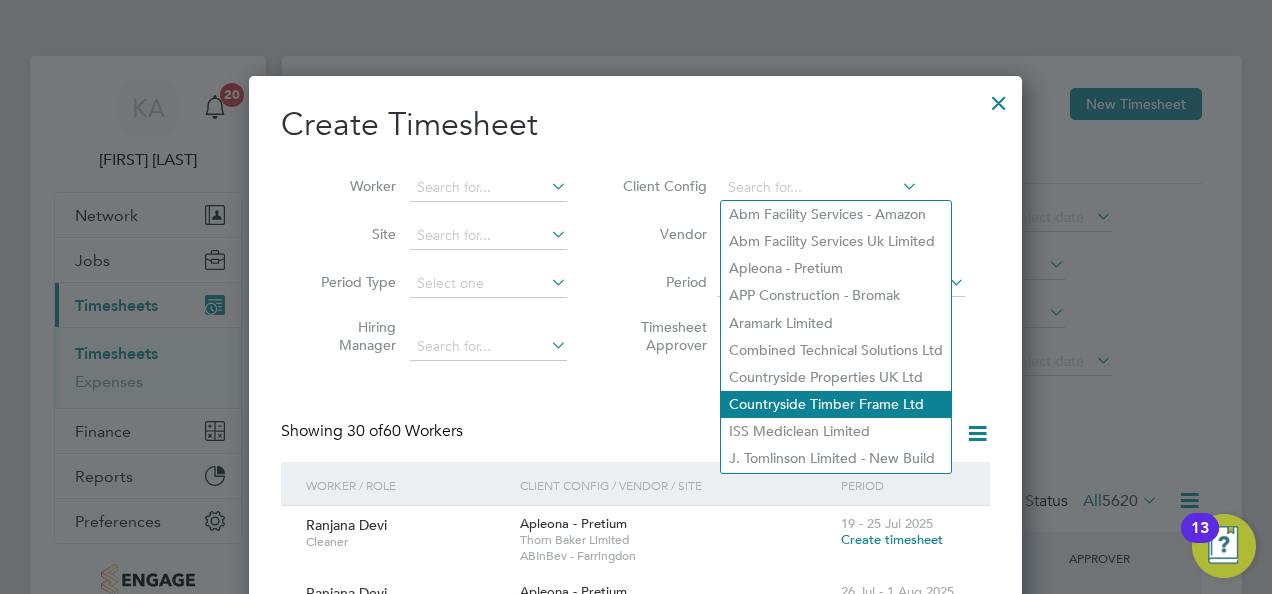 click on "Countryside Timber Frame Ltd" 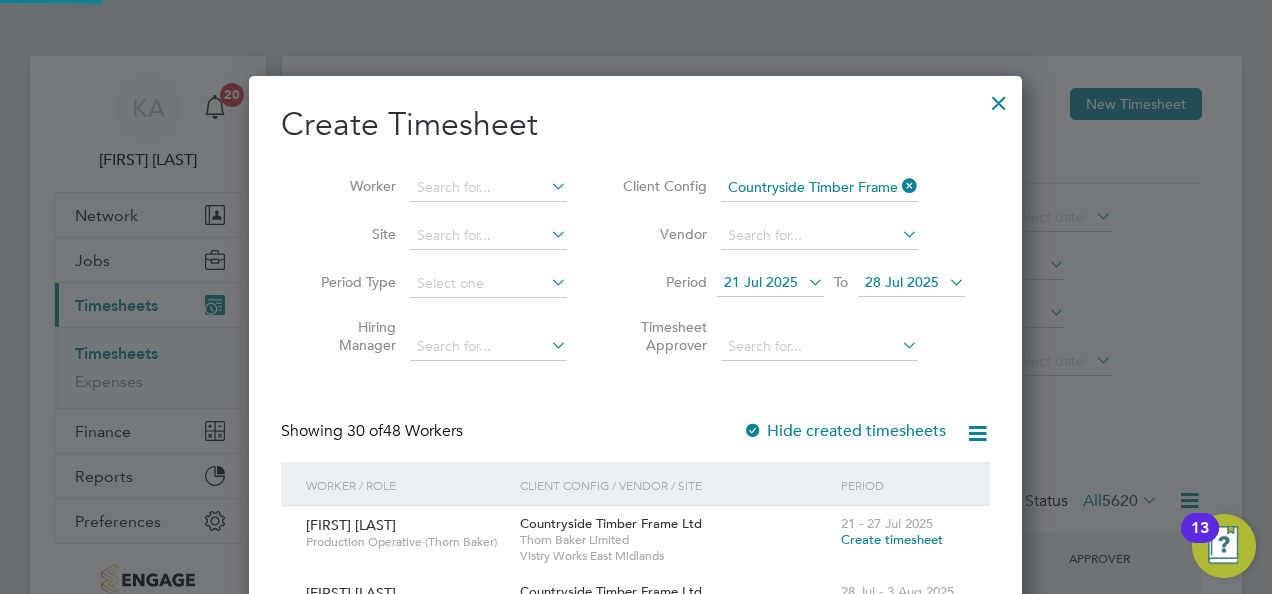 click at bounding box center [804, 282] 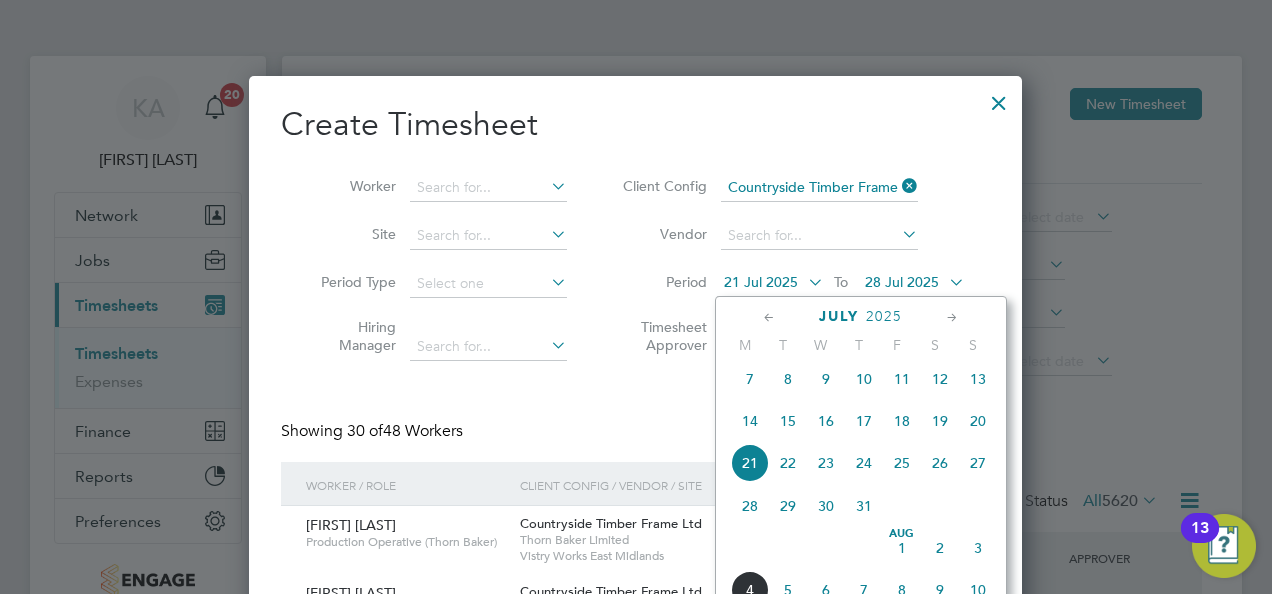 click on "28" 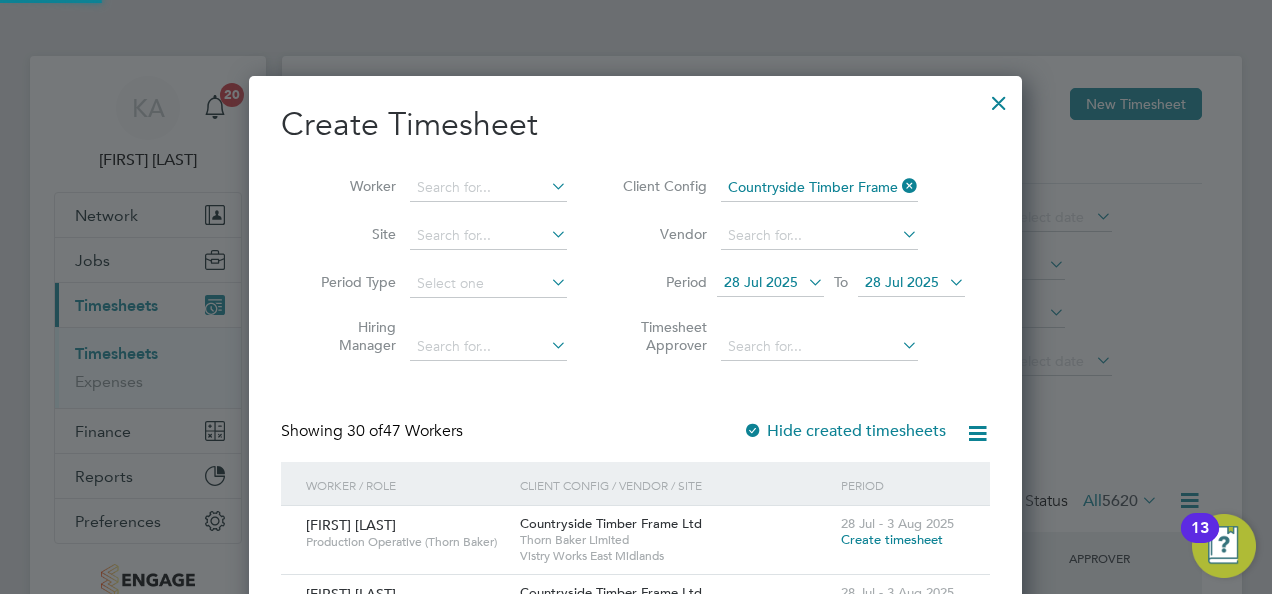click on "28 Jul 2025" at bounding box center (902, 282) 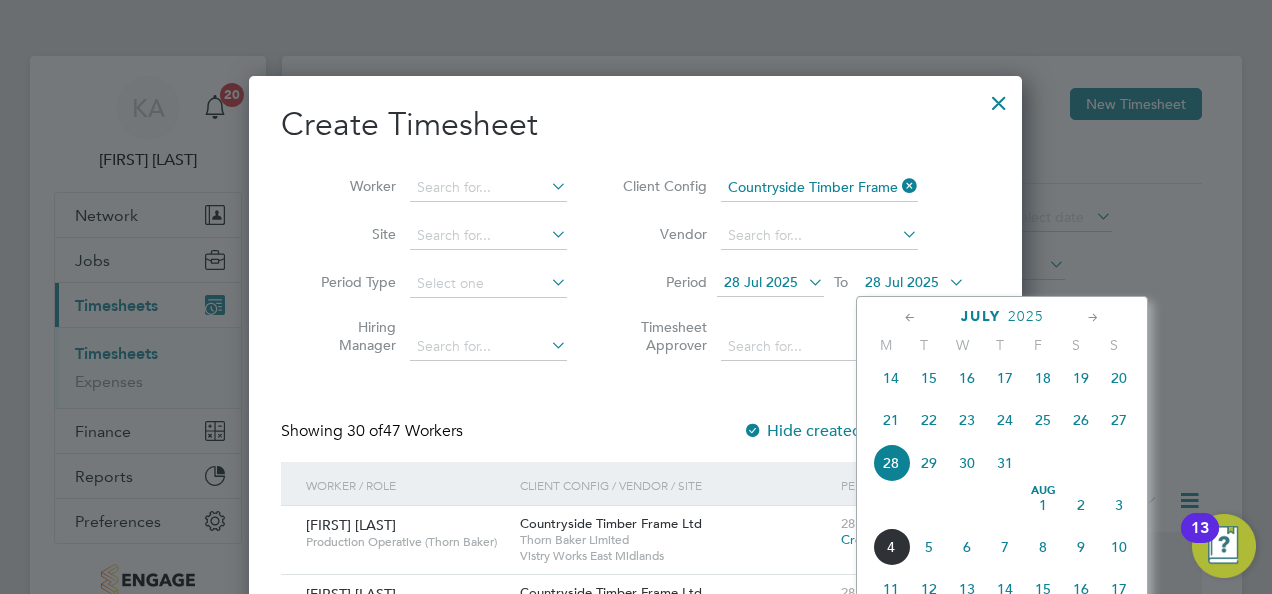 click on "3" 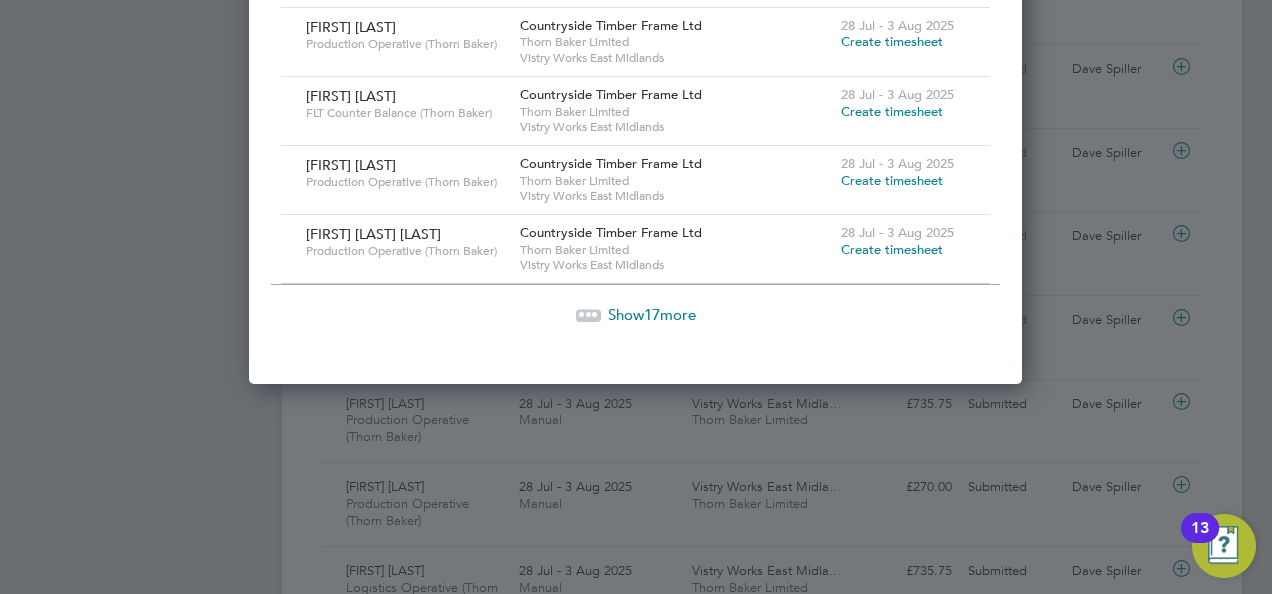 scroll, scrollTop: 2300, scrollLeft: 0, axis: vertical 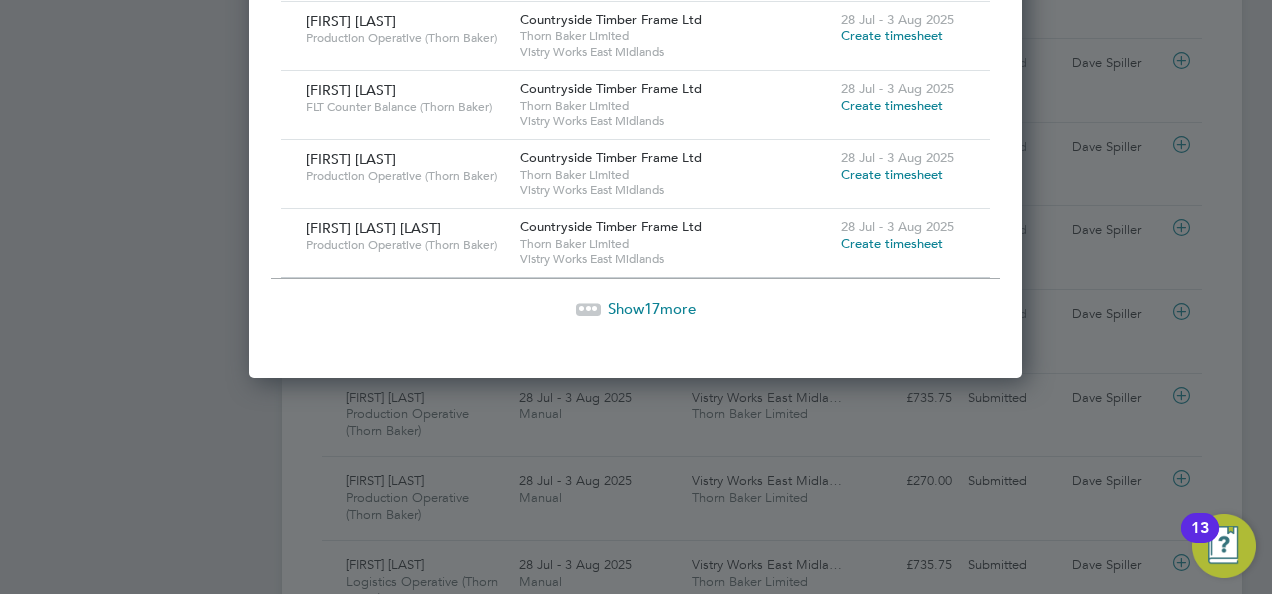 click on "Show  17  more" at bounding box center (652, 308) 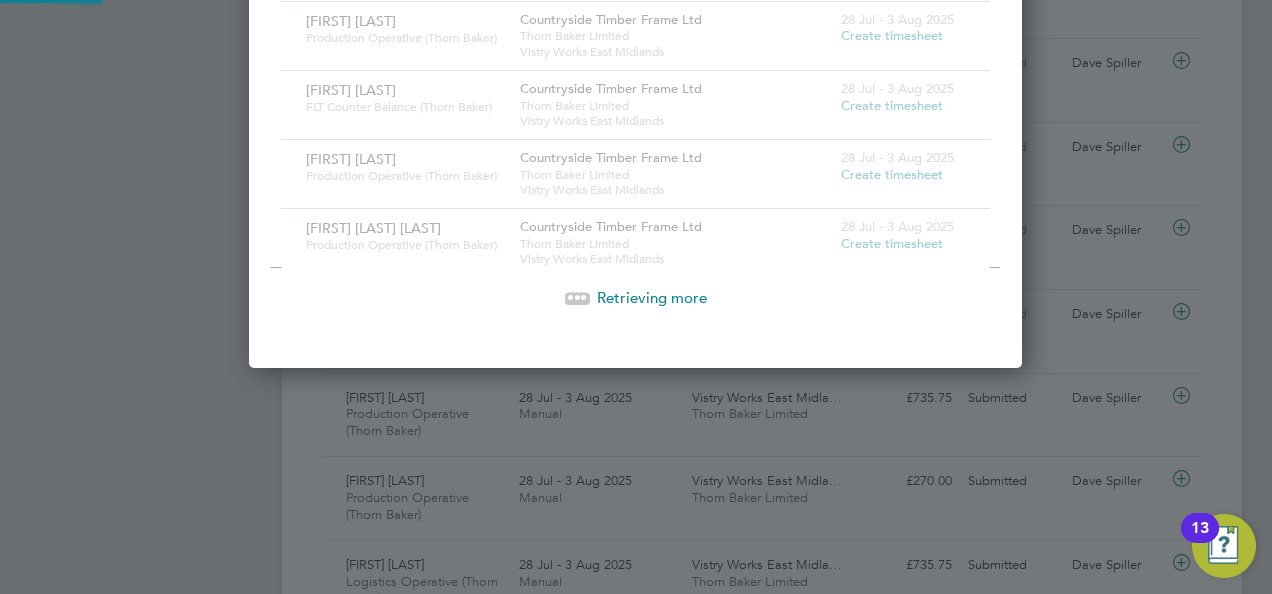 scroll, scrollTop: 3701, scrollLeft: 774, axis: both 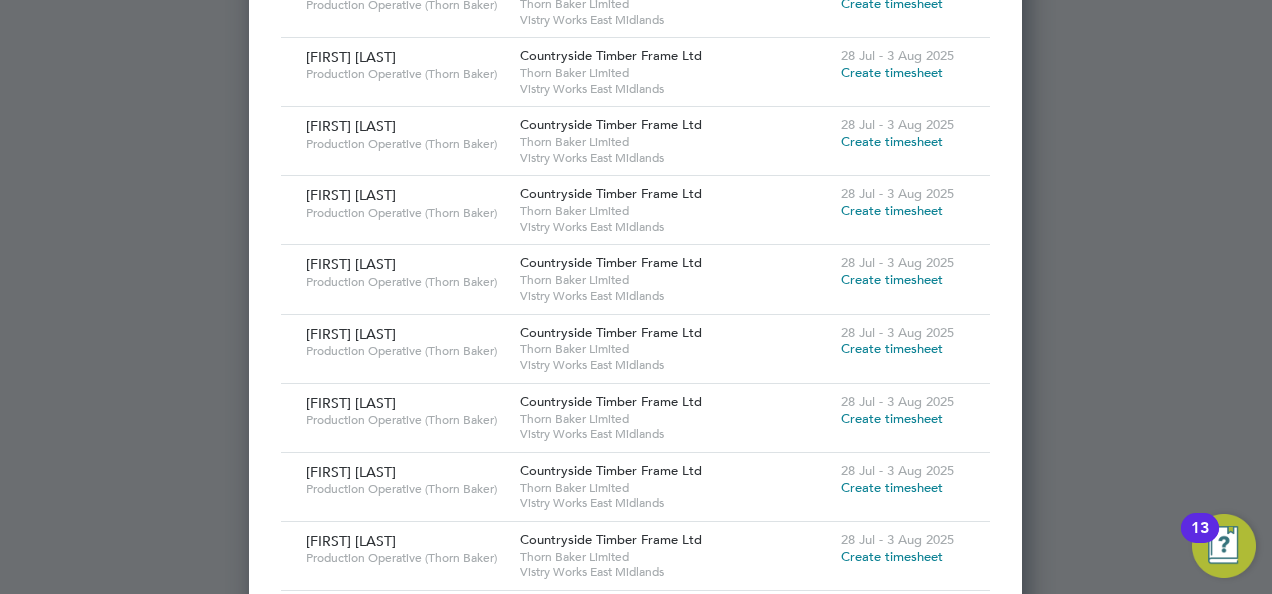 click on "Create timesheet" at bounding box center (892, 418) 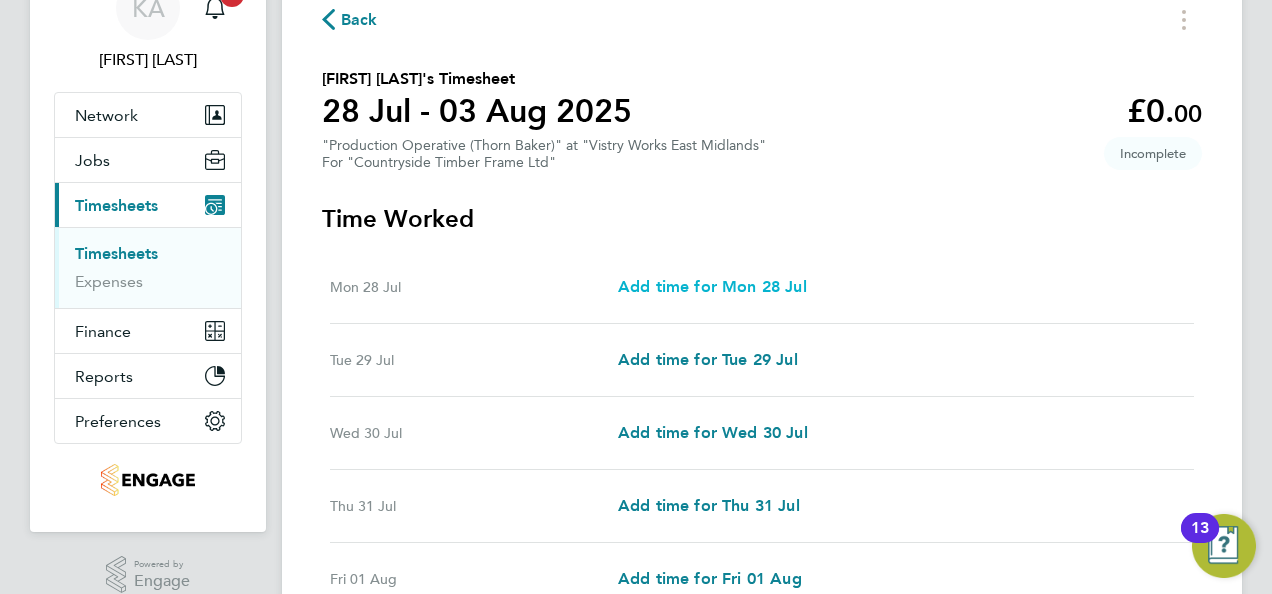 scroll, scrollTop: 200, scrollLeft: 0, axis: vertical 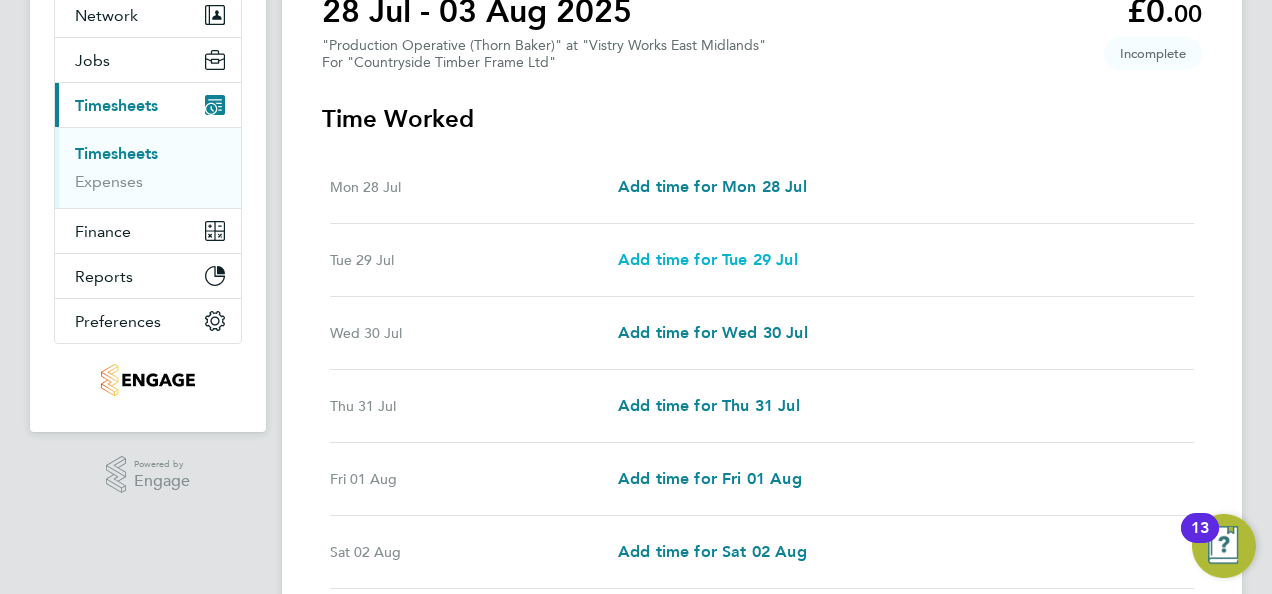 click on "Add time for Tue 29 Jul" at bounding box center [708, 259] 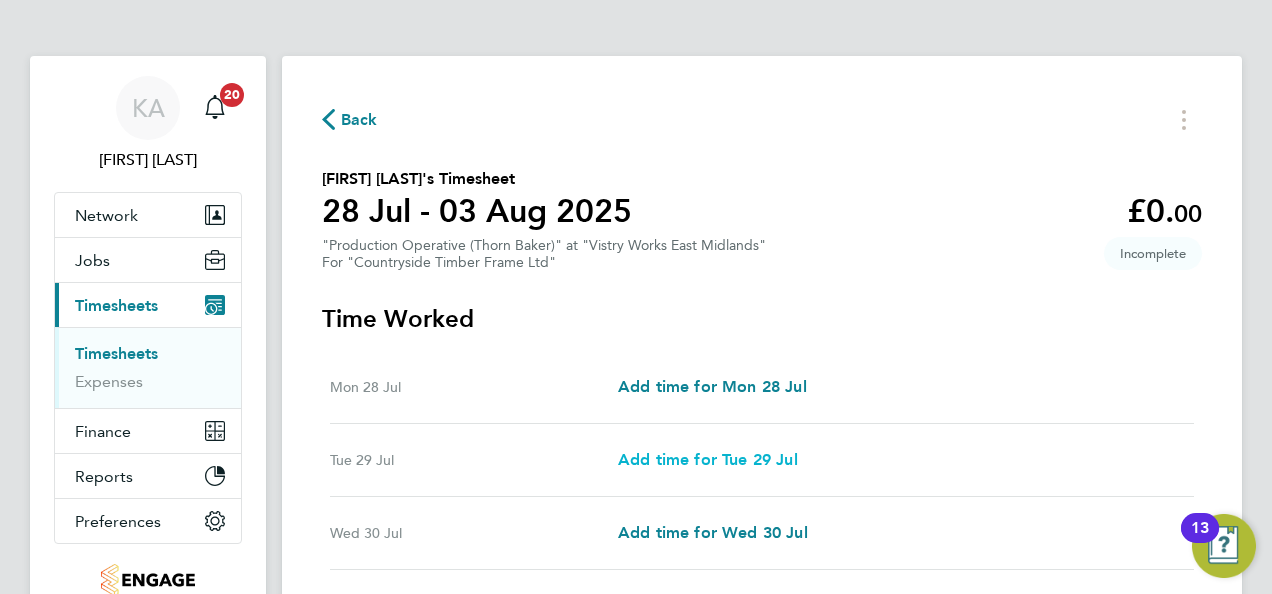 select on "15" 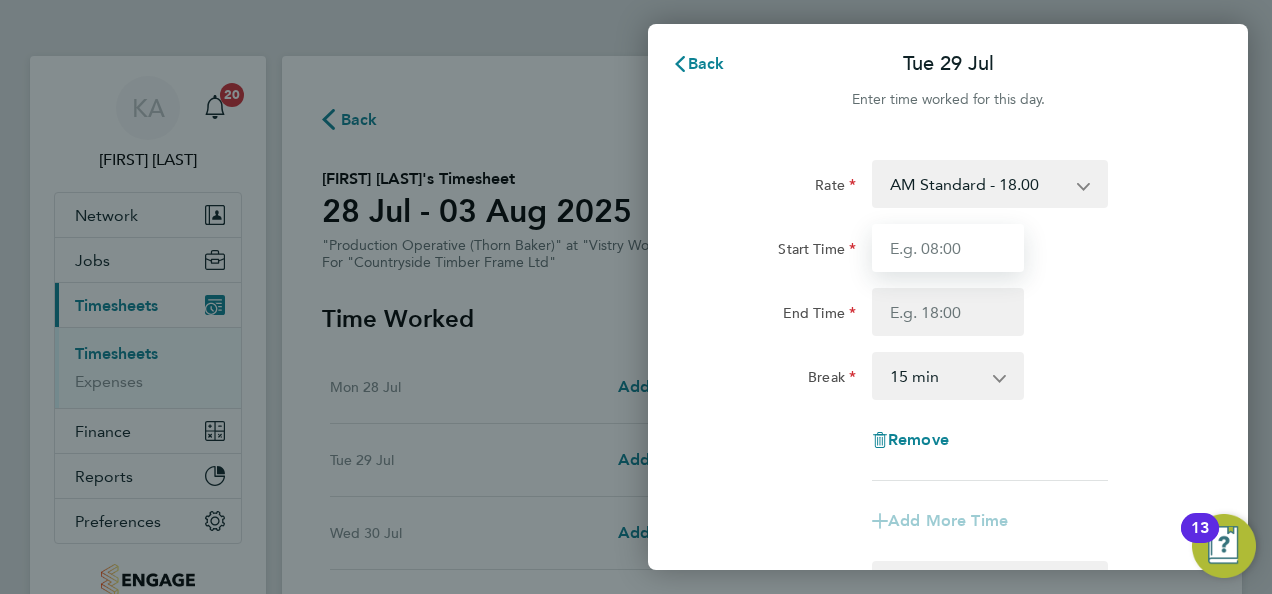 click on "Start Time" at bounding box center (948, 248) 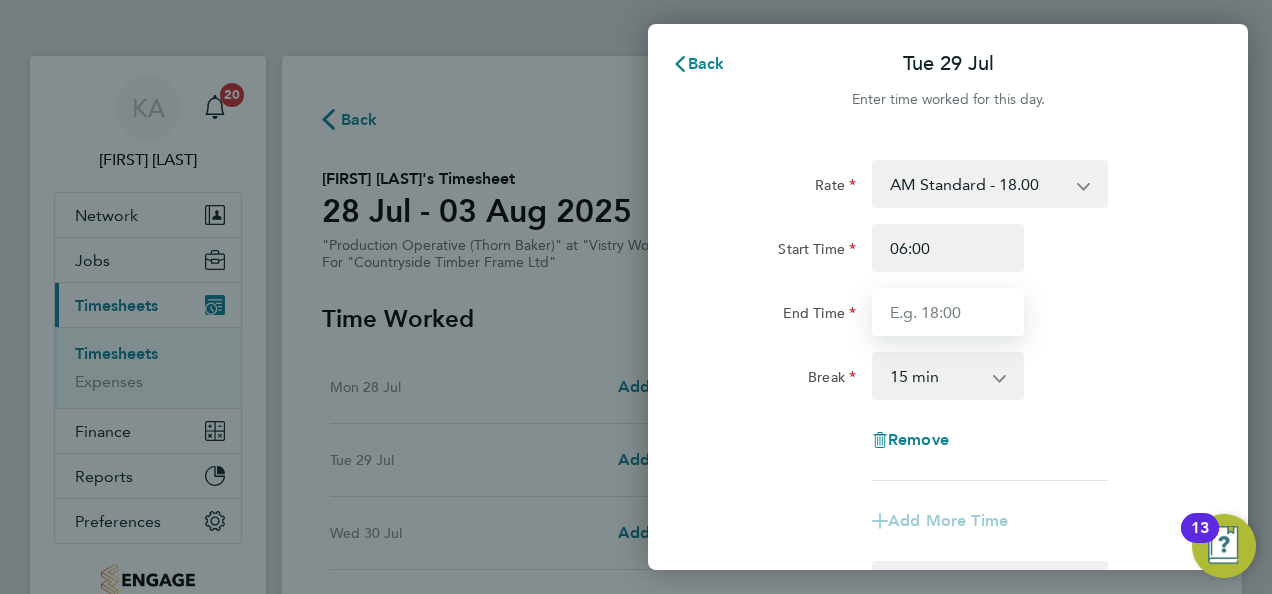 type on "14:00" 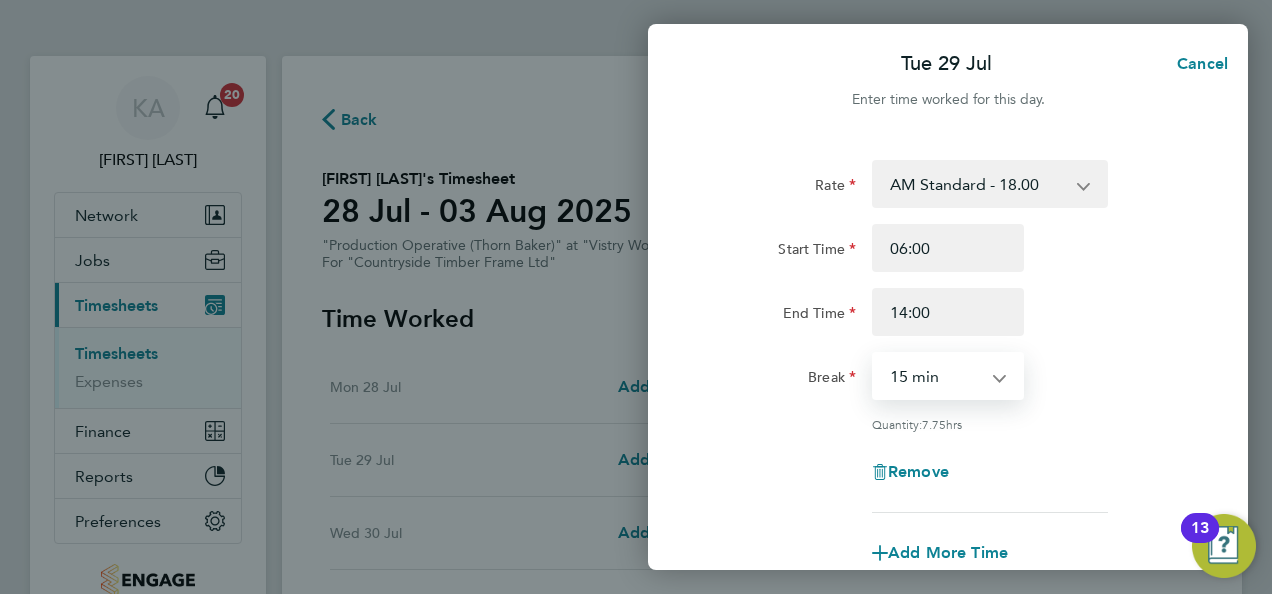 click on "0 min   15 min   30 min   45 min   60 min   75 min   90 min" at bounding box center [936, 376] 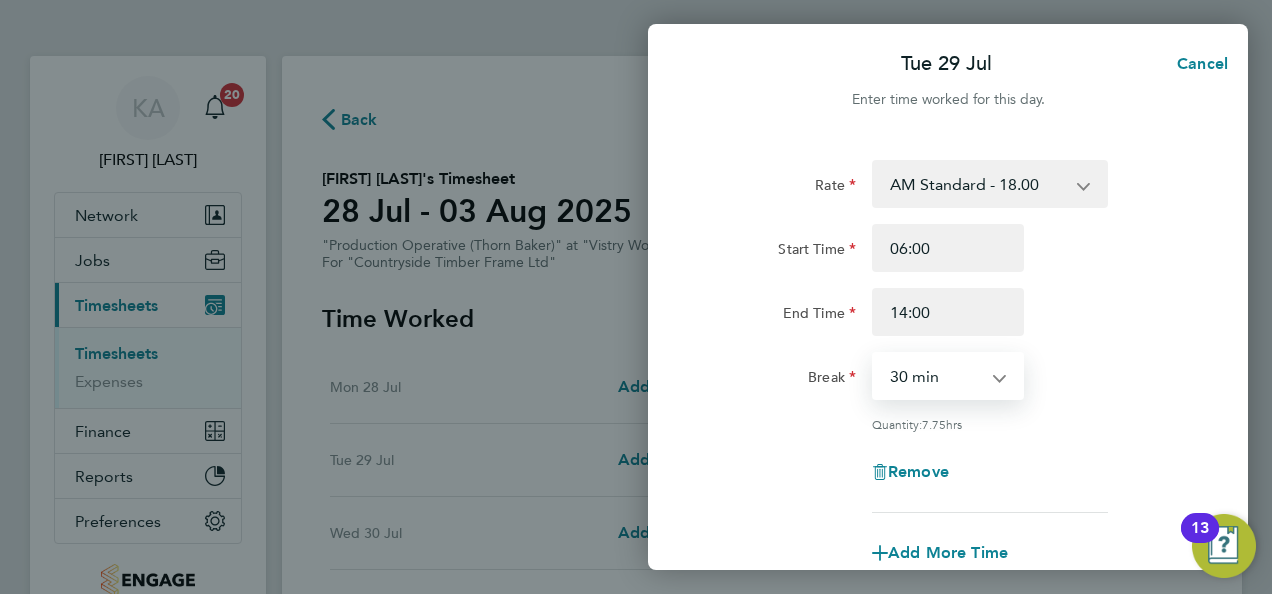 click on "0 min   15 min   30 min   45 min   60 min   75 min   90 min" at bounding box center (936, 376) 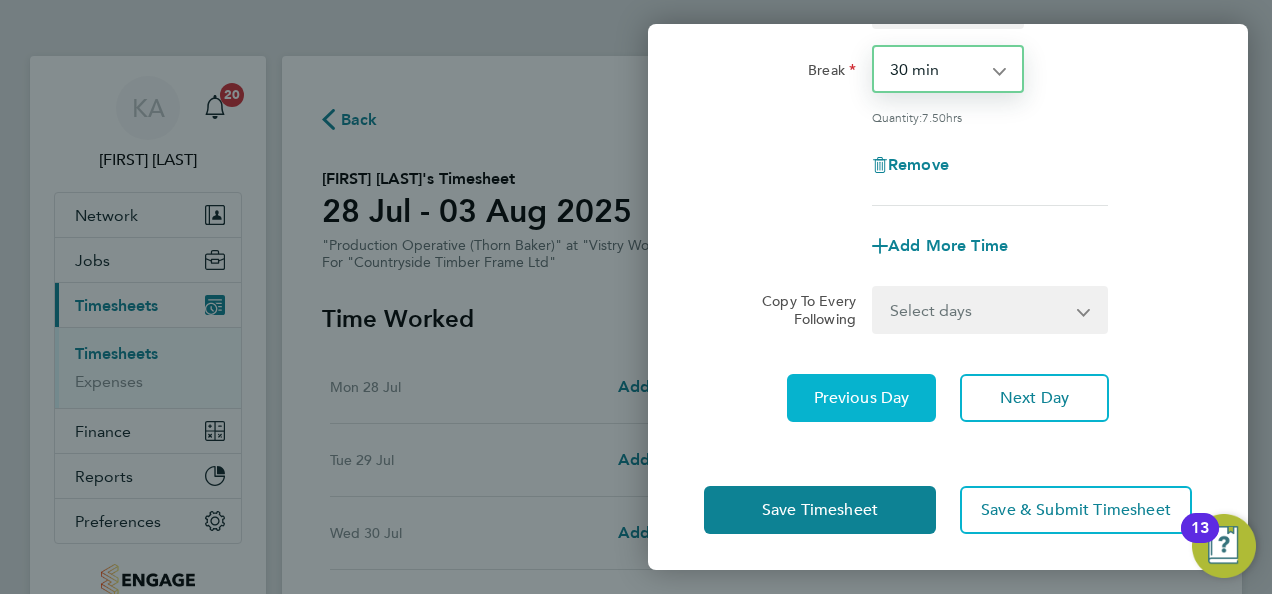 scroll, scrollTop: 309, scrollLeft: 0, axis: vertical 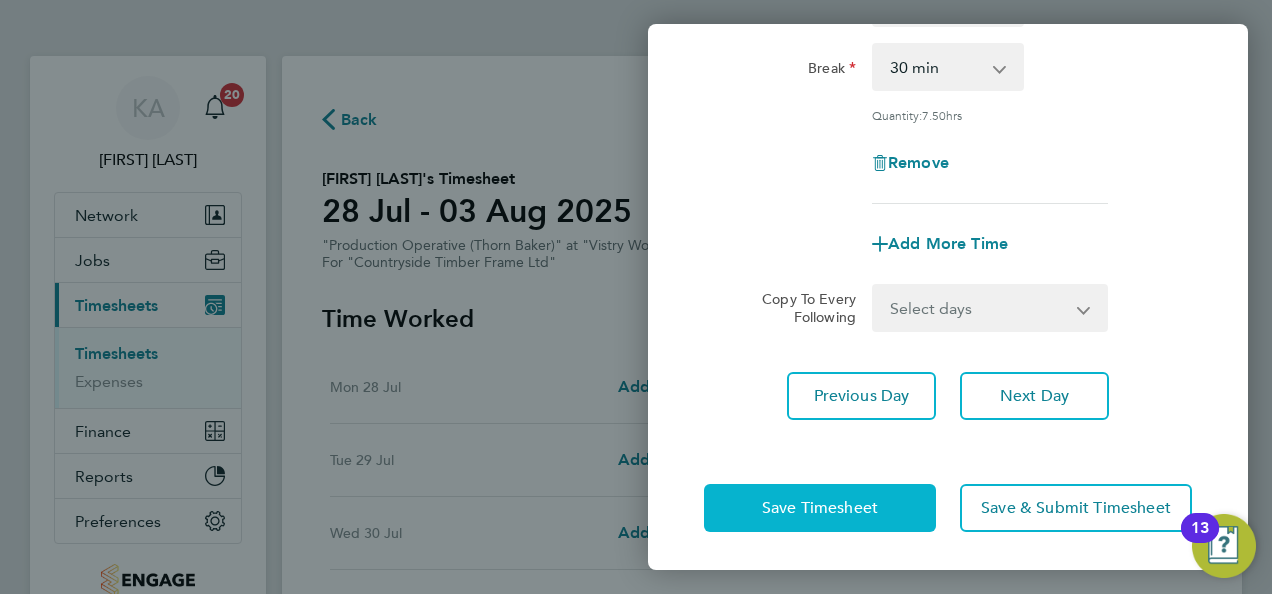 click on "Save Timesheet" 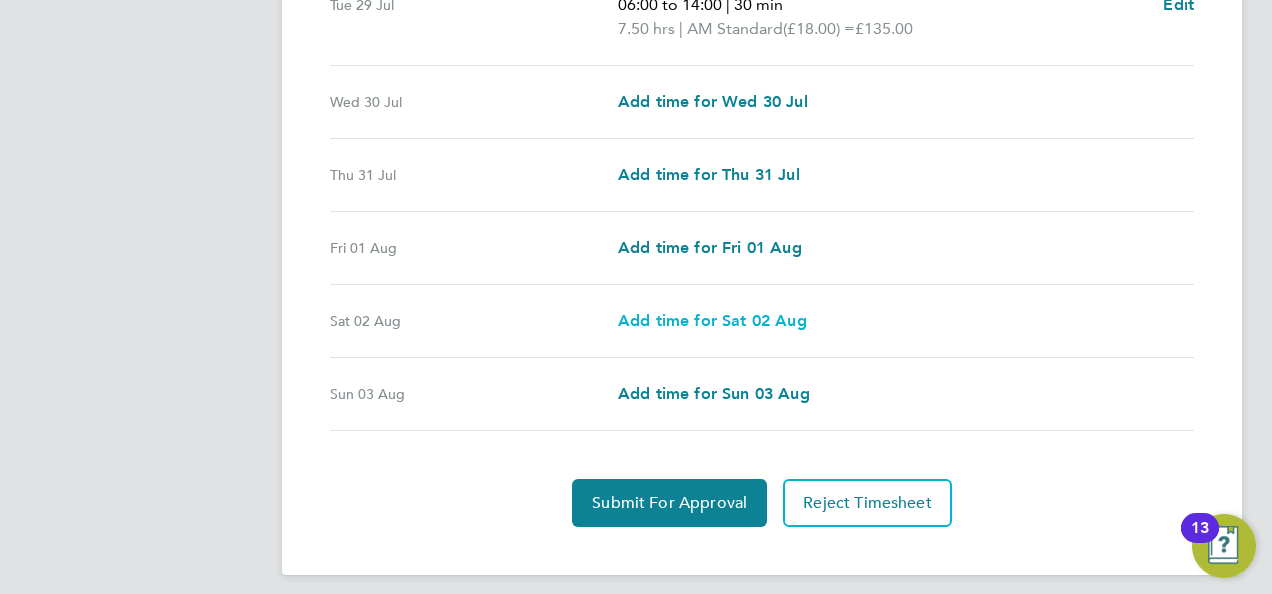 scroll, scrollTop: 751, scrollLeft: 0, axis: vertical 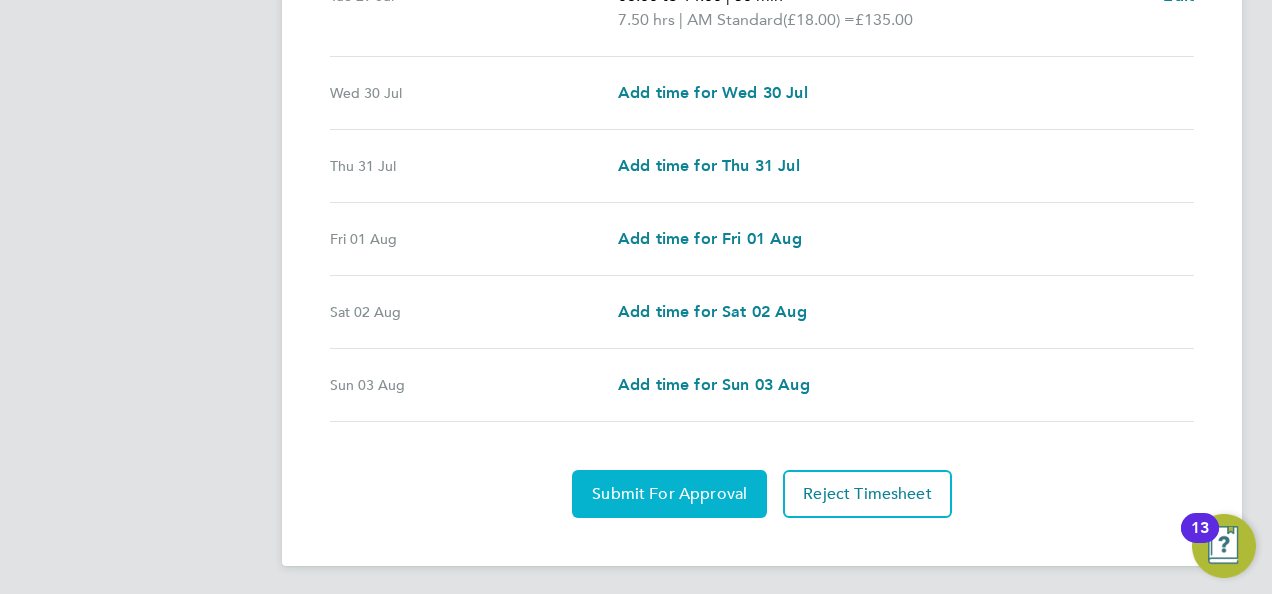 drag, startPoint x: 636, startPoint y: 487, endPoint x: 634, endPoint y: 472, distance: 15.132746 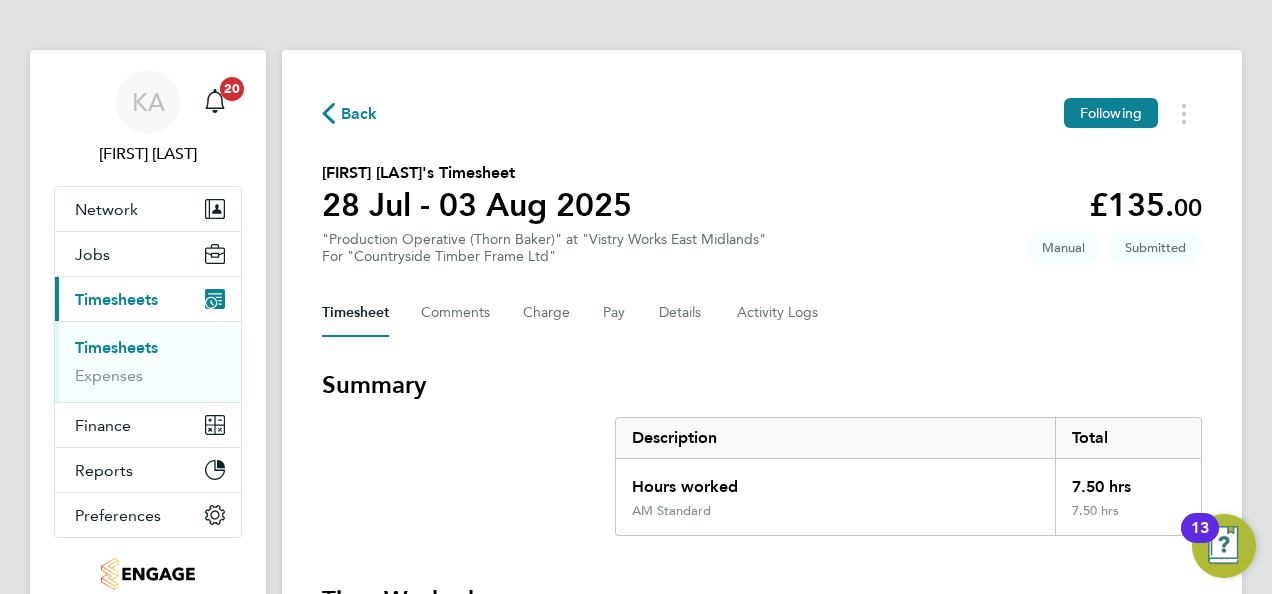 scroll, scrollTop: 0, scrollLeft: 0, axis: both 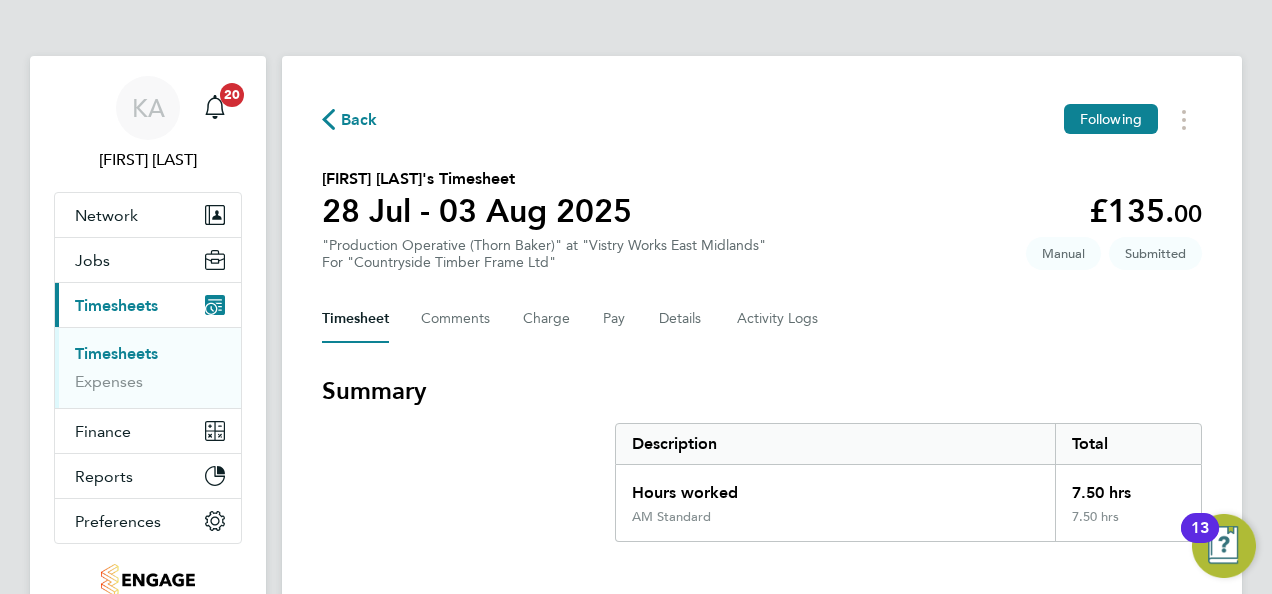 click on "Back" 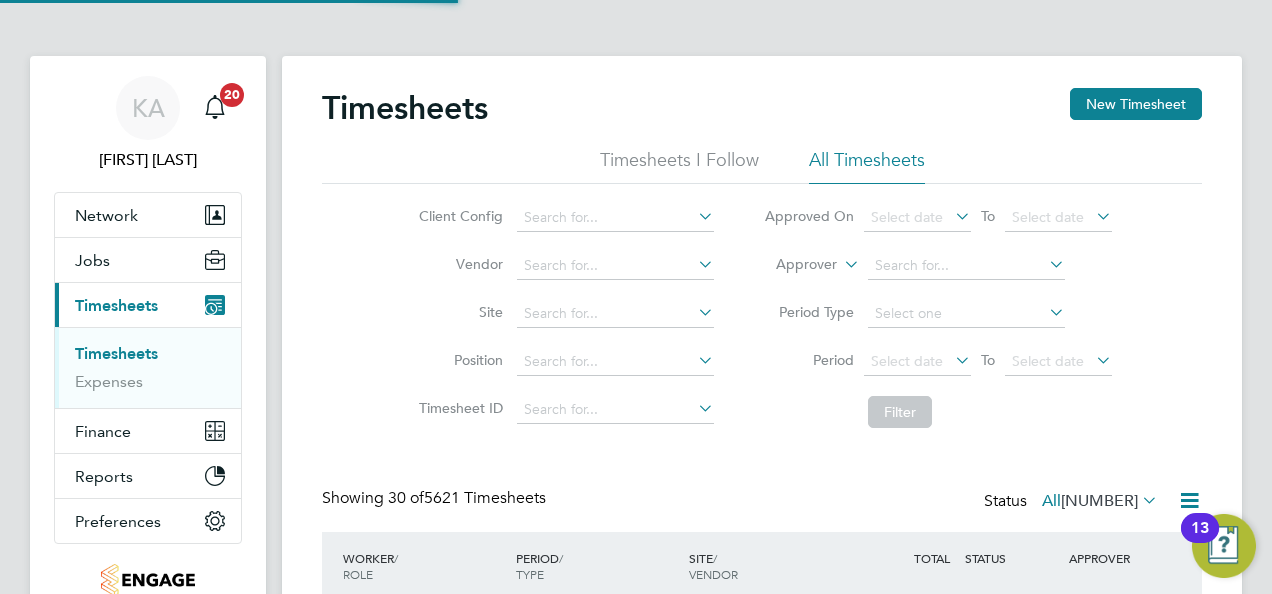scroll, scrollTop: 10, scrollLeft: 10, axis: both 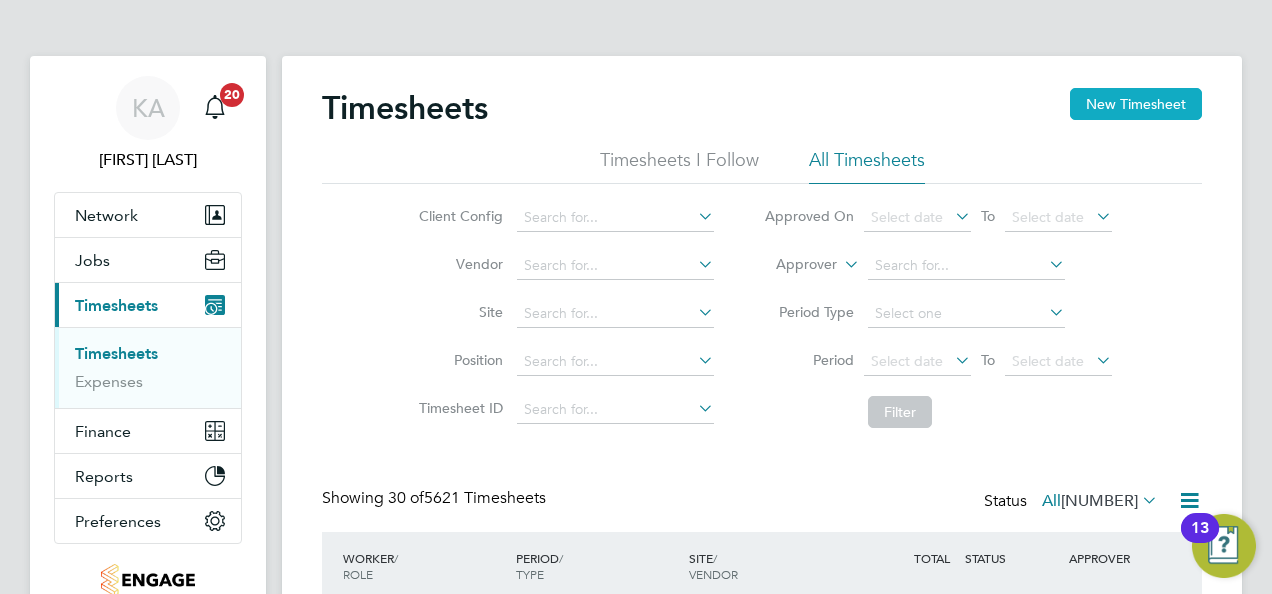 click on "New Timesheet" 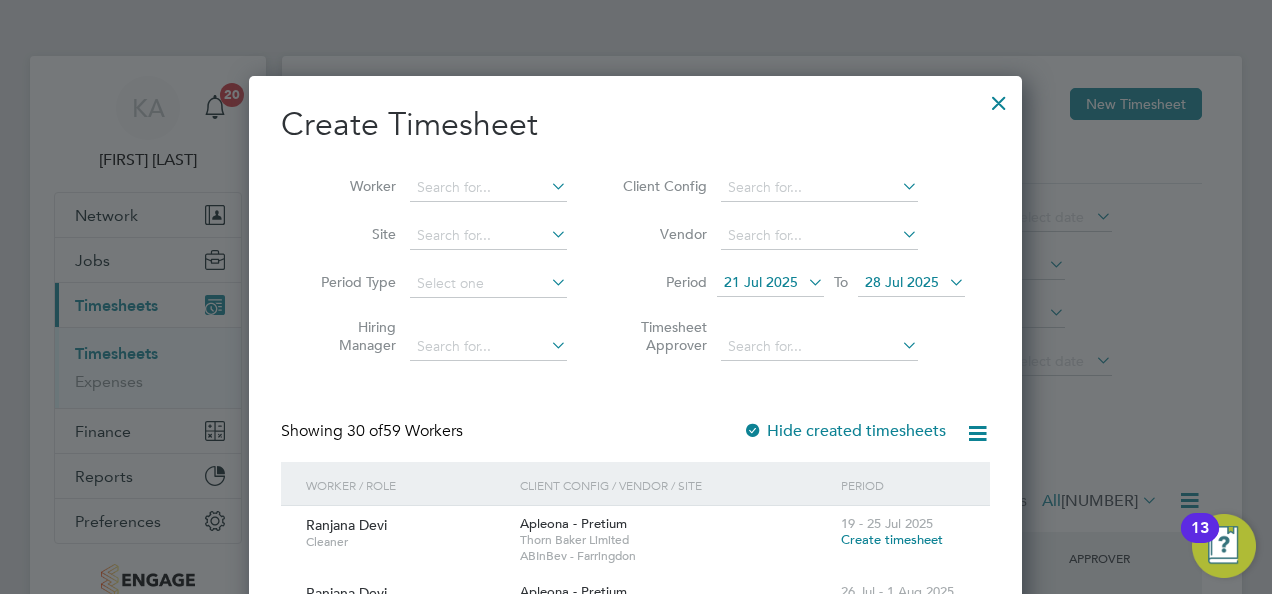 click at bounding box center [898, 186] 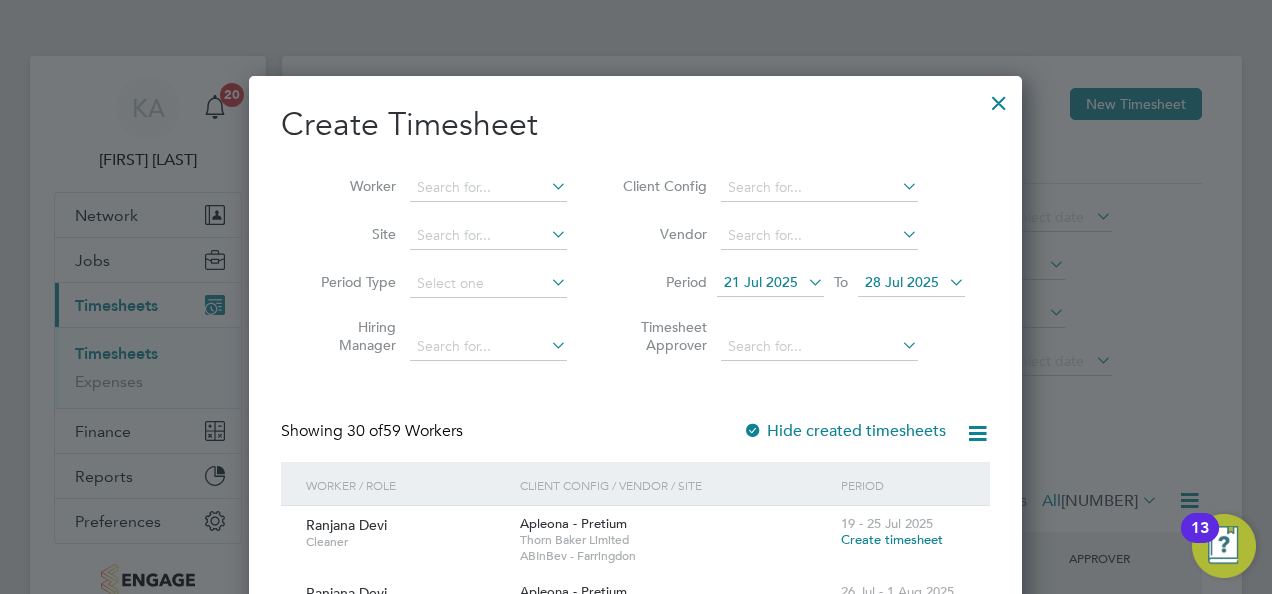 click on "Countryside Timber Frame Ltd" 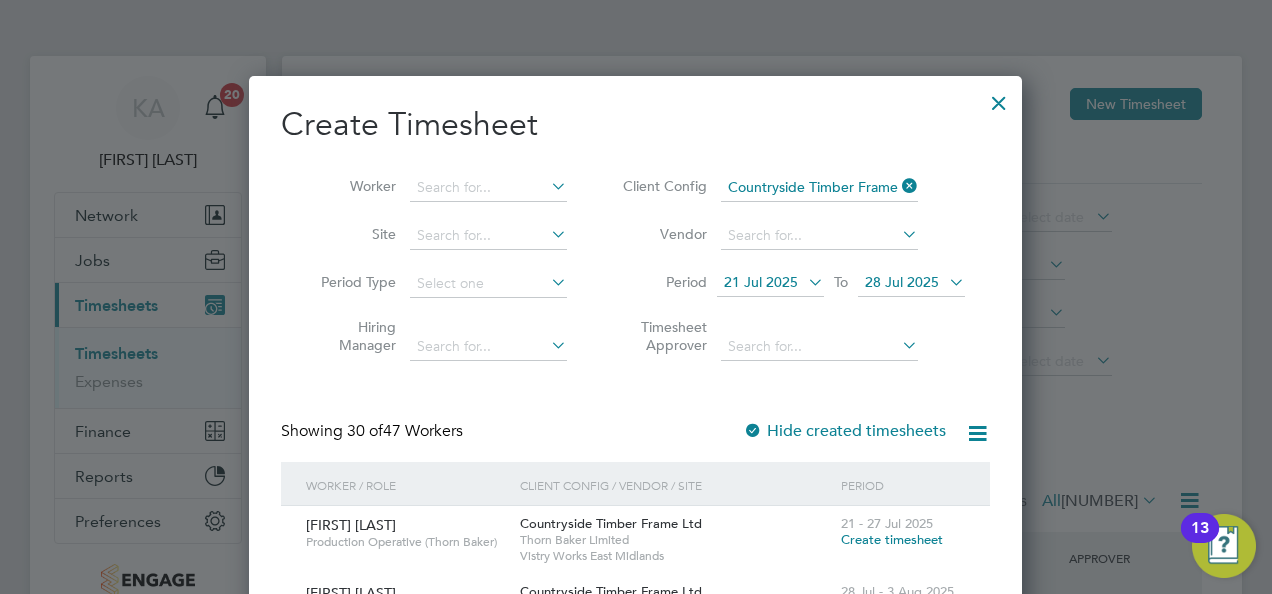 click on "21 Jul 2025" at bounding box center [770, 283] 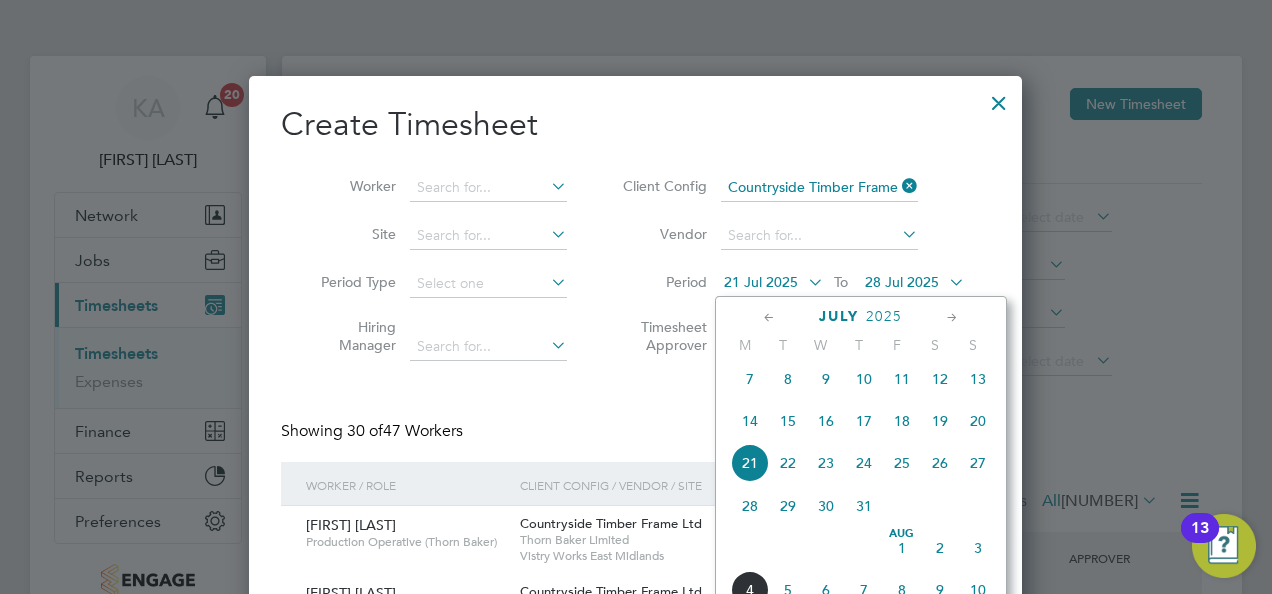 click on "28" 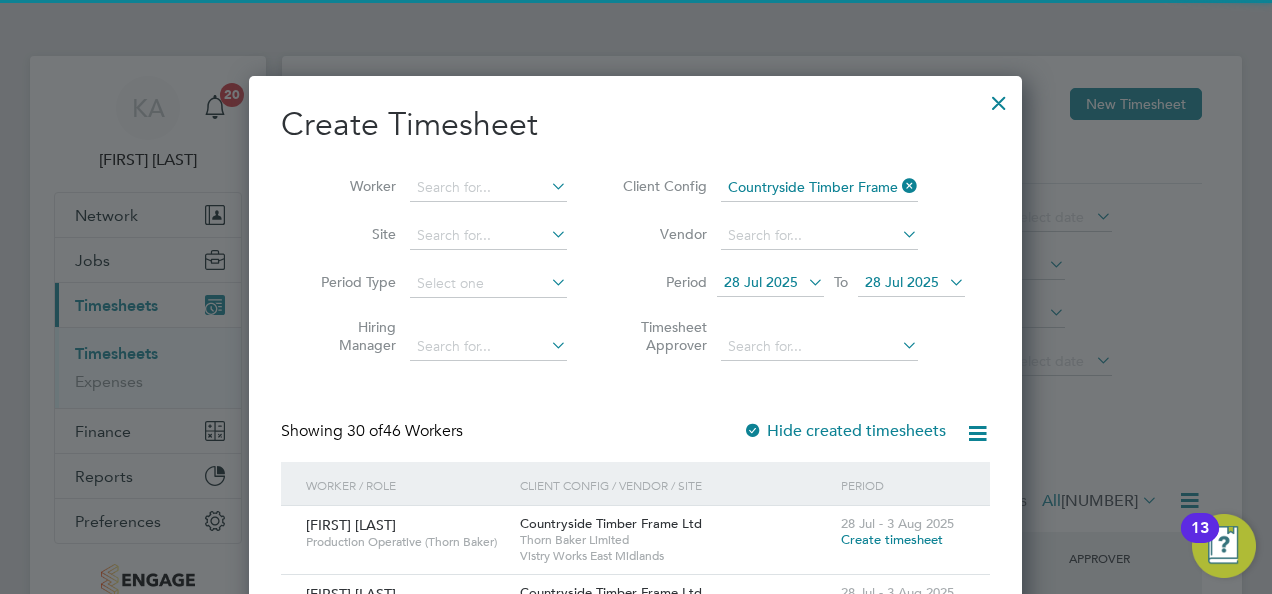 click at bounding box center [945, 282] 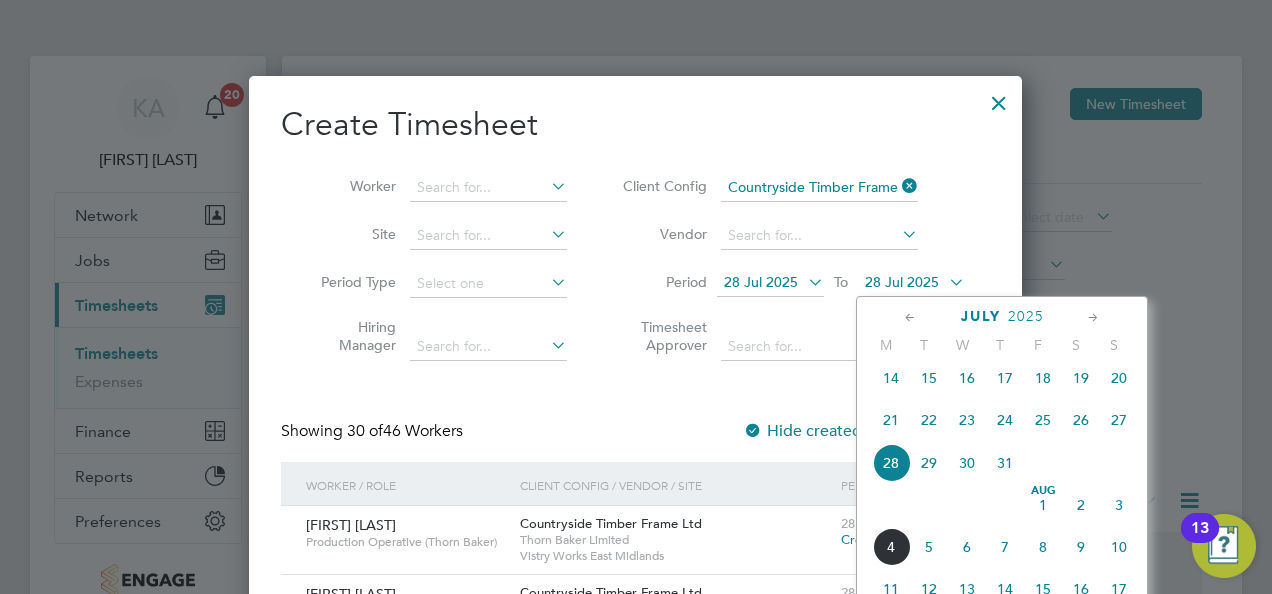 click on "3" 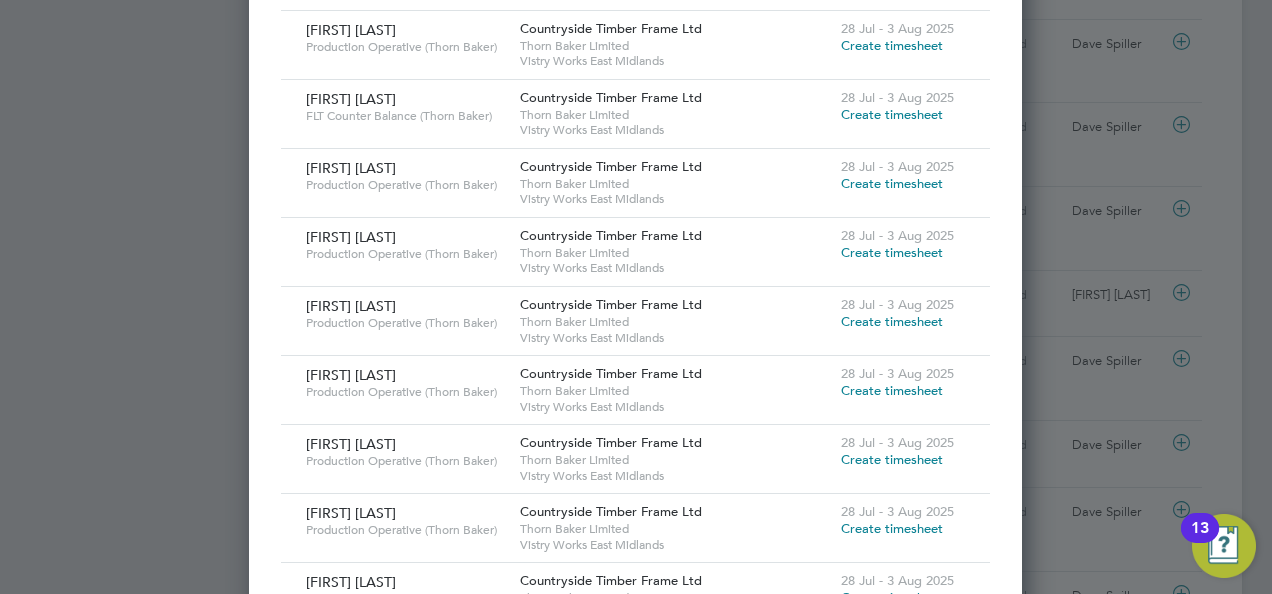 click on "Create timesheet" at bounding box center [892, 390] 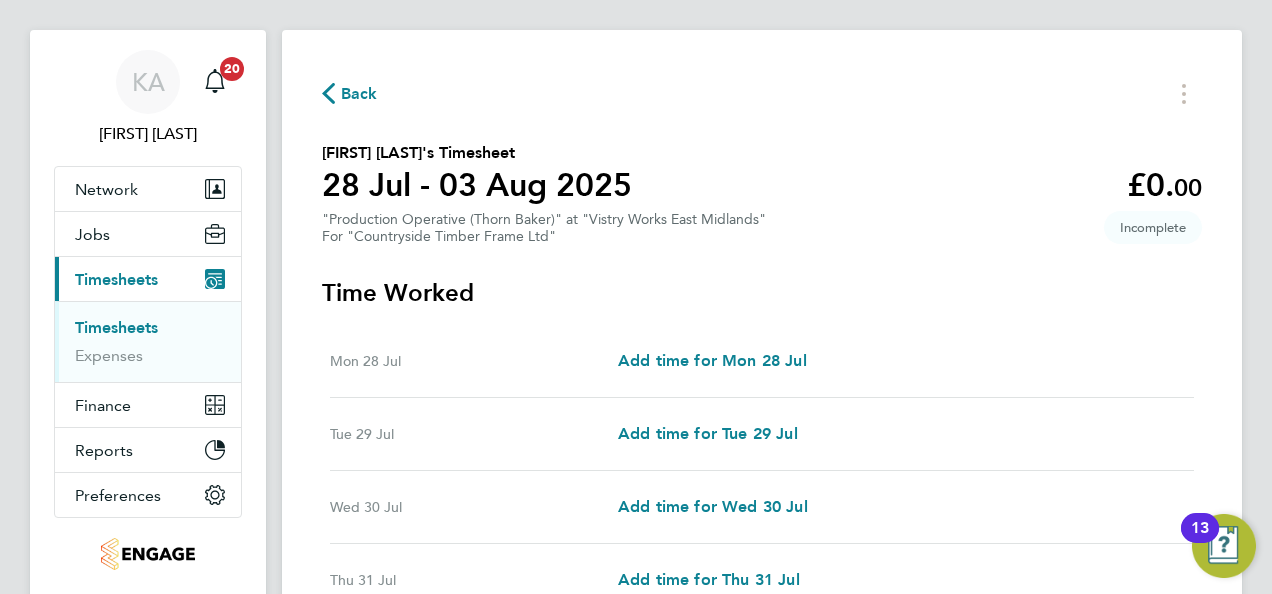 scroll, scrollTop: 200, scrollLeft: 0, axis: vertical 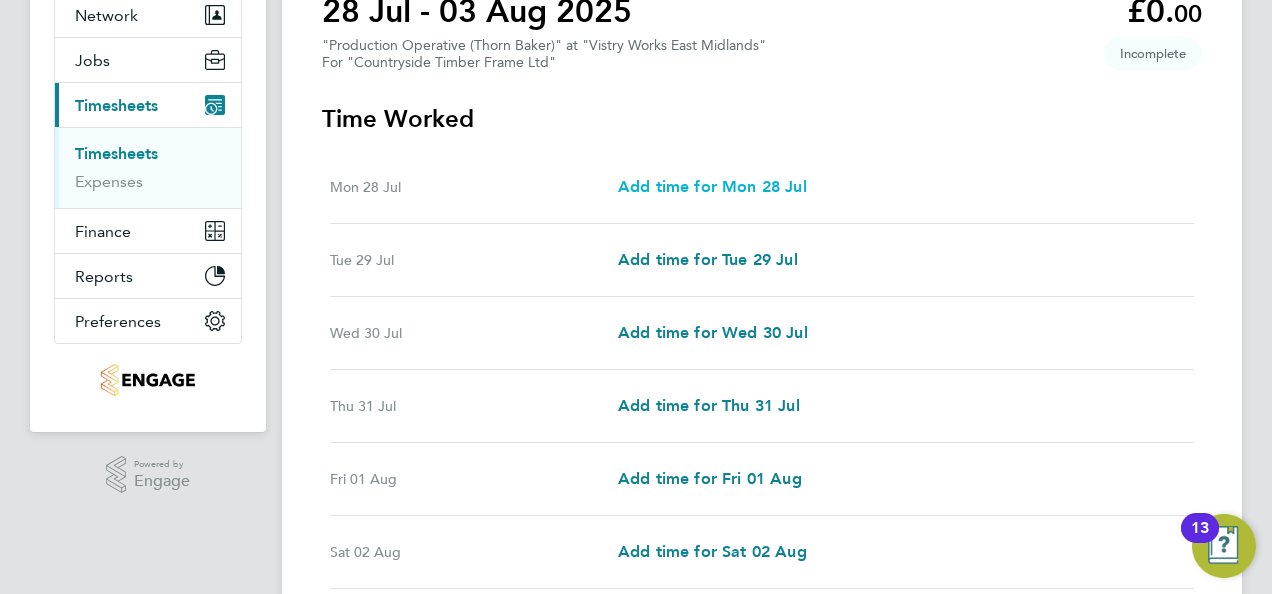 click on "Add time for Mon 28 Jul" at bounding box center (712, 186) 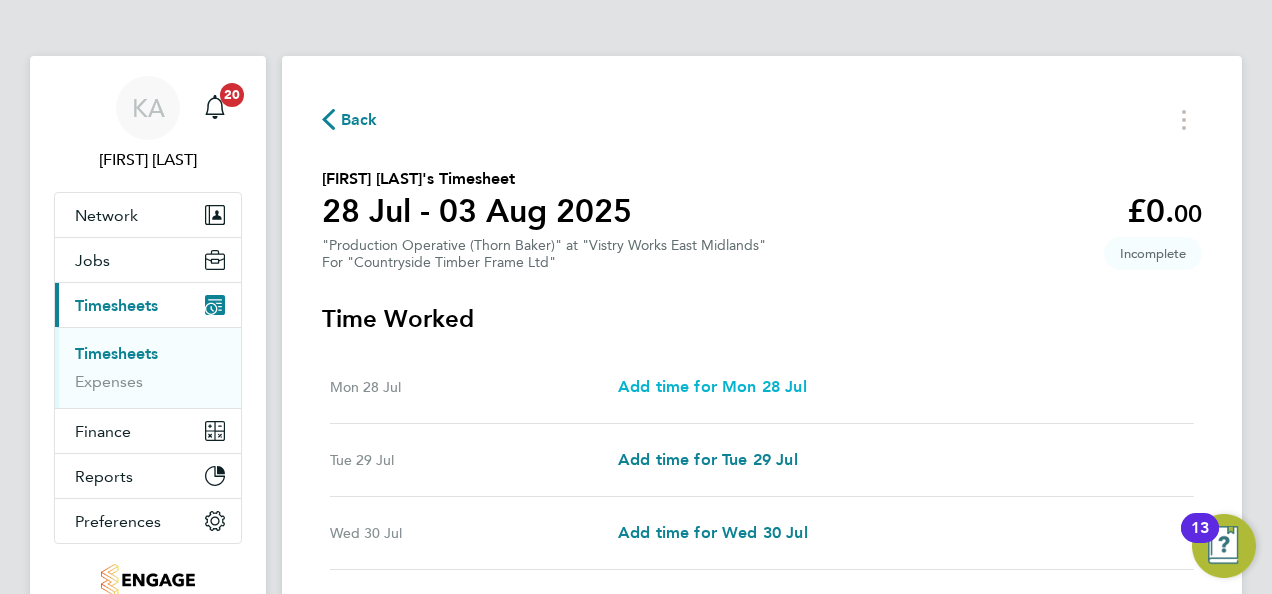 select on "15" 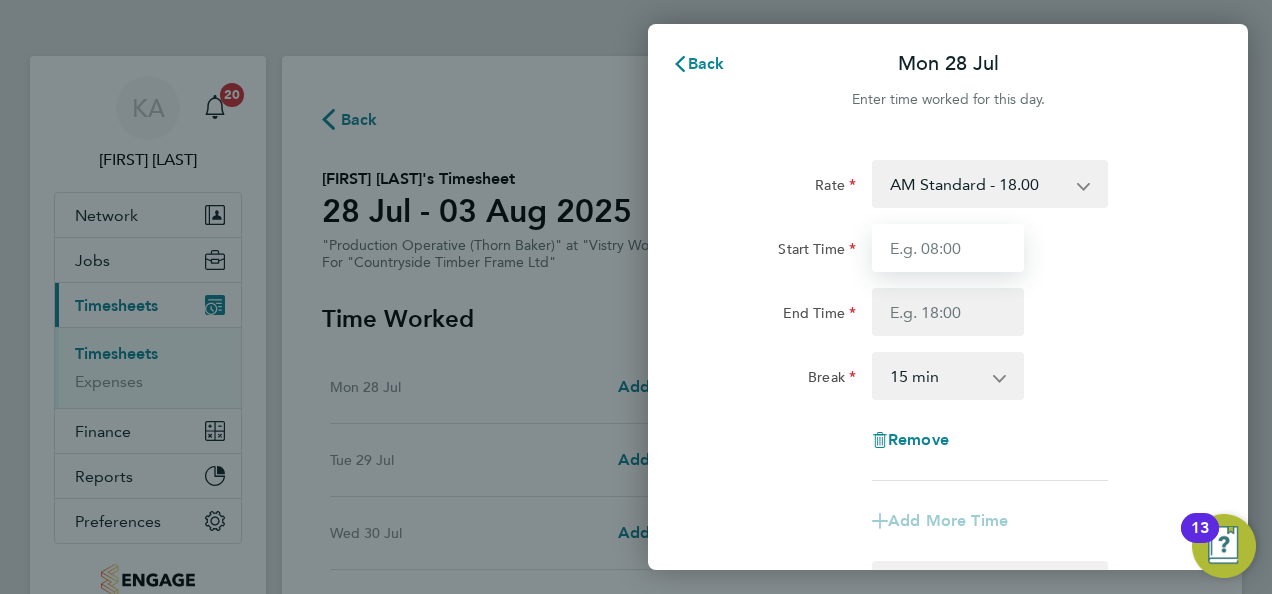 click on "Start Time" at bounding box center (948, 248) 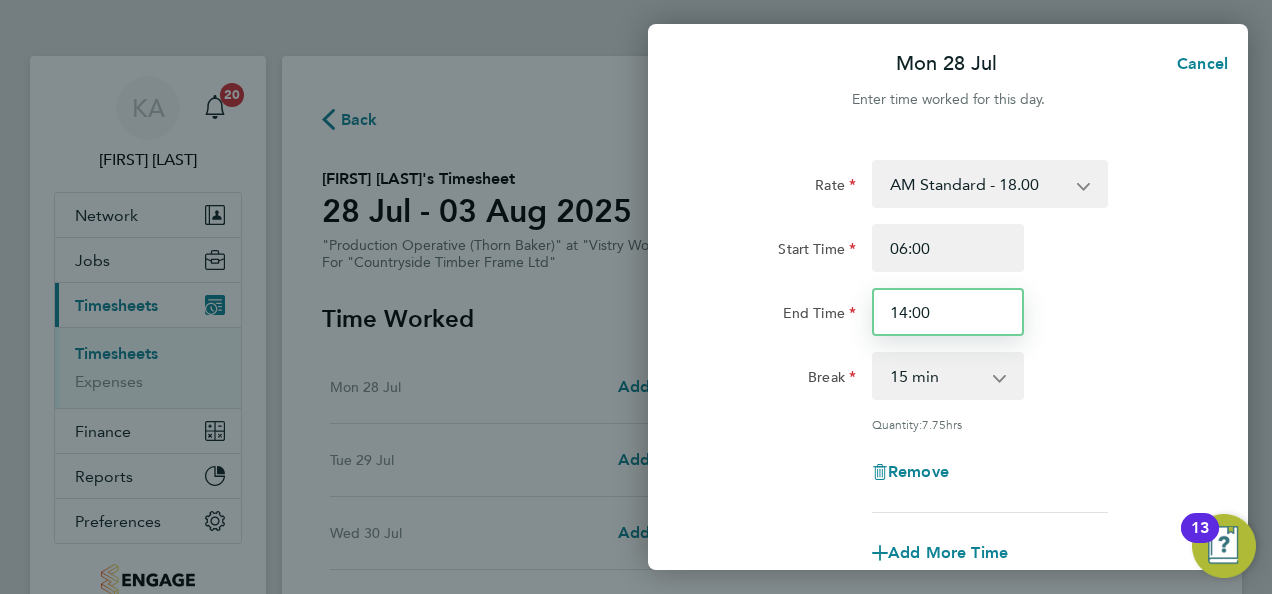 click on "14:00" at bounding box center [948, 312] 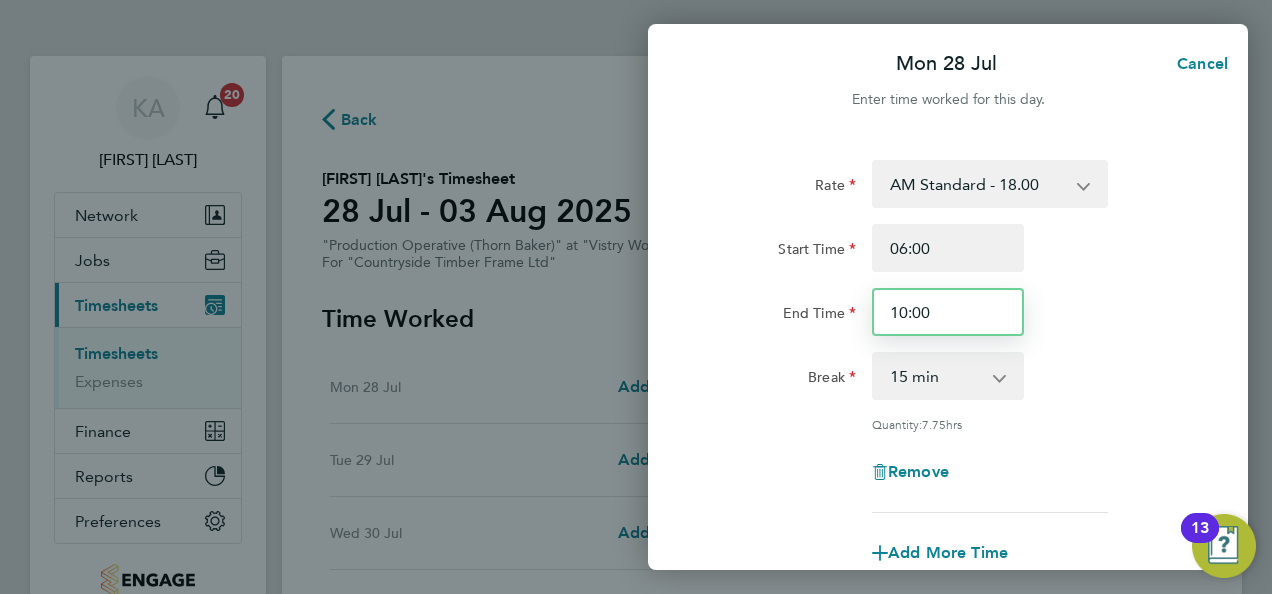 type on "10:00" 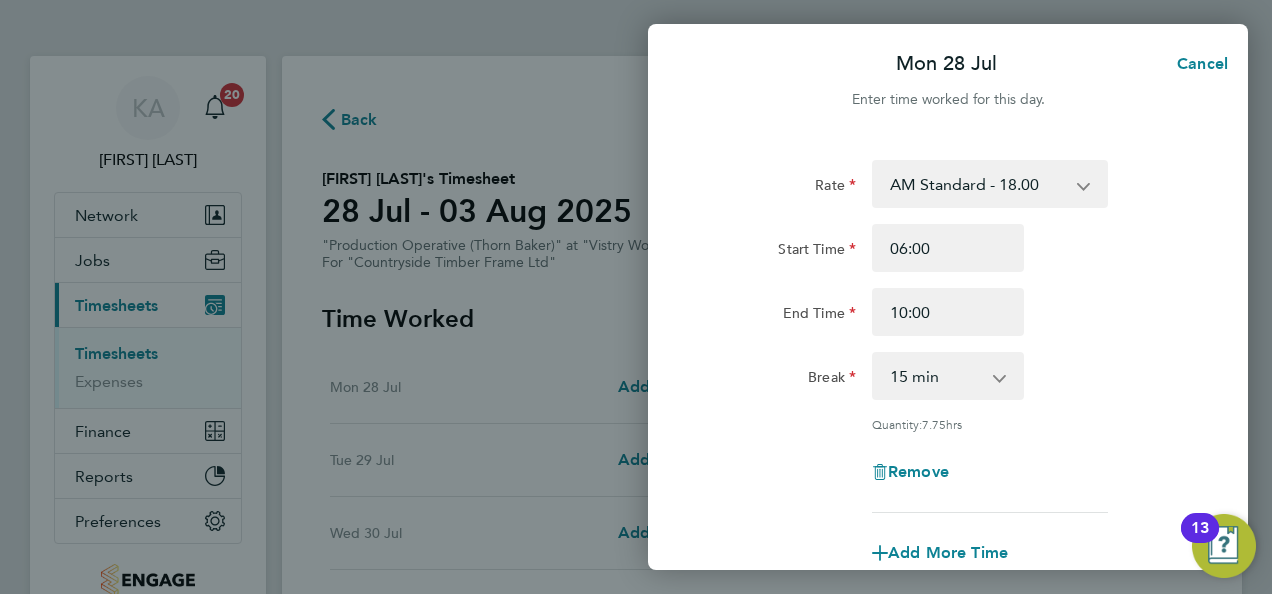 click on "0 min   15 min   30 min   45 min   60 min   75 min   90 min" at bounding box center (936, 376) 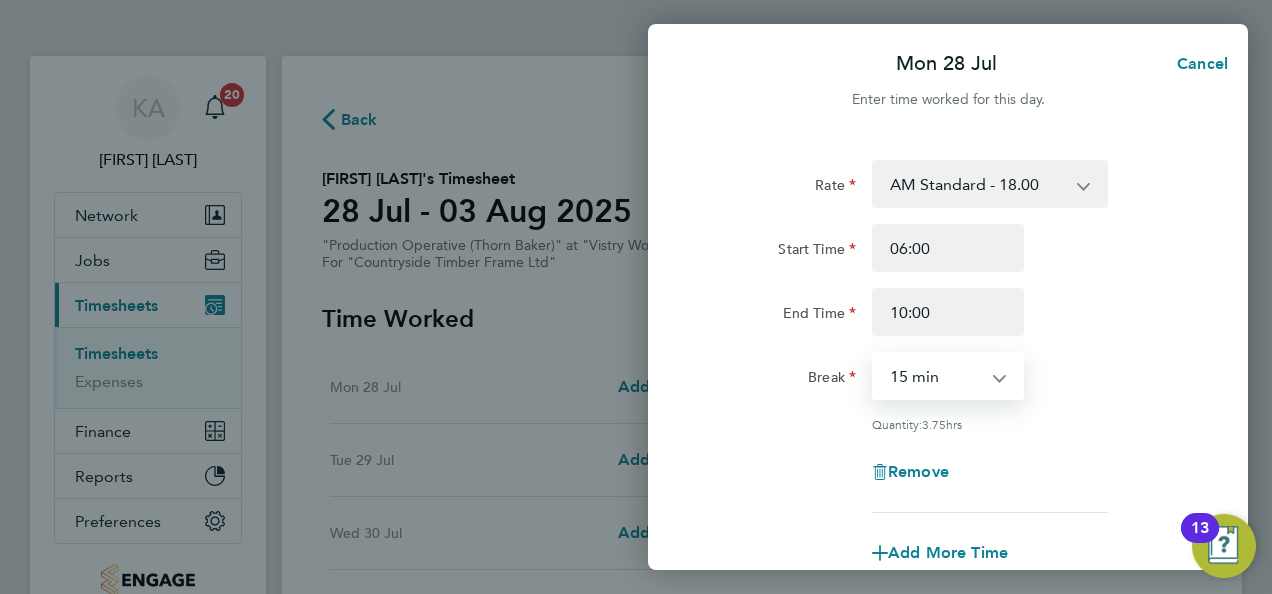 select on "0" 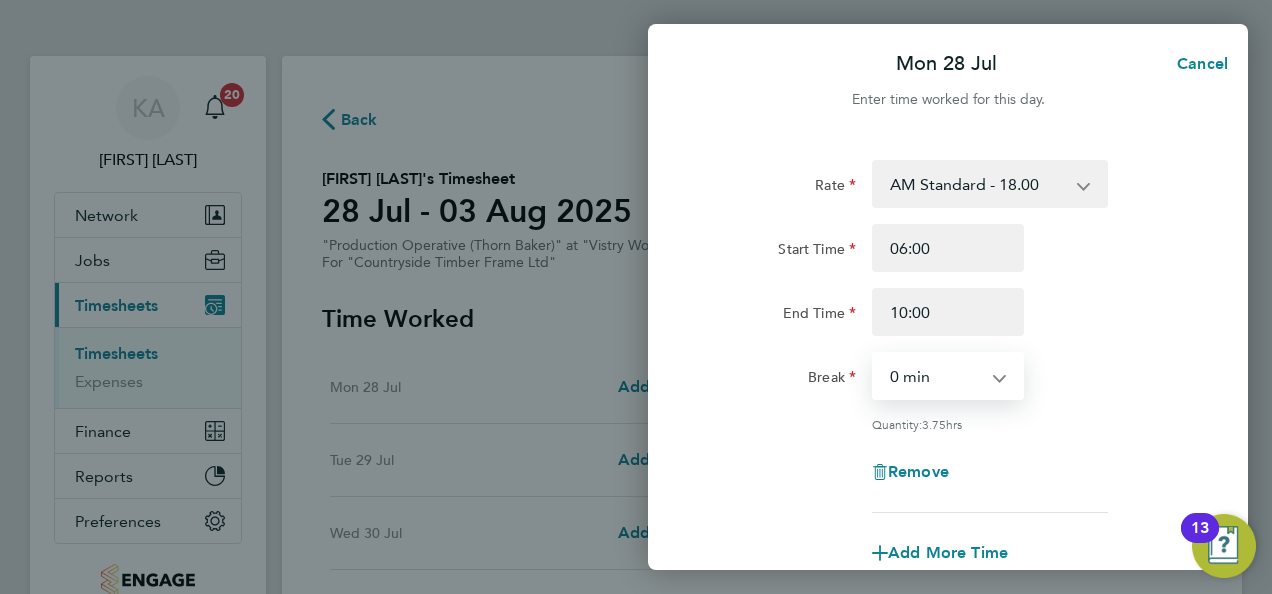 click on "0 min   15 min   30 min   45 min   60 min   75 min   90 min" at bounding box center (936, 376) 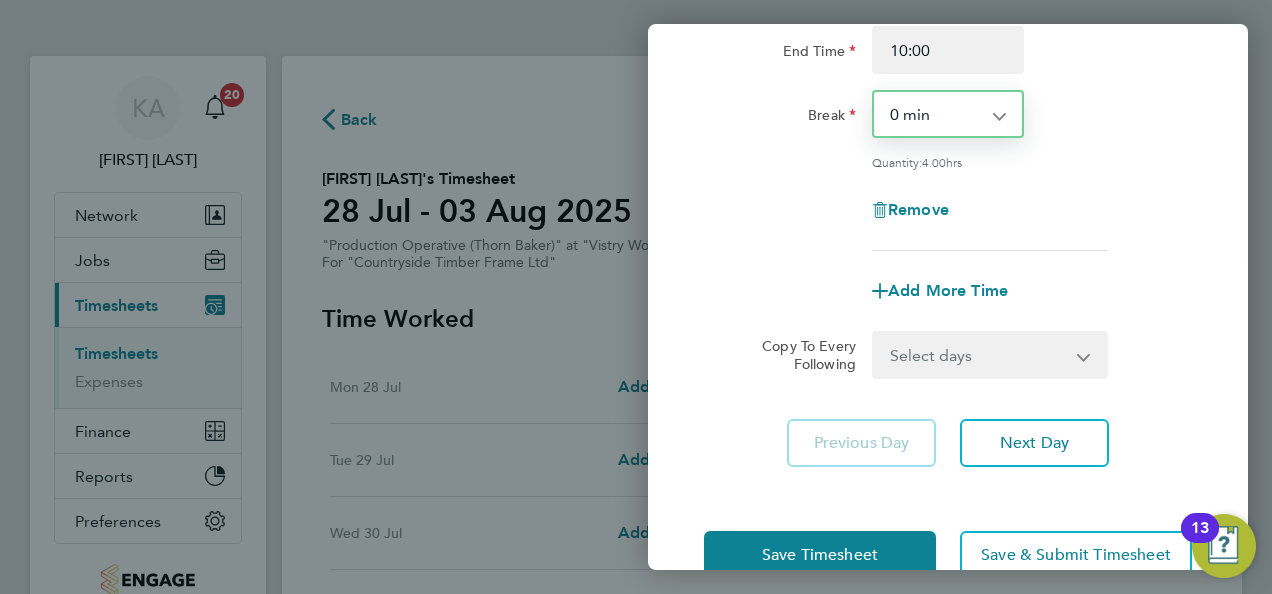 scroll, scrollTop: 309, scrollLeft: 0, axis: vertical 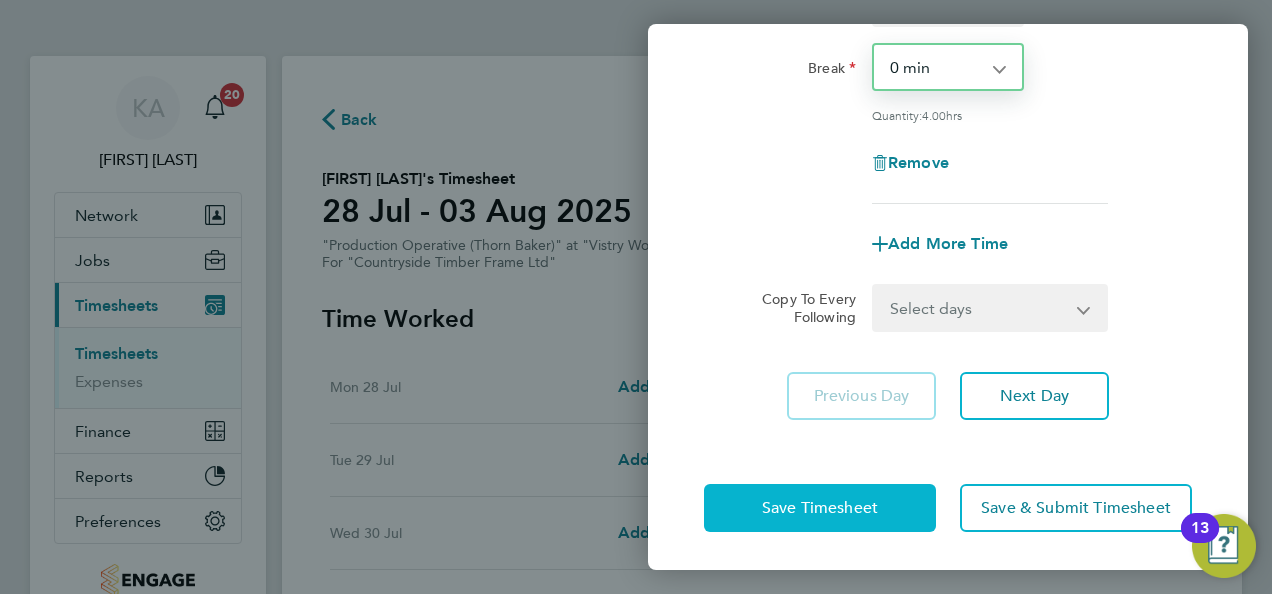 click on "Save Timesheet" 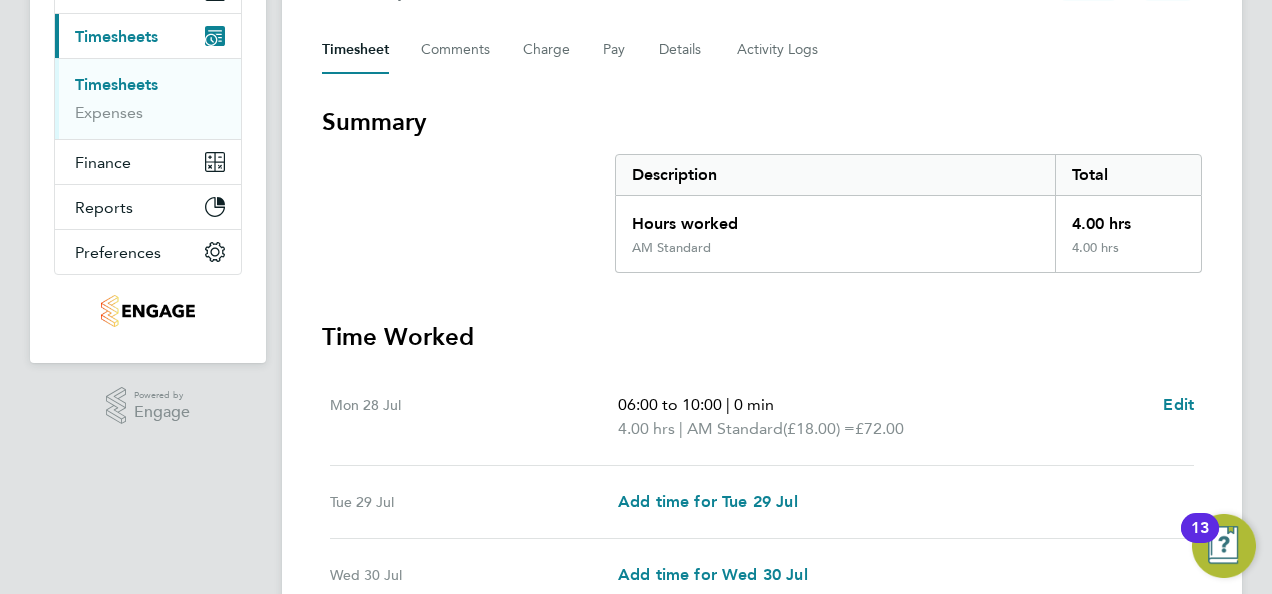 scroll, scrollTop: 300, scrollLeft: 0, axis: vertical 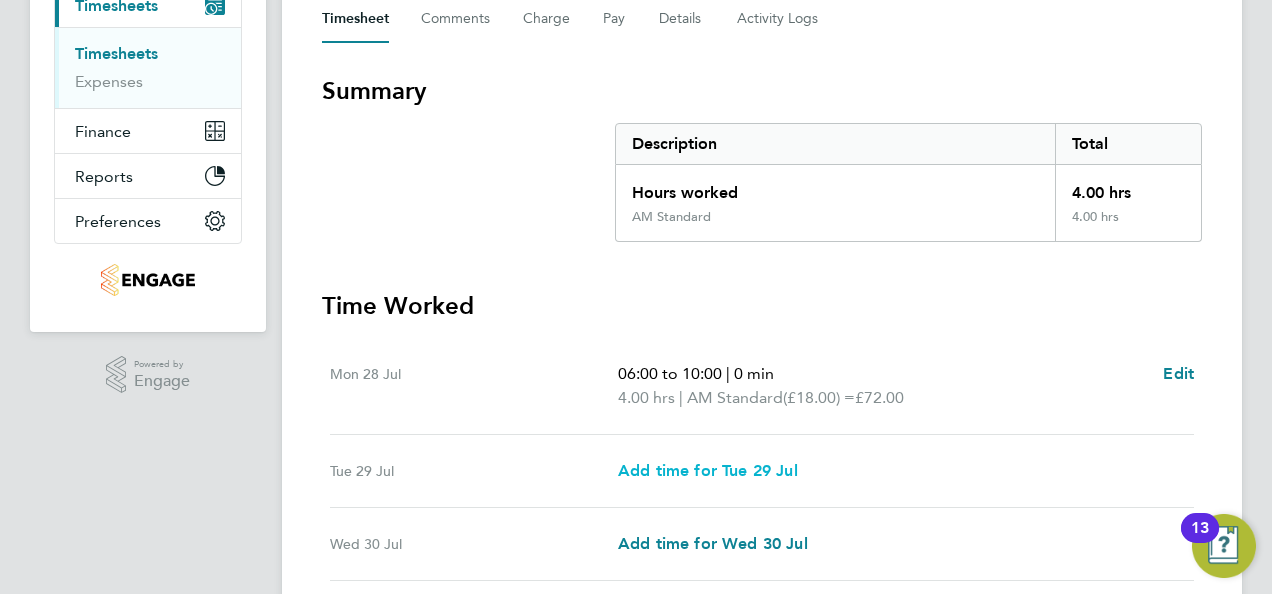 click on "Add time for Tue 29 Jul" at bounding box center (708, 470) 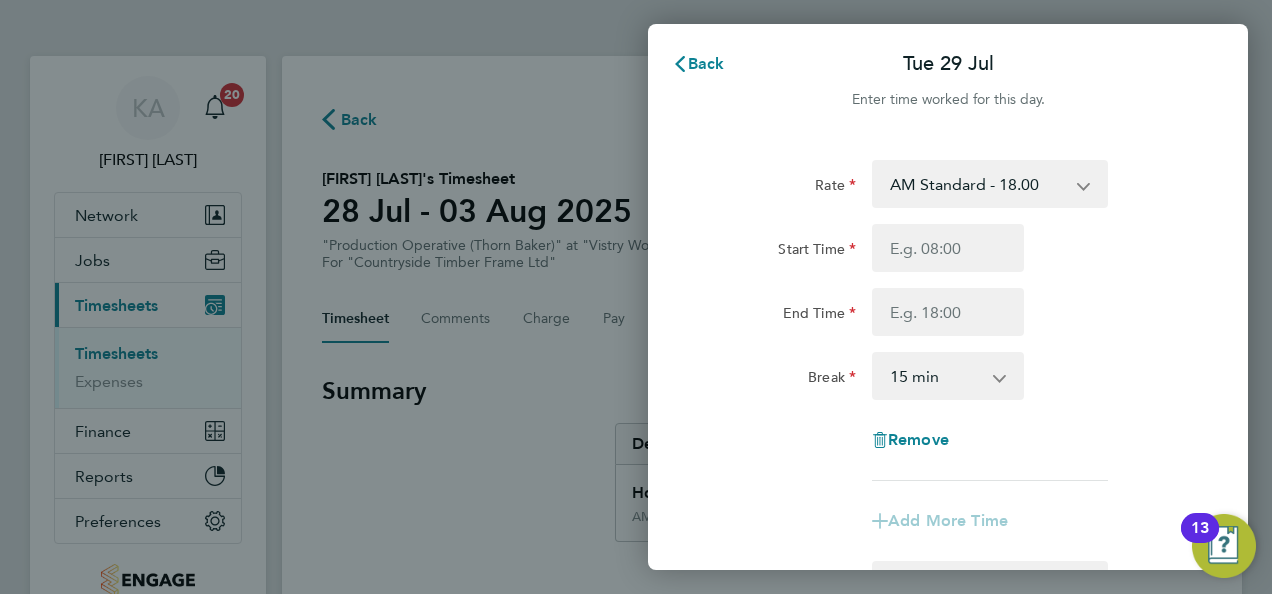 scroll, scrollTop: 0, scrollLeft: 0, axis: both 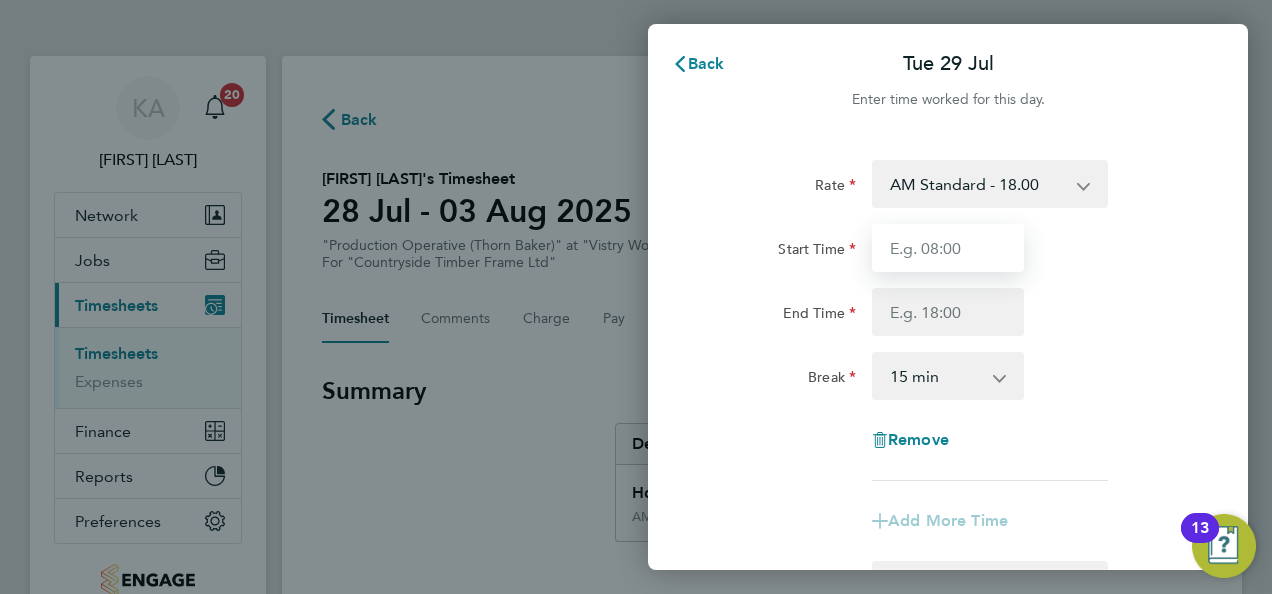 click on "Start Time" at bounding box center (948, 248) 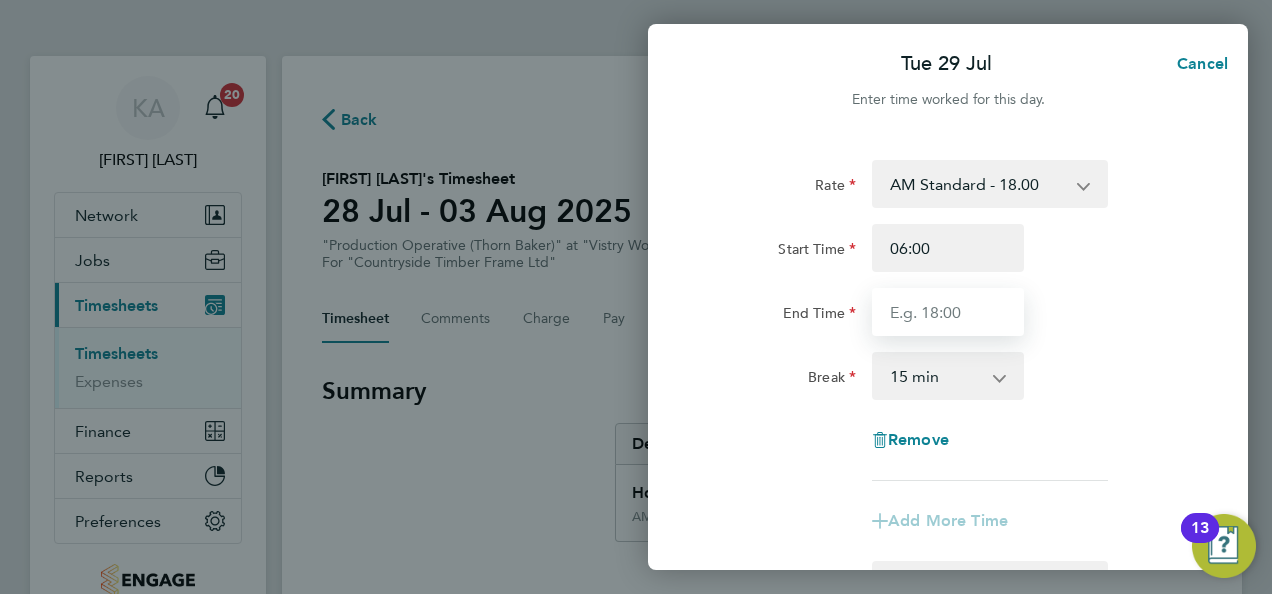 click on "End Time" at bounding box center [948, 312] 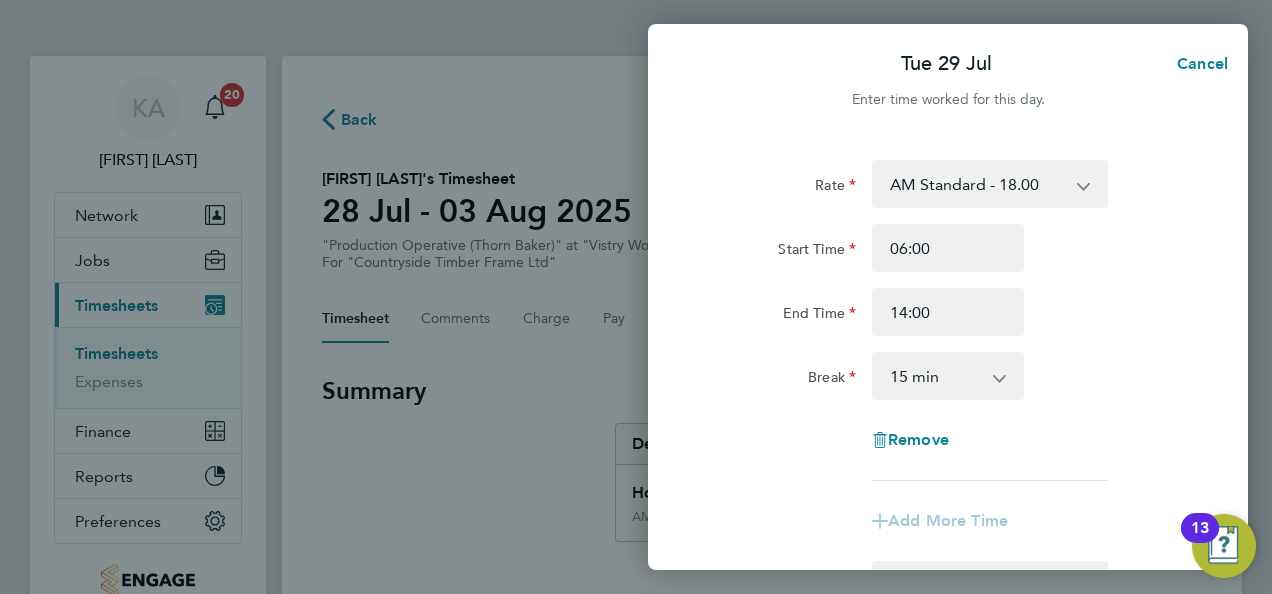 click on "0 min   15 min   30 min   45 min   60 min   75 min   90 min" at bounding box center [936, 376] 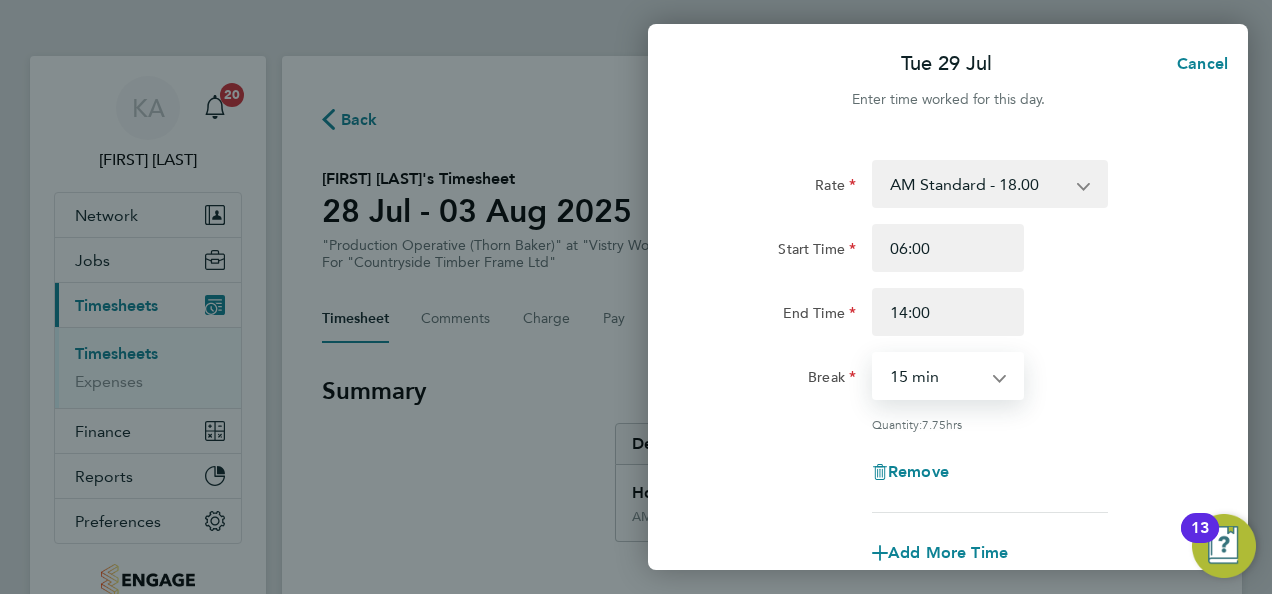 select on "30" 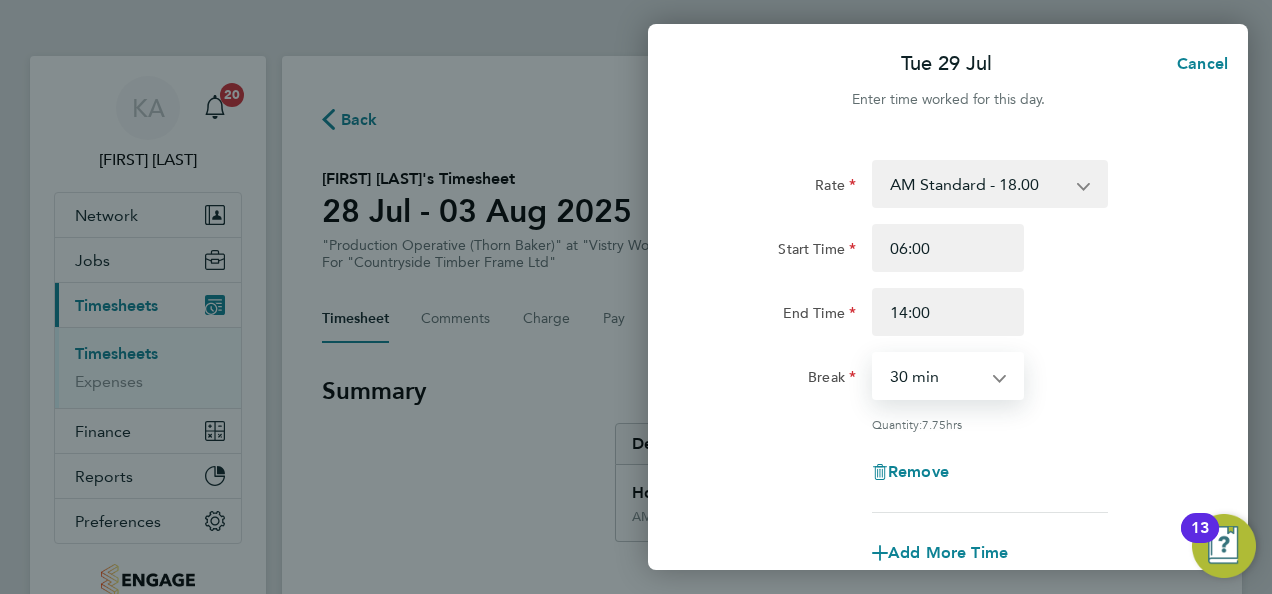 click on "0 min   15 min   30 min   45 min   60 min   75 min   90 min" at bounding box center (936, 376) 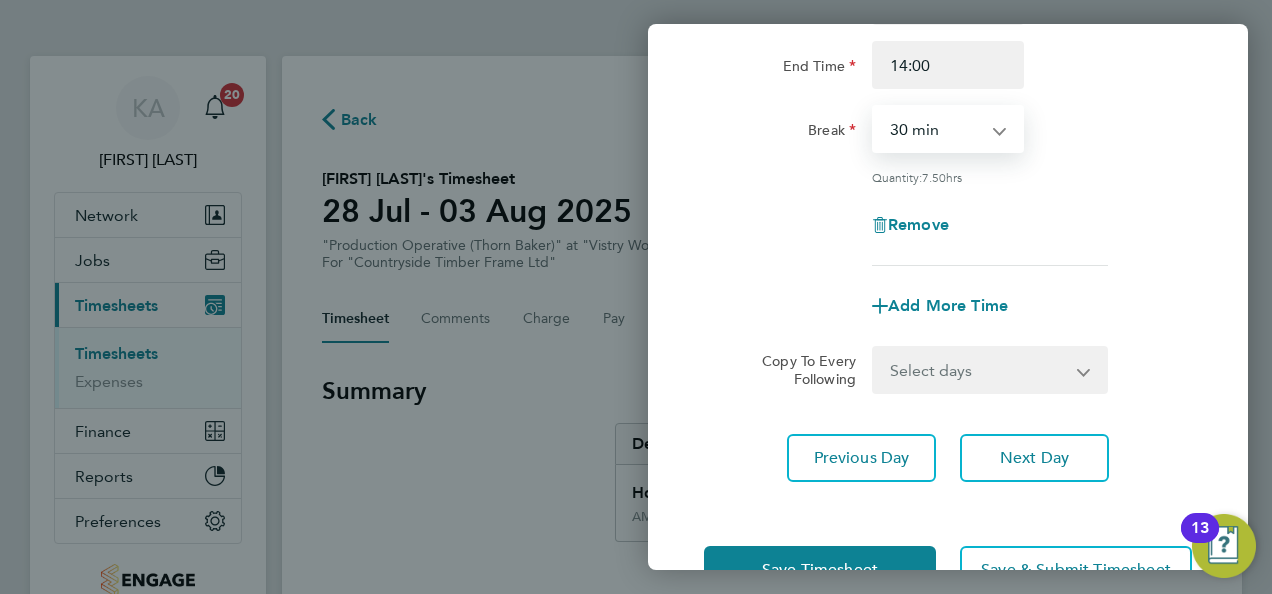 scroll, scrollTop: 309, scrollLeft: 0, axis: vertical 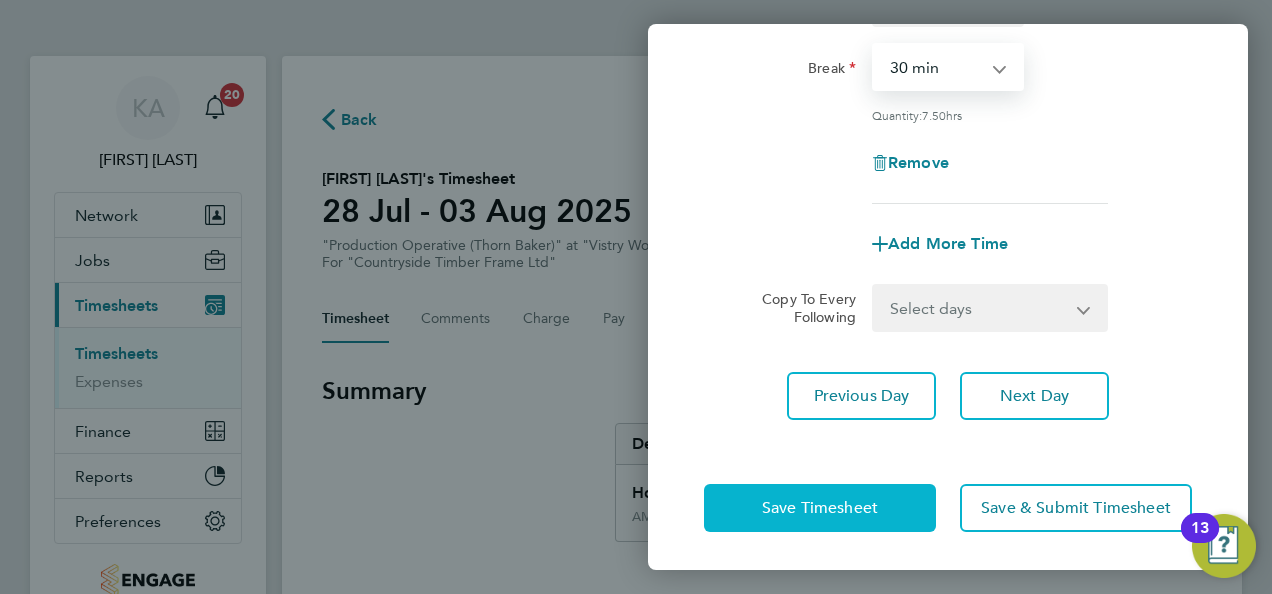 click on "Save Timesheet" 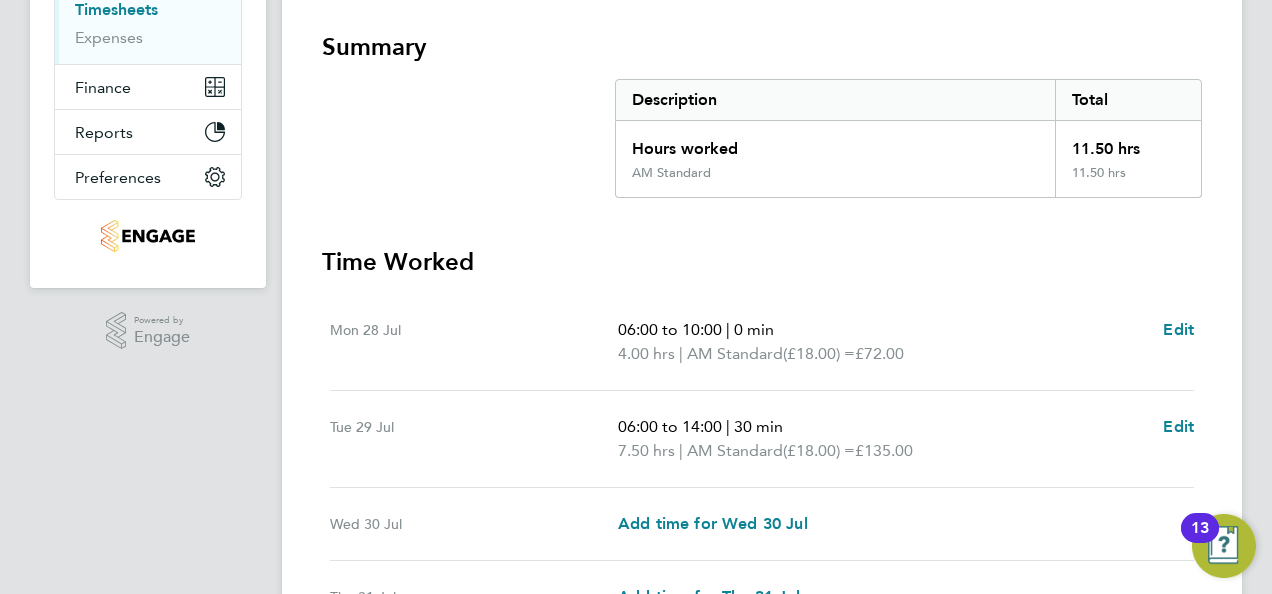 scroll, scrollTop: 500, scrollLeft: 0, axis: vertical 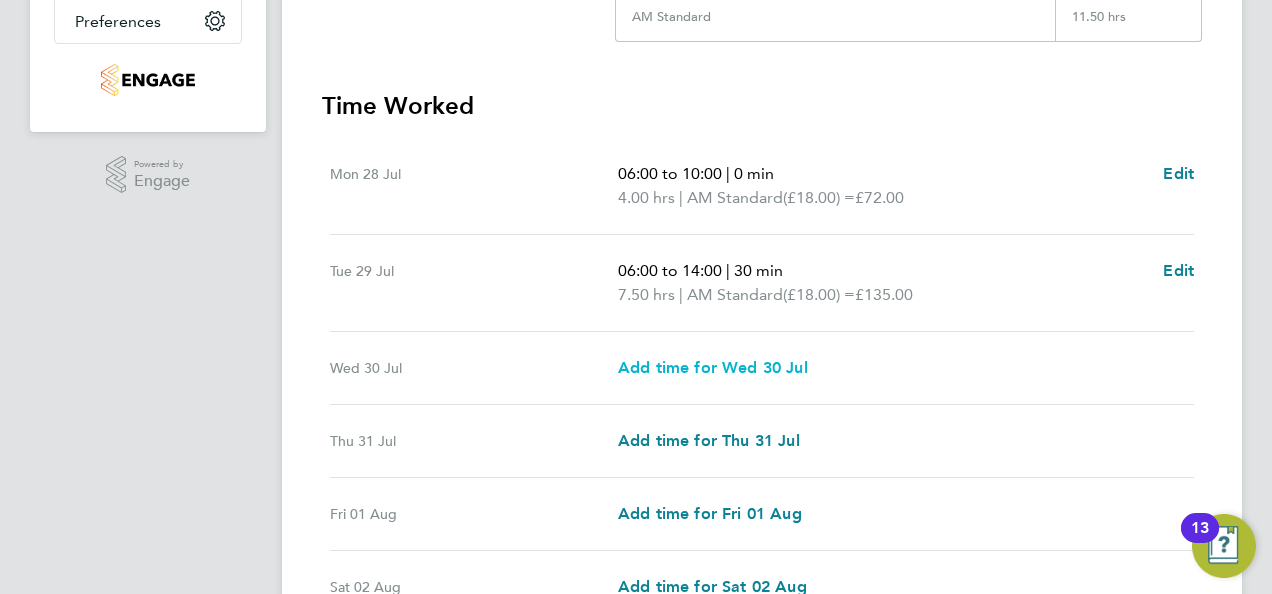 click on "Add time for Wed 30 Jul" at bounding box center [713, 367] 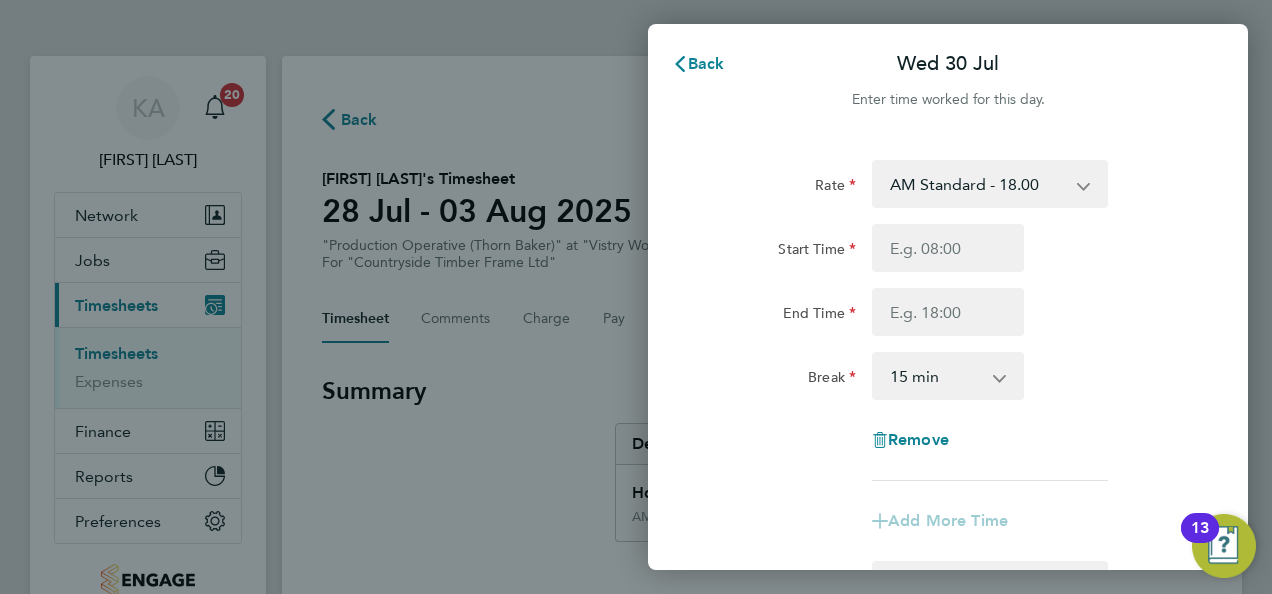 scroll, scrollTop: 0, scrollLeft: 0, axis: both 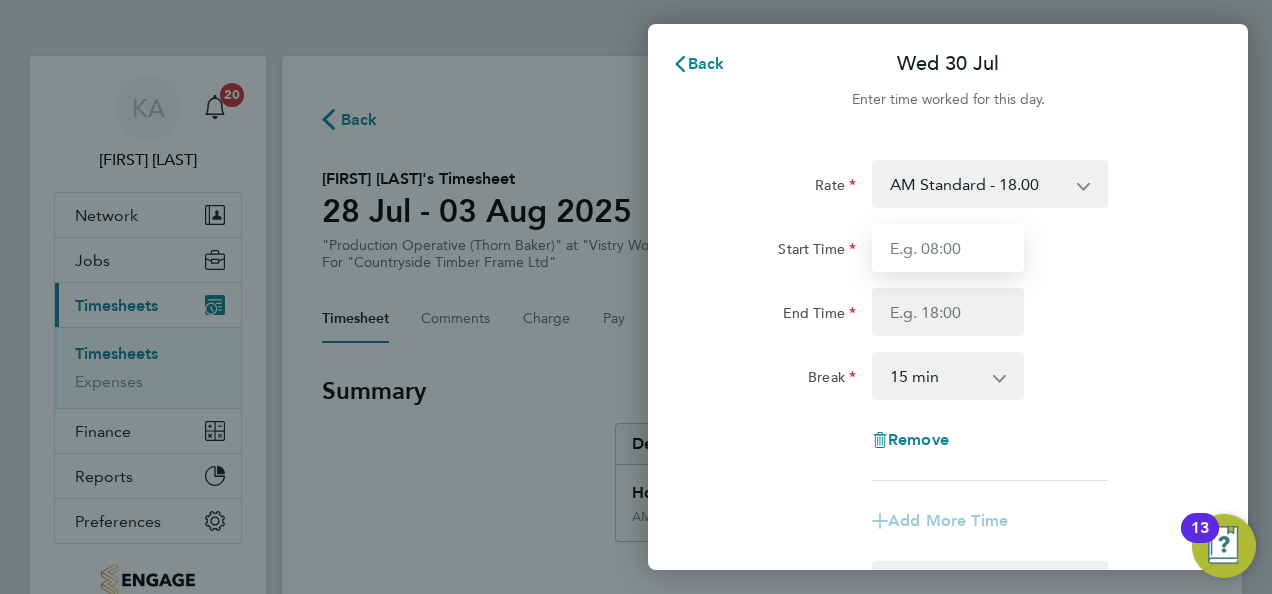 click on "Start Time" at bounding box center (948, 248) 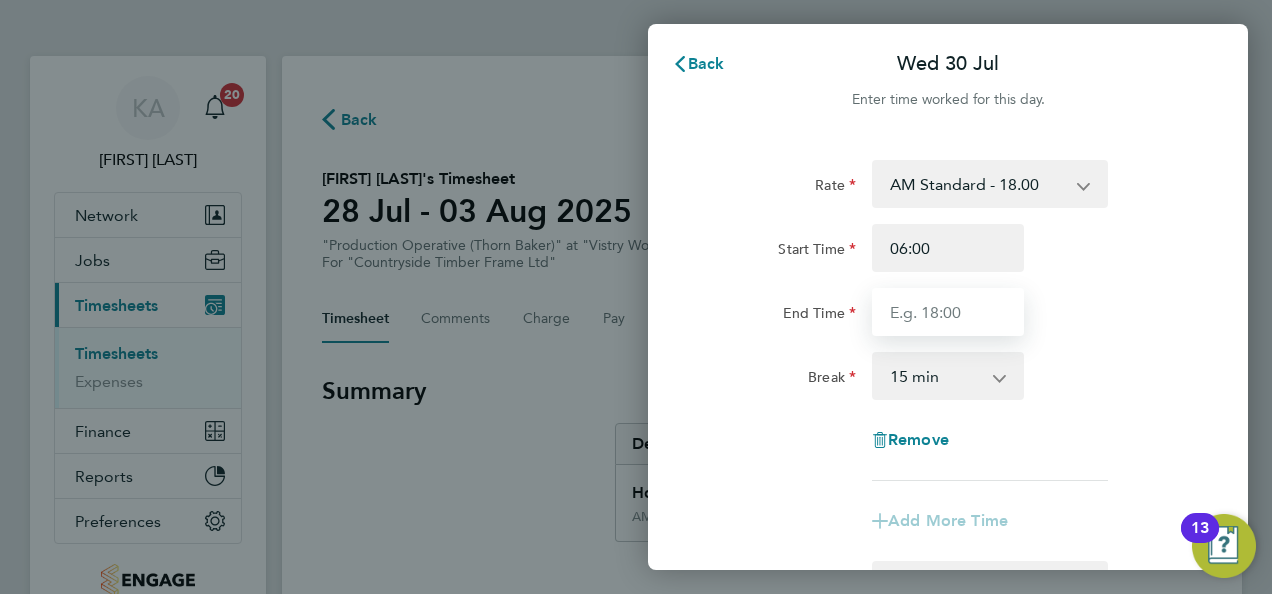 type on "14:00" 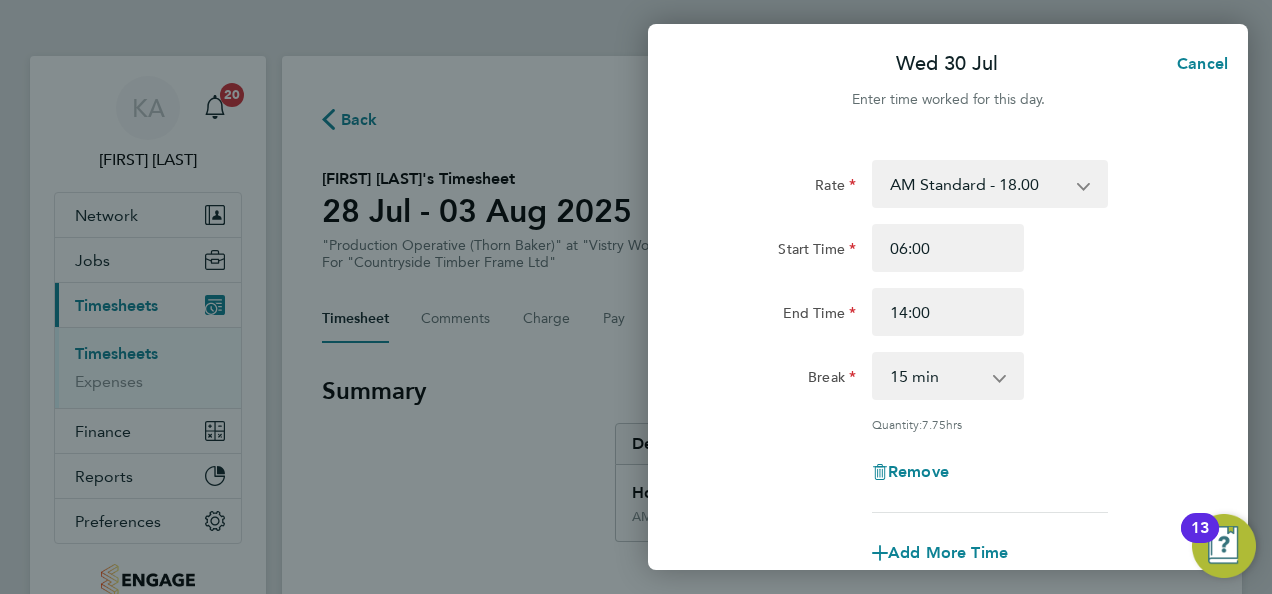 click on "0 min   15 min   30 min   45 min   60 min   75 min   90 min" at bounding box center [936, 376] 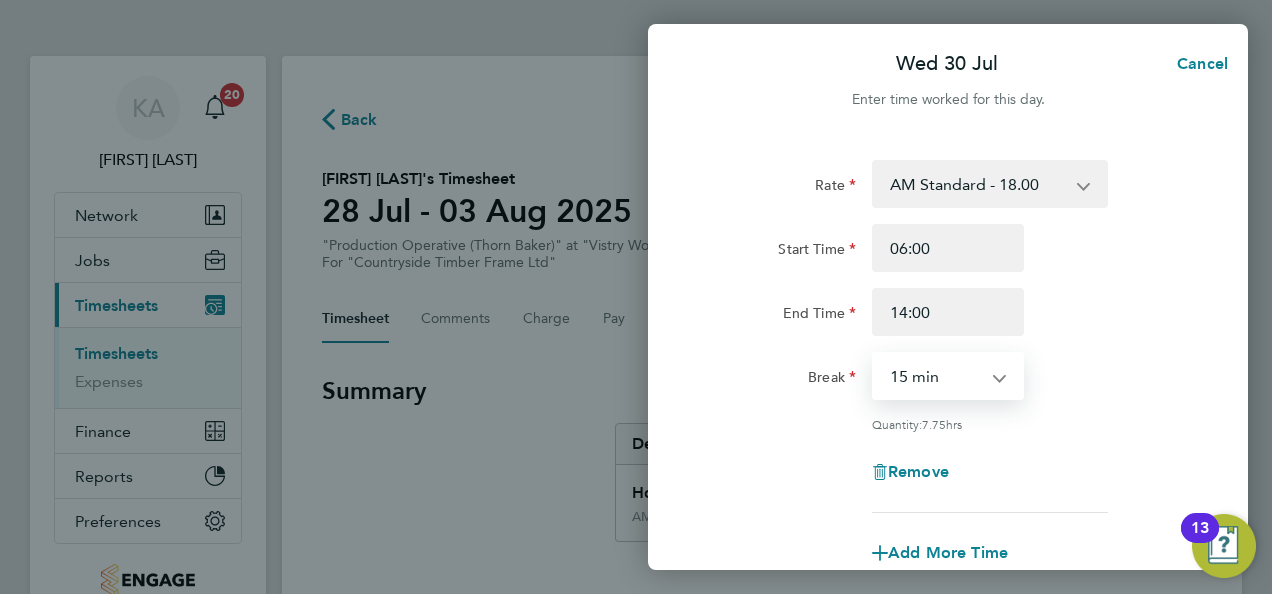 select on "30" 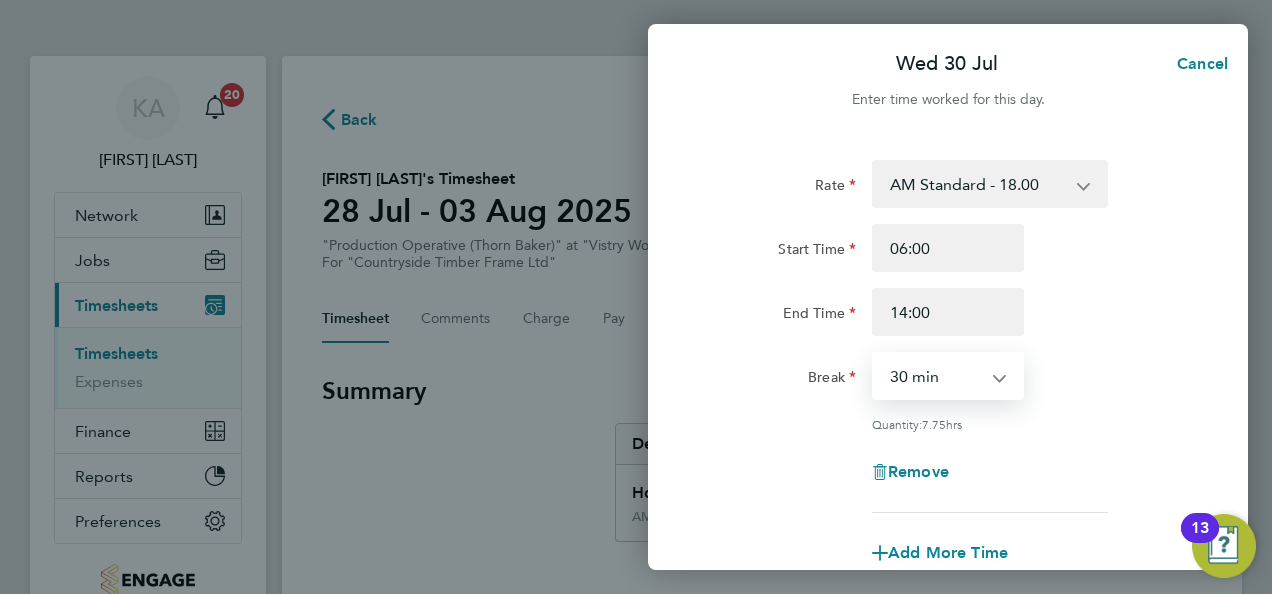 click on "0 min   15 min   30 min   45 min   60 min   75 min   90 min" at bounding box center (936, 376) 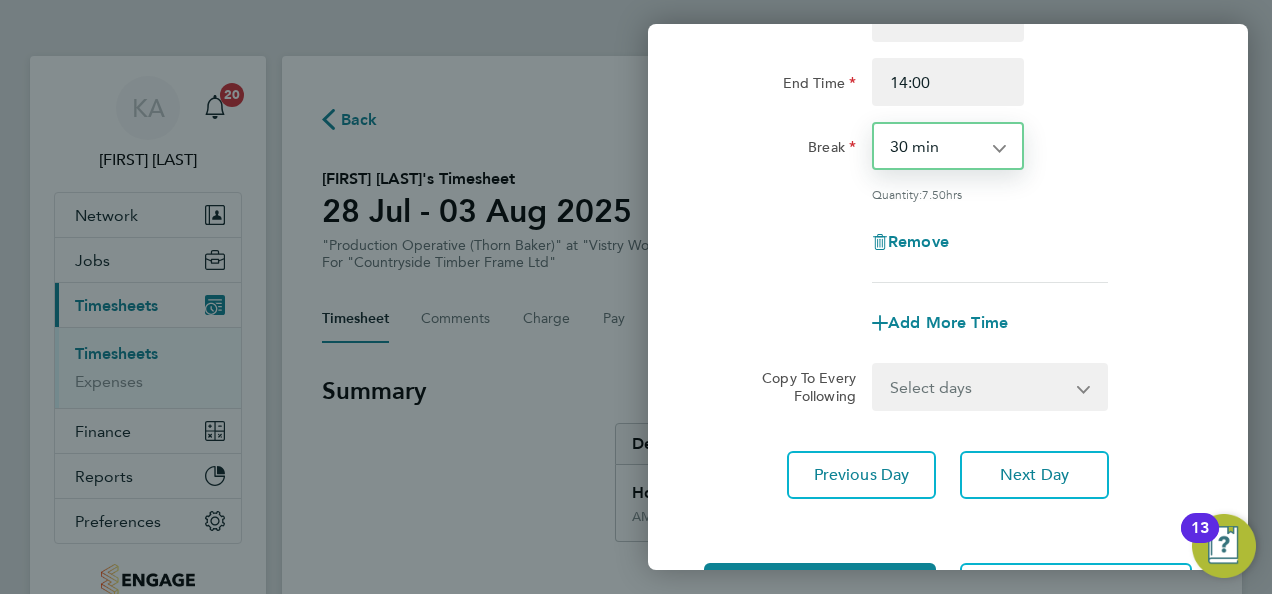 scroll, scrollTop: 309, scrollLeft: 0, axis: vertical 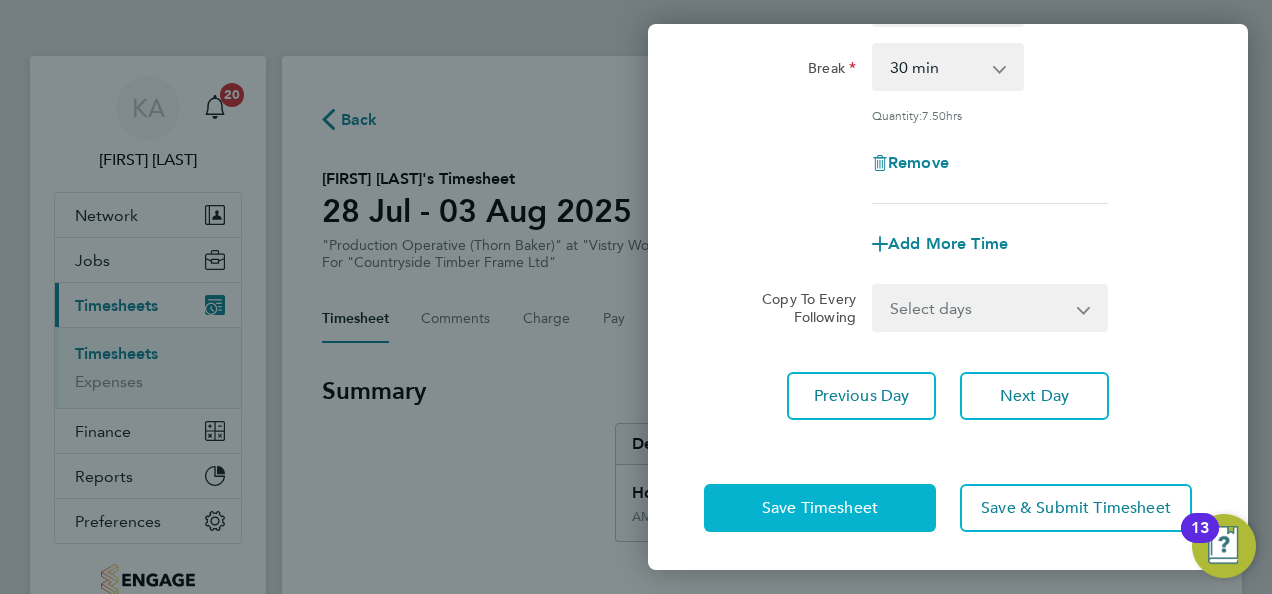 click on "Save Timesheet" 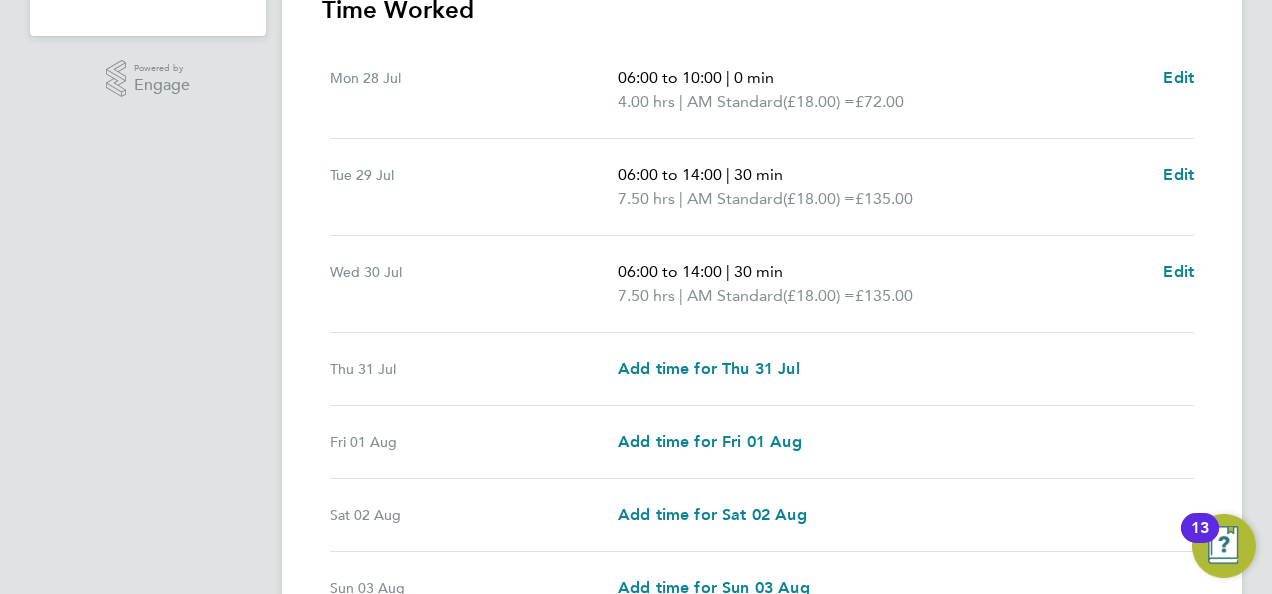 scroll, scrollTop: 600, scrollLeft: 0, axis: vertical 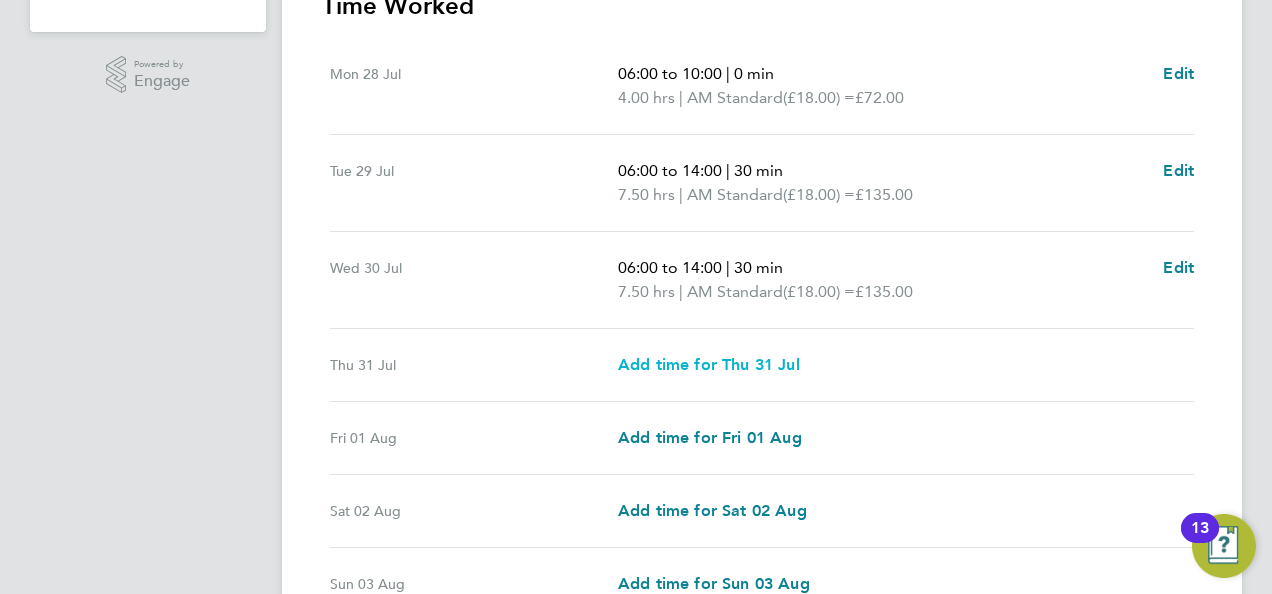 click on "Add time for Thu 31 Jul" at bounding box center (709, 364) 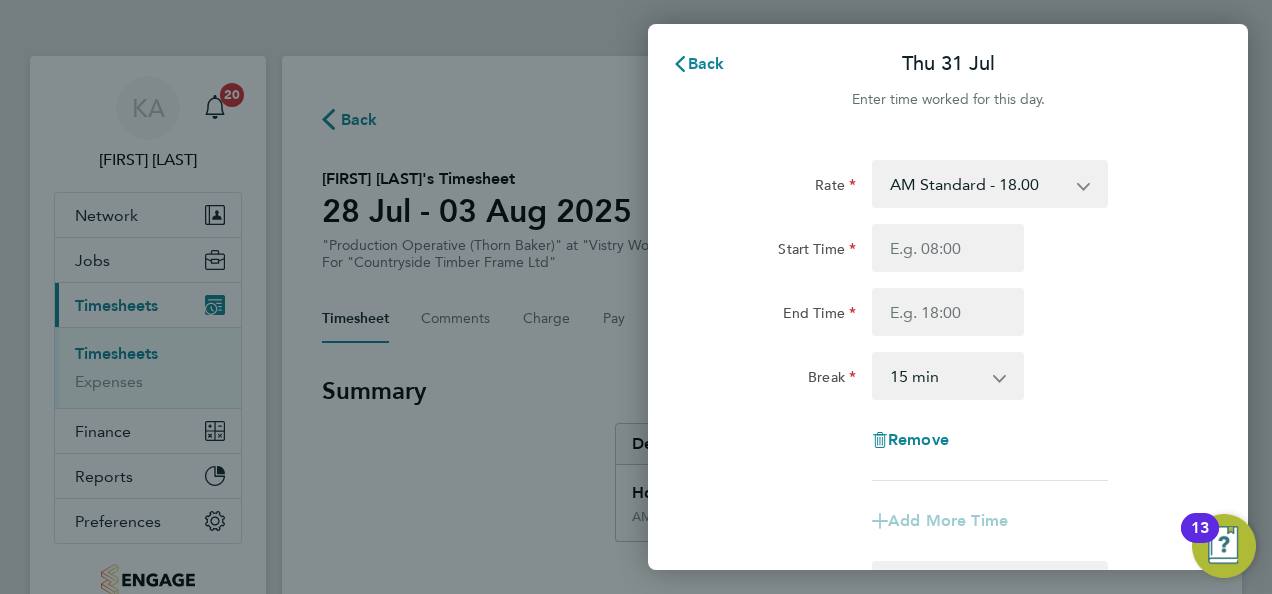 scroll, scrollTop: 0, scrollLeft: 0, axis: both 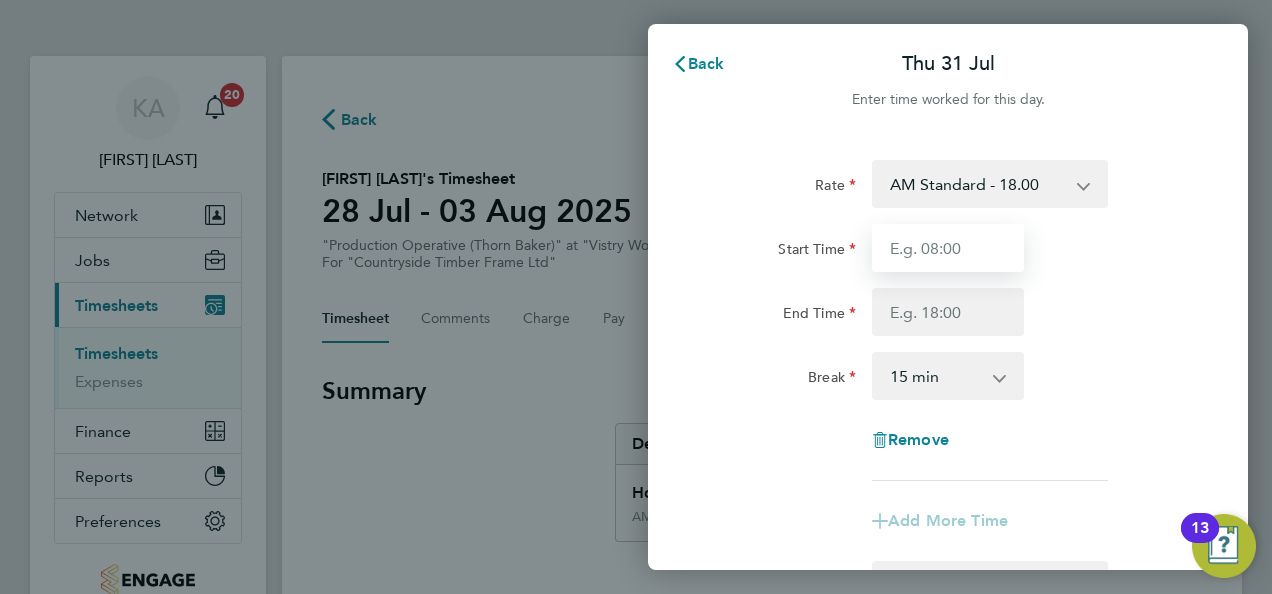 click on "Start Time" at bounding box center (948, 248) 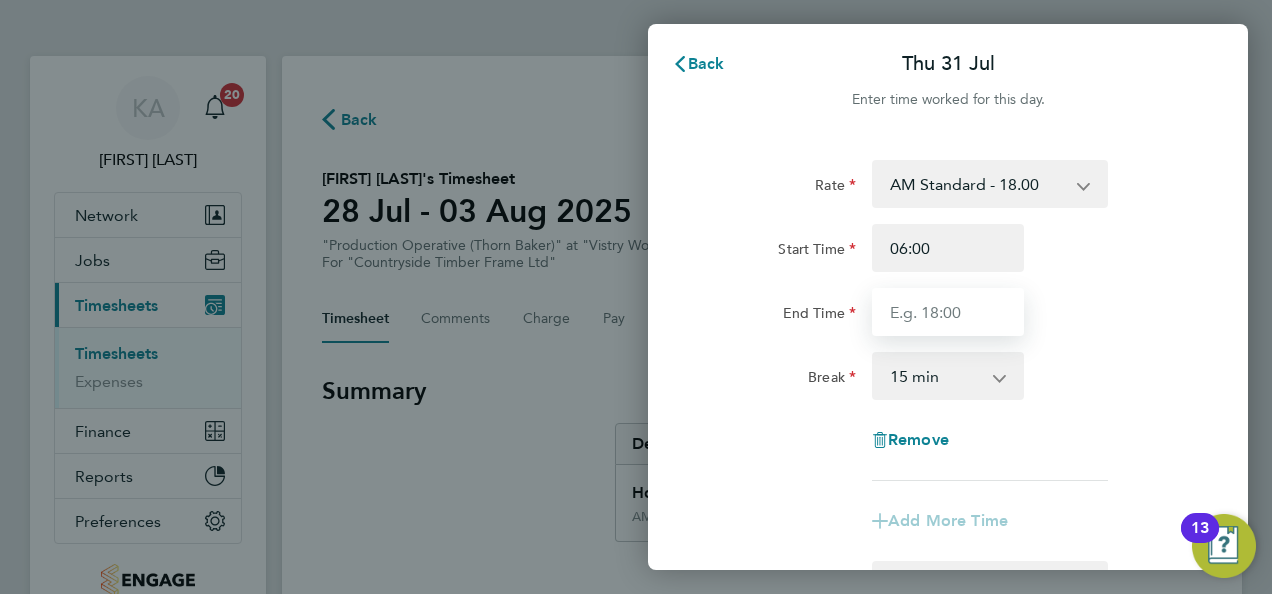 type on "14:00" 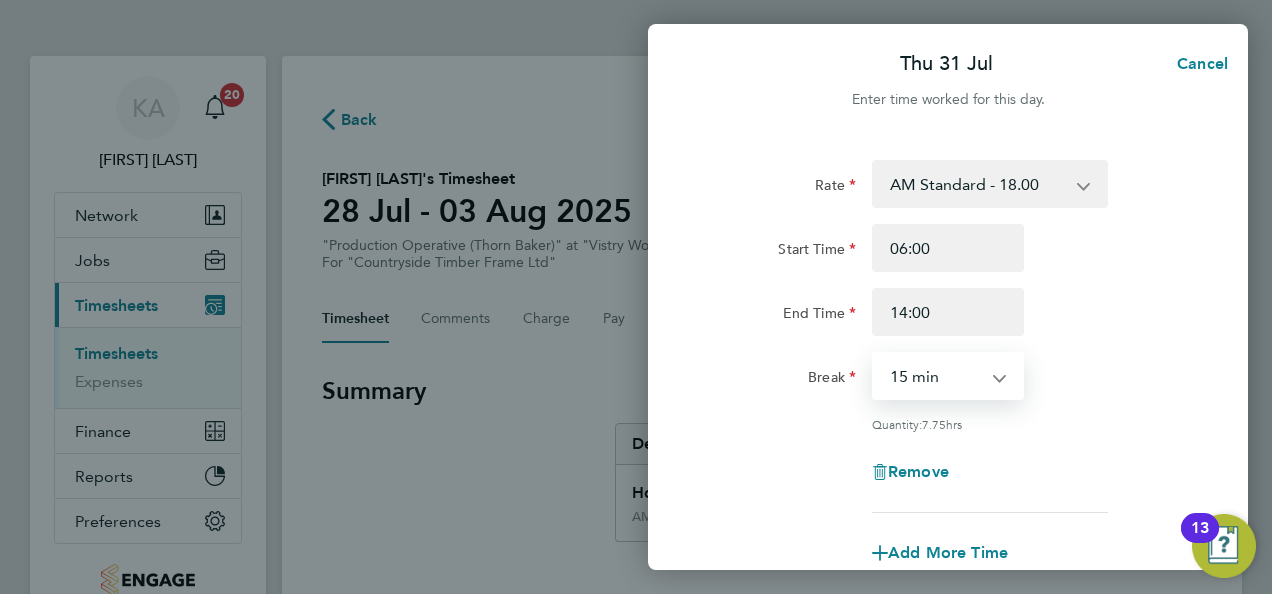 click on "0 min   15 min   30 min   45 min   60 min   75 min   90 min" at bounding box center (936, 376) 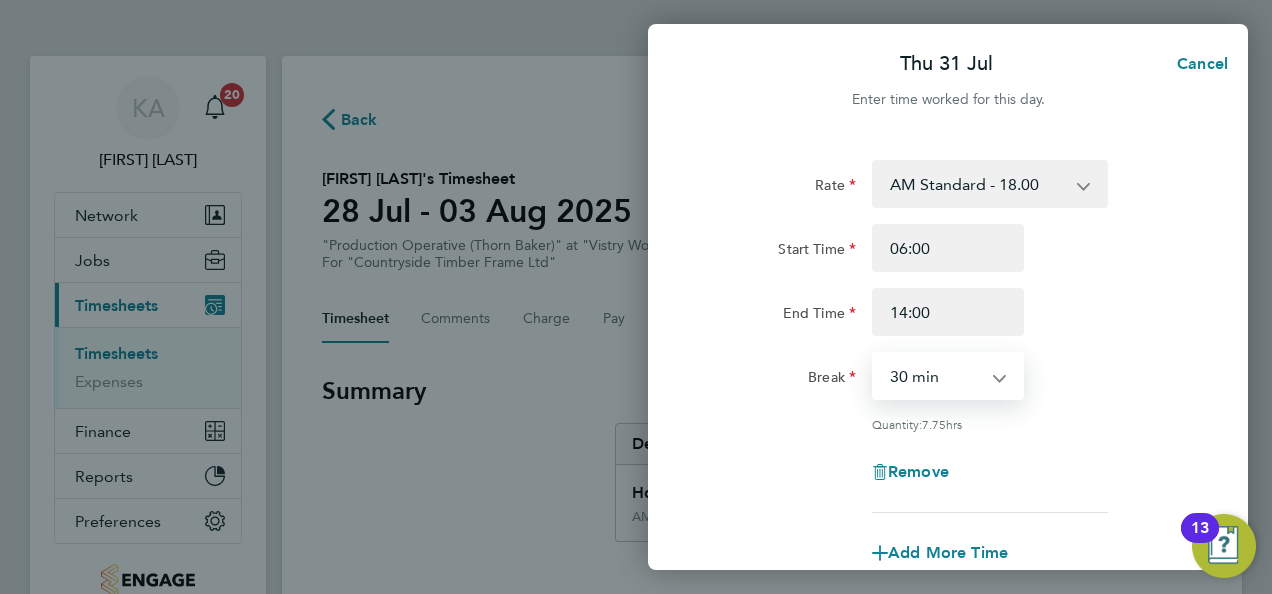 click on "0 min   15 min   30 min   45 min   60 min   75 min   90 min" at bounding box center (936, 376) 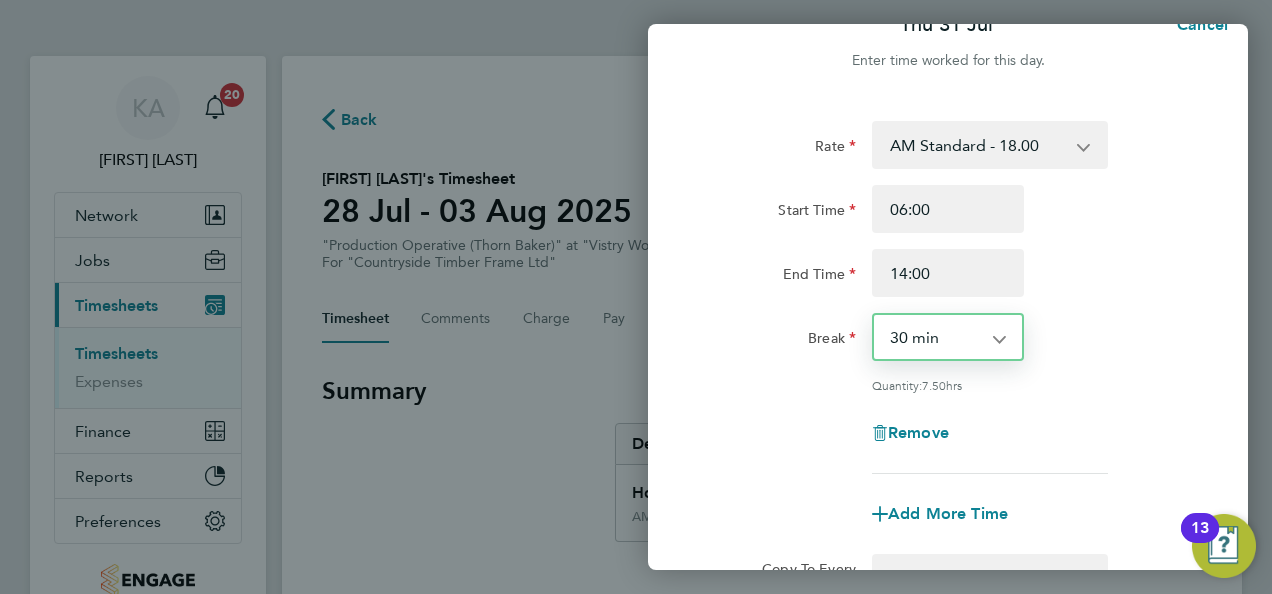scroll, scrollTop: 100, scrollLeft: 0, axis: vertical 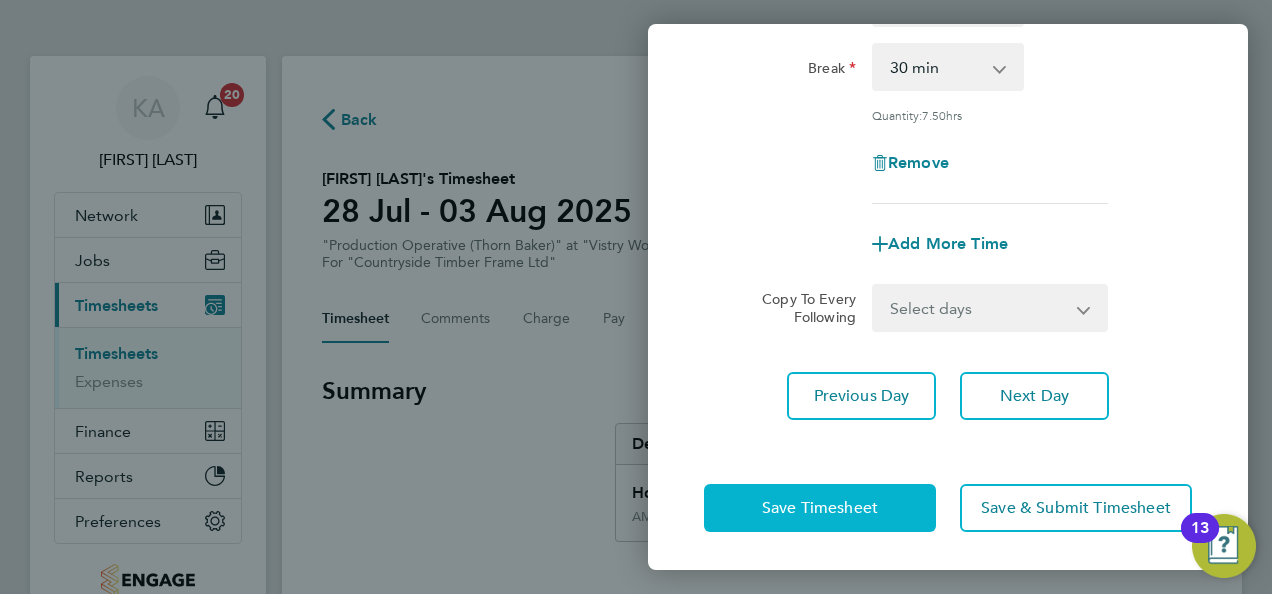 click on "Save Timesheet" 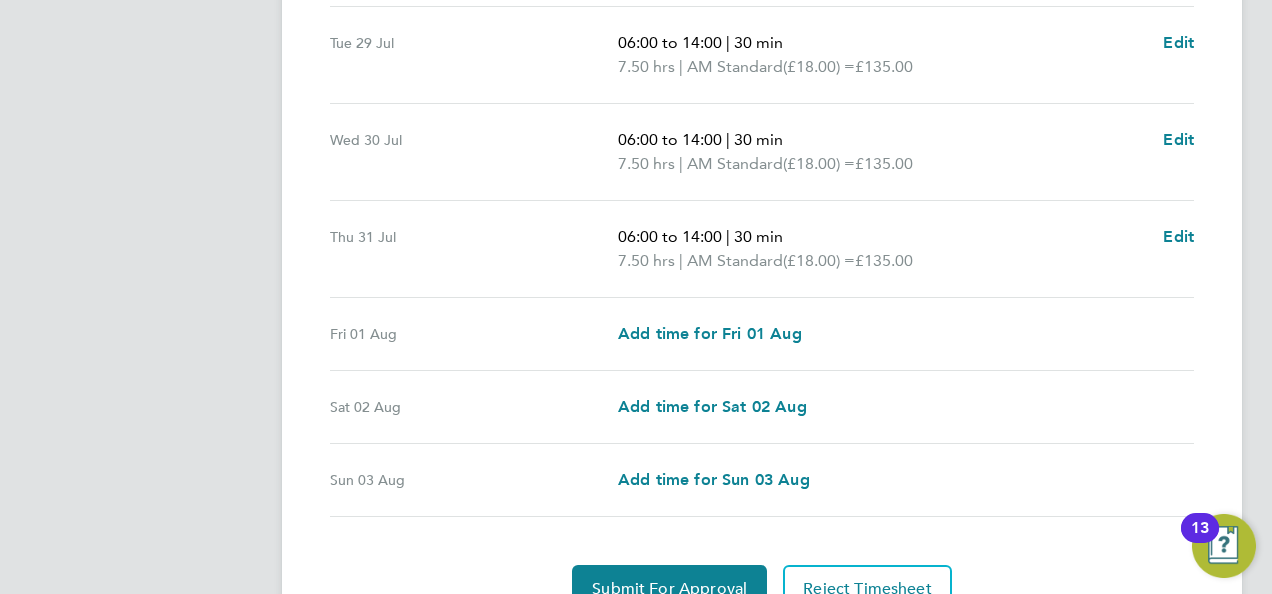 scroll, scrollTop: 823, scrollLeft: 0, axis: vertical 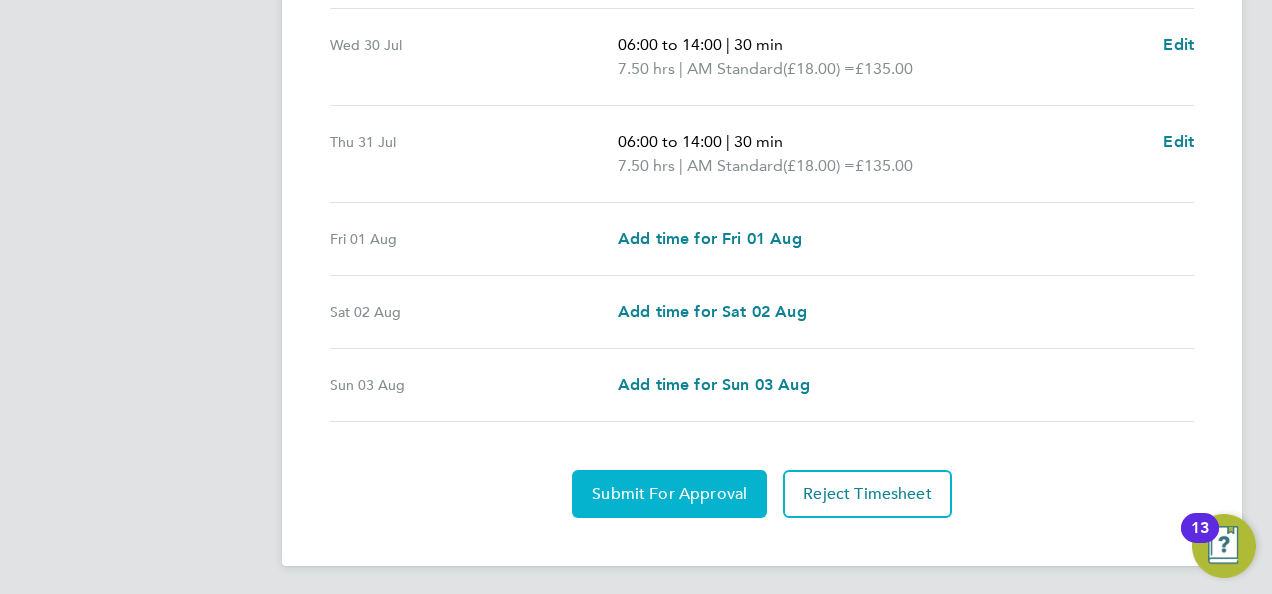 drag, startPoint x: 592, startPoint y: 486, endPoint x: 585, endPoint y: 470, distance: 17.464249 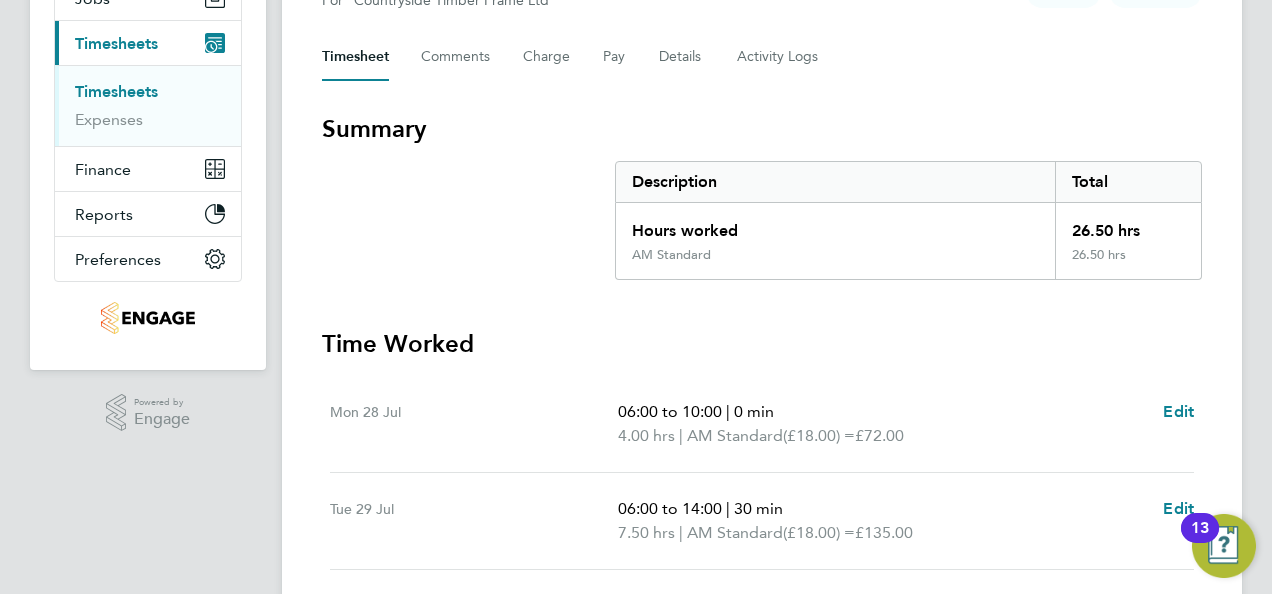scroll, scrollTop: 23, scrollLeft: 0, axis: vertical 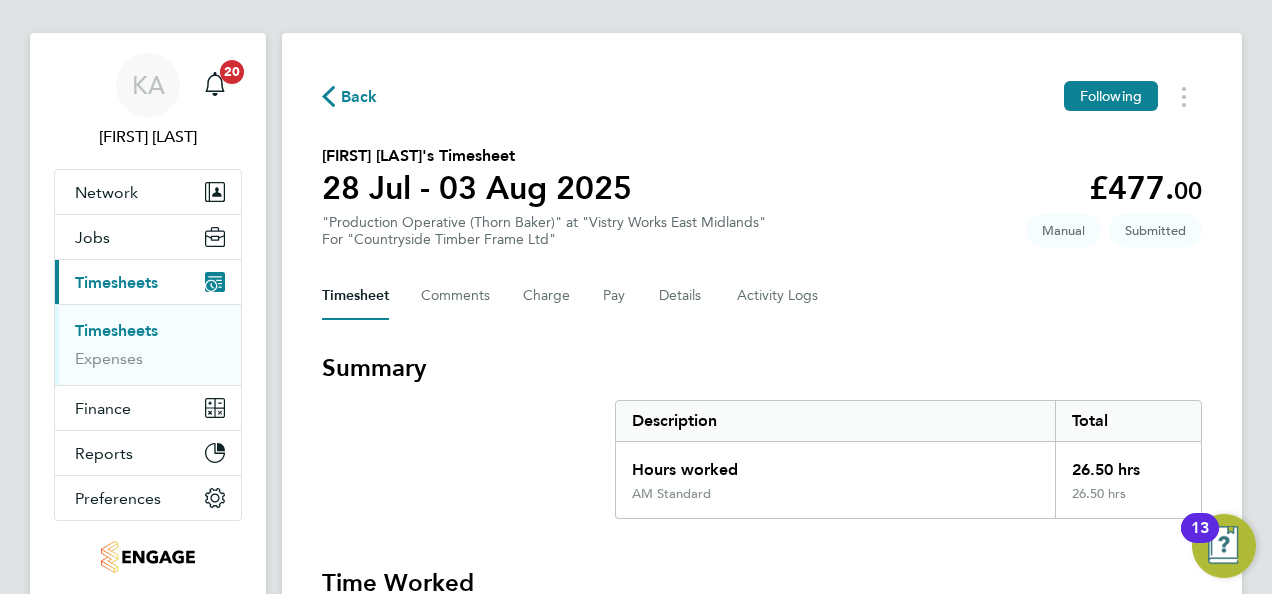 click on "Back" 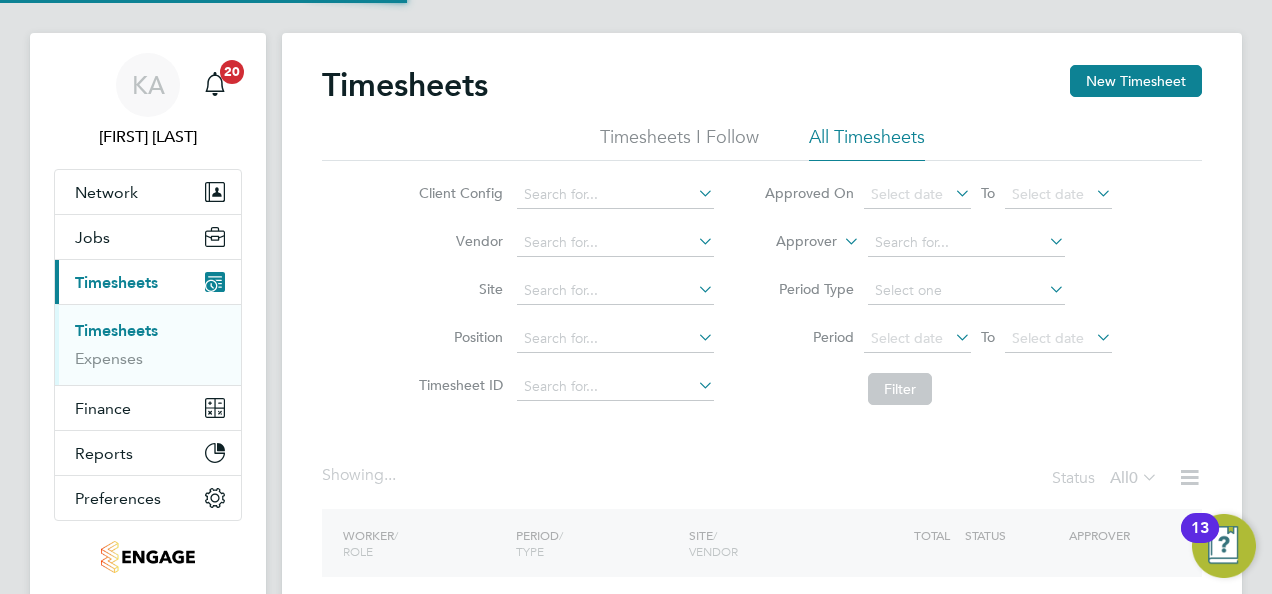 scroll, scrollTop: 0, scrollLeft: 0, axis: both 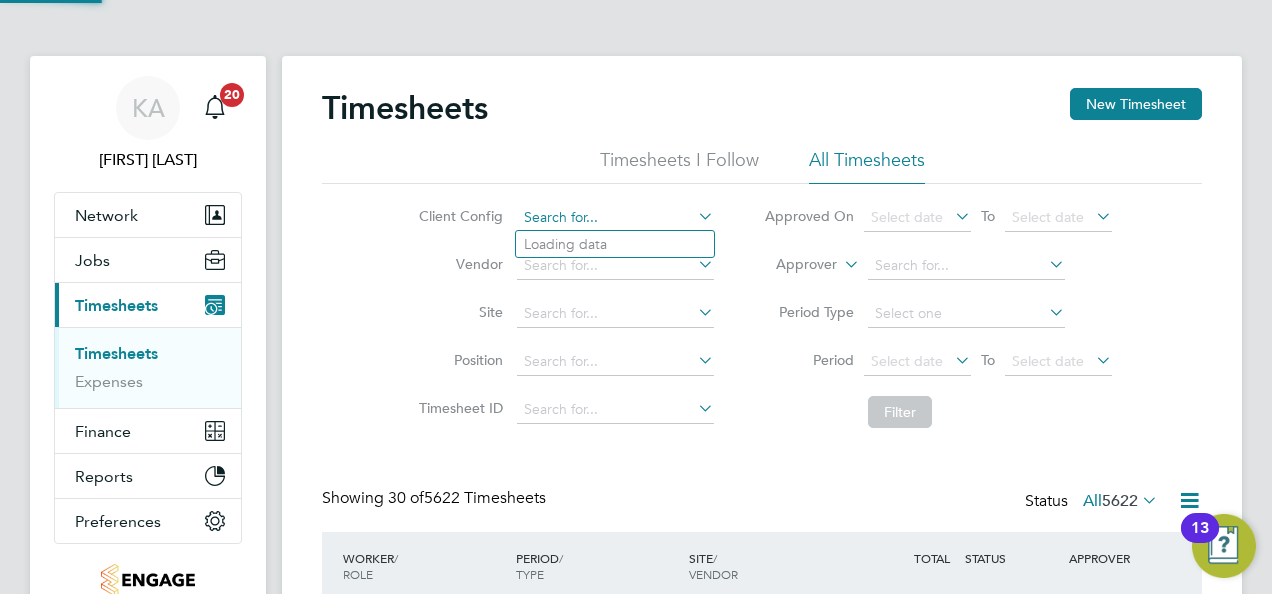 click 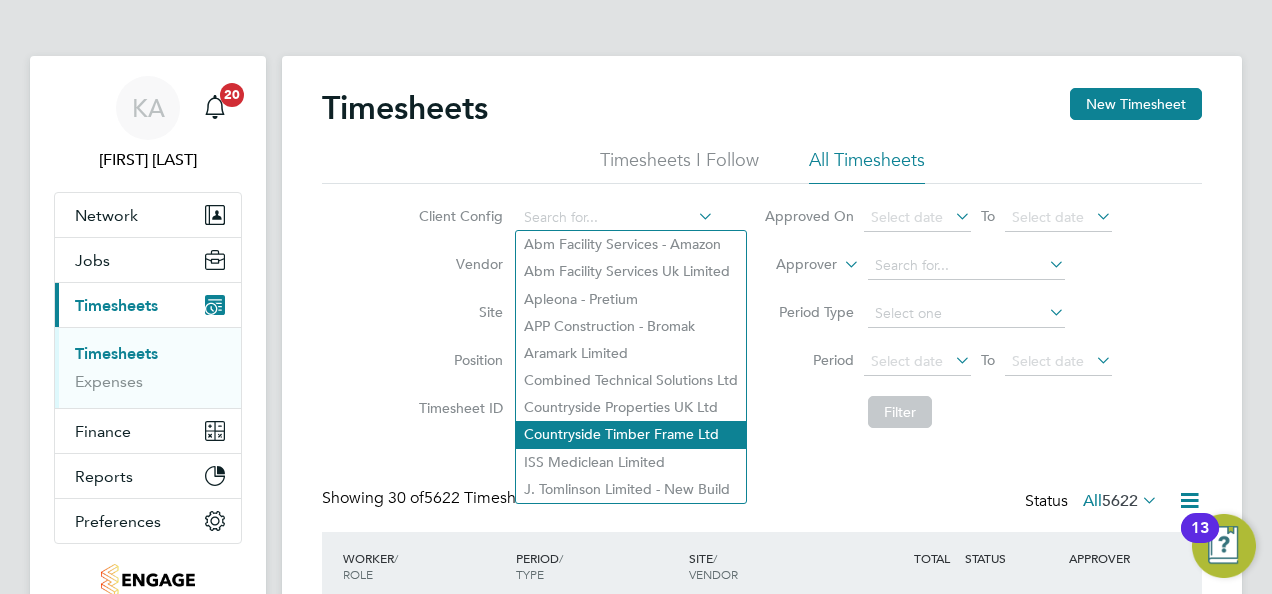 click on "Countryside Timber Frame Ltd" 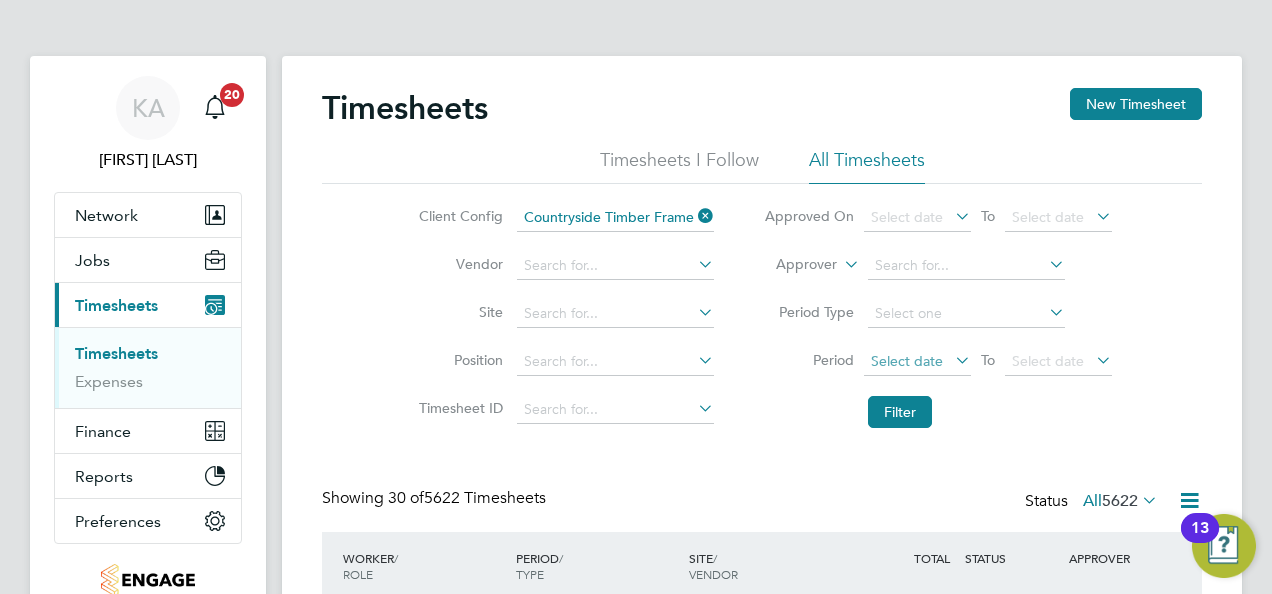 click on "Select date" 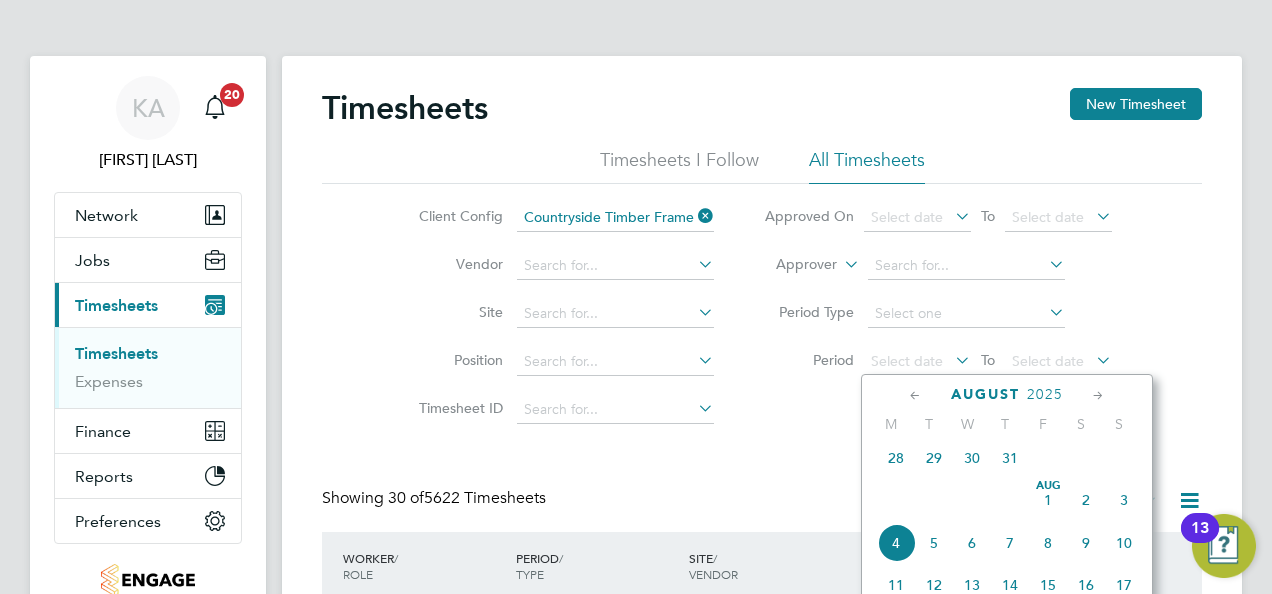click on "28" 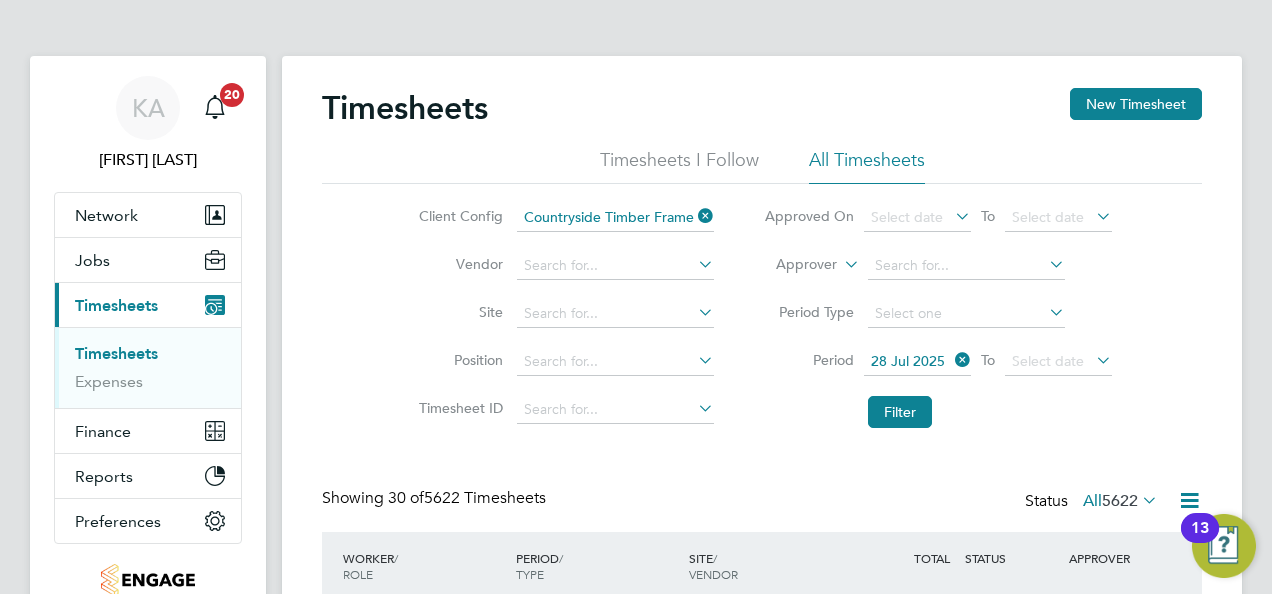 click 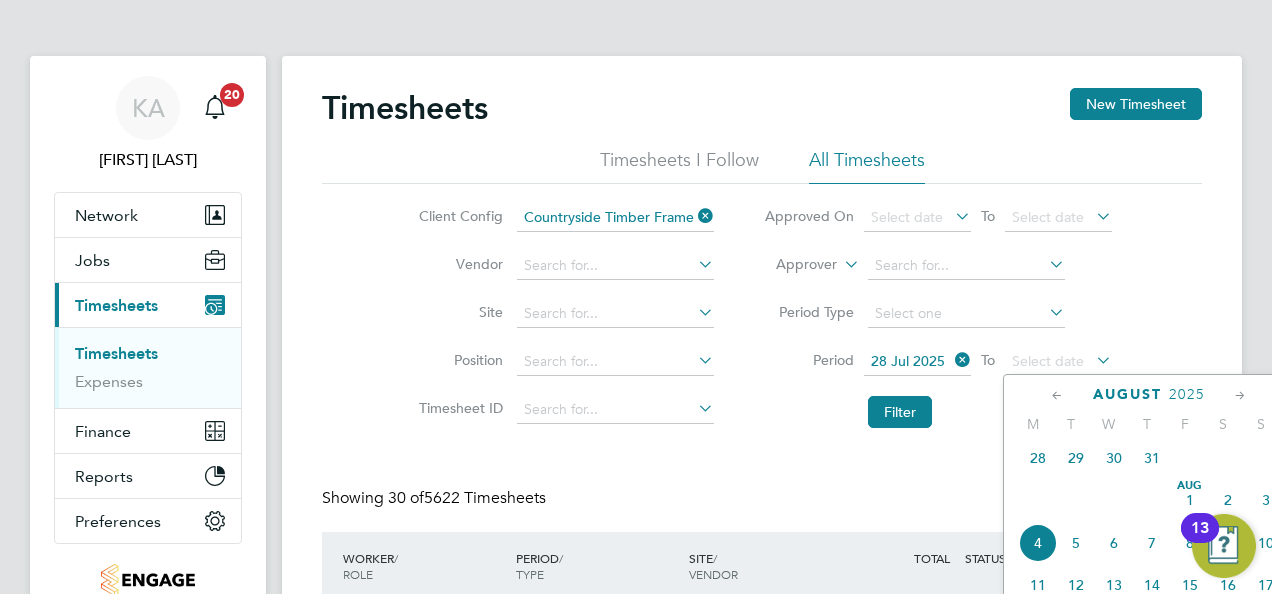 click on "3" 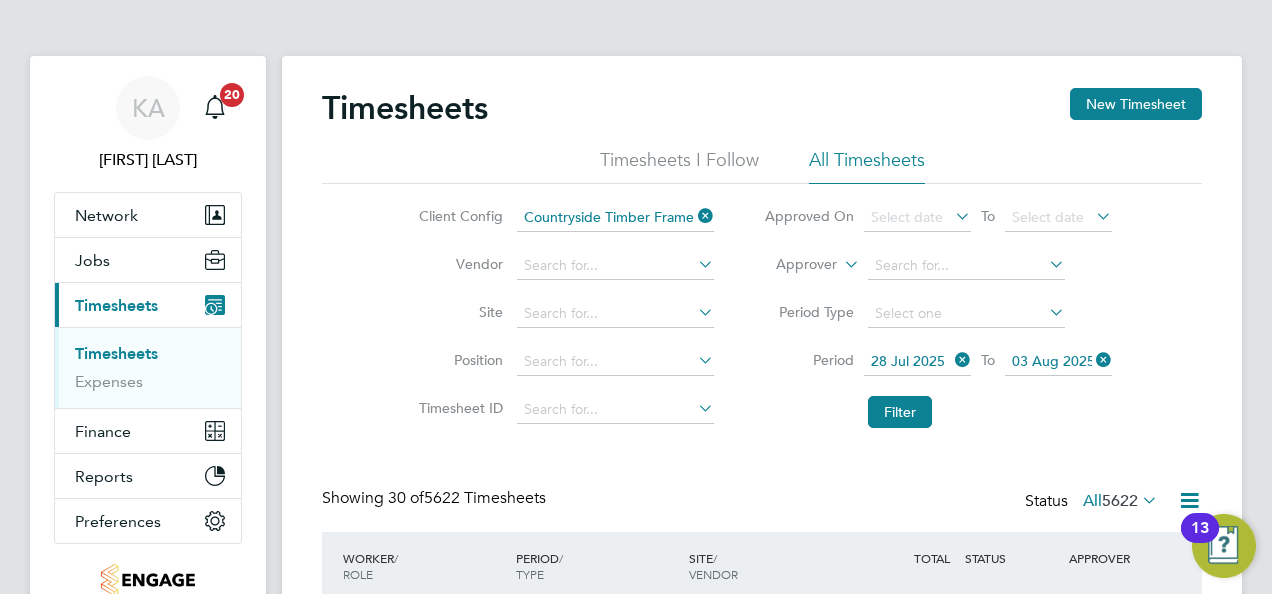click on "Timesheets I Follow" 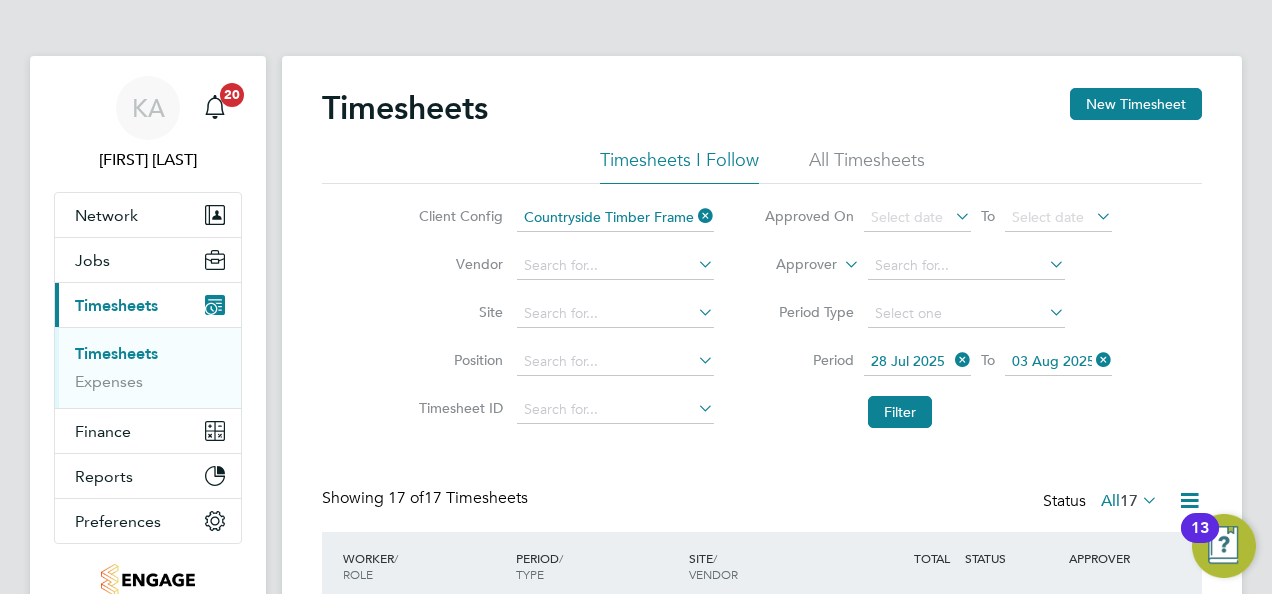 click on "All Timesheets" 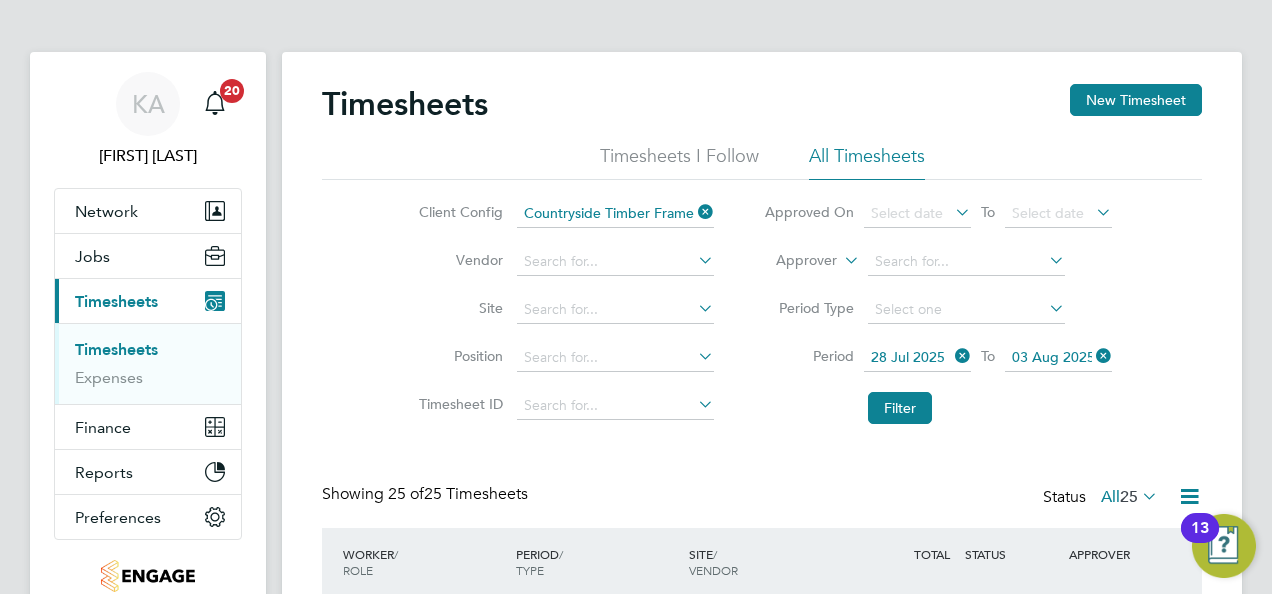 scroll, scrollTop: 0, scrollLeft: 0, axis: both 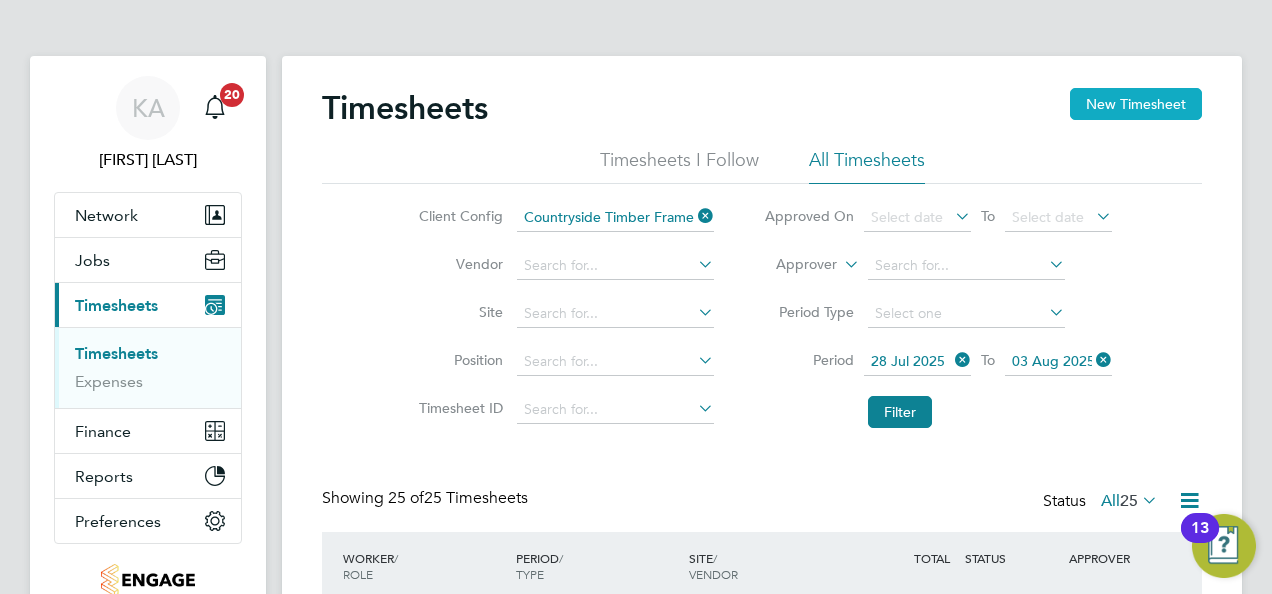 click on "New Timesheet" 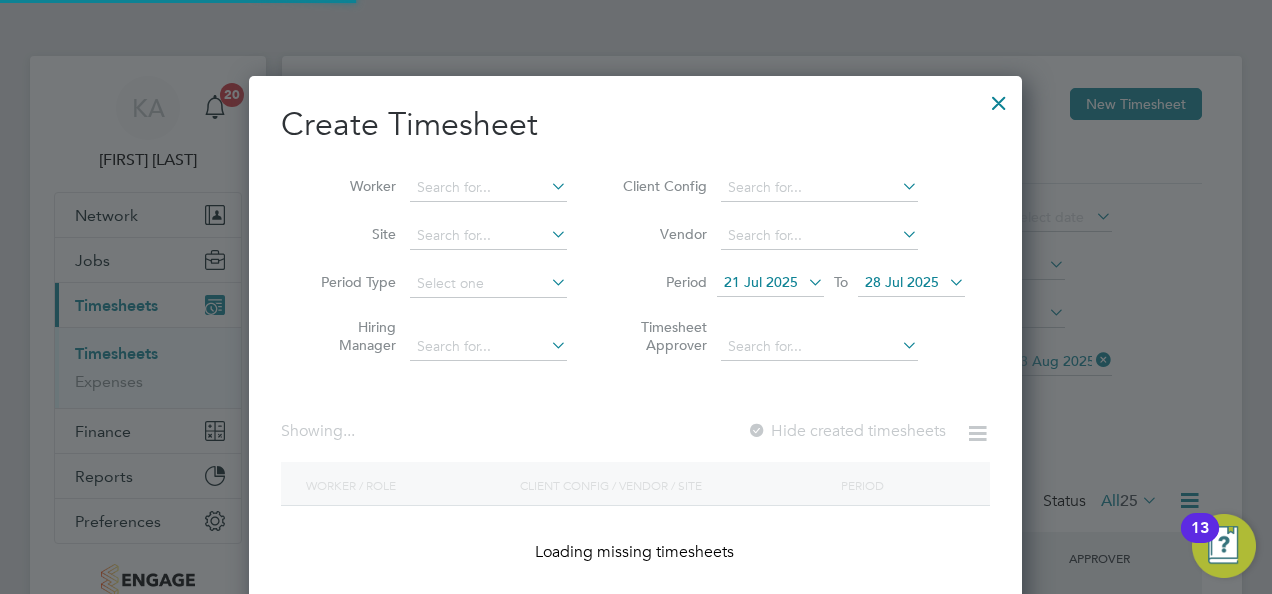 scroll, scrollTop: 10, scrollLeft: 9, axis: both 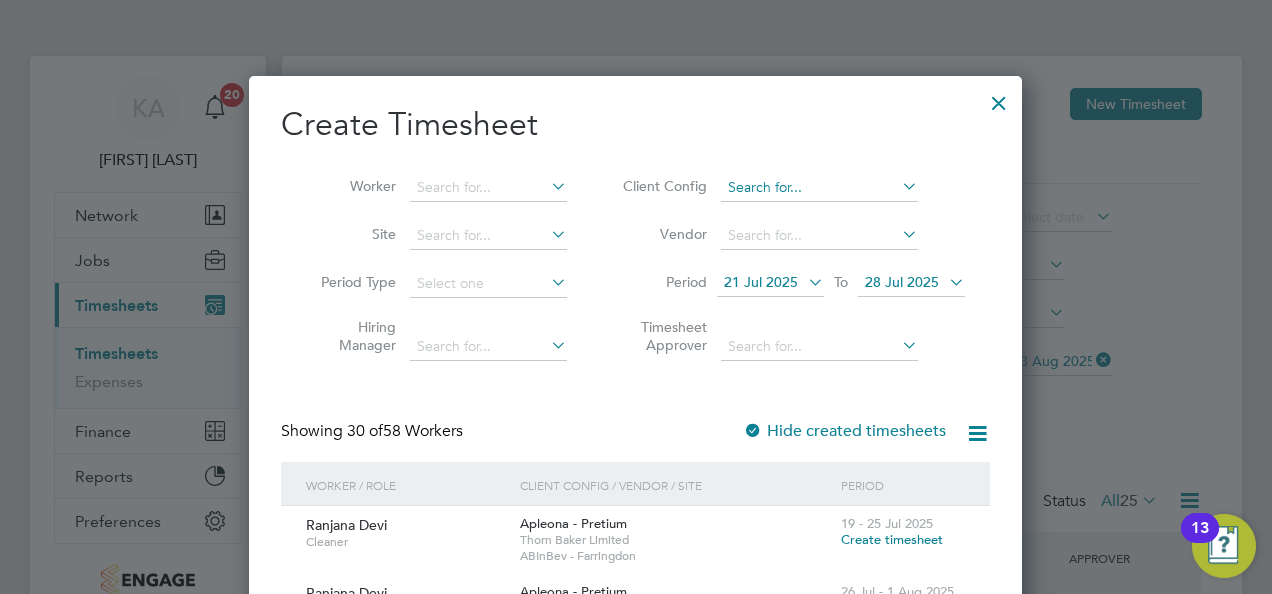 click at bounding box center (819, 188) 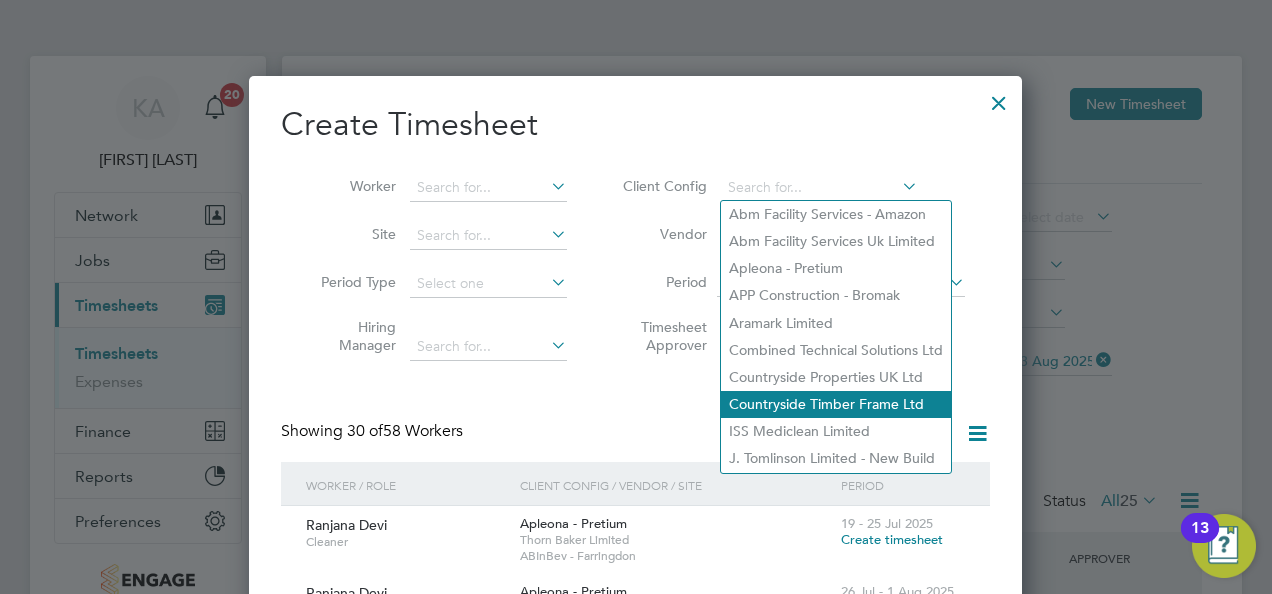 click on "Countryside Timber Frame Ltd" 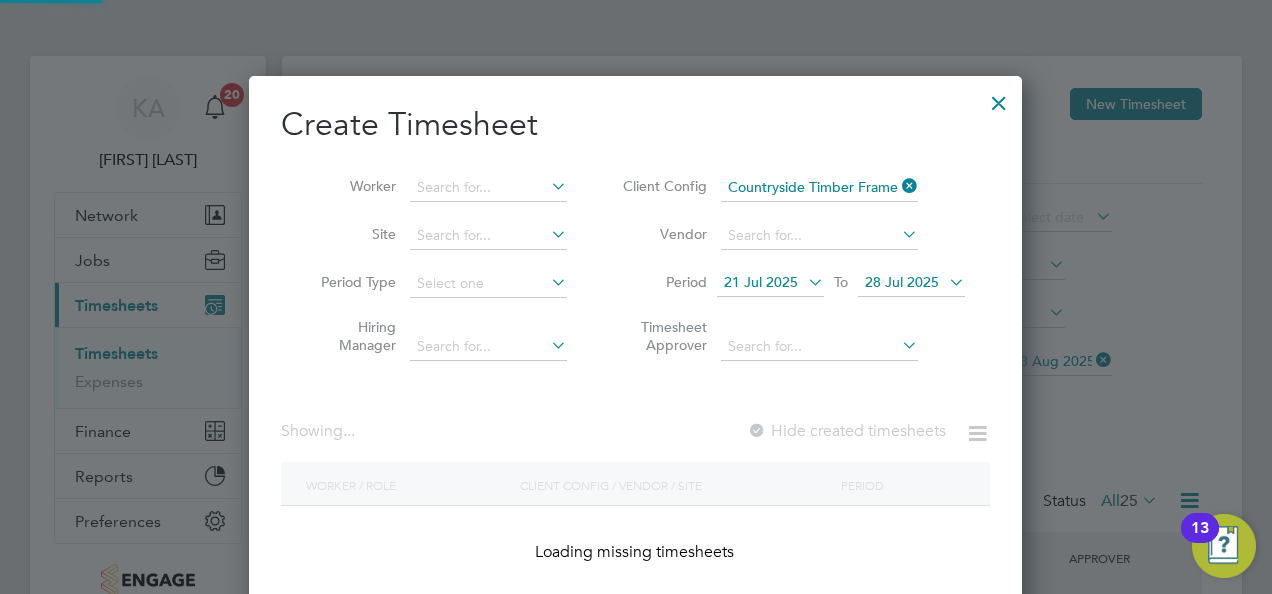scroll, scrollTop: 10, scrollLeft: 9, axis: both 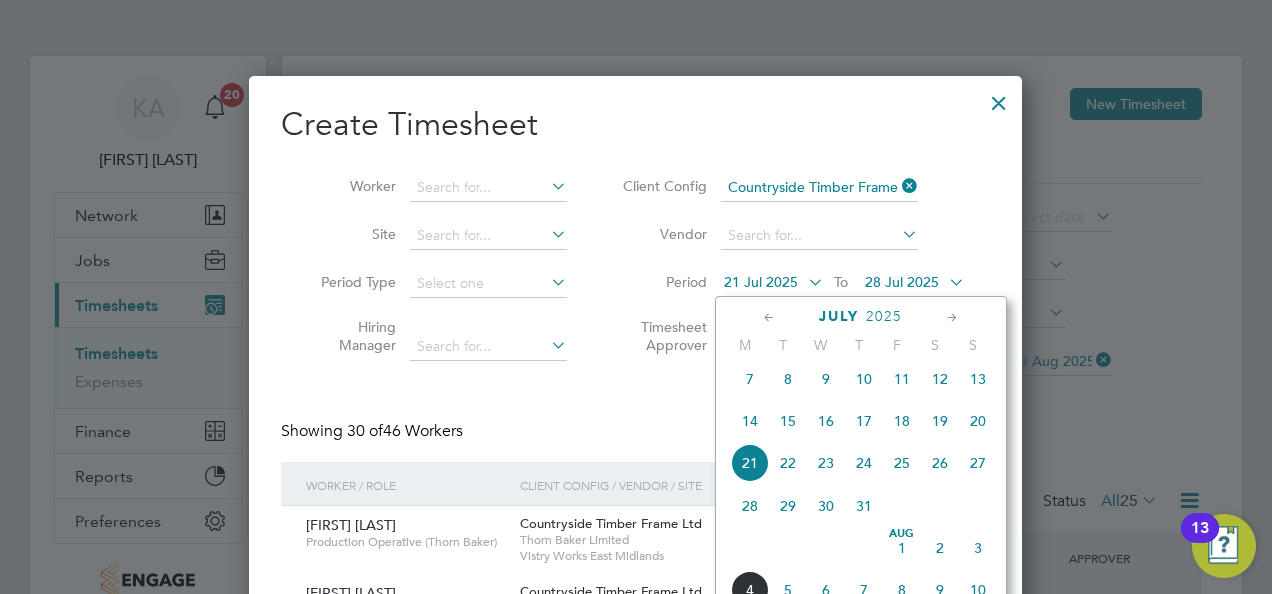 click on "28" 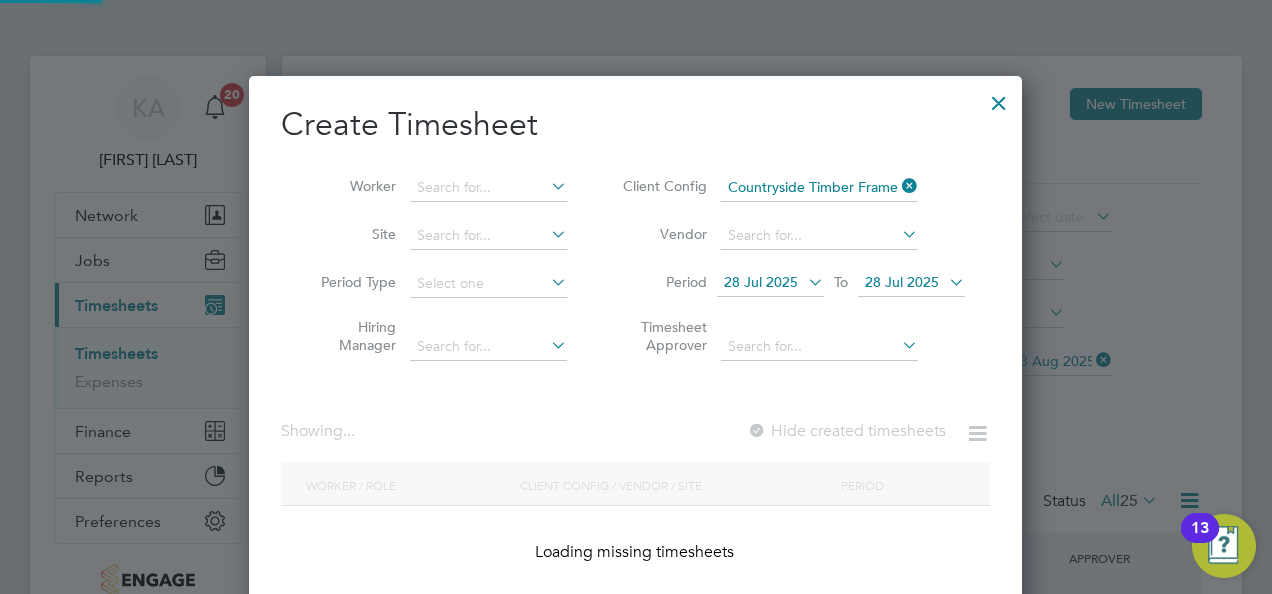 scroll, scrollTop: 10, scrollLeft: 9, axis: both 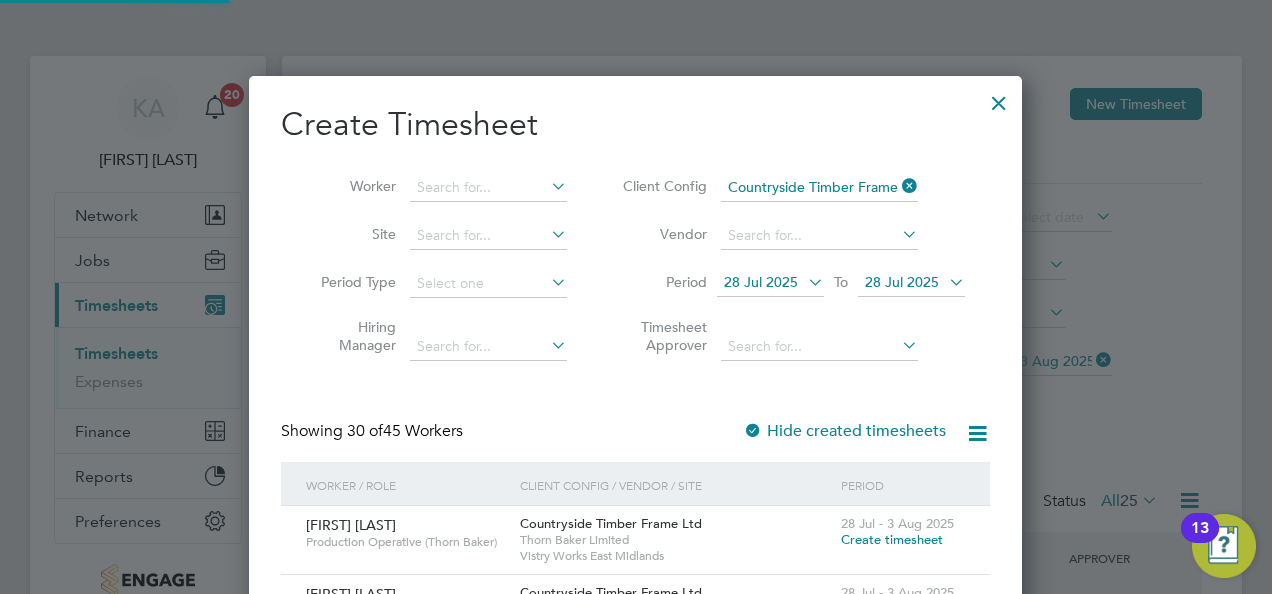click on "28 Jul 2025" at bounding box center [902, 282] 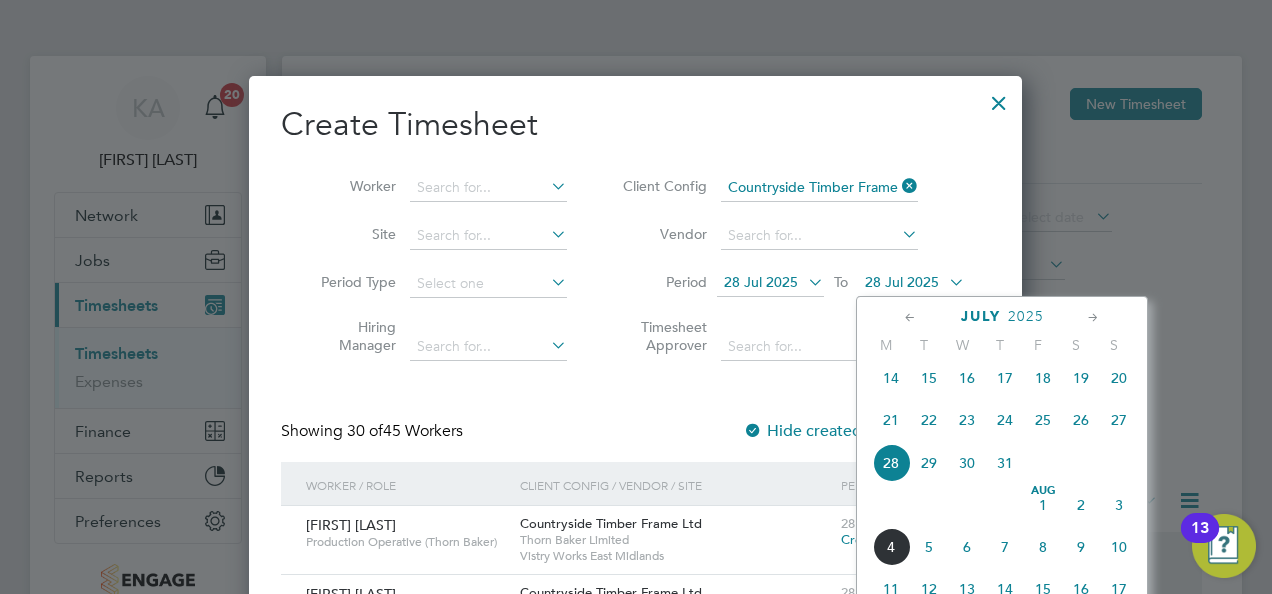 click on "3" 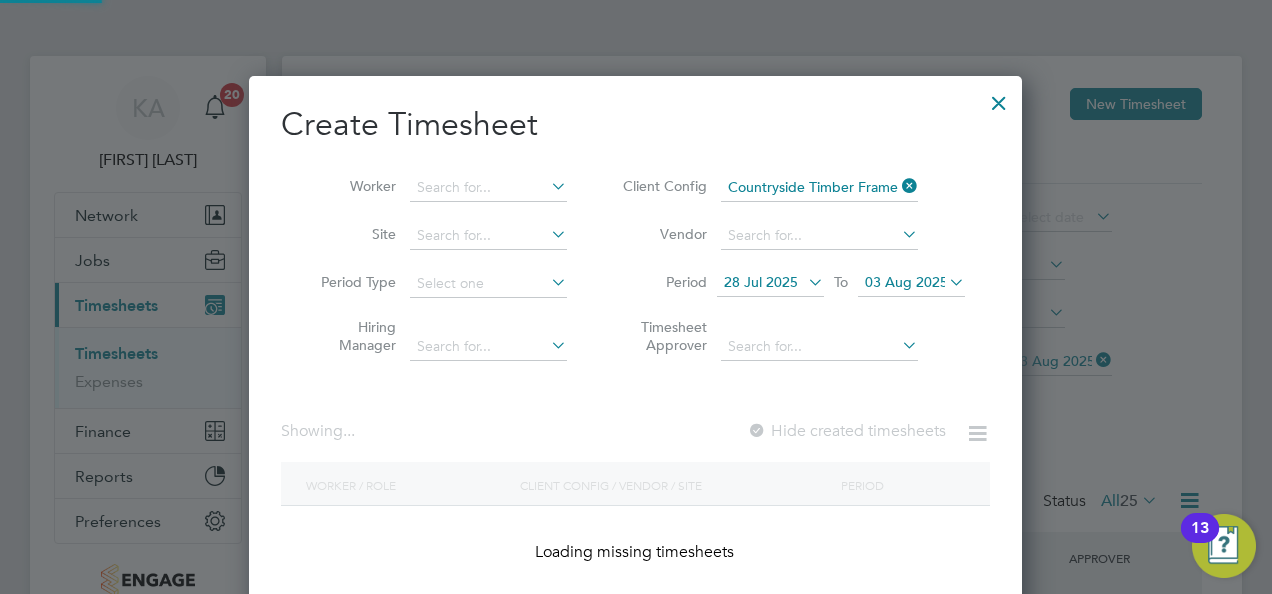 scroll, scrollTop: 10, scrollLeft: 9, axis: both 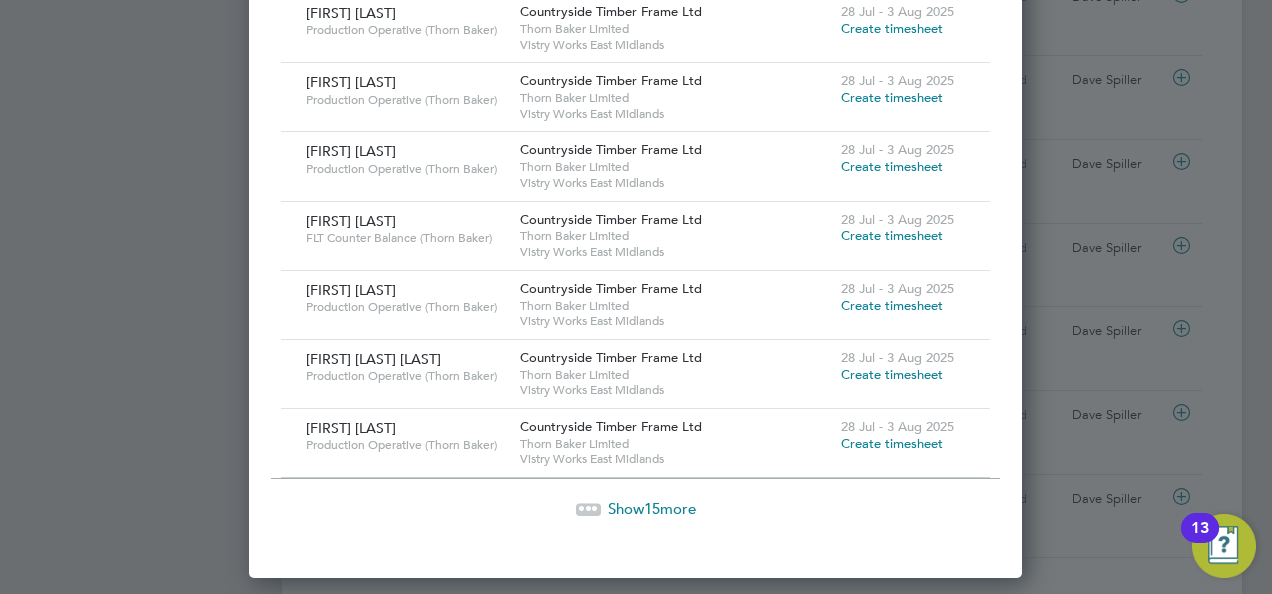 click on "Show  15  more" at bounding box center [652, 508] 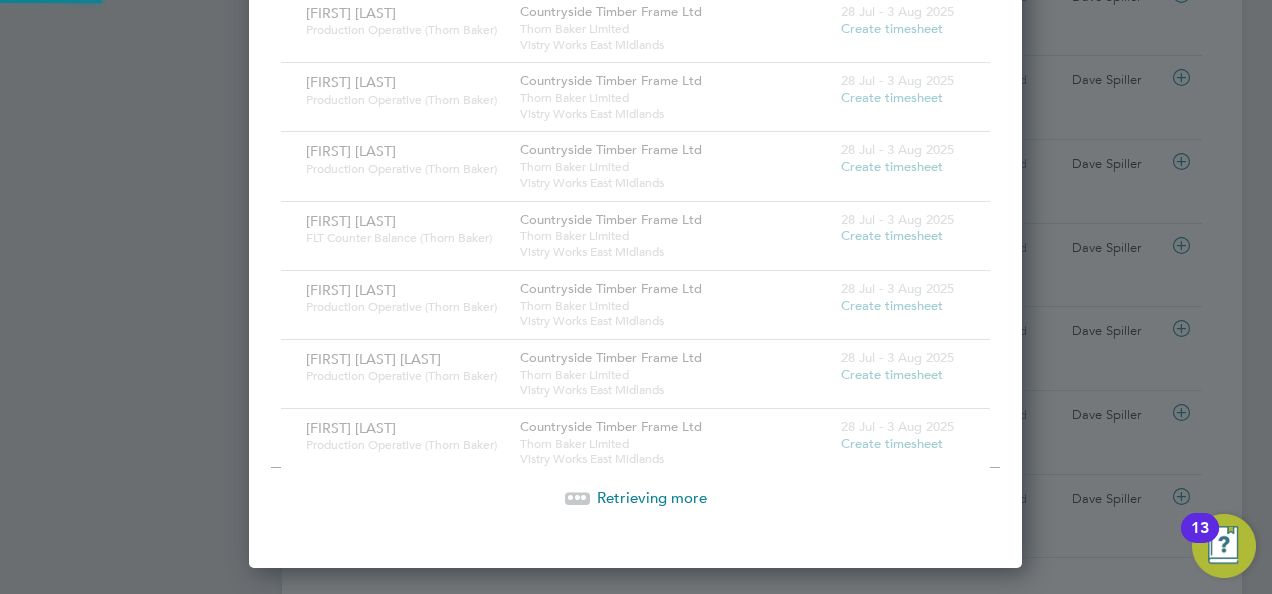 scroll, scrollTop: 3564, scrollLeft: 774, axis: both 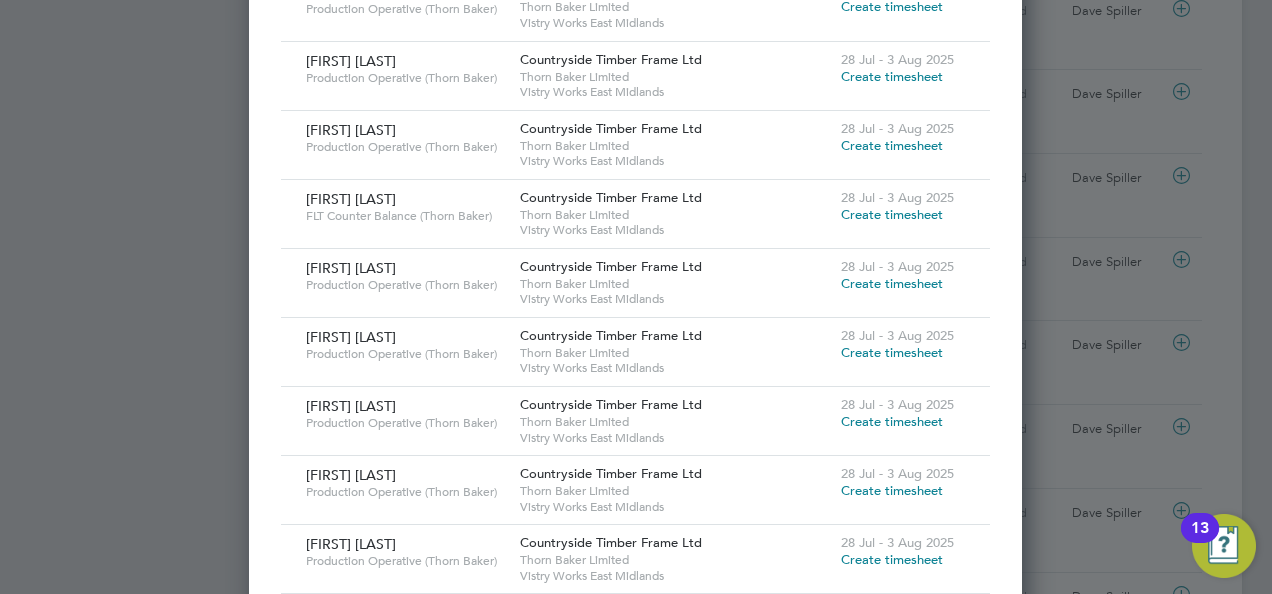 click on "Create timesheet" at bounding box center [892, 283] 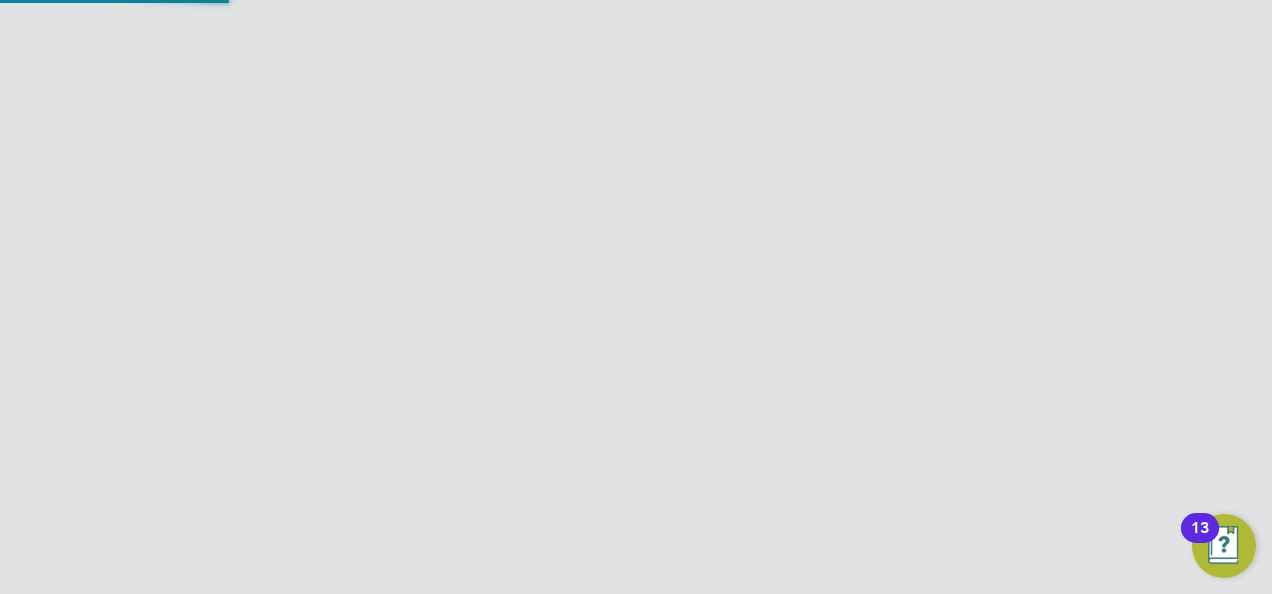 scroll, scrollTop: 170, scrollLeft: 0, axis: vertical 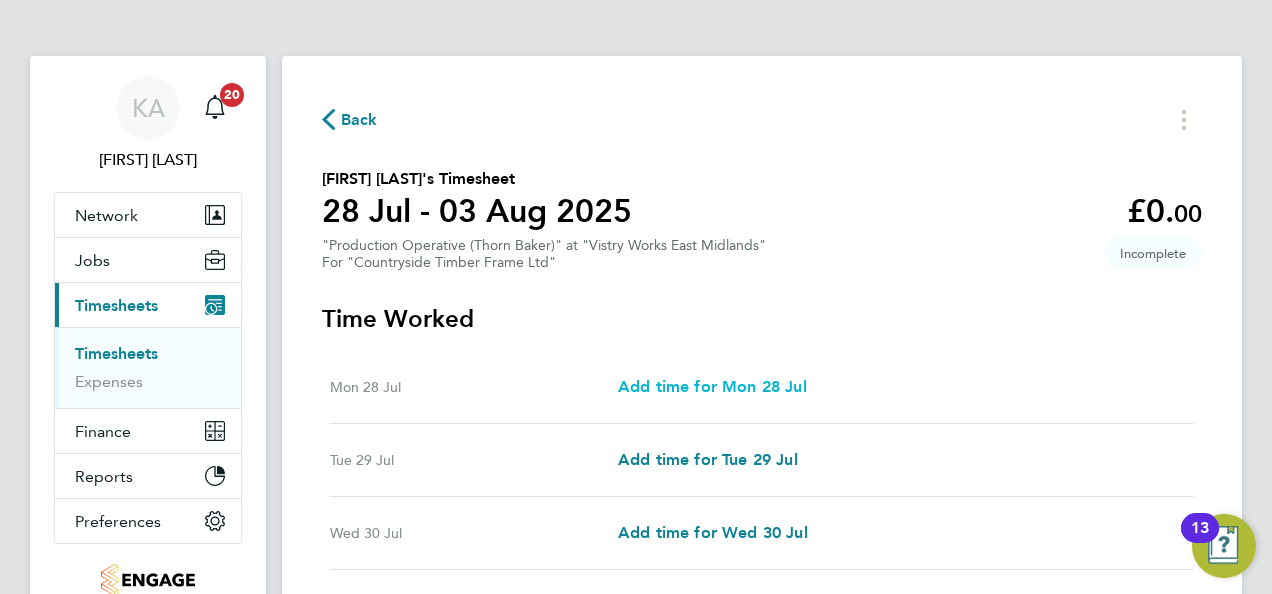 click on "Add time for Mon 28 Jul" at bounding box center [712, 386] 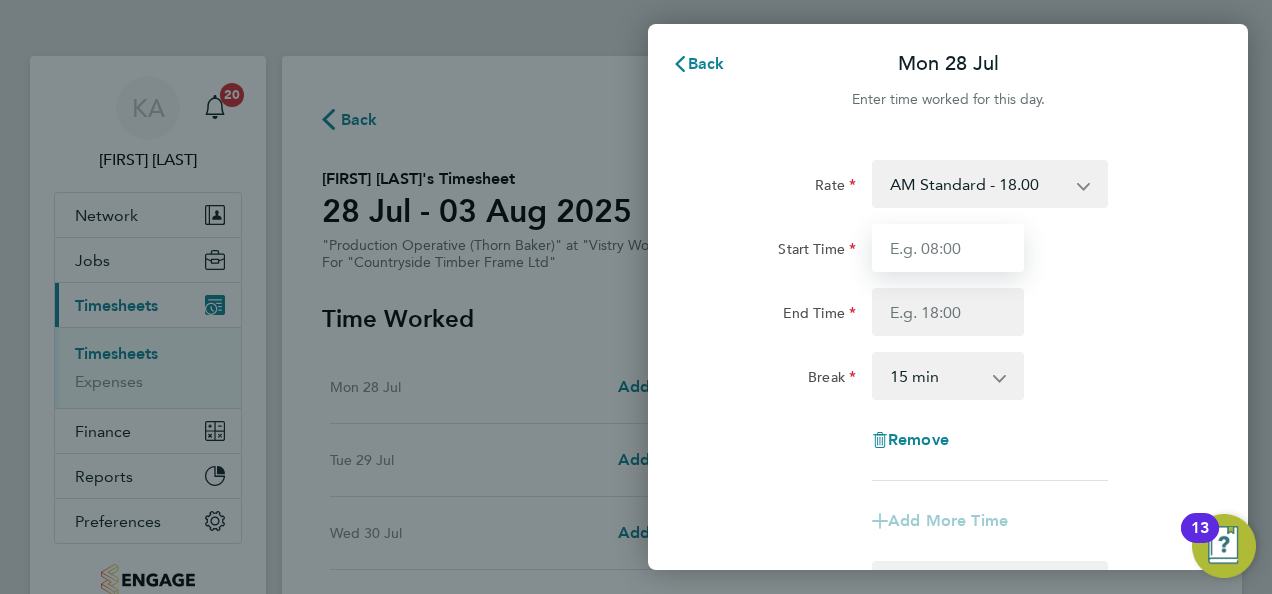 click on "Start Time" at bounding box center [948, 248] 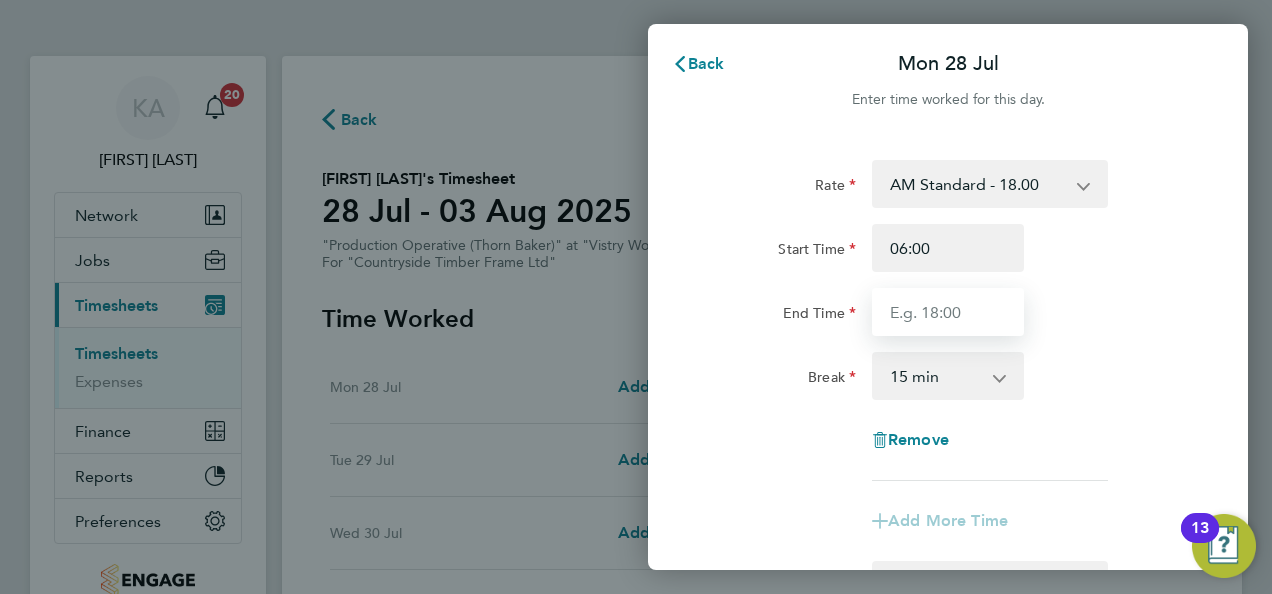 type on "14:00" 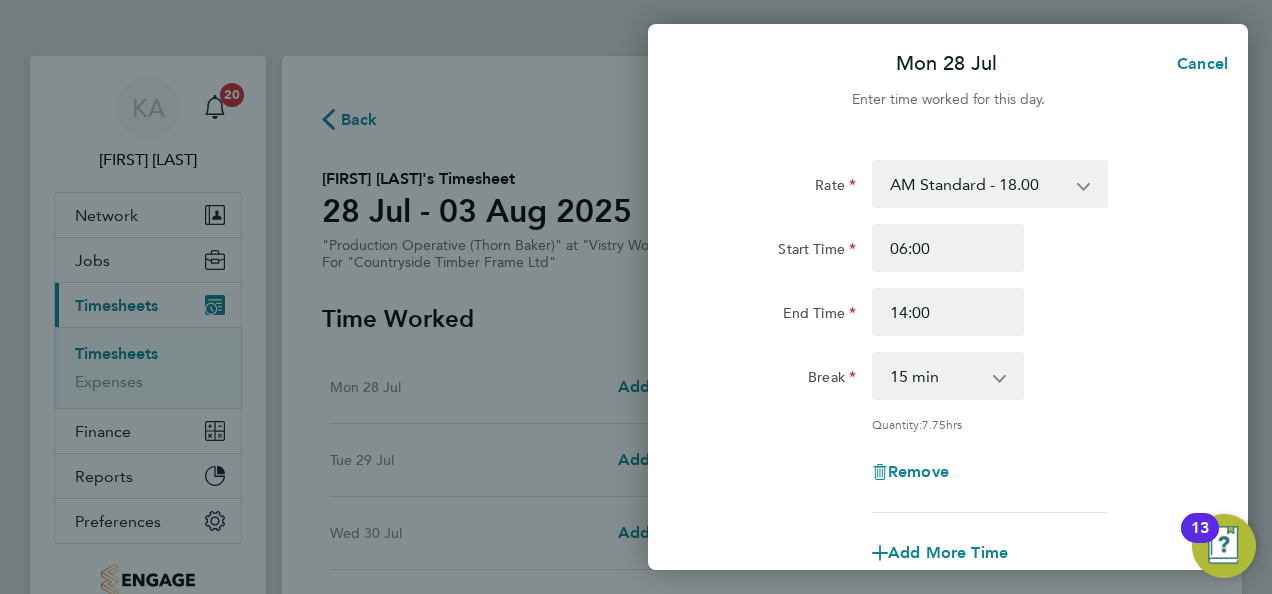 click on "0 min   15 min   30 min   45 min   60 min   75 min   90 min" at bounding box center (936, 376) 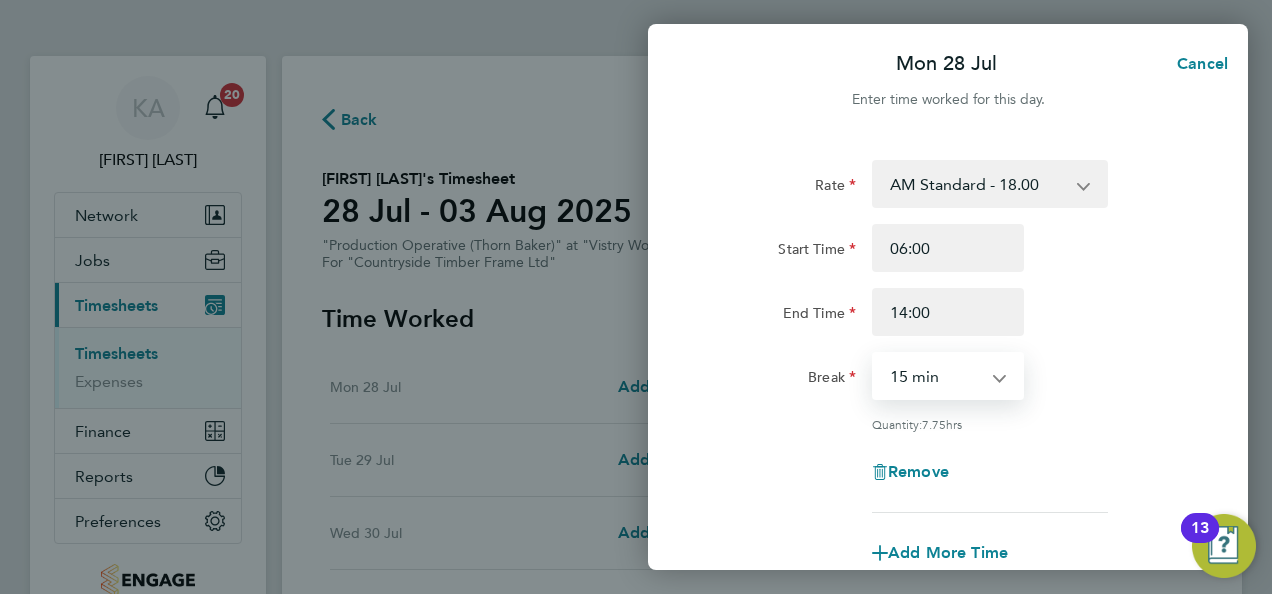 select on "30" 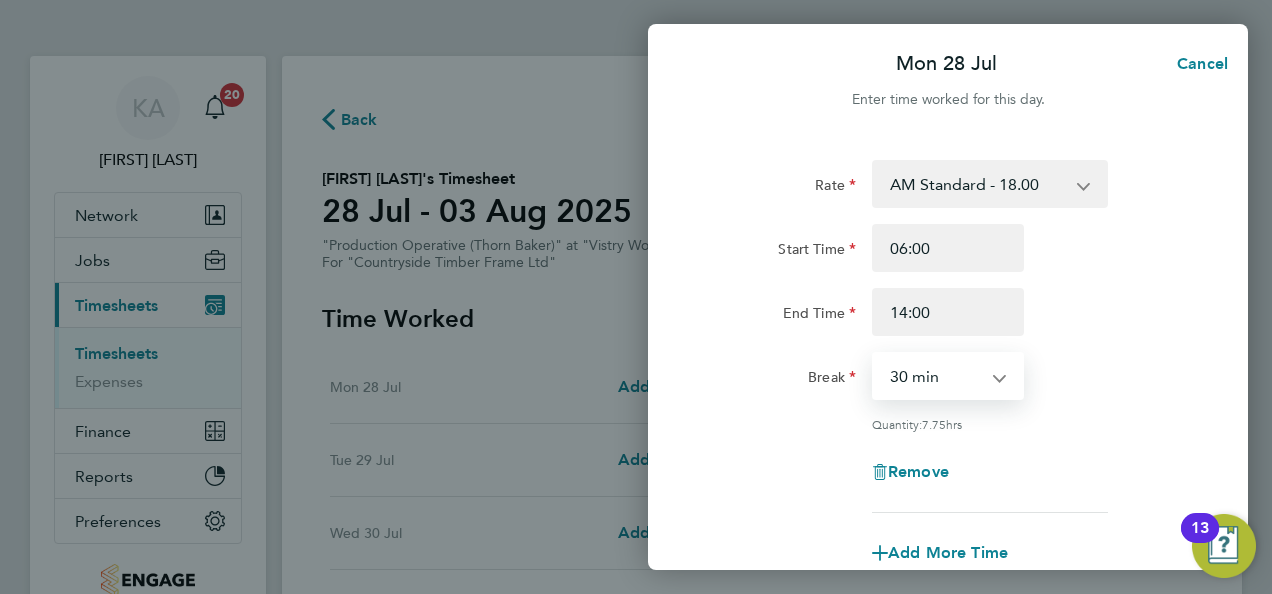 click on "0 min   15 min   30 min   45 min   60 min   75 min   90 min" at bounding box center [936, 376] 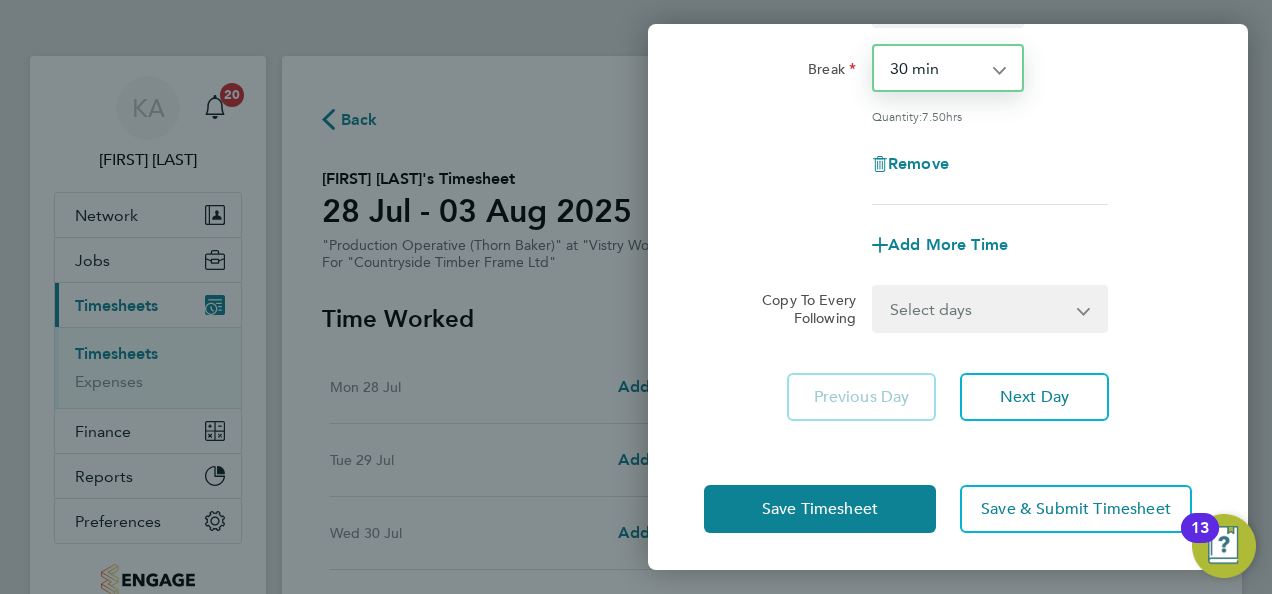 scroll, scrollTop: 309, scrollLeft: 0, axis: vertical 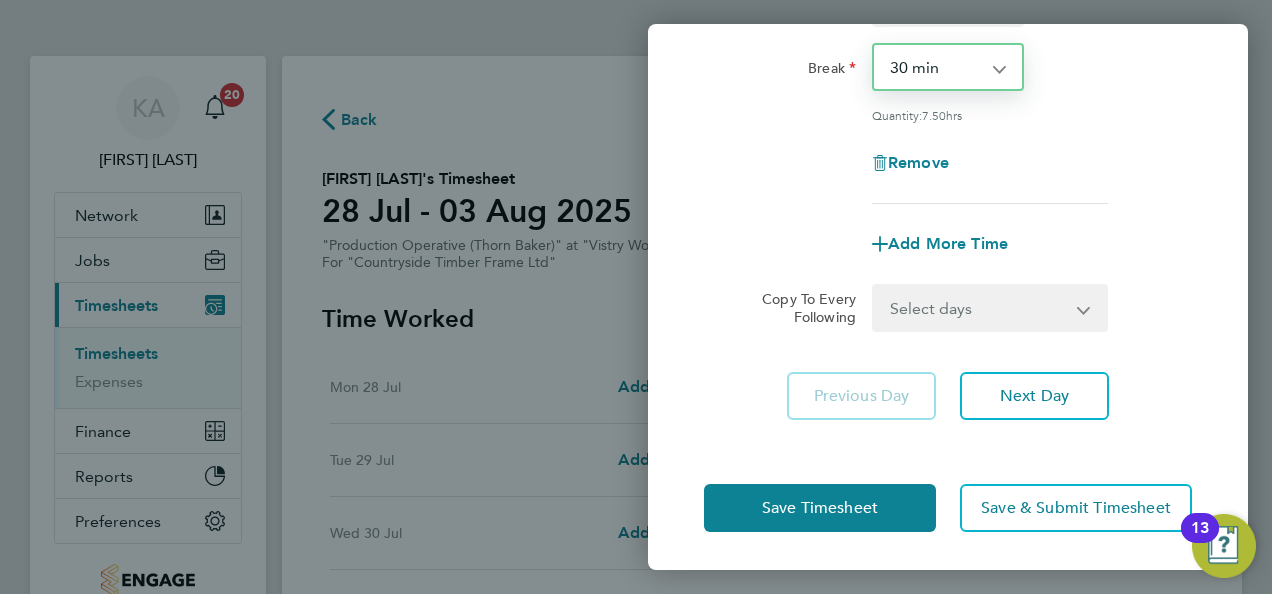 click on "Select days   Day   Weekday (Mon-Fri)   Weekend (Sat-Sun)   Tuesday   Wednesday   Thursday   Friday   Saturday   Sunday" at bounding box center [979, 308] 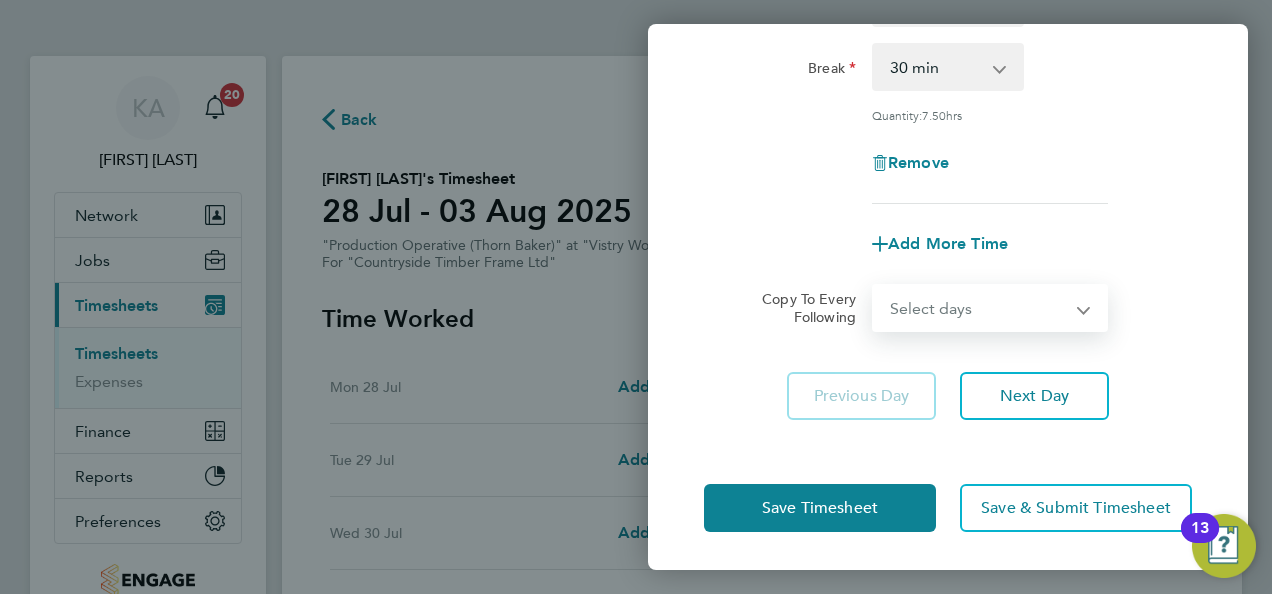 select on "WEEKDAY" 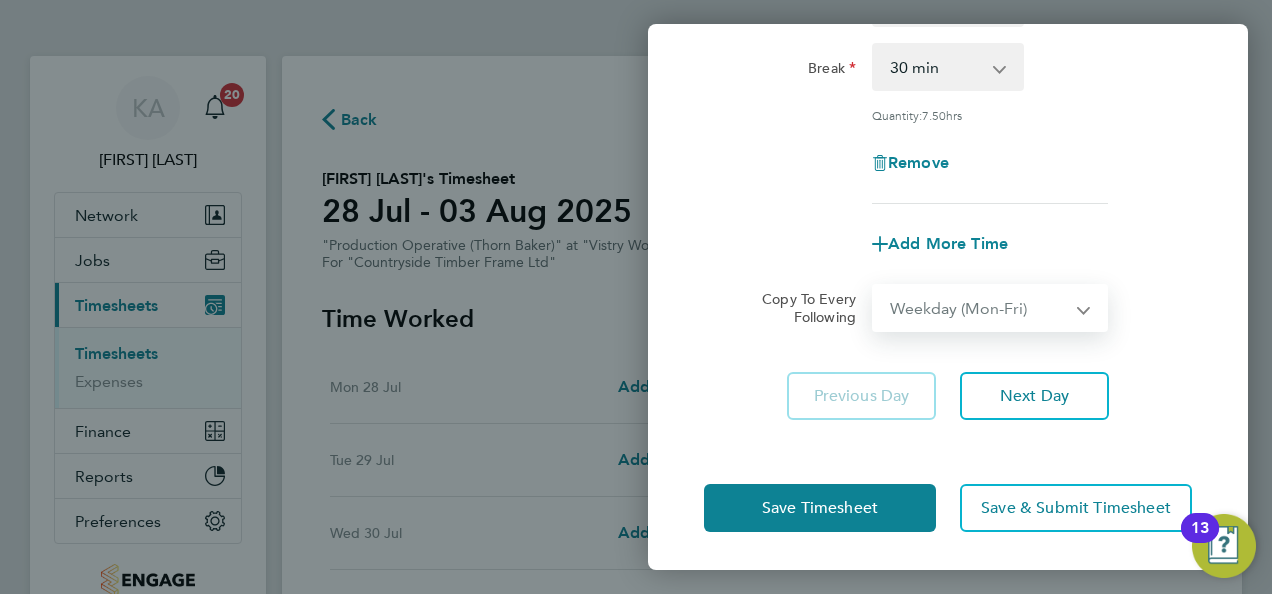 click on "Select days   Day   Weekday (Mon-Fri)   Weekend (Sat-Sun)   Tuesday   Wednesday   Thursday   Friday   Saturday   Sunday" at bounding box center [979, 308] 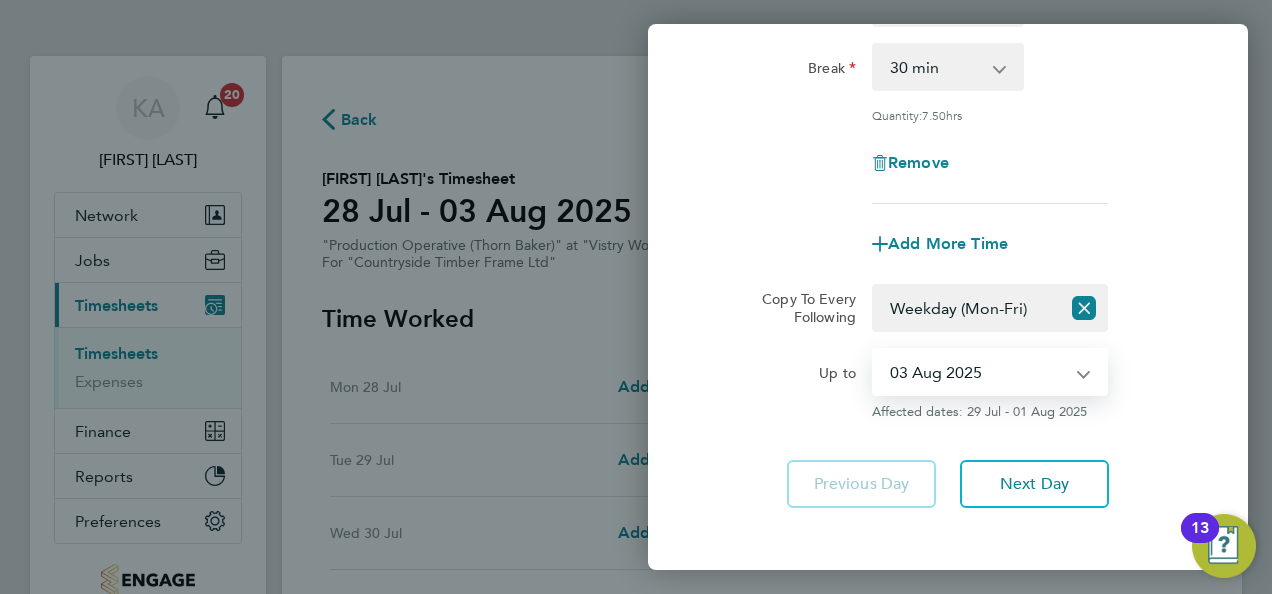 click on "29 Jul 2025   30 Jul 2025   31 Jul 2025   01 Aug 2025   02 Aug 2025   03 Aug 2025" at bounding box center [978, 372] 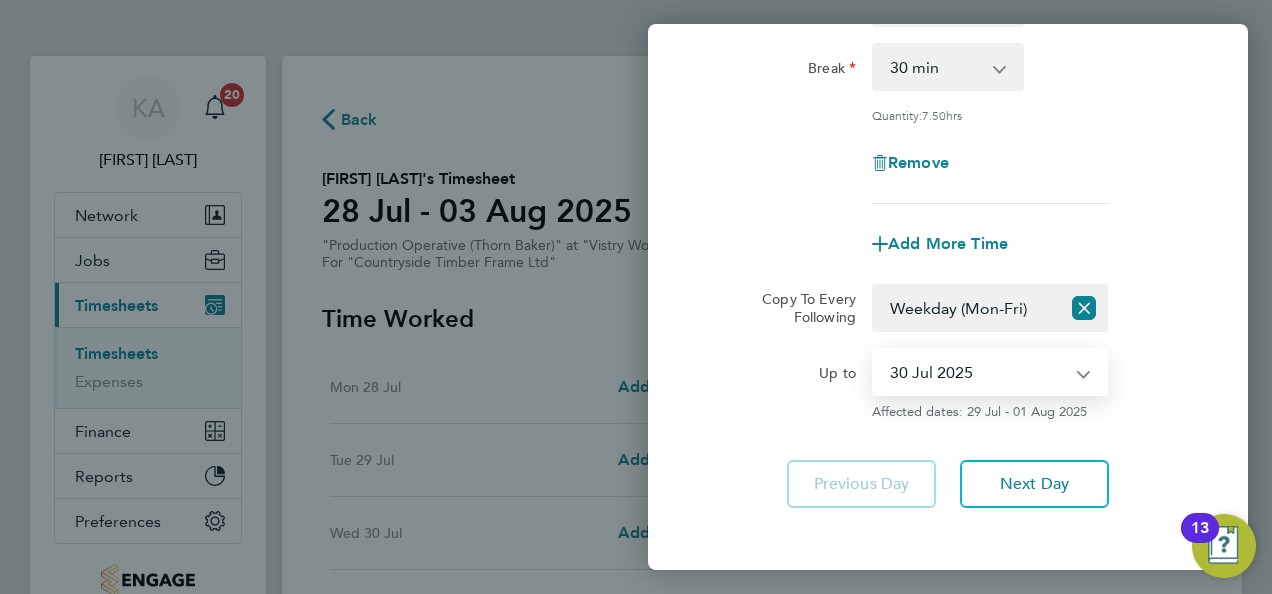 click on "29 Jul 2025   30 Jul 2025   31 Jul 2025   01 Aug 2025   02 Aug 2025   03 Aug 2025" at bounding box center (978, 372) 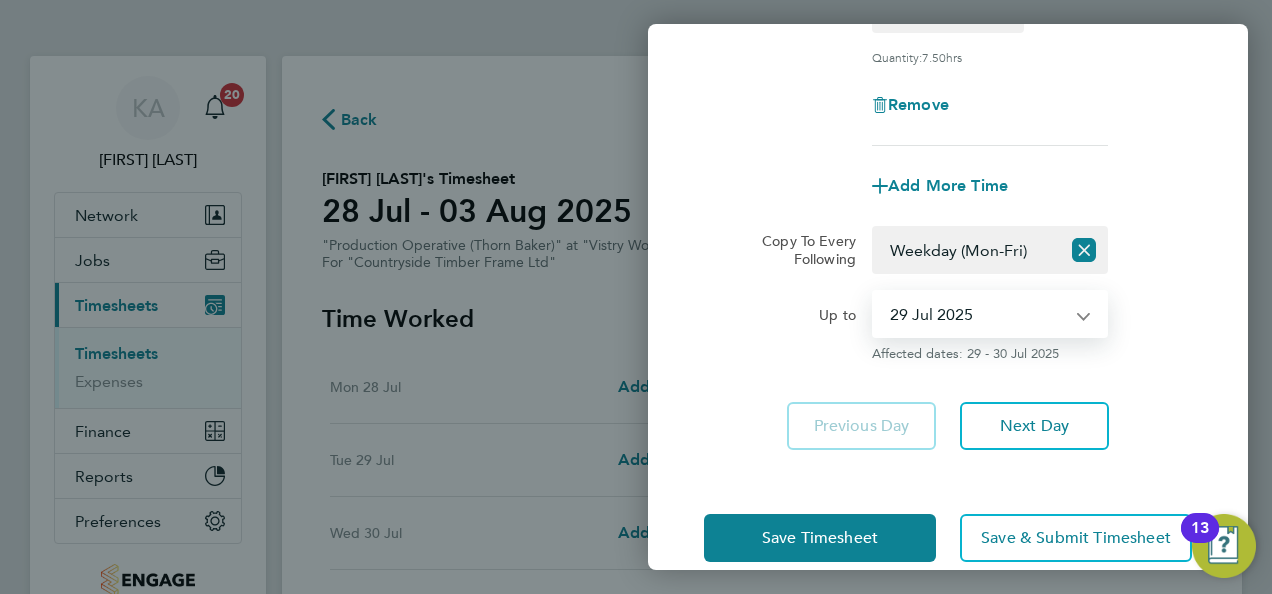 scroll, scrollTop: 397, scrollLeft: 0, axis: vertical 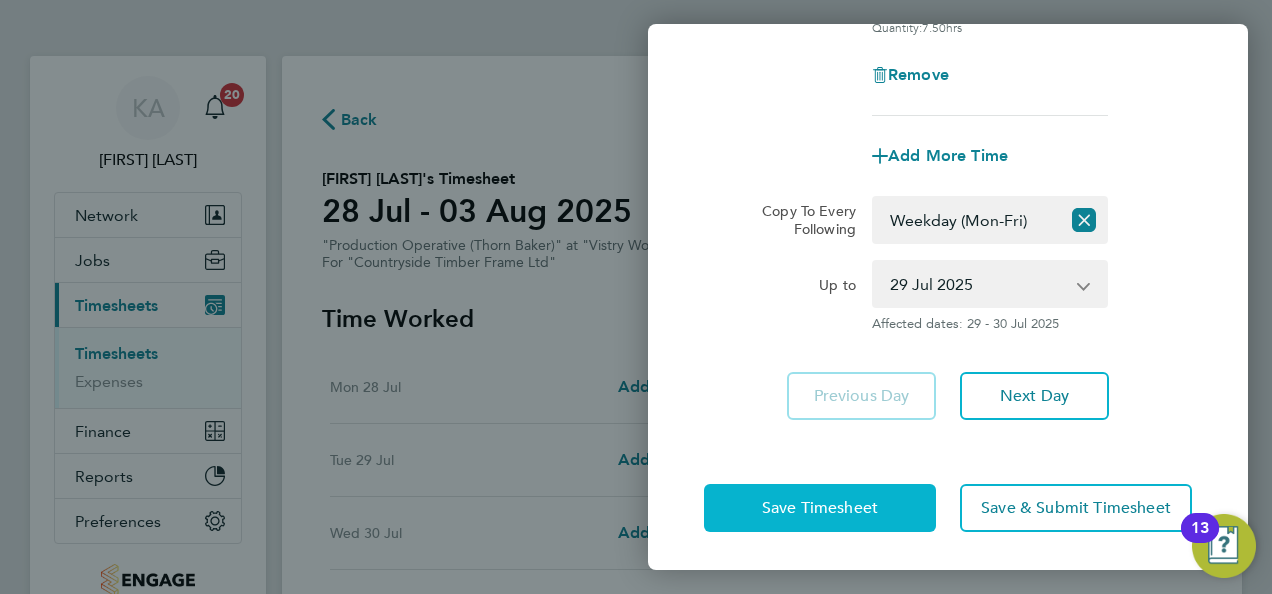 click on "Save Timesheet" 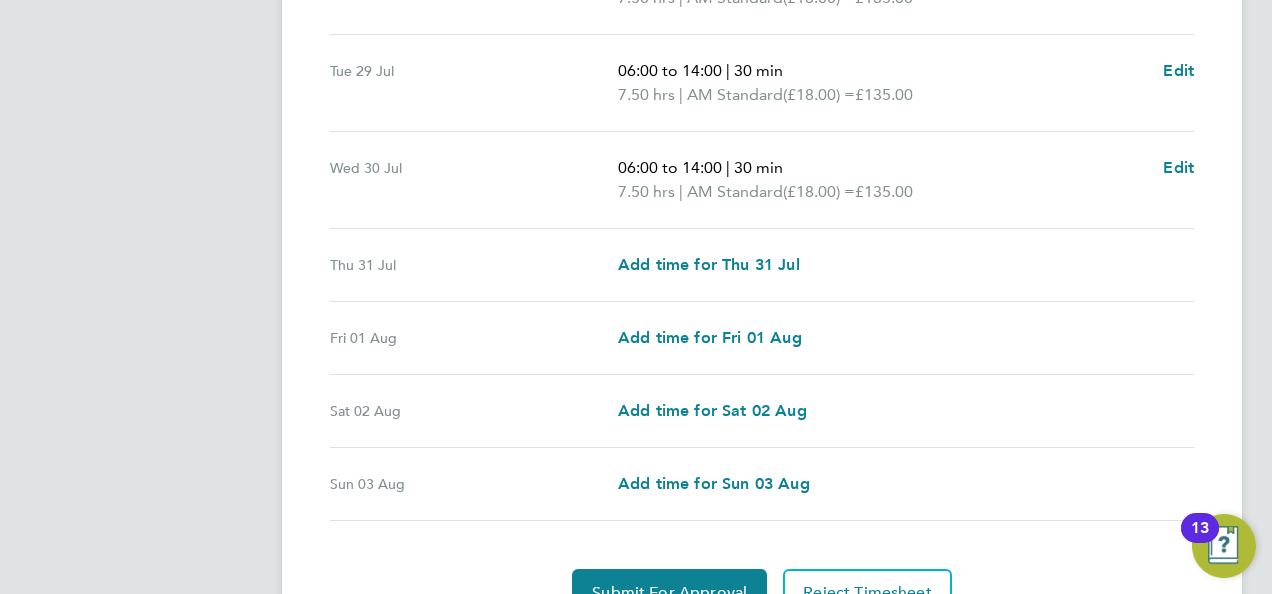 scroll, scrollTop: 500, scrollLeft: 0, axis: vertical 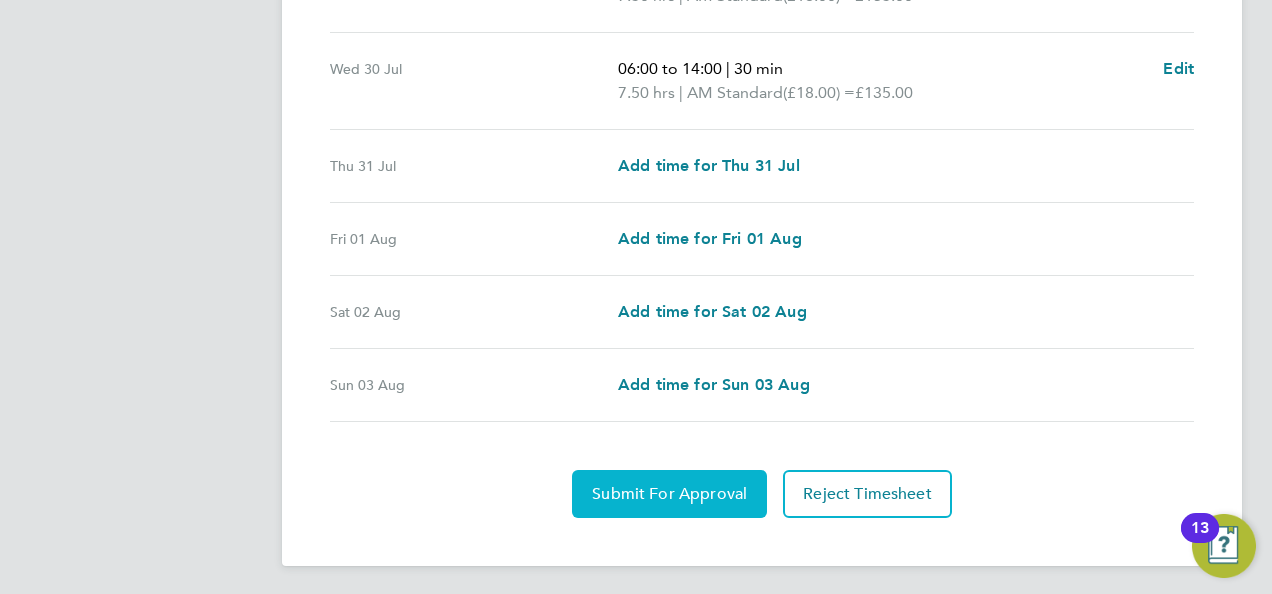 click on "Submit For Approval" 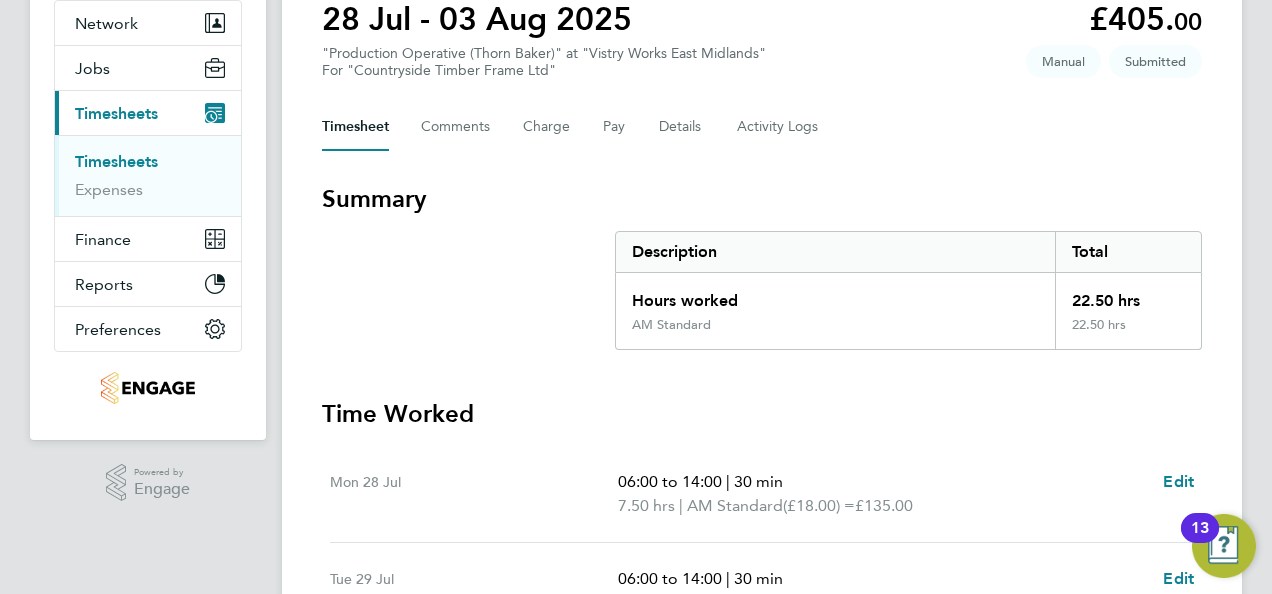 scroll, scrollTop: 0, scrollLeft: 0, axis: both 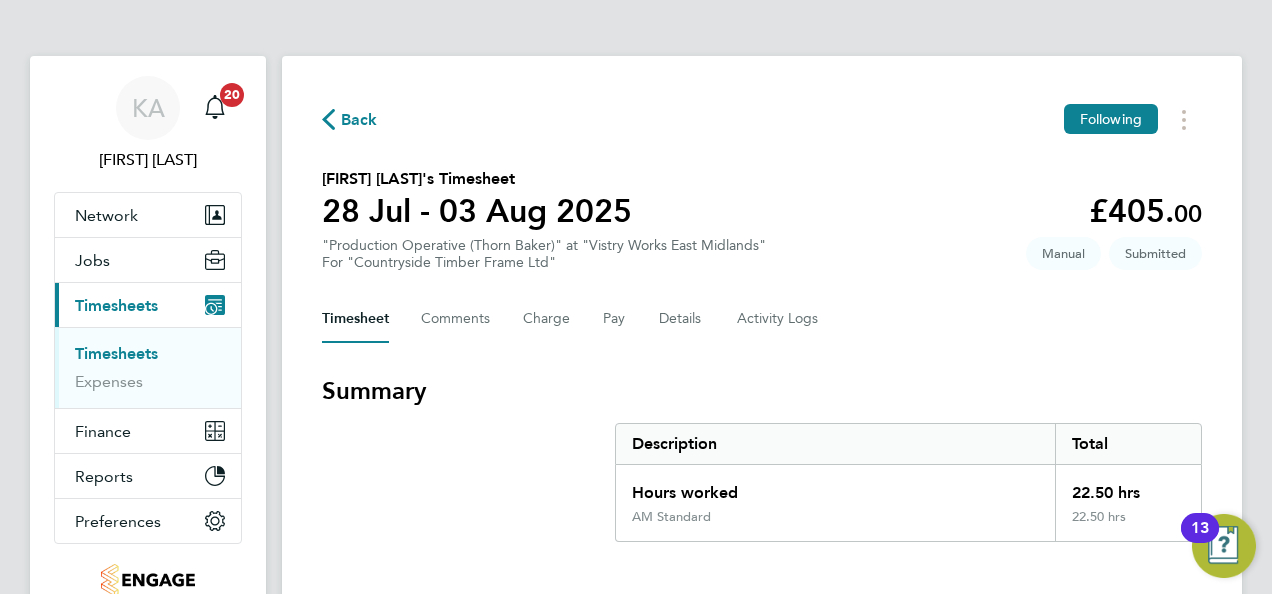 click 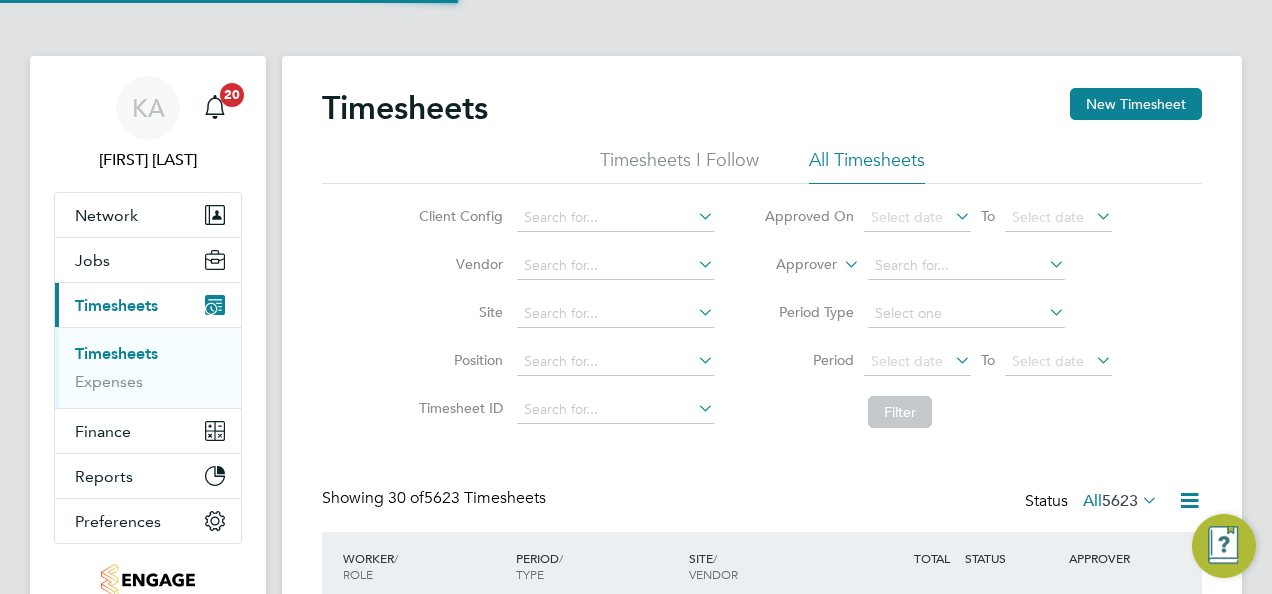 scroll, scrollTop: 10, scrollLeft: 10, axis: both 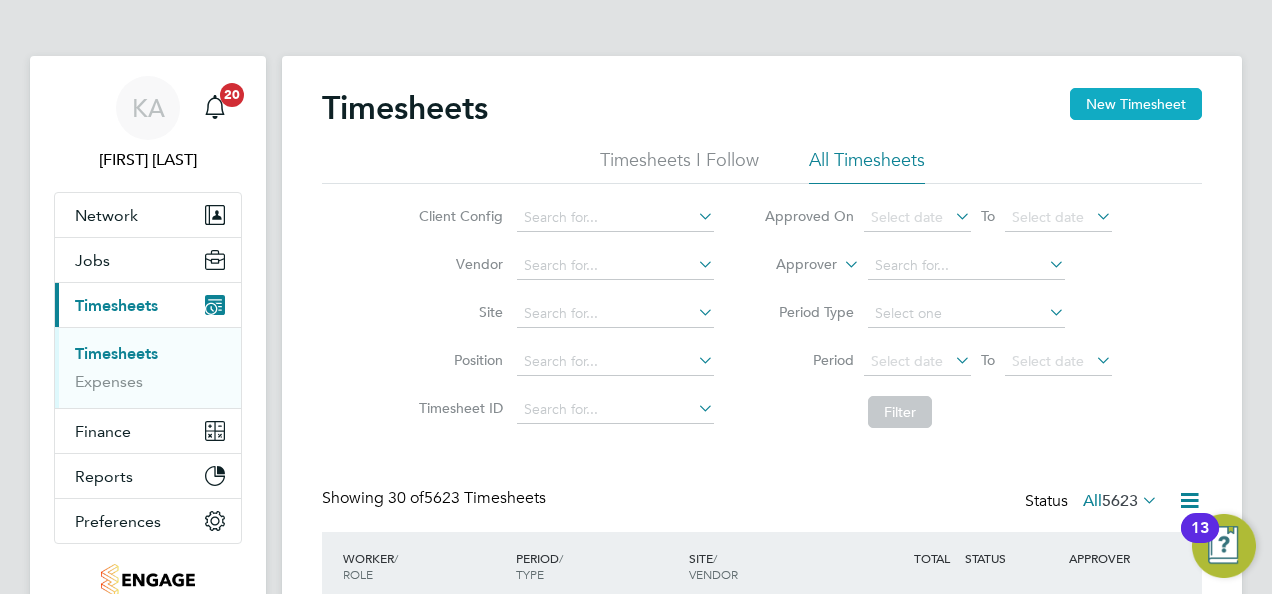 click on "New Timesheet" 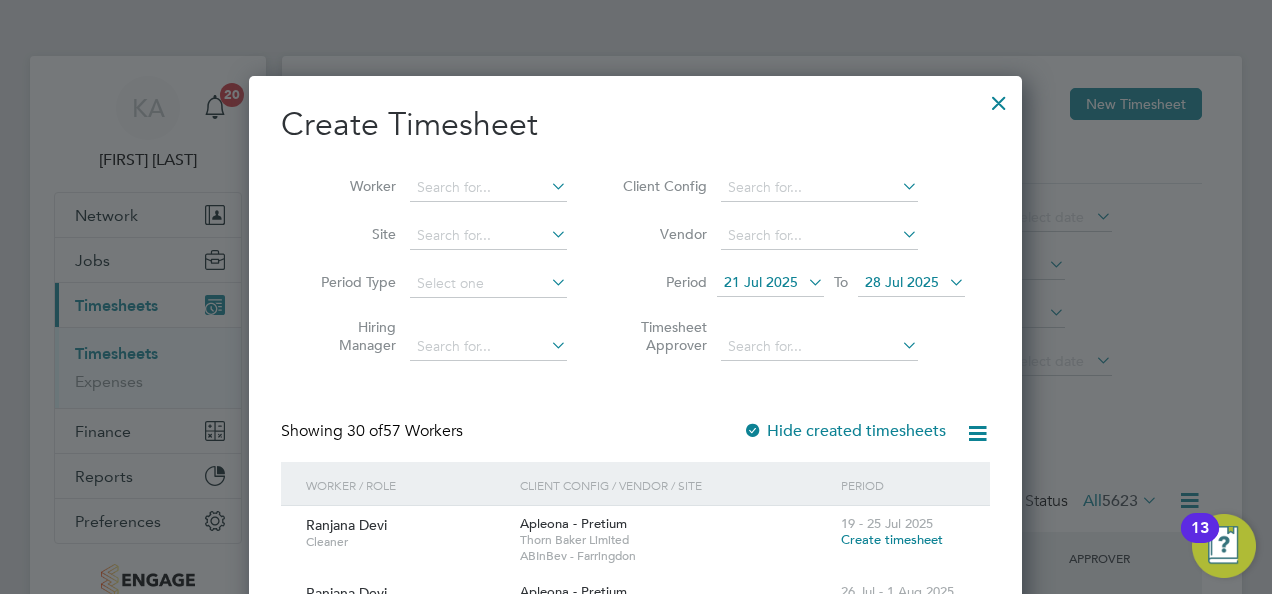 click at bounding box center [898, 186] 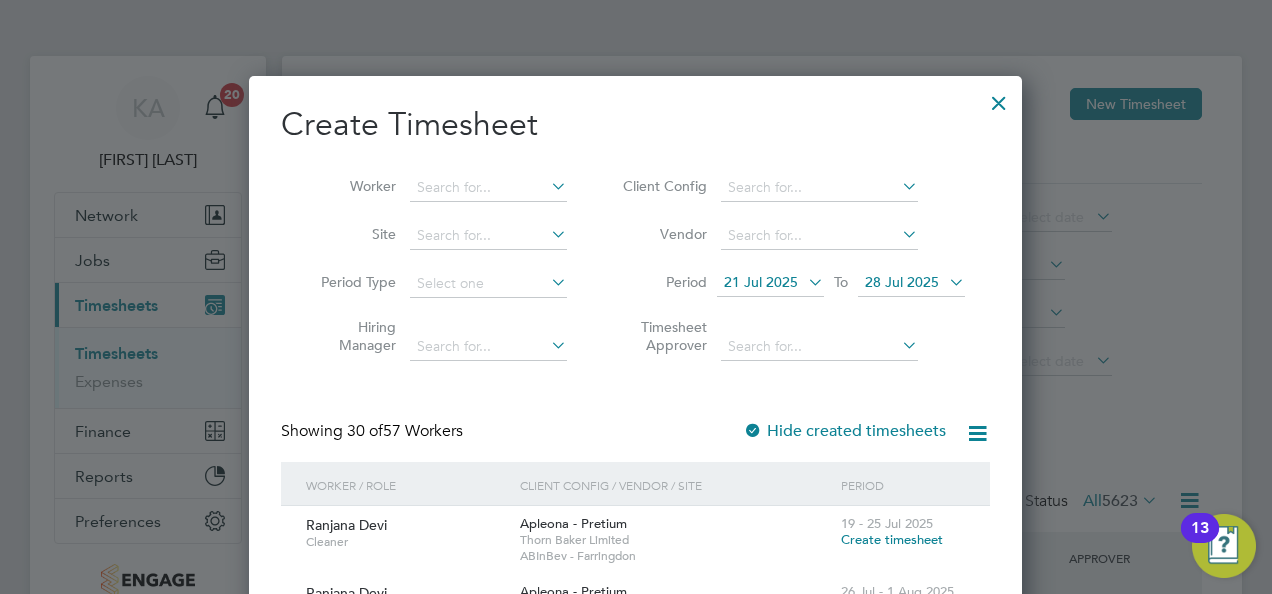 click on "Countryside Timber Frame Ltd" 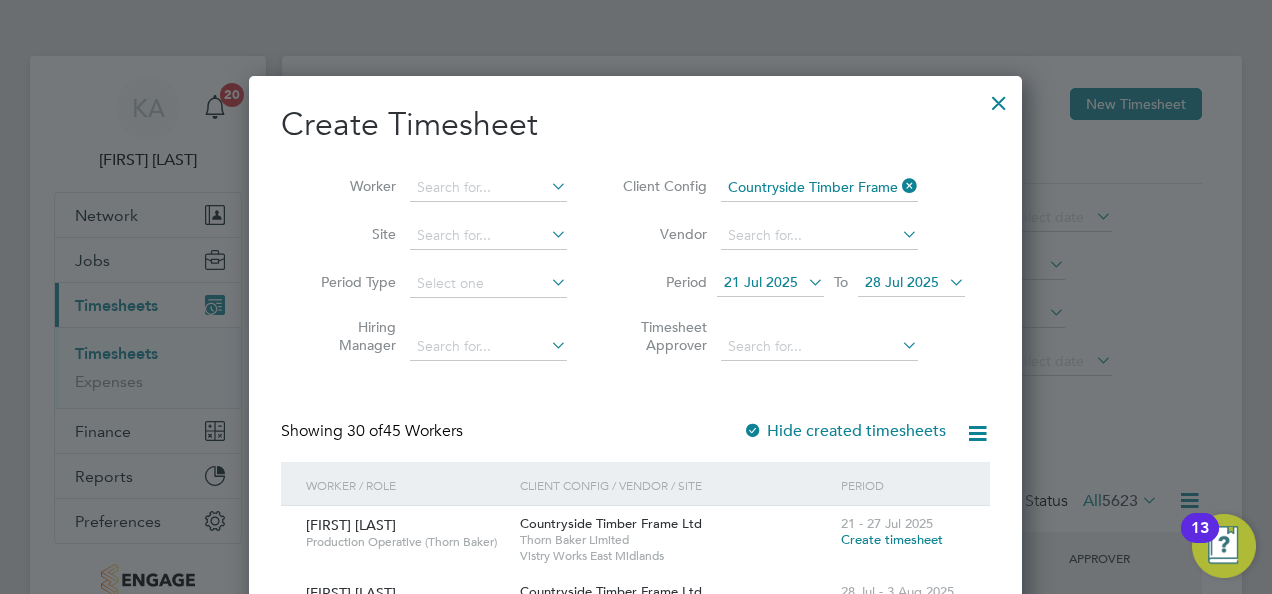 click on "21 Jul 2025" at bounding box center [770, 283] 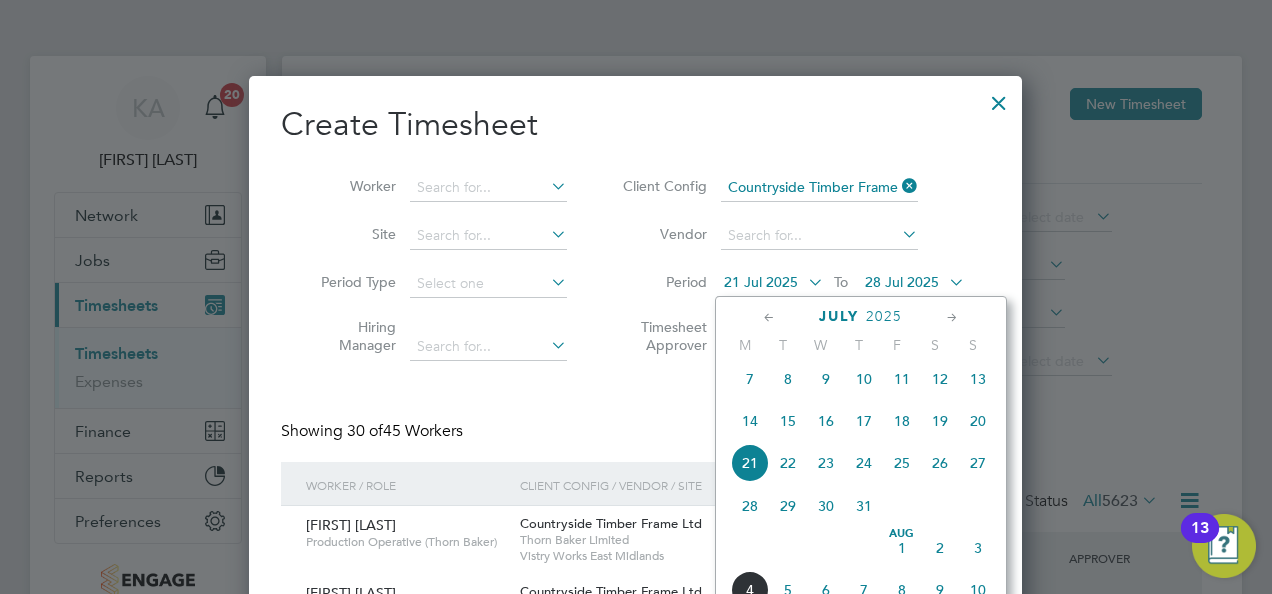 click on "28" 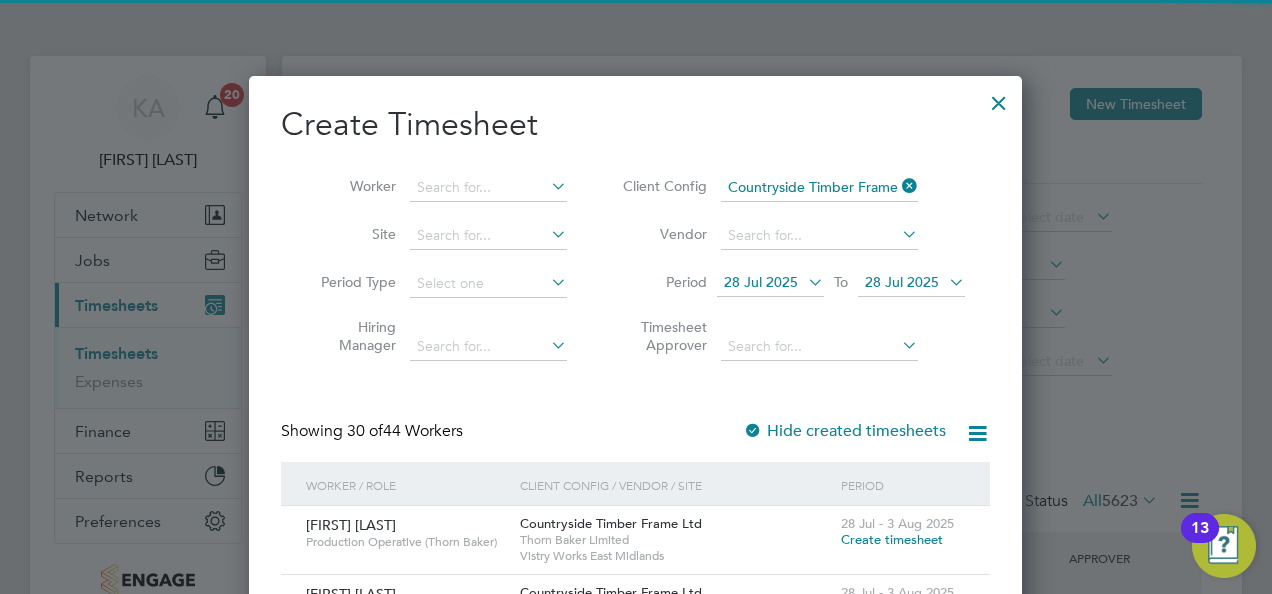 click at bounding box center (945, 282) 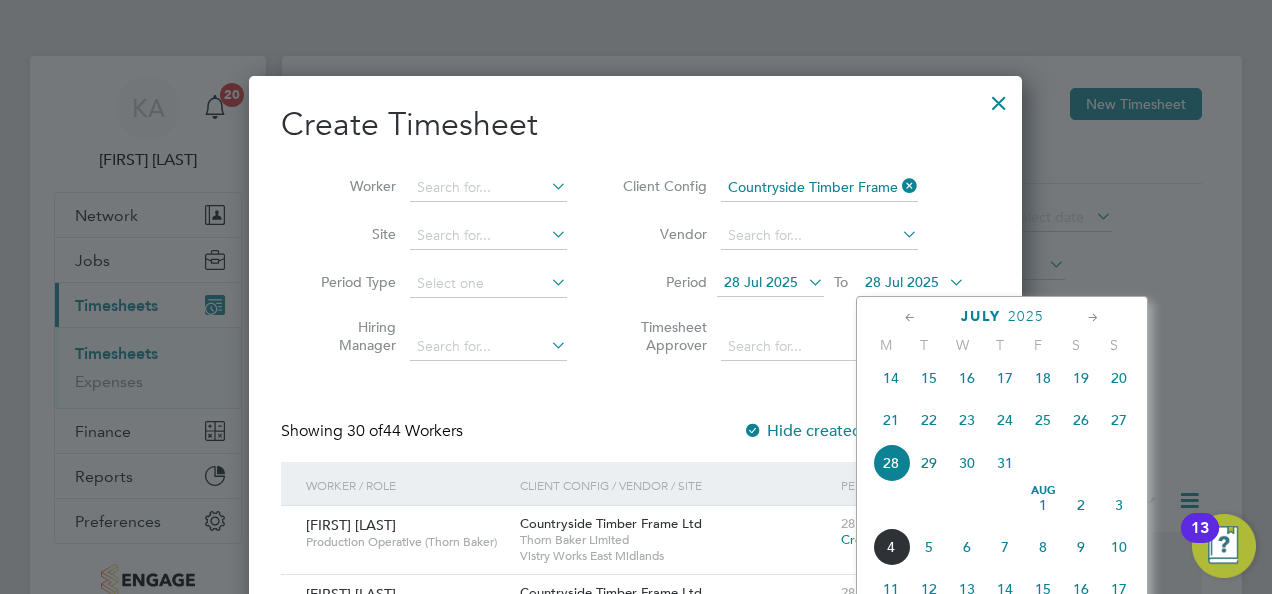 click on "3" 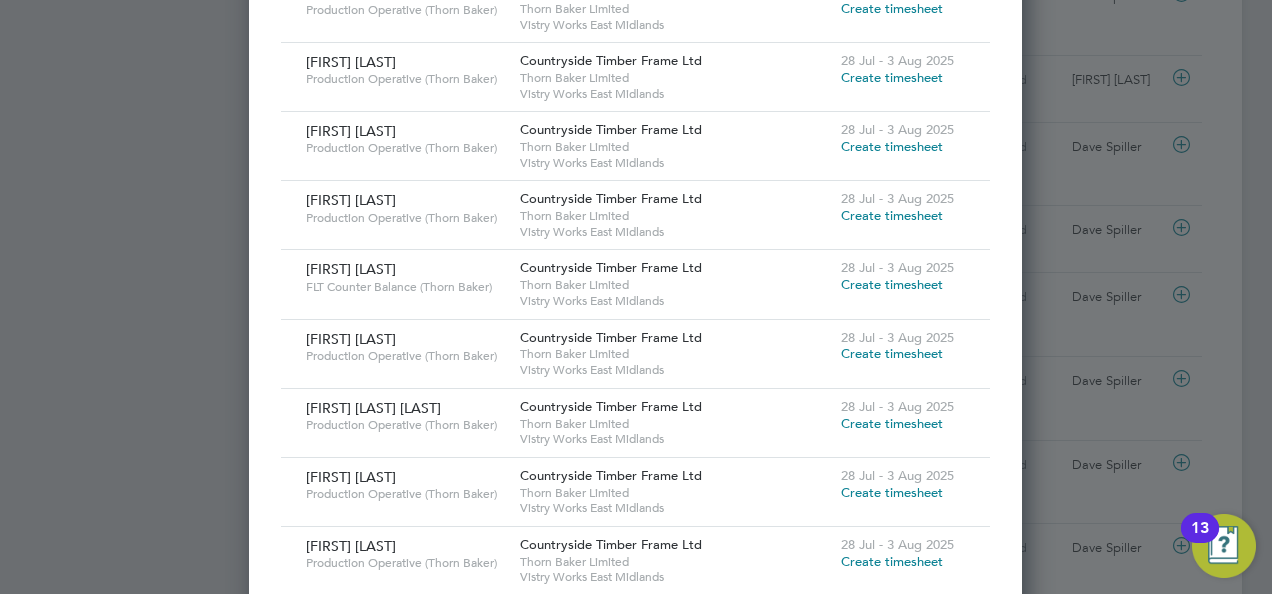 scroll, scrollTop: 2100, scrollLeft: 0, axis: vertical 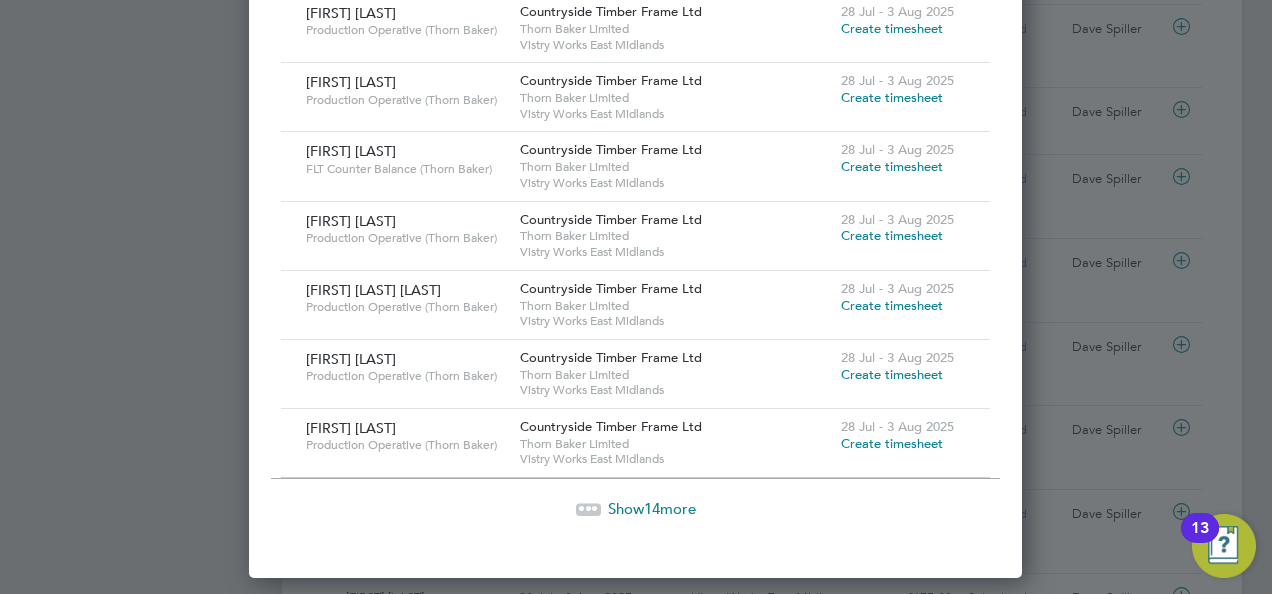 click on "Show  14  more" at bounding box center (652, 508) 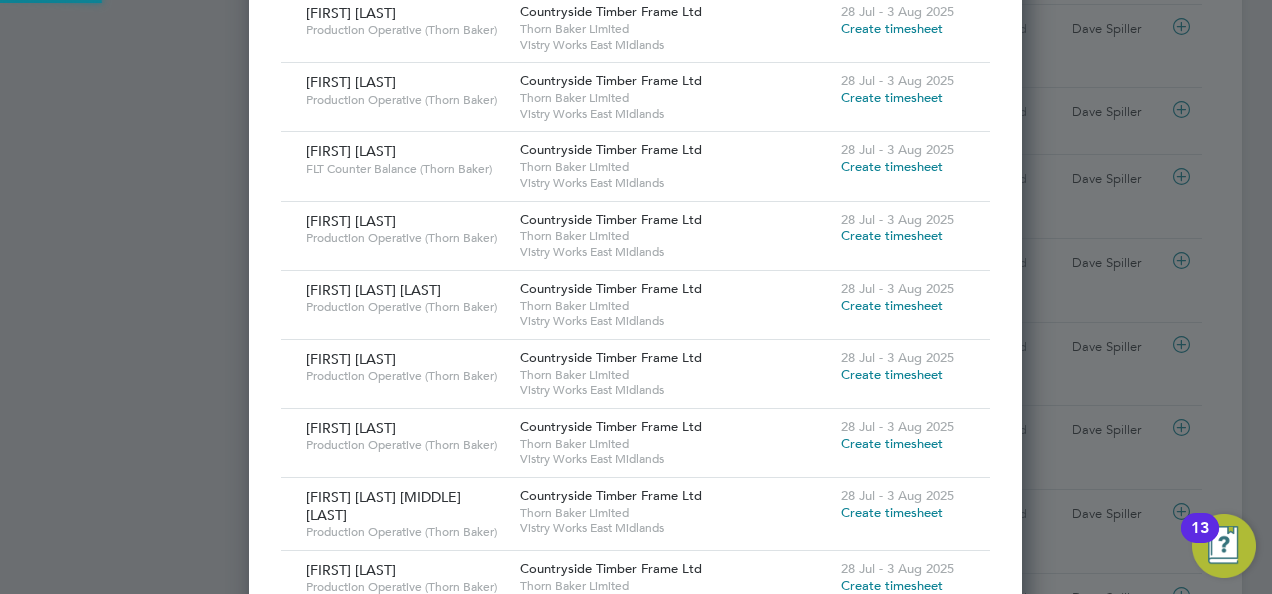 scroll, scrollTop: 3495, scrollLeft: 774, axis: both 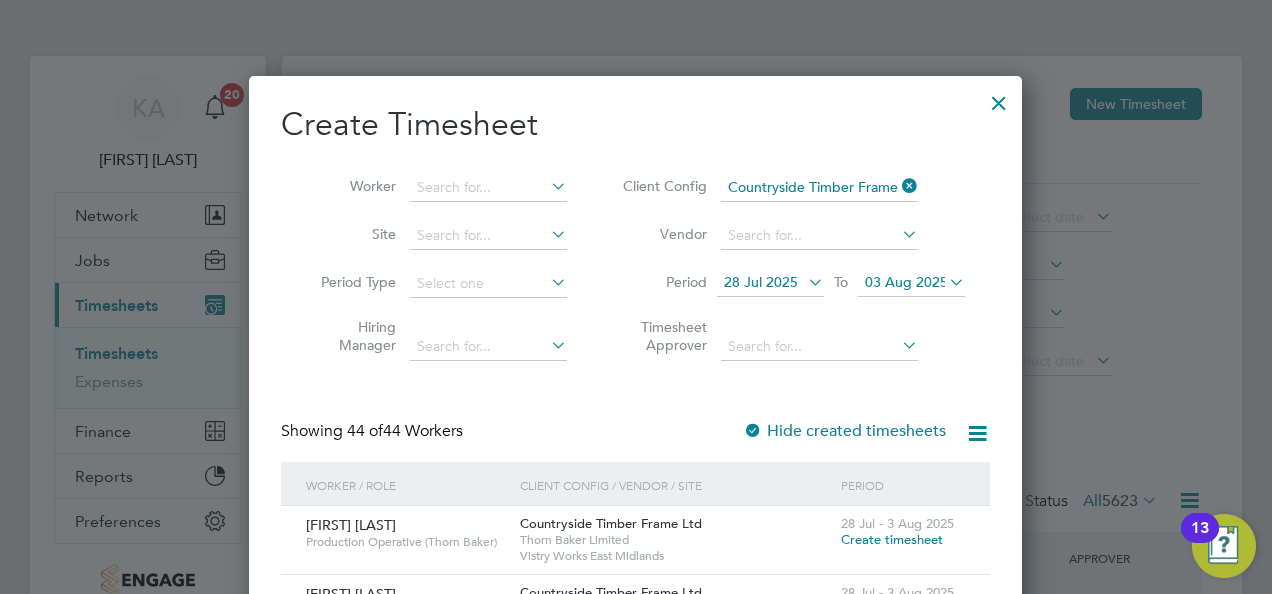 click at bounding box center [999, 98] 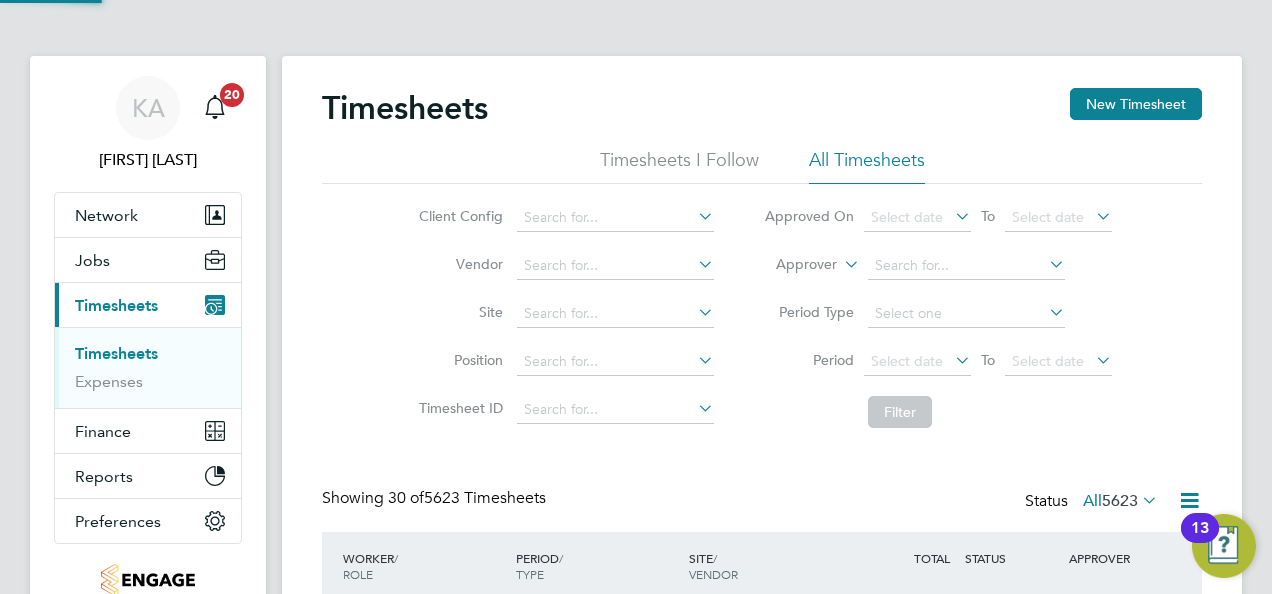 scroll, scrollTop: 10, scrollLeft: 10, axis: both 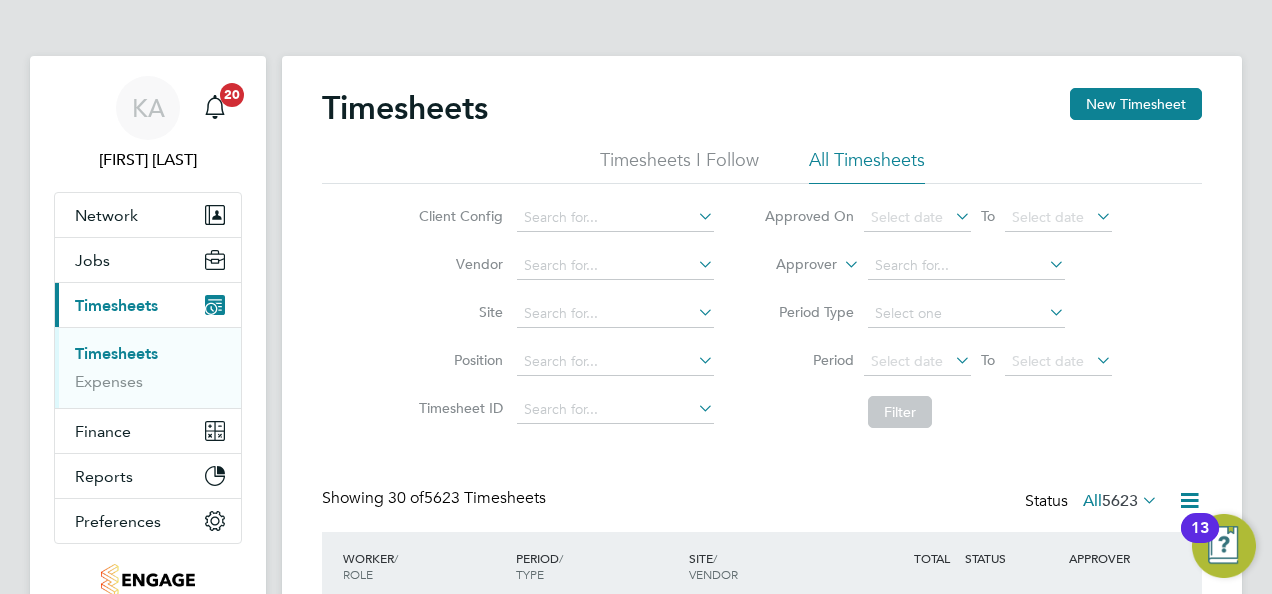 click 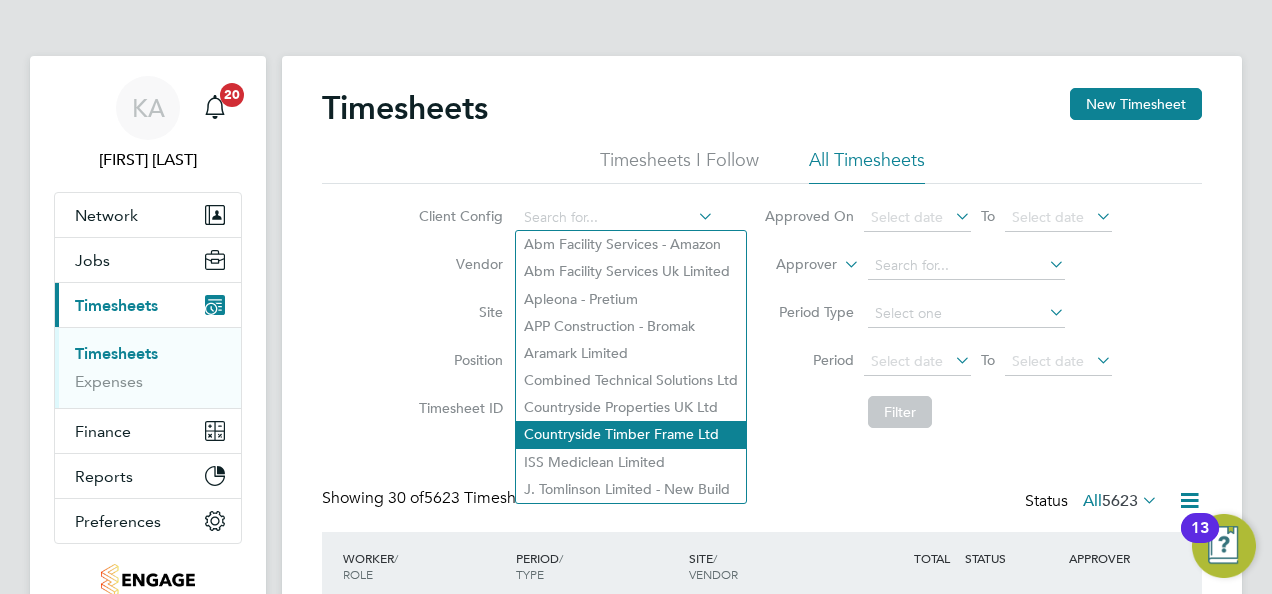 click on "Countryside Timber Frame Ltd" 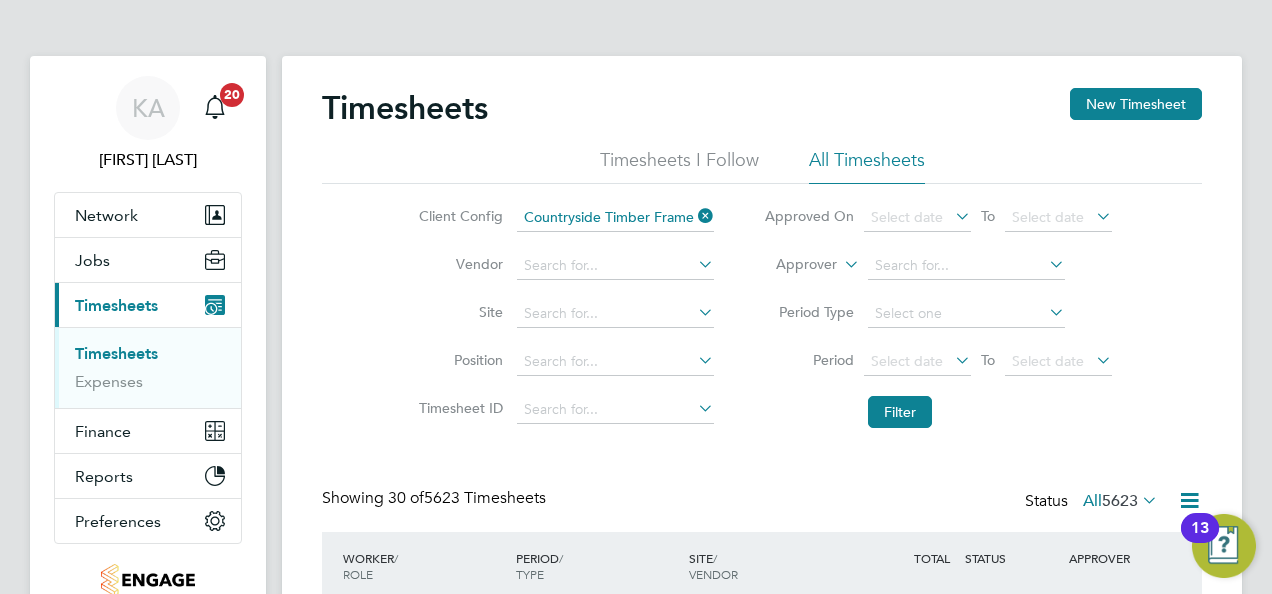 click 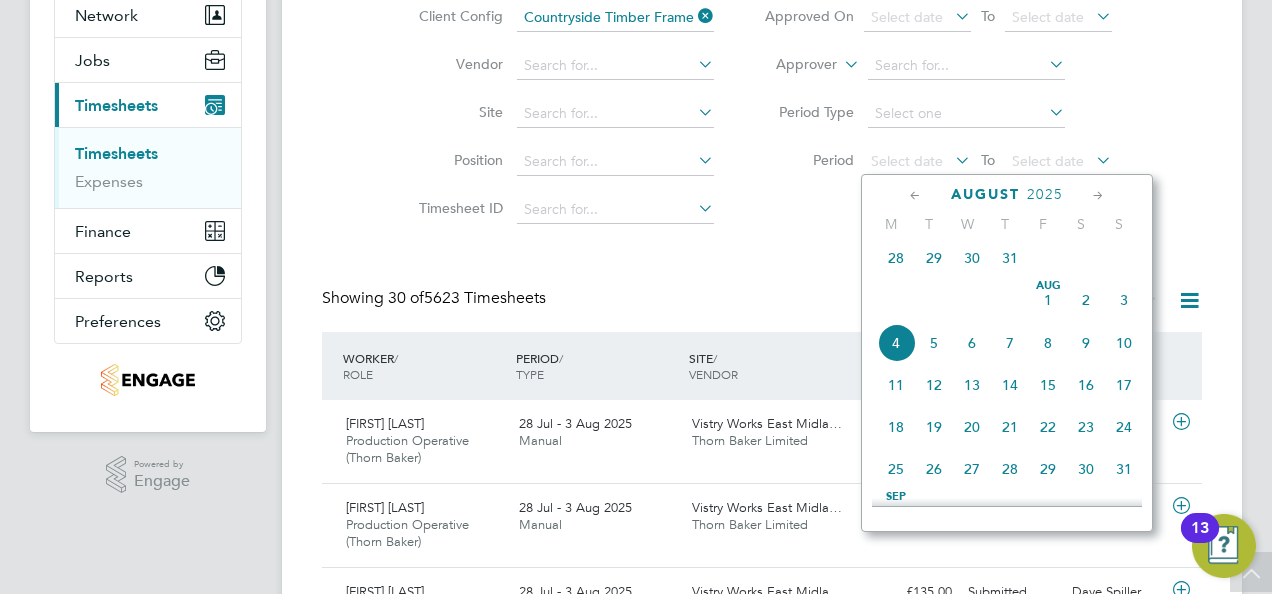 click on "28" 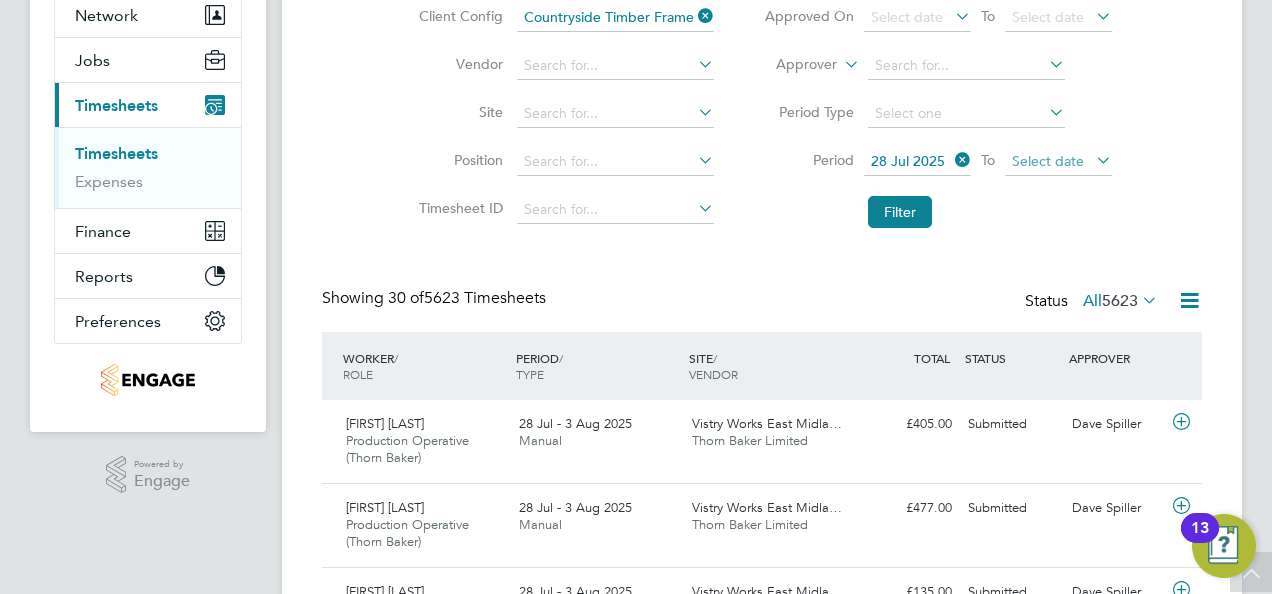 click on "Select date" 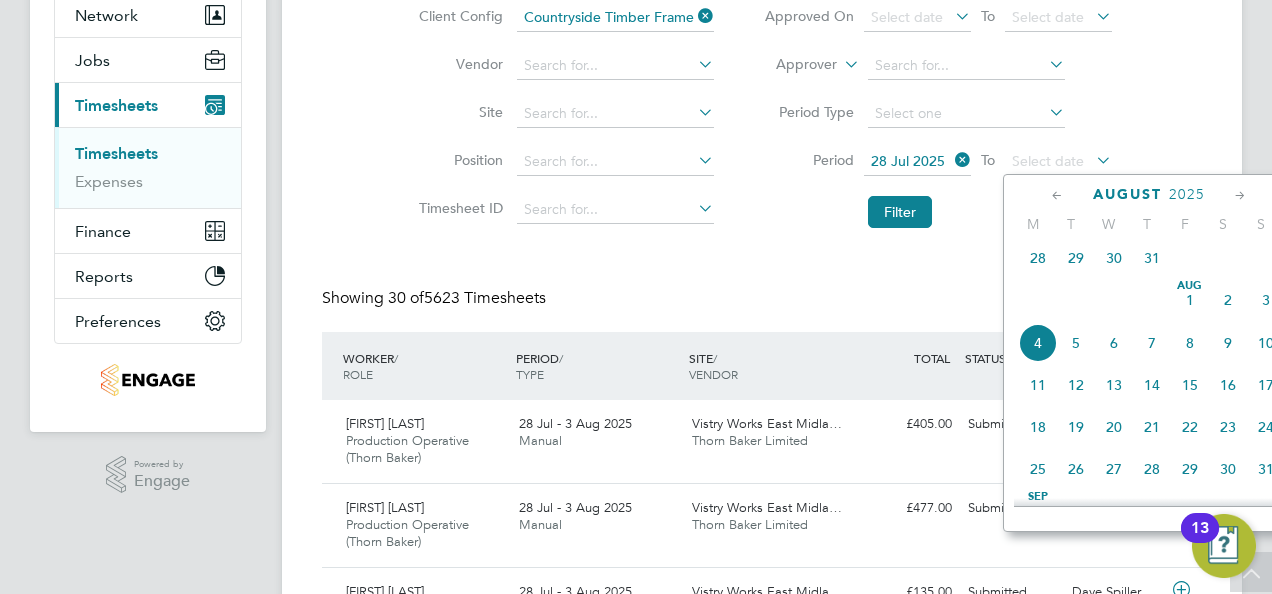 click on "3" 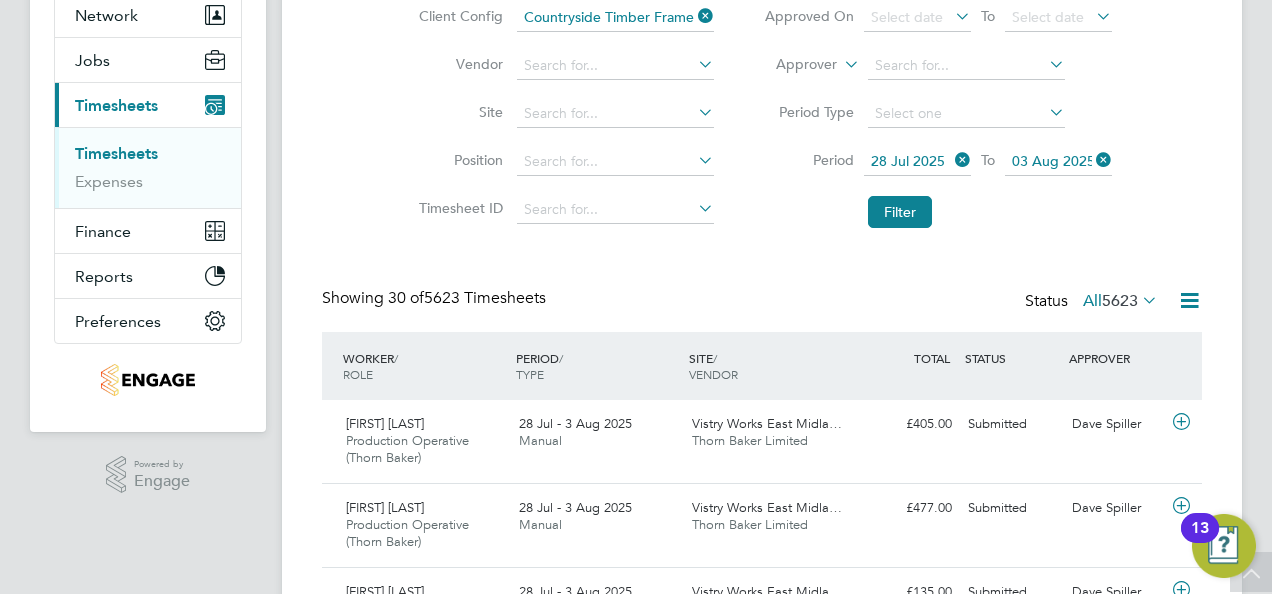 scroll, scrollTop: 0, scrollLeft: 0, axis: both 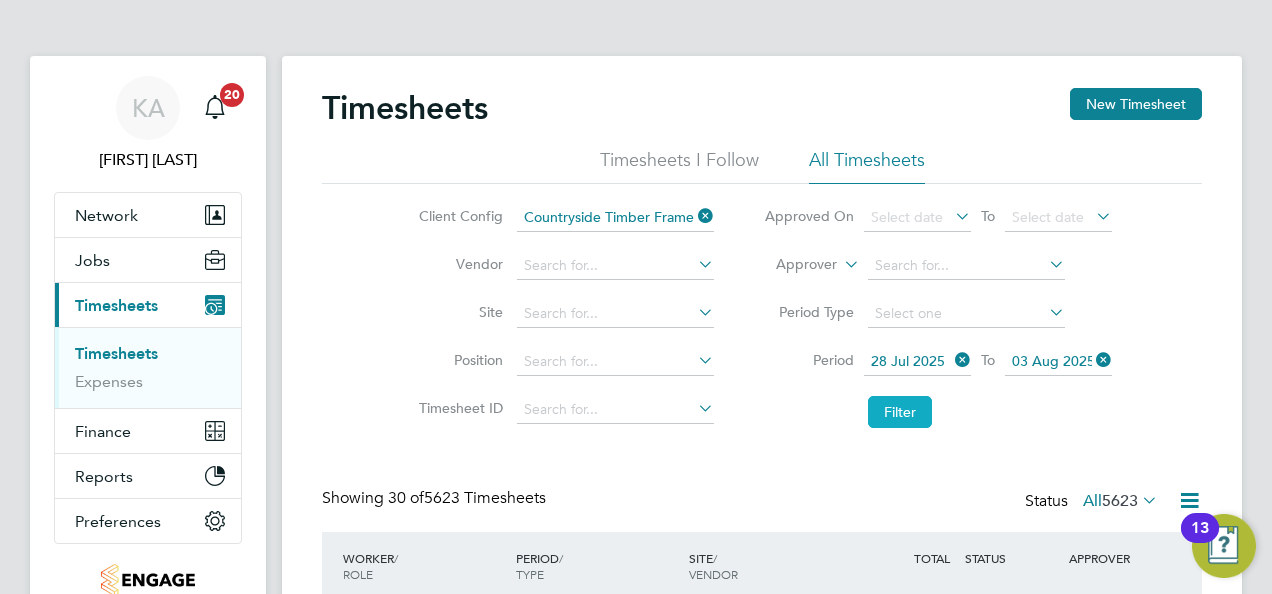 click on "Filter" 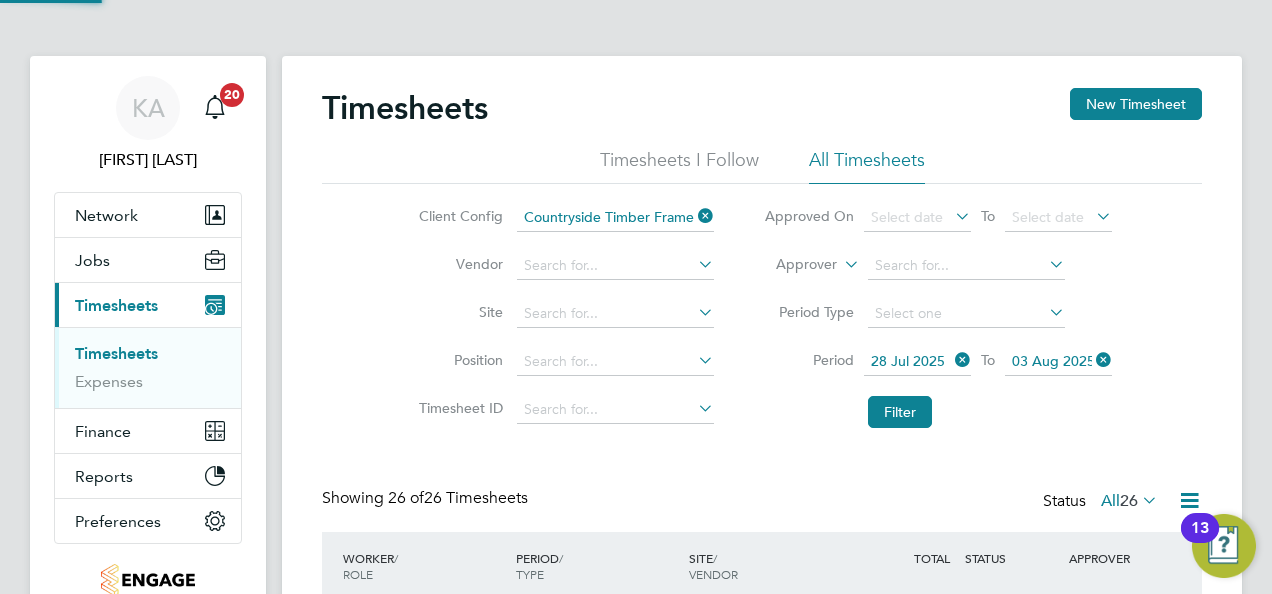 scroll, scrollTop: 10, scrollLeft: 10, axis: both 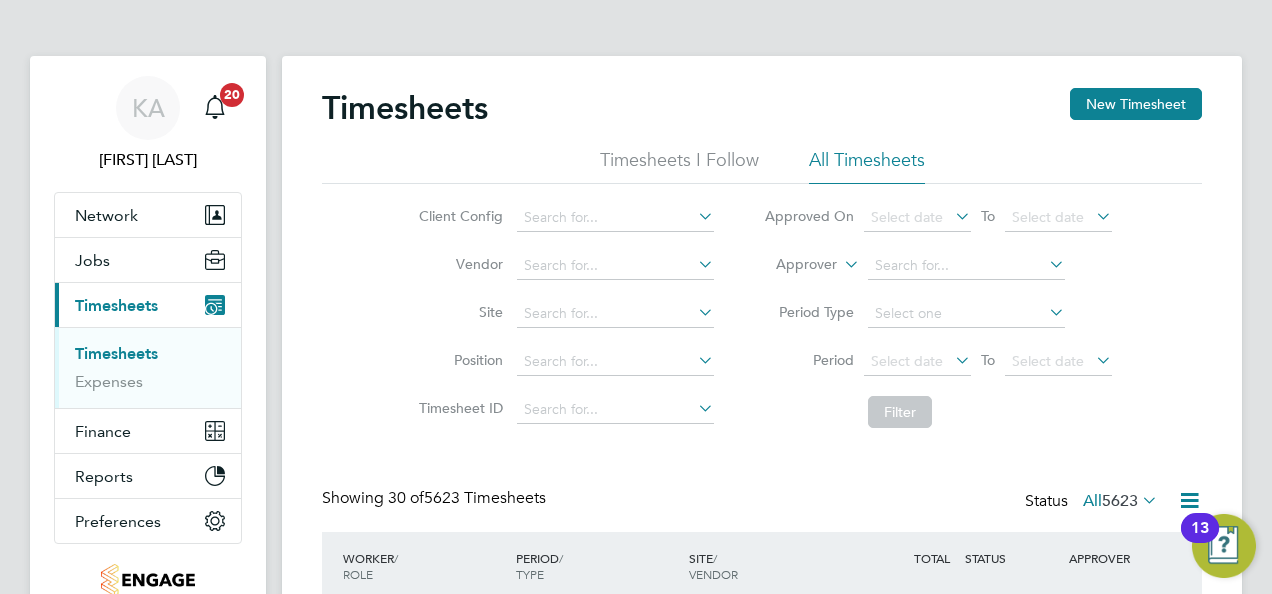 click 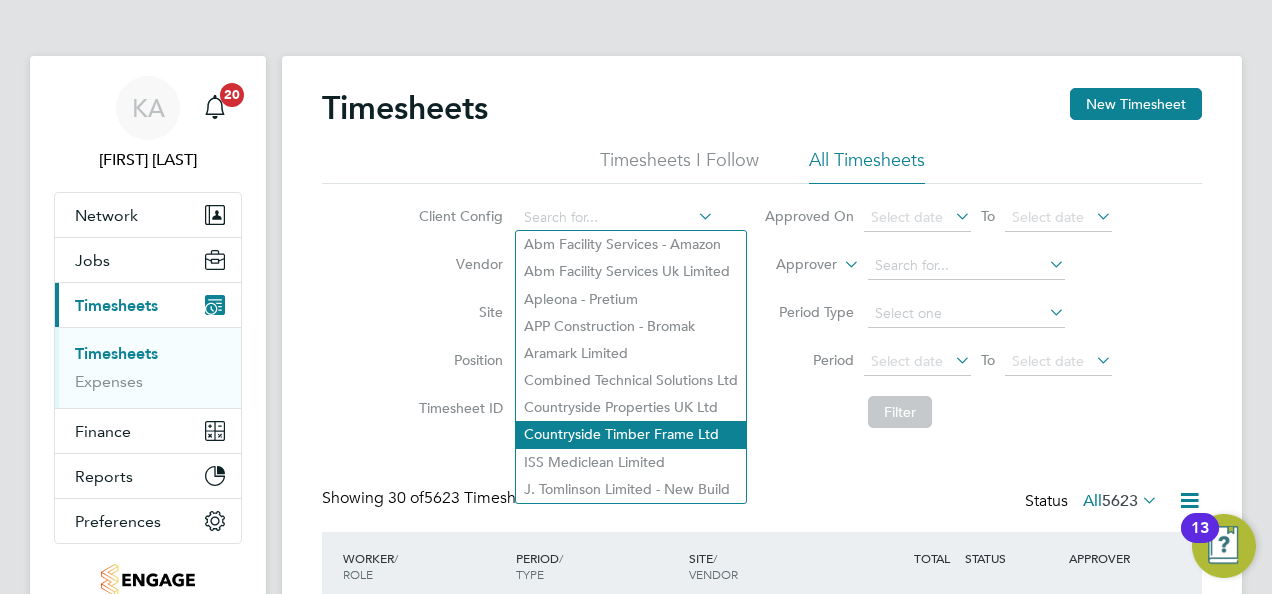 click on "Countryside Timber Frame Ltd" 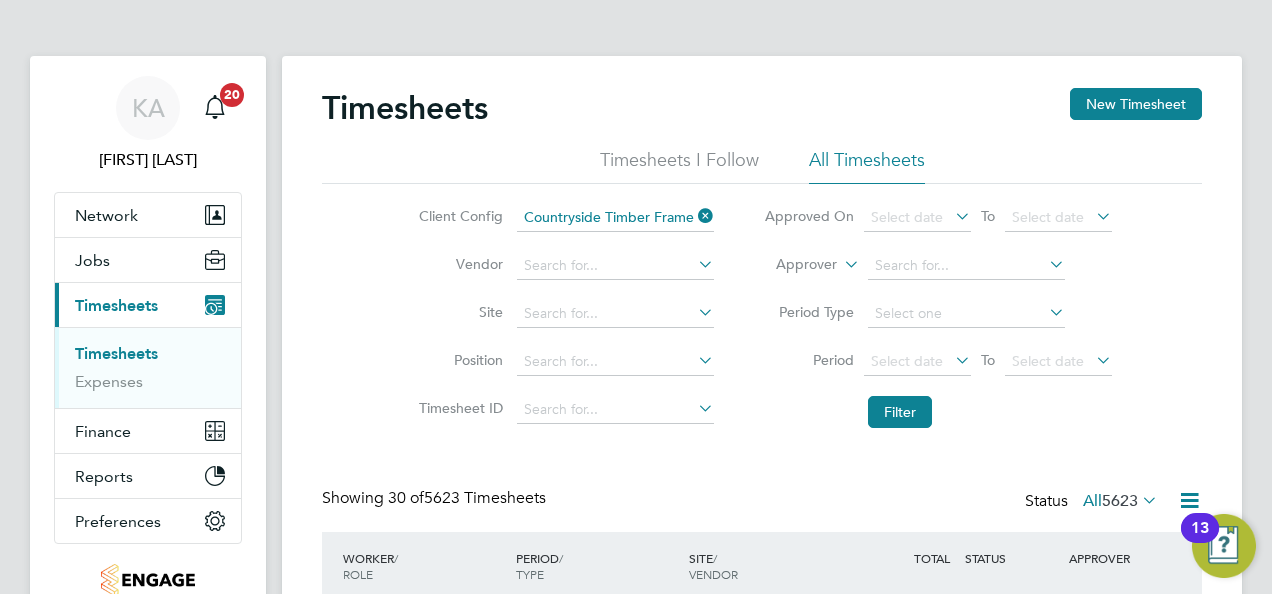 click 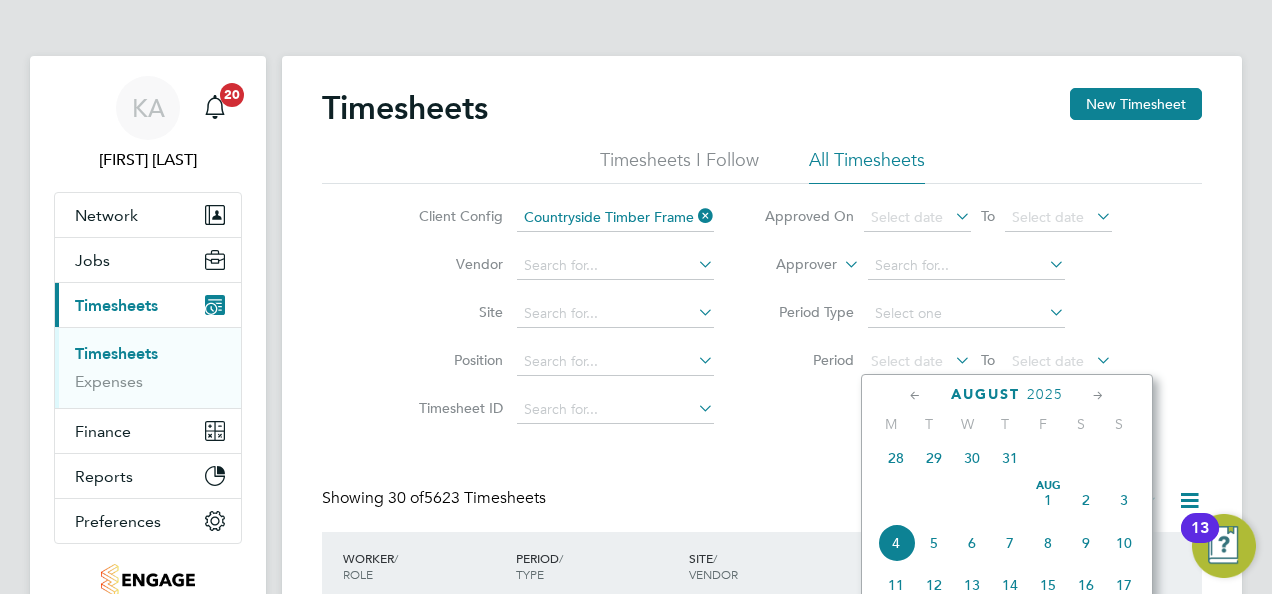 click on "28" 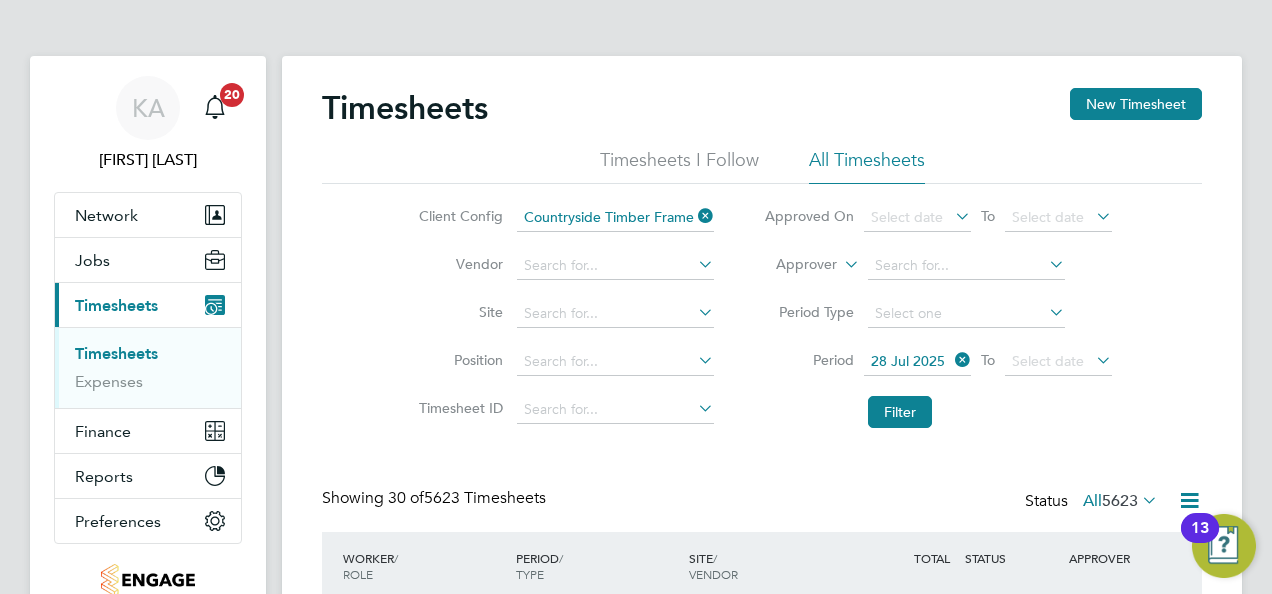 click 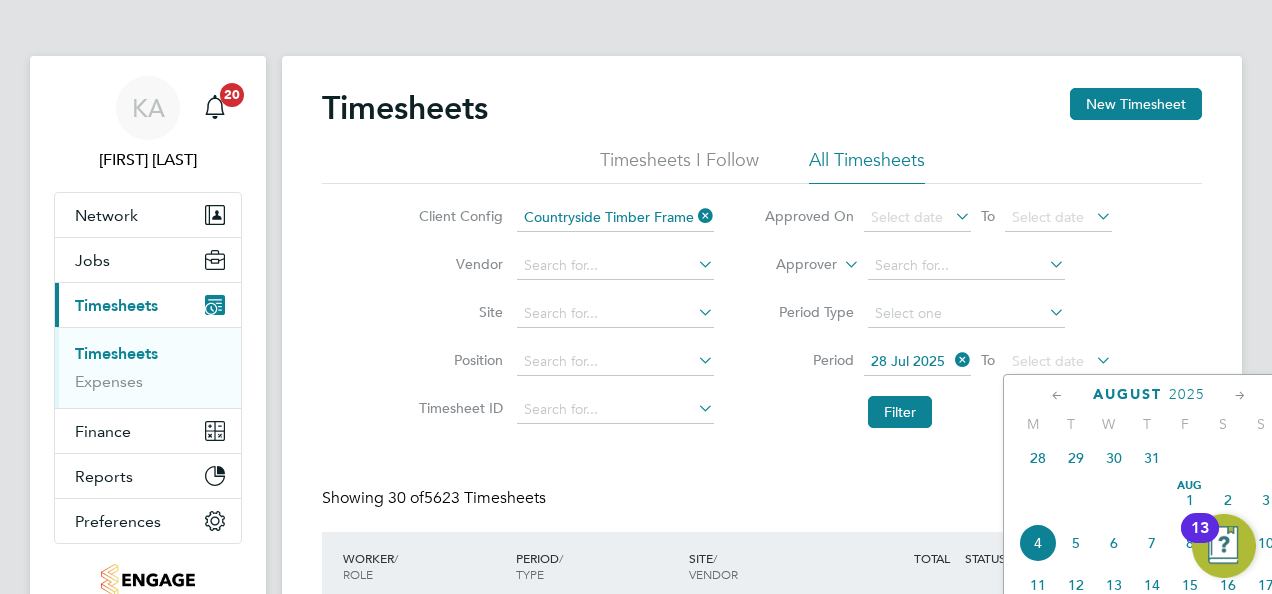 click on "3" 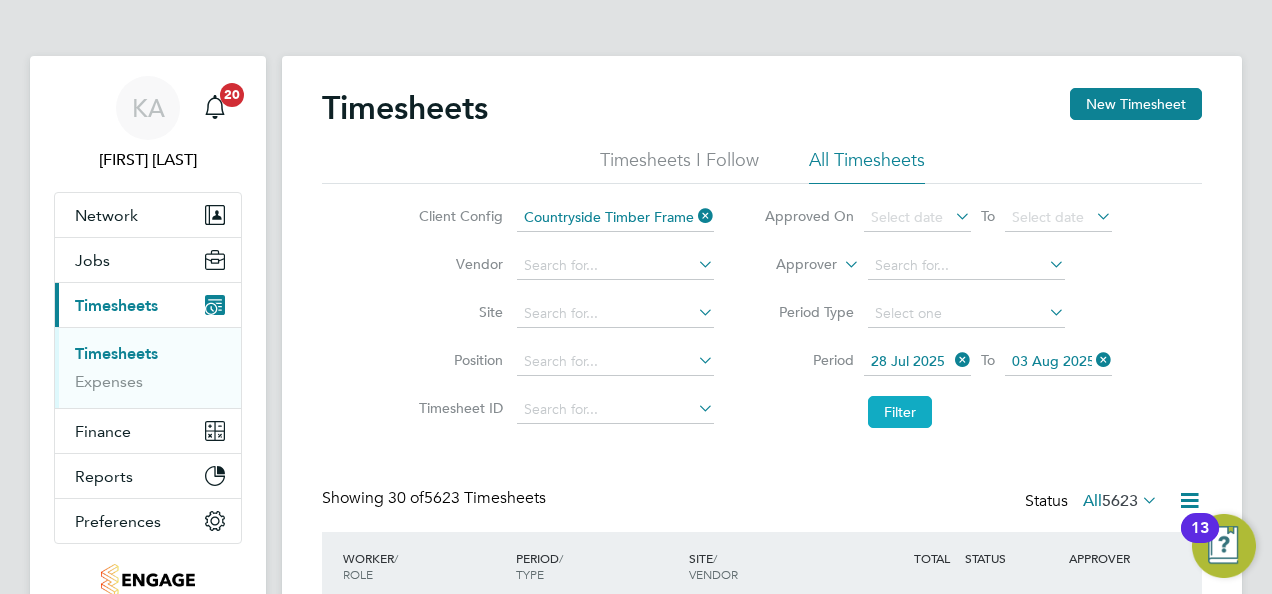 click on "Filter" 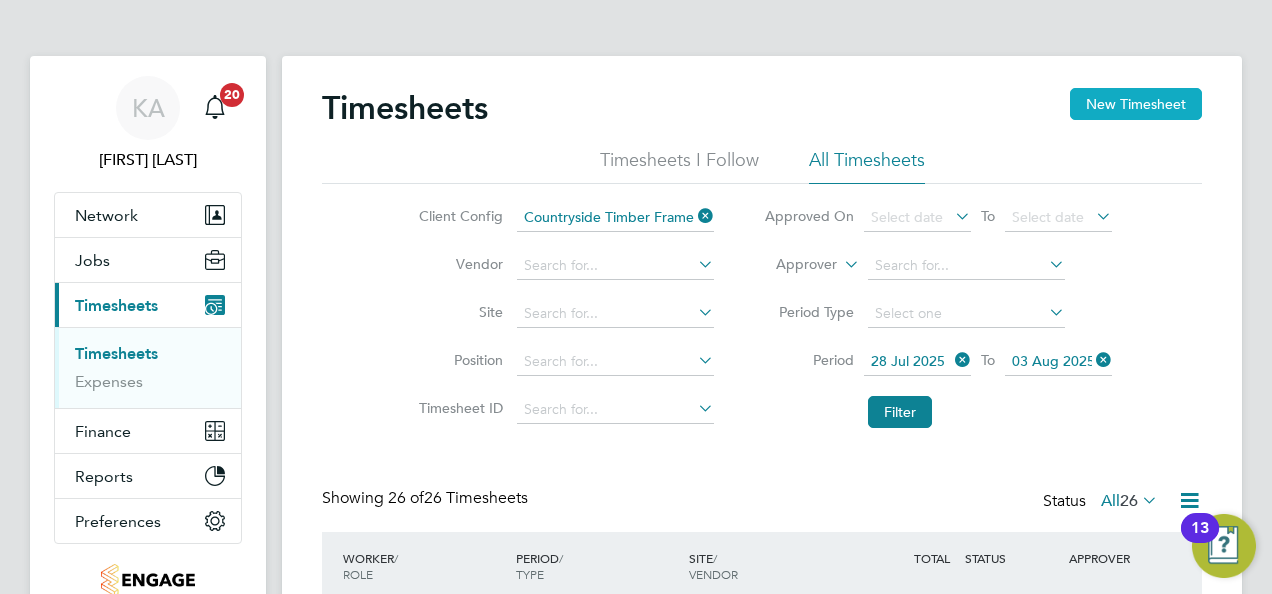 click on "New Timesheet" 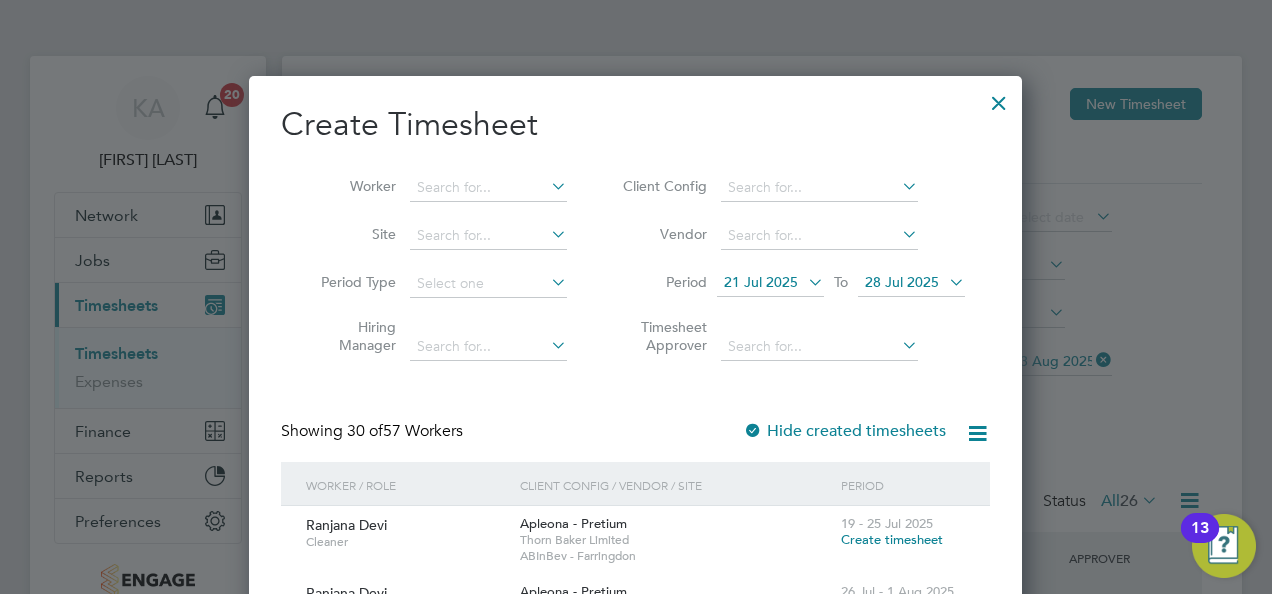 click at bounding box center (898, 186) 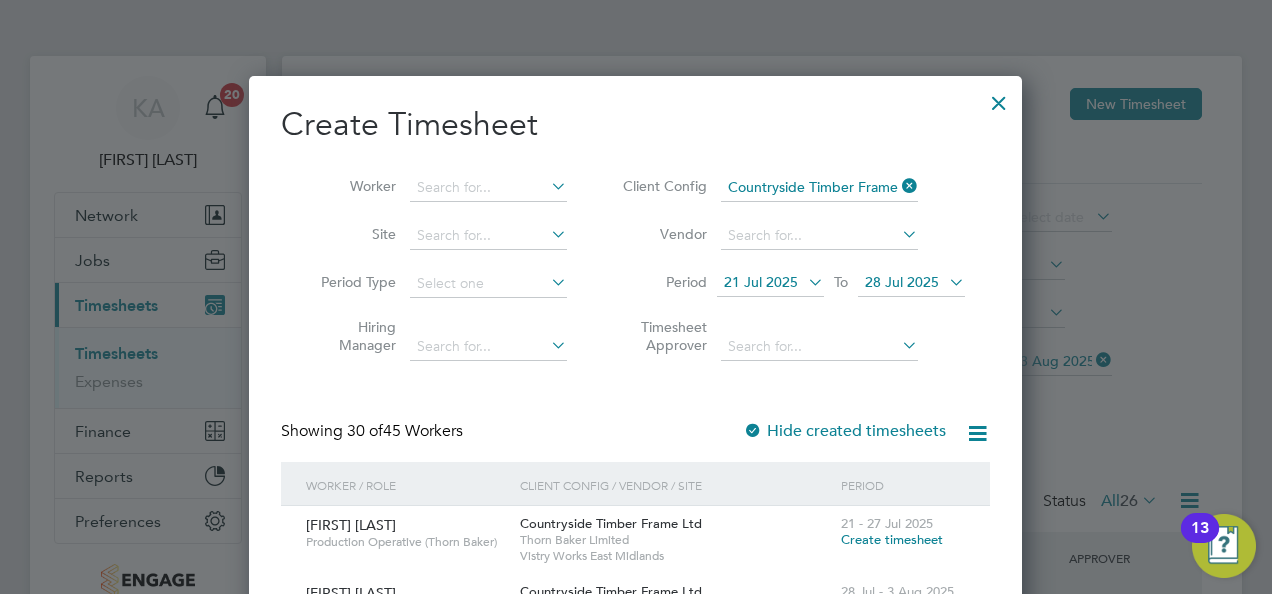 click on "21 Jul 2025" at bounding box center (761, 282) 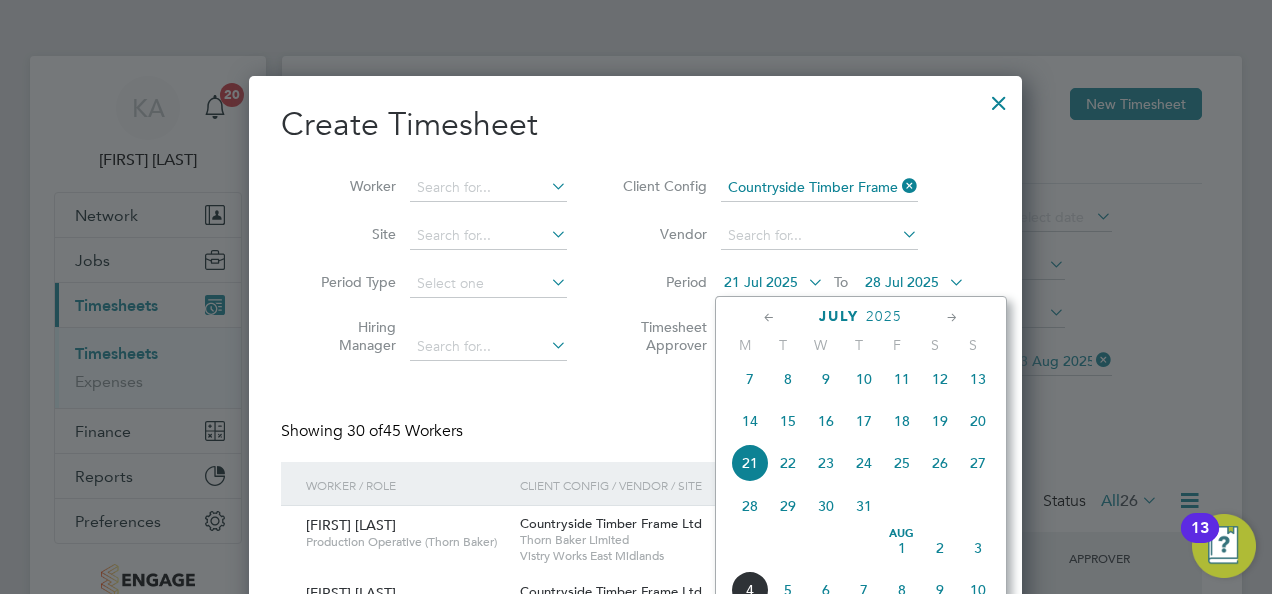 click on "28" 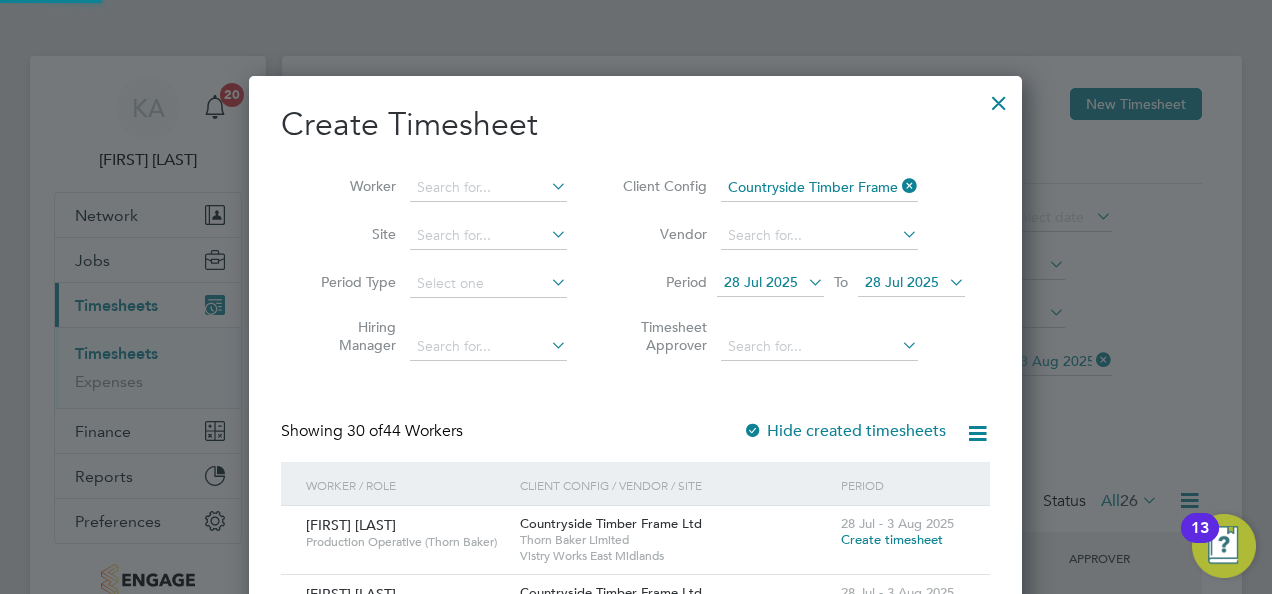click on "28 Jul 2025" at bounding box center [911, 283] 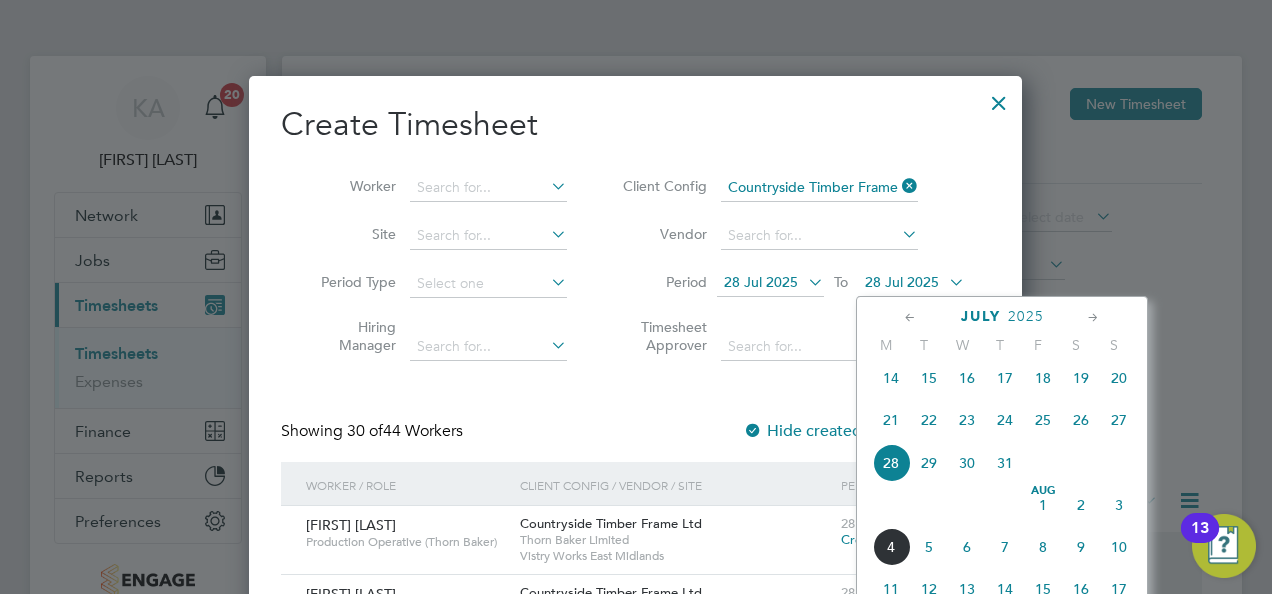 drag, startPoint x: 1117, startPoint y: 519, endPoint x: 1108, endPoint y: 512, distance: 11.401754 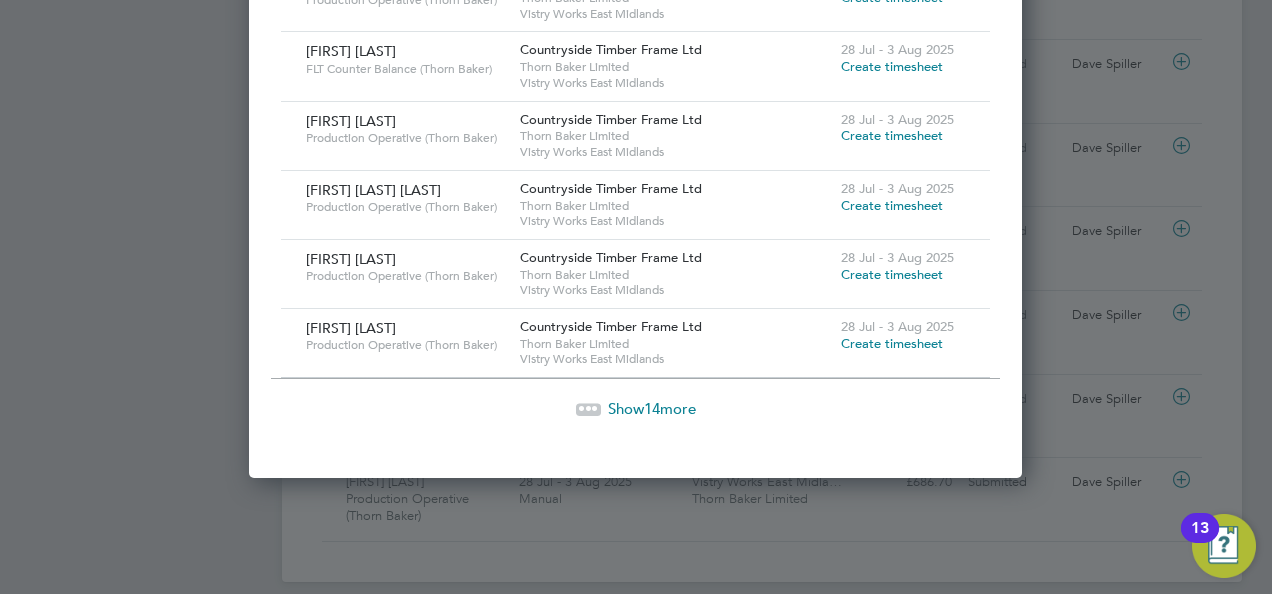 click on "14" at bounding box center (652, 408) 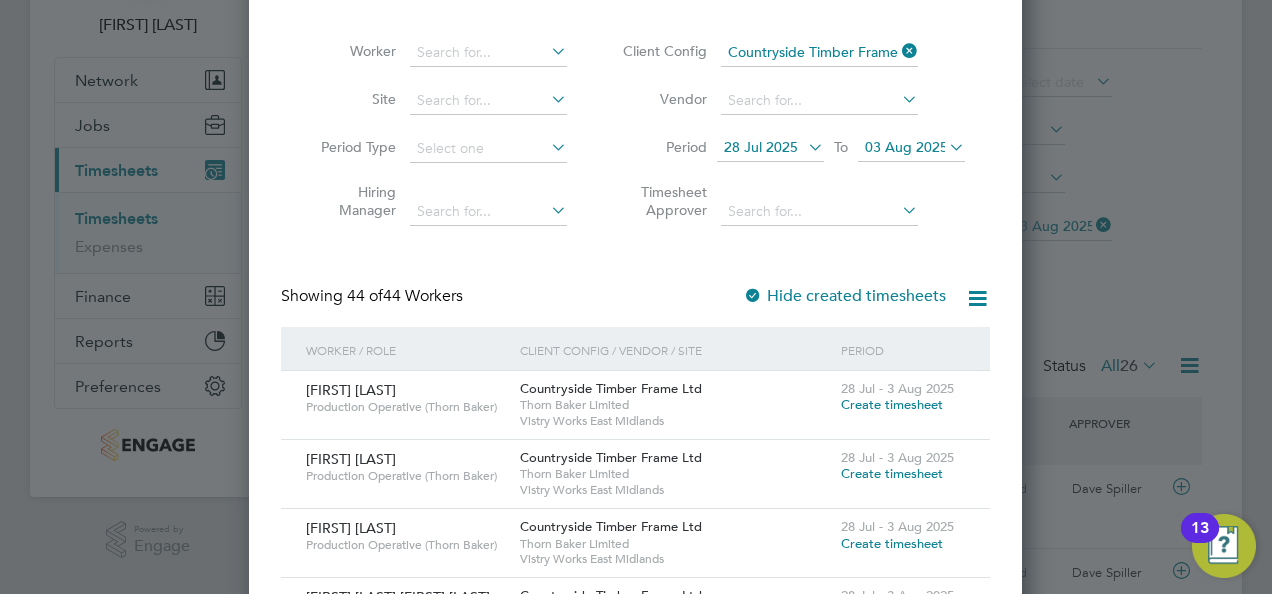 scroll, scrollTop: 0, scrollLeft: 0, axis: both 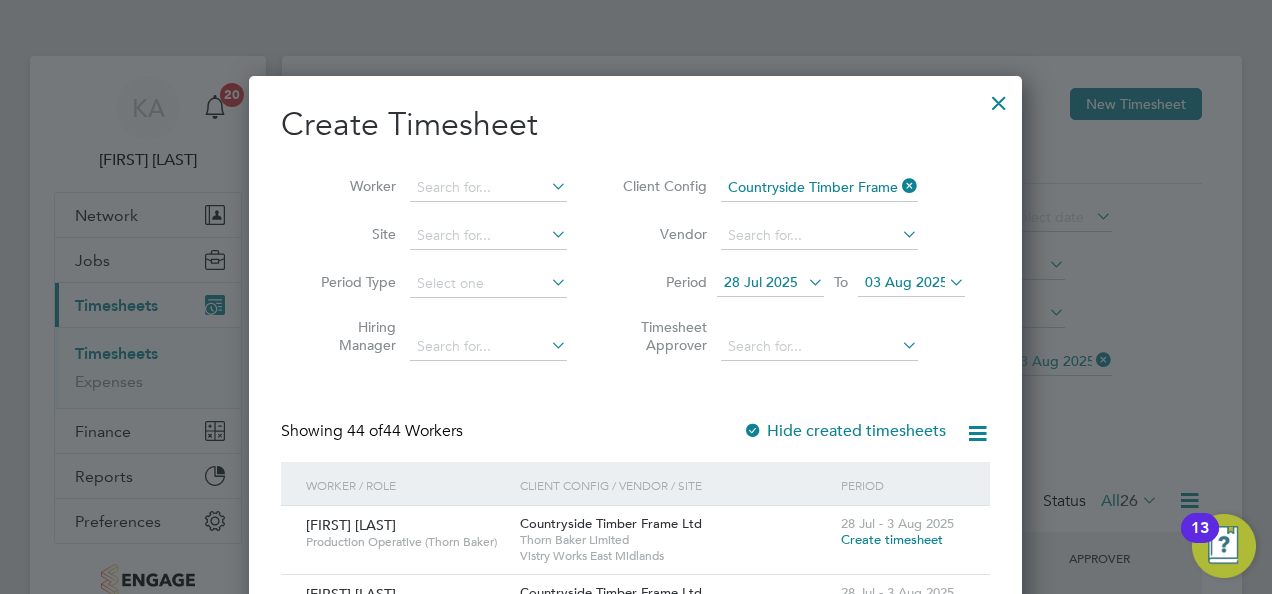 drag, startPoint x: 998, startPoint y: 94, endPoint x: 1008, endPoint y: 157, distance: 63.788715 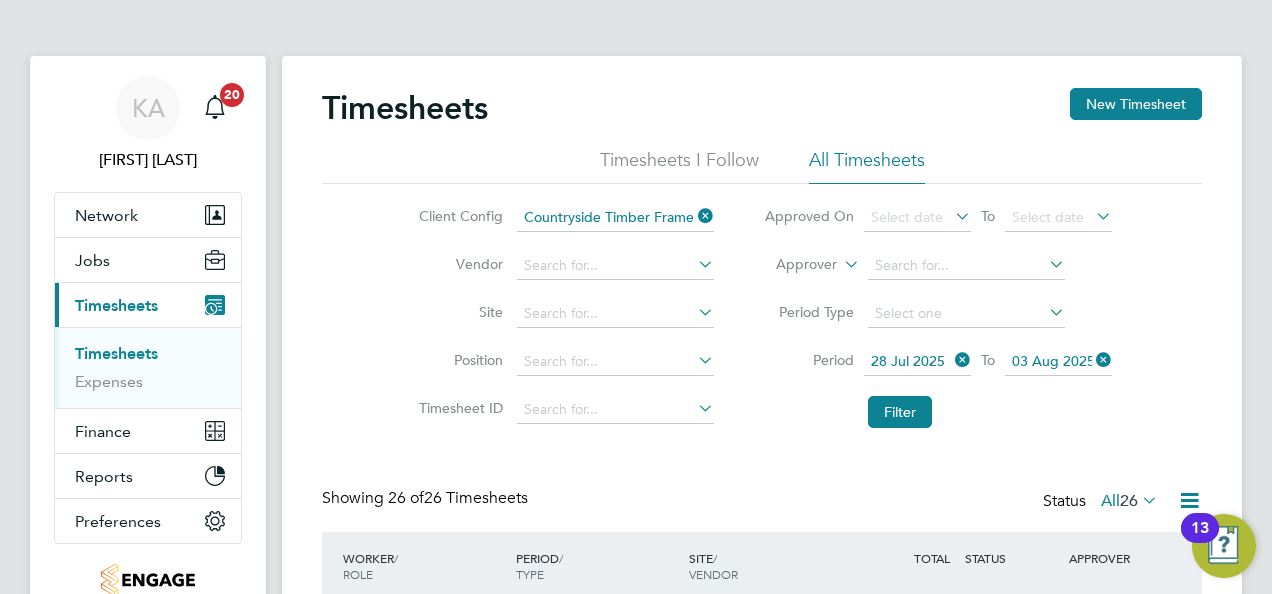 scroll, scrollTop: 10, scrollLeft: 10, axis: both 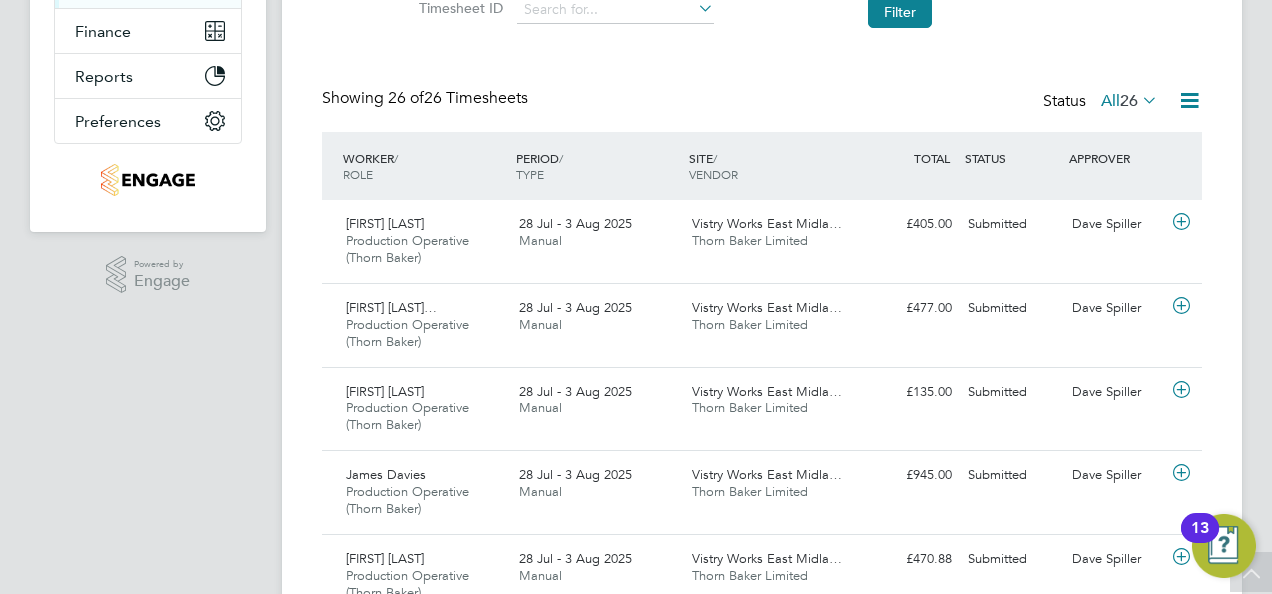 click 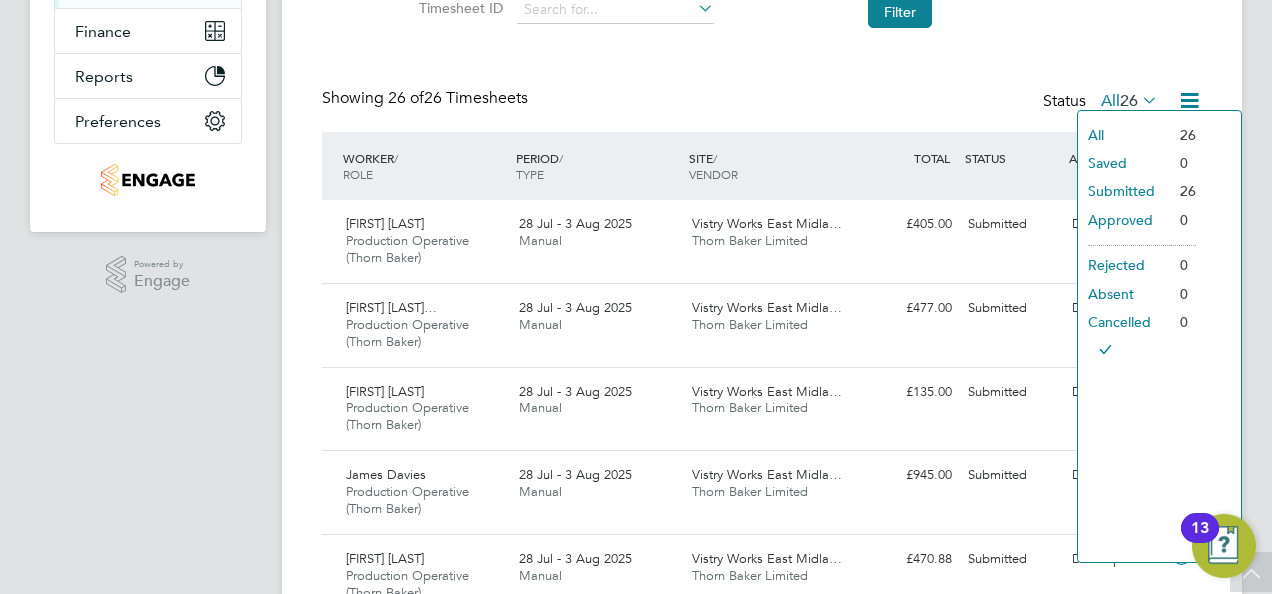 click 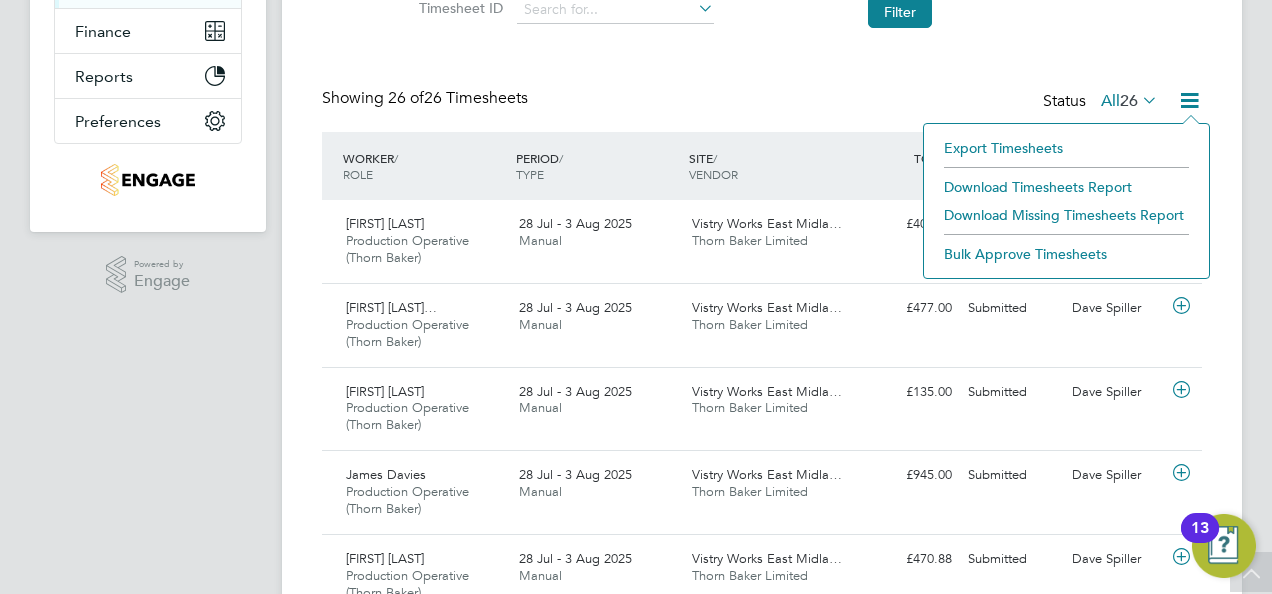 click on "Download Timesheets Report" 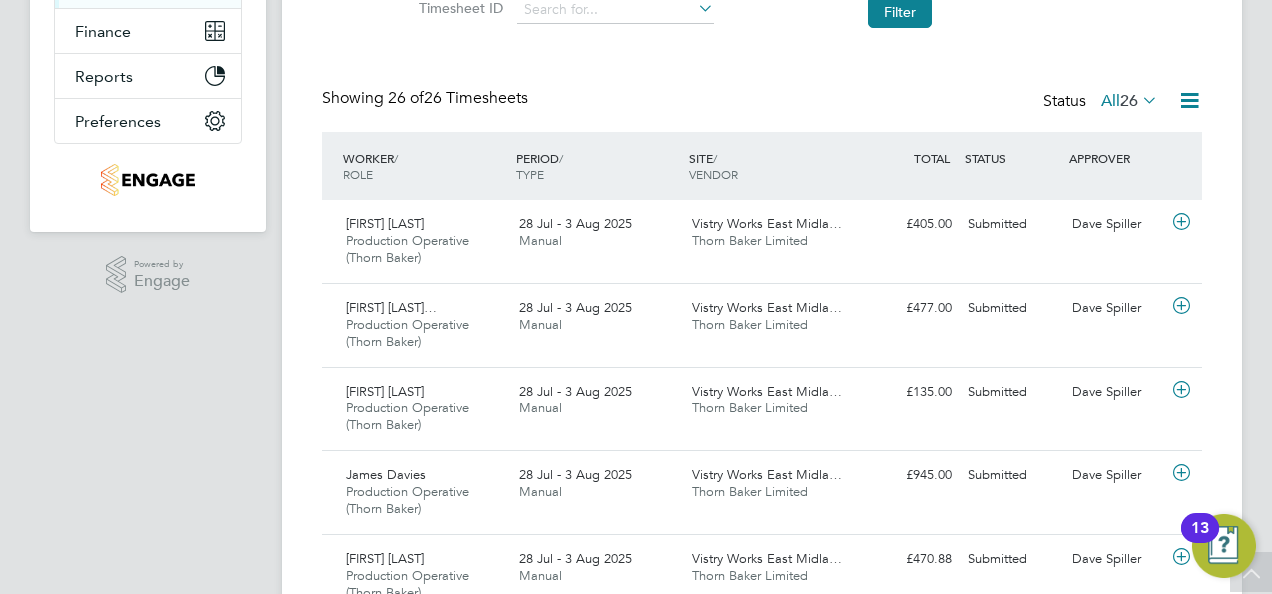 click on "KA   Kerry Asawla   Notifications
20   Applications:   Network
Team Members   Businesses   Sites   Workers   Contacts   Jobs
Positions   Vacancies   Placements   Current page:   Timesheets
Timesheets   Expenses   Finance
Invoices & Credit Notes   Reports
Margin Report   CIS Reports   Report Downloads   Preferences
My Business   Doc. Requirements   VMS Configurations   Notifications   Activity Logs
.st0{fill:#C0C1C2;}
Powered by Engage" at bounding box center [148, 1035] 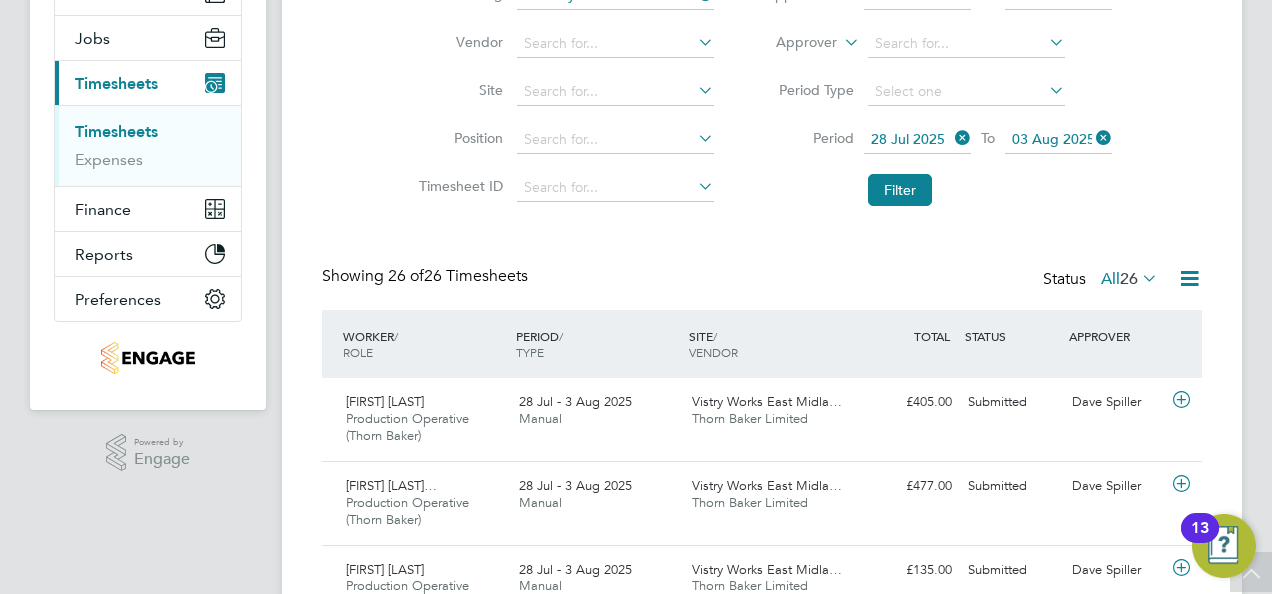 scroll, scrollTop: 0, scrollLeft: 0, axis: both 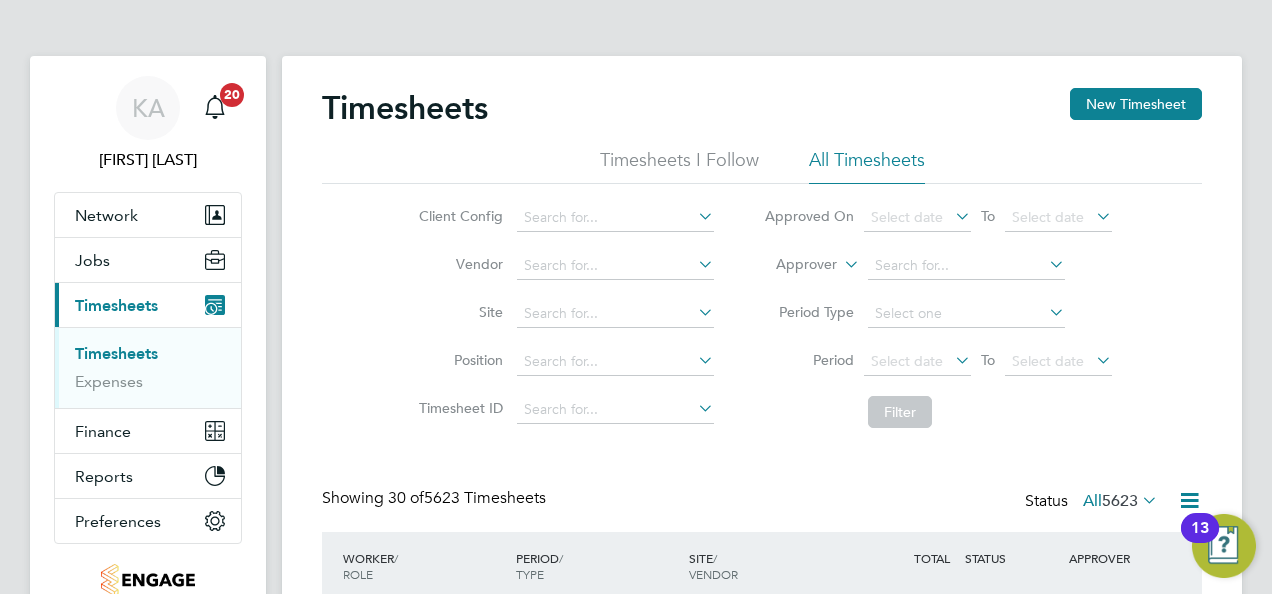 click 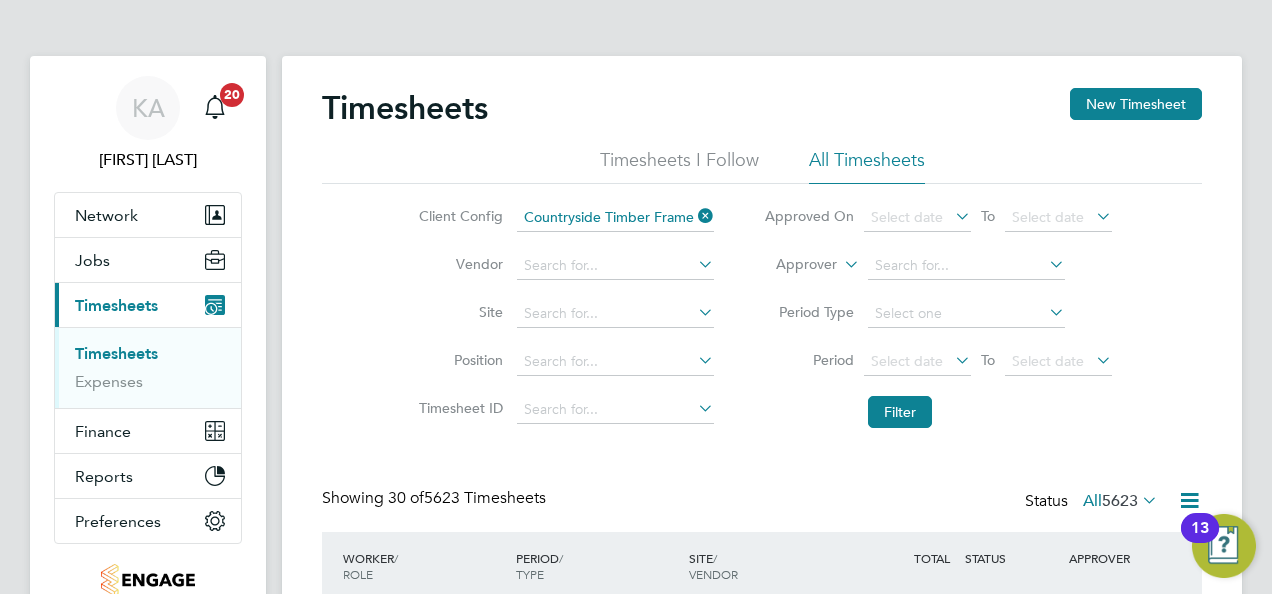click 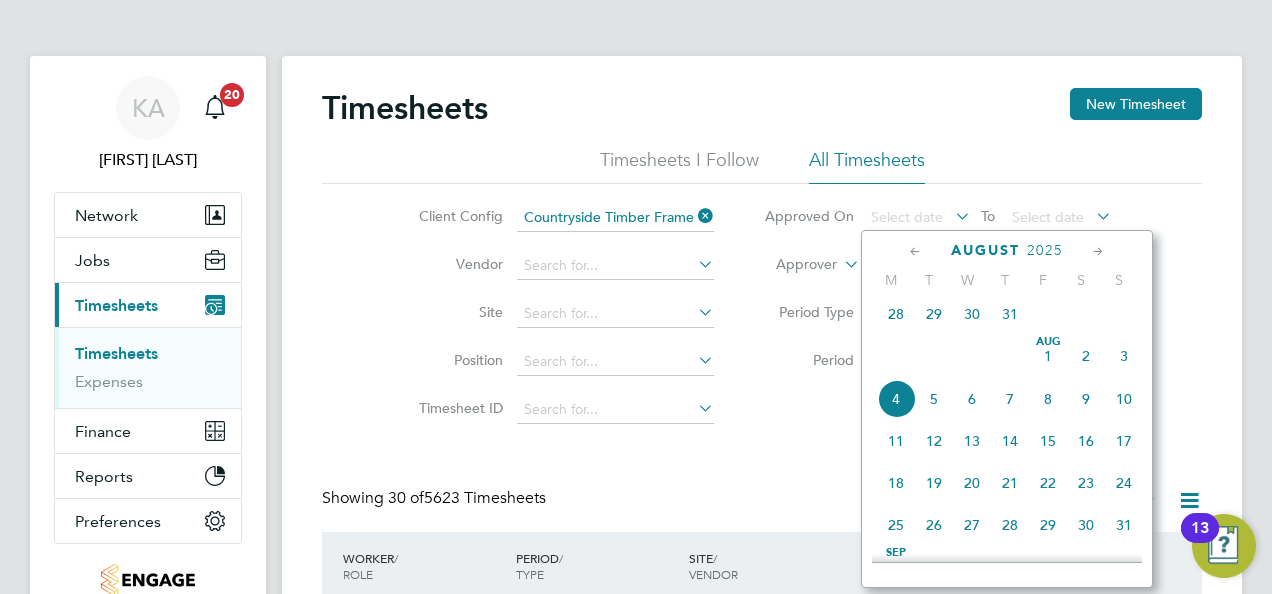 click on "Timesheets I Follow All Timesheets" 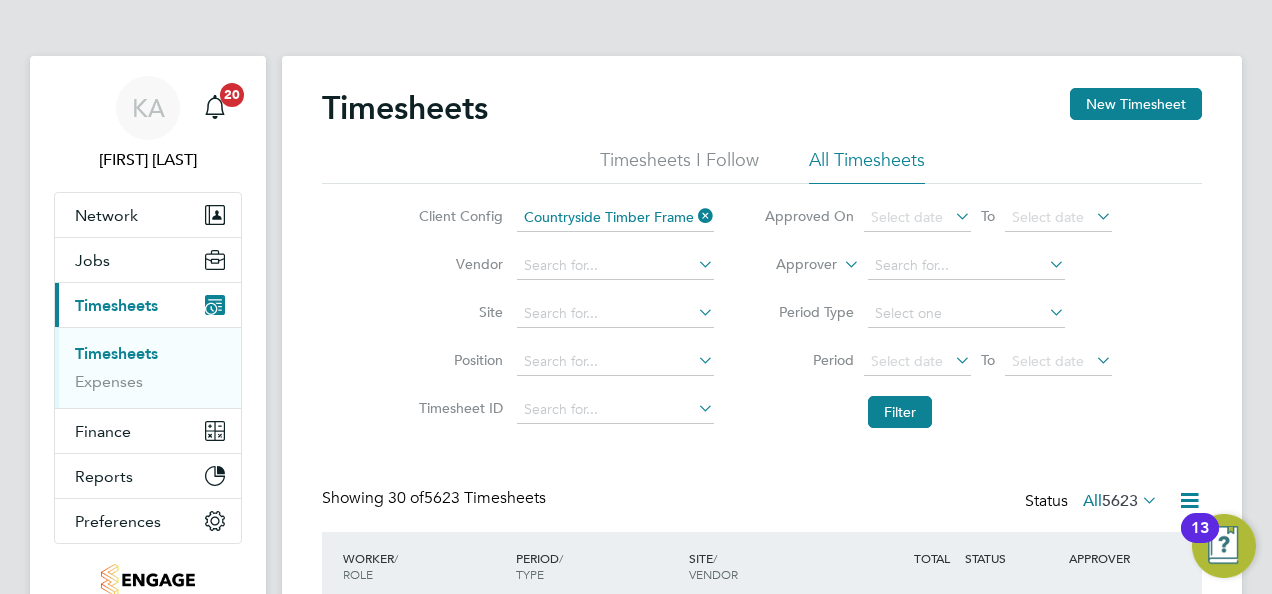 click 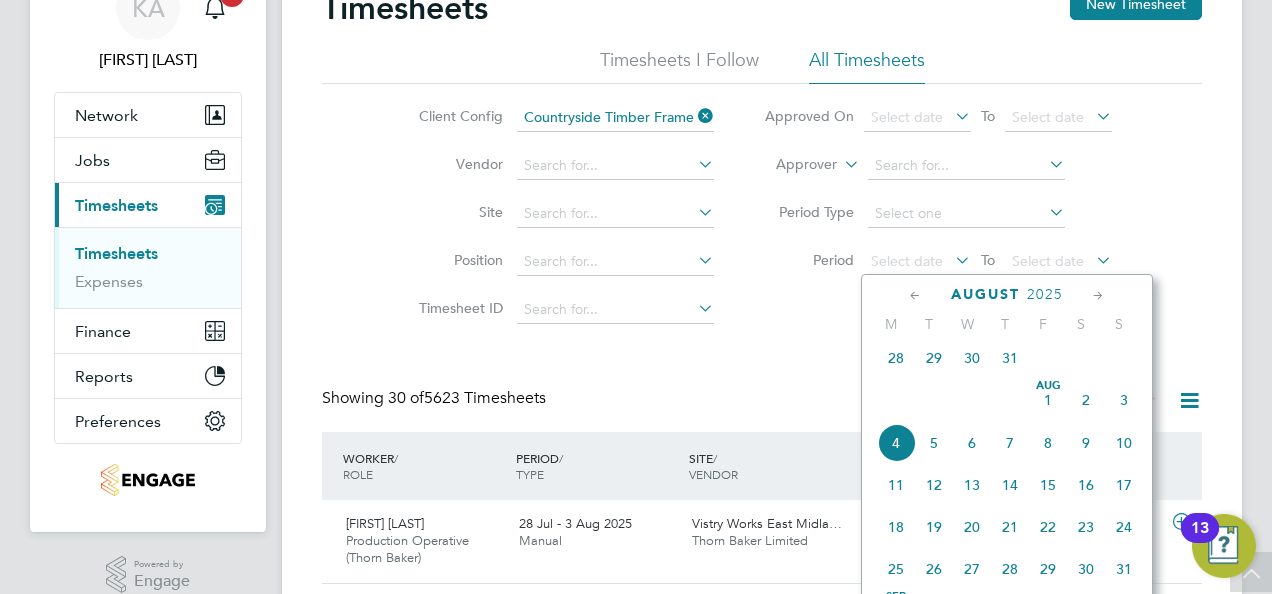 click on "28" 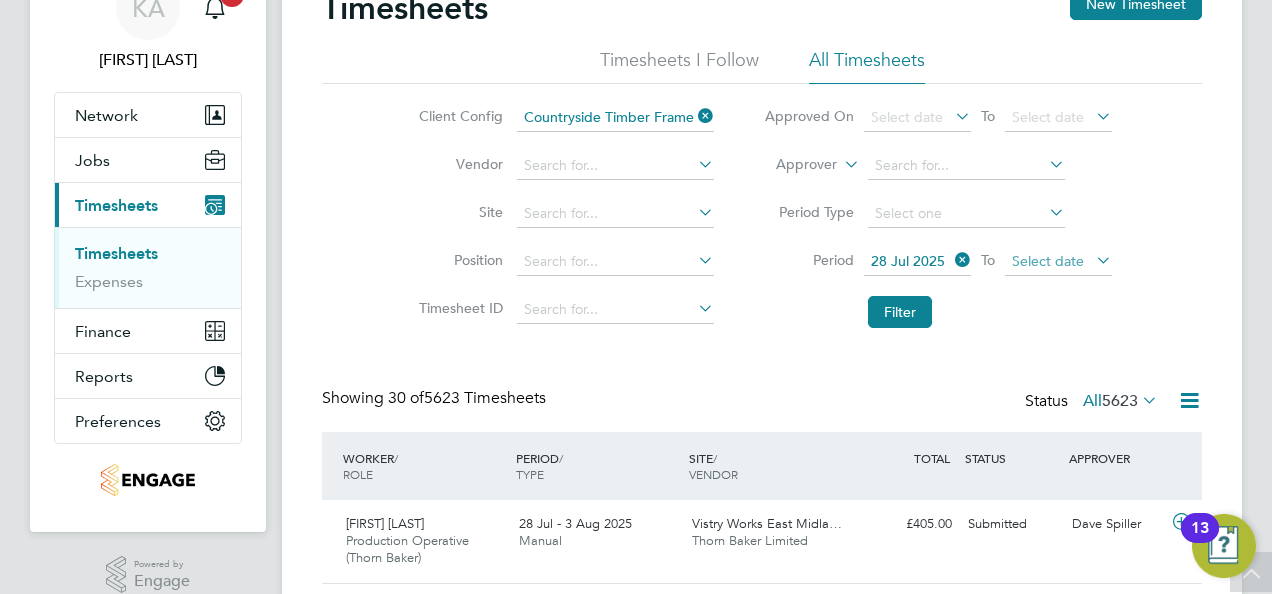 click on "Select date" 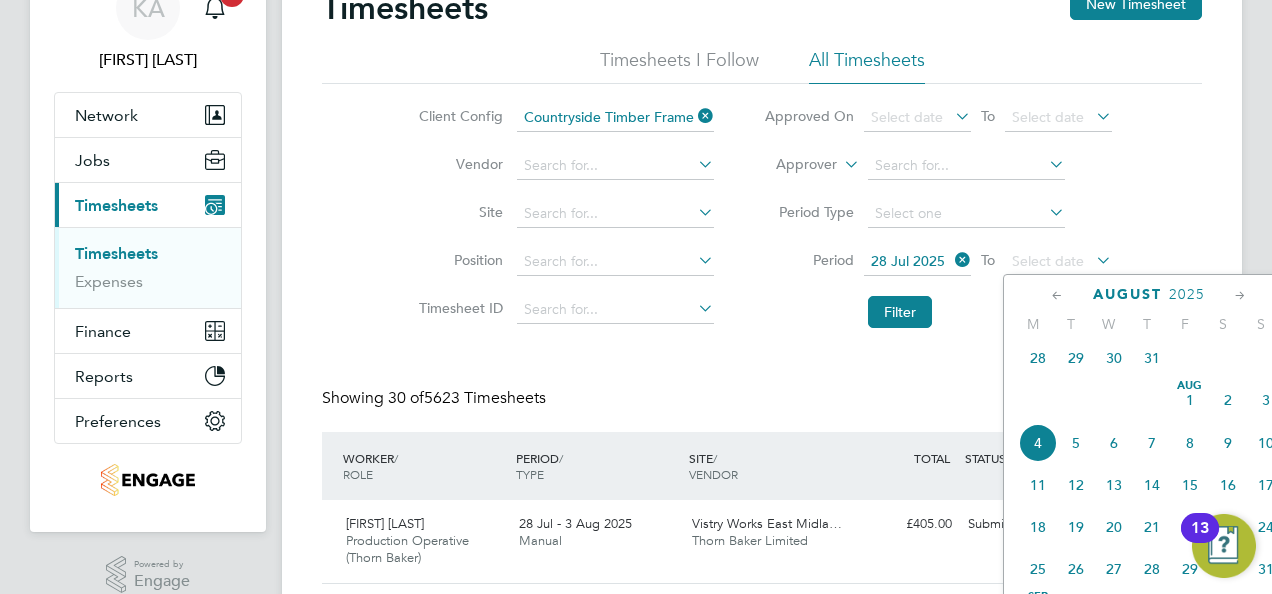 click on "3" 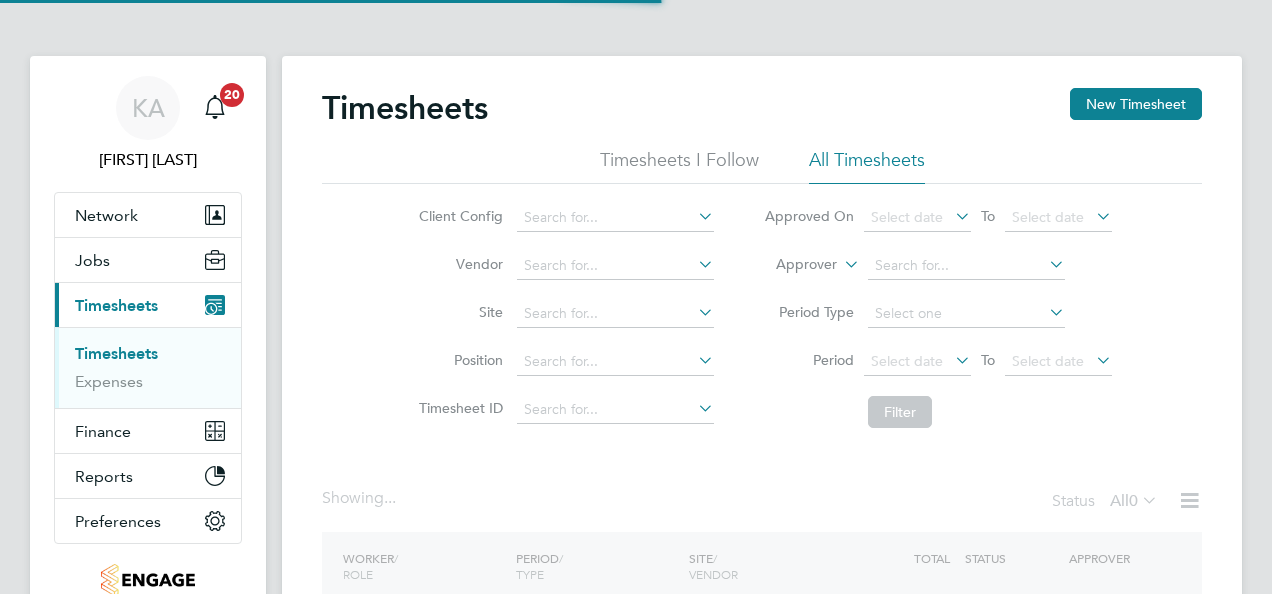 scroll, scrollTop: 0, scrollLeft: 0, axis: both 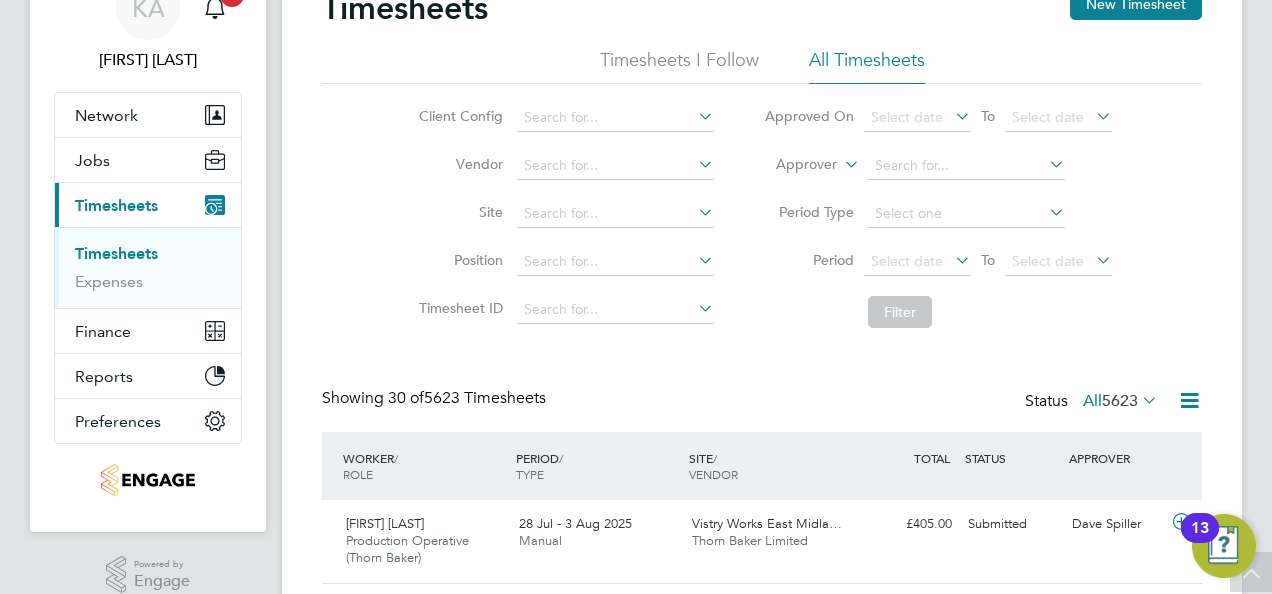 click 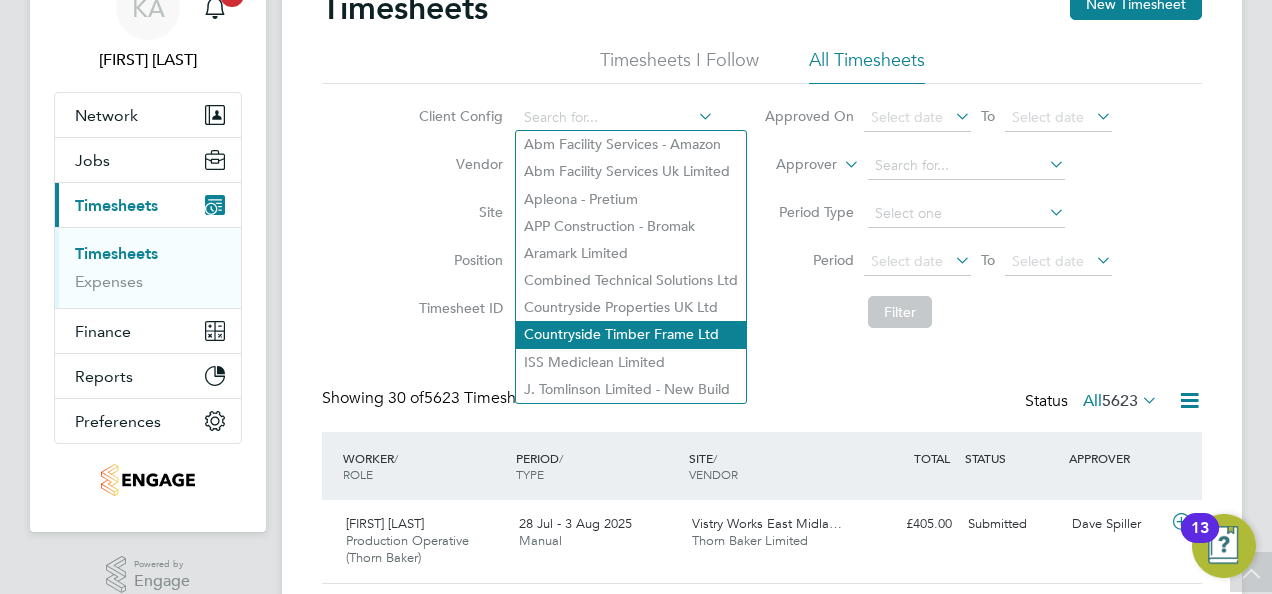 click on "Countryside Timber Frame Ltd" 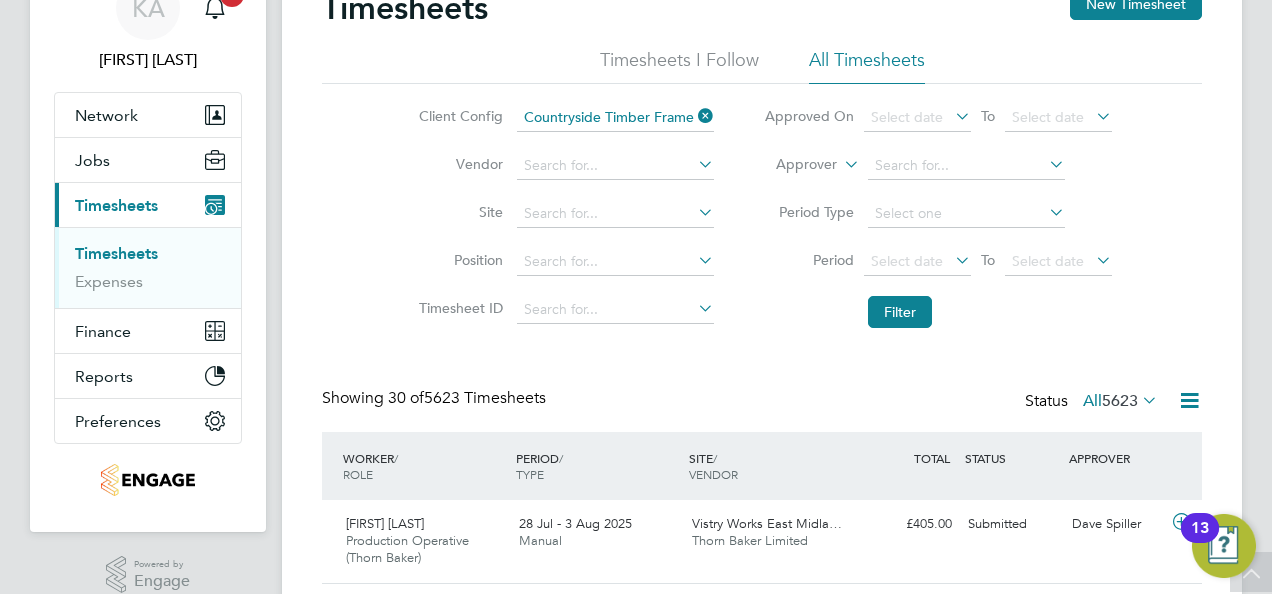 click 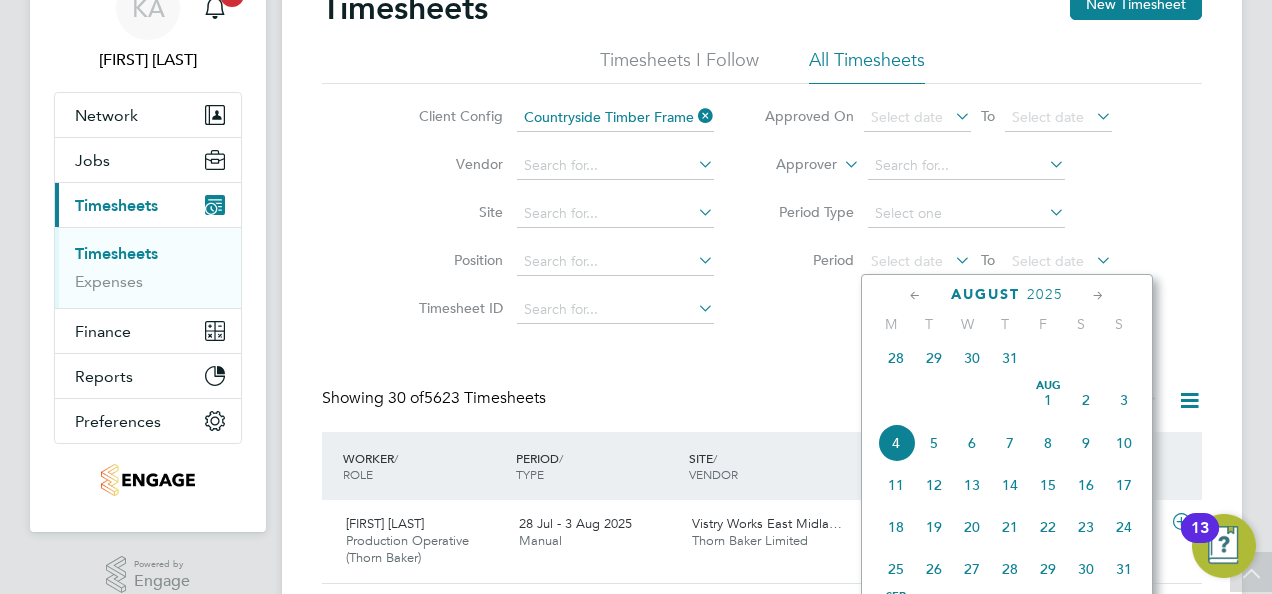 drag, startPoint x: 899, startPoint y: 363, endPoint x: 933, endPoint y: 304, distance: 68.09552 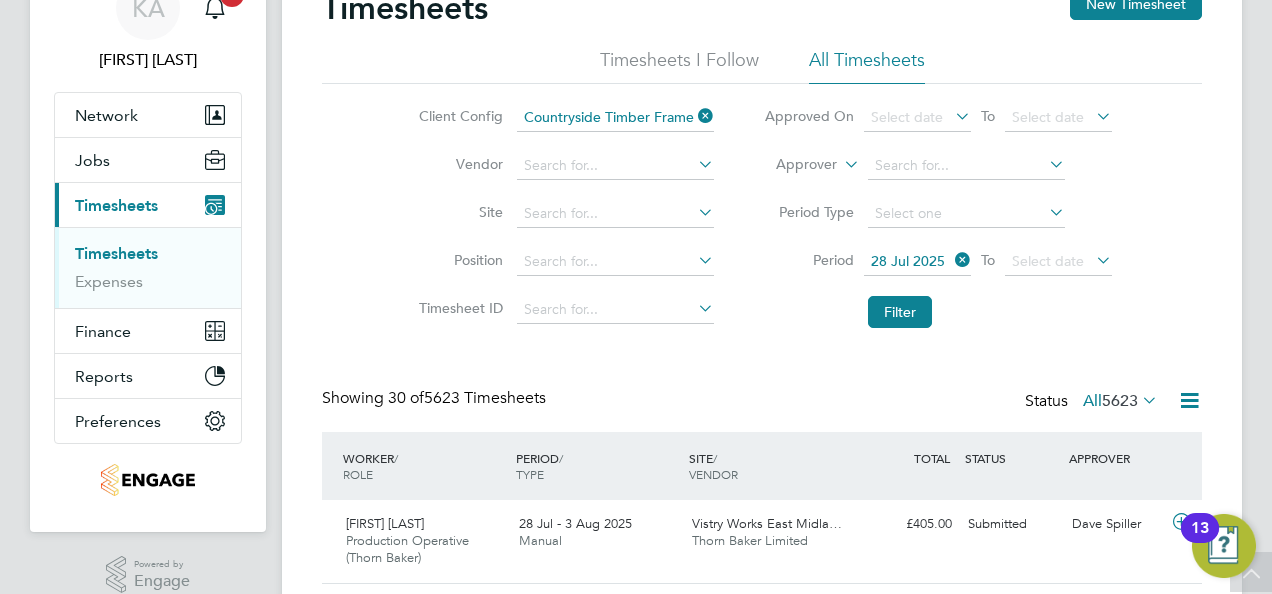 click 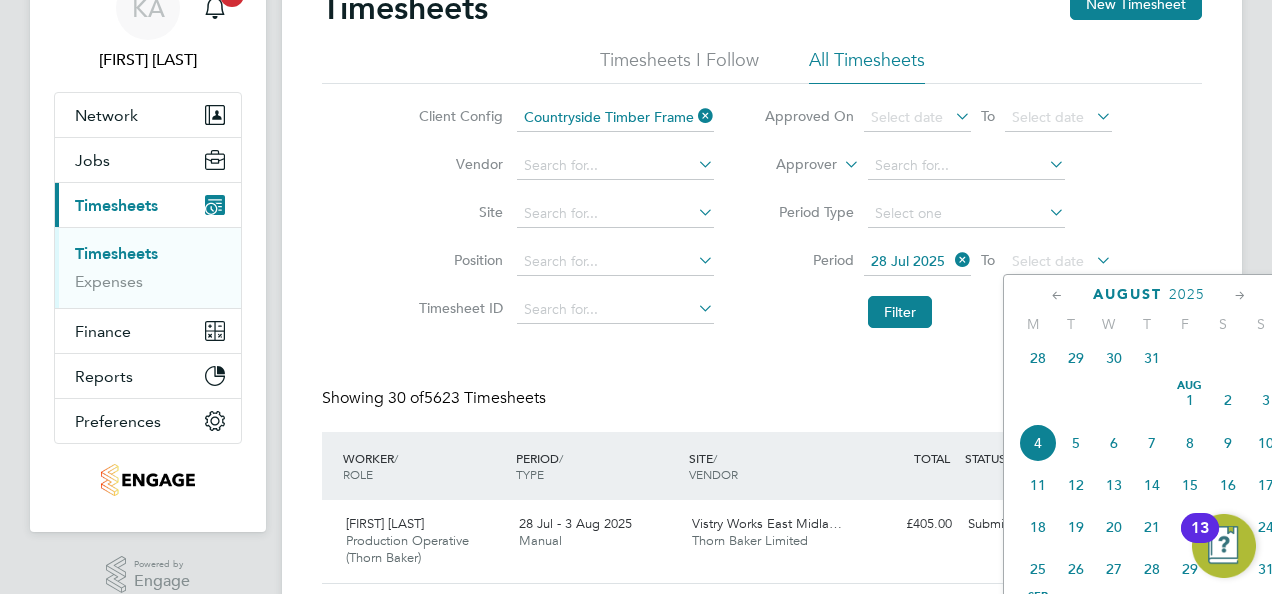 click on "3" 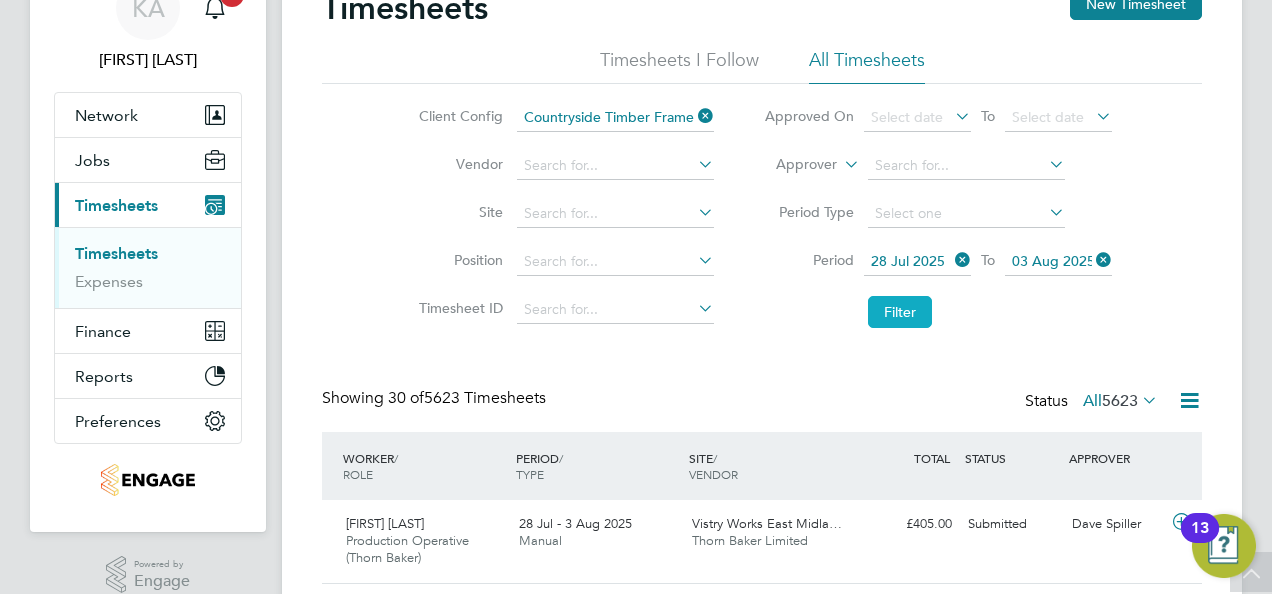 click on "Filter" 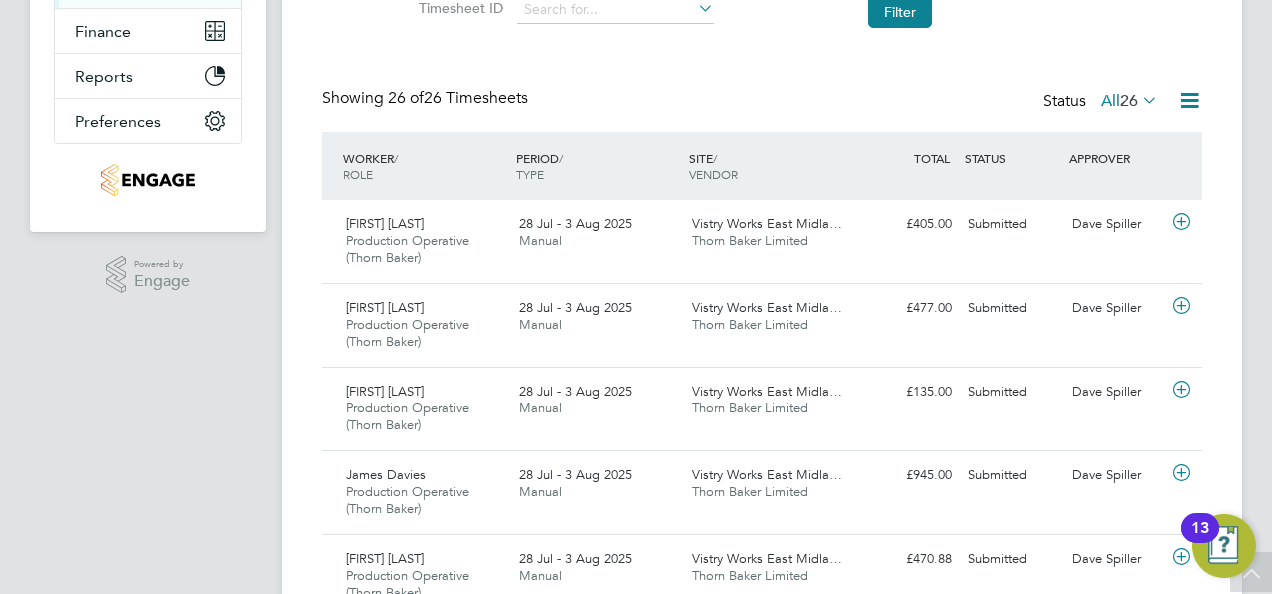 click 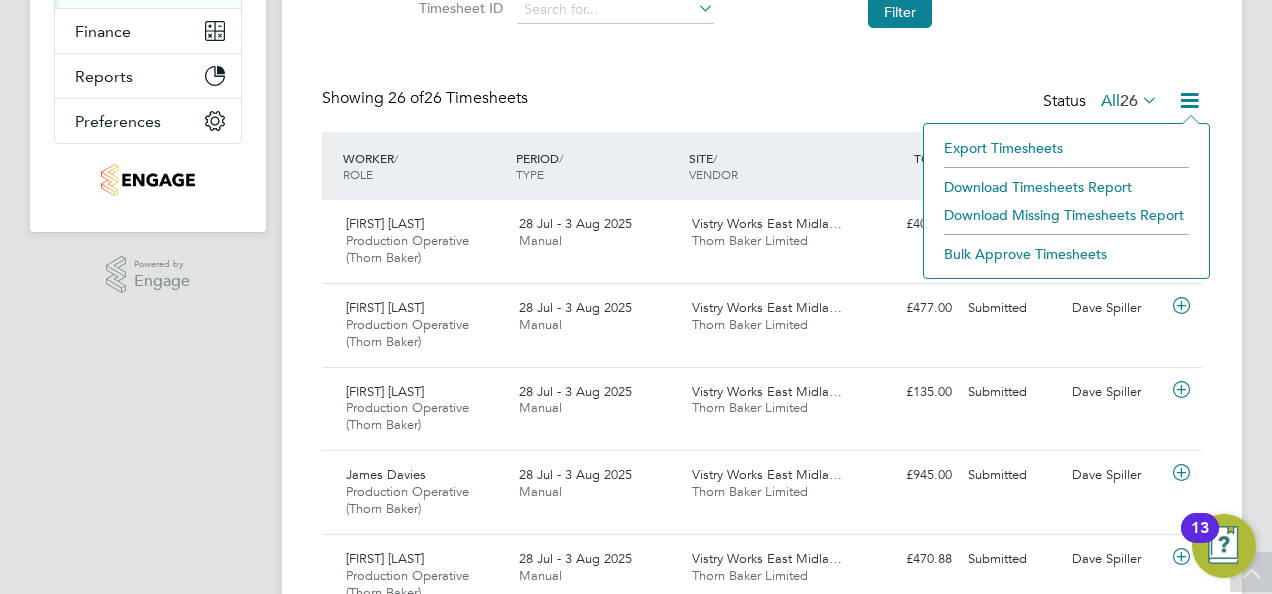 click on "Download Timesheets Report" 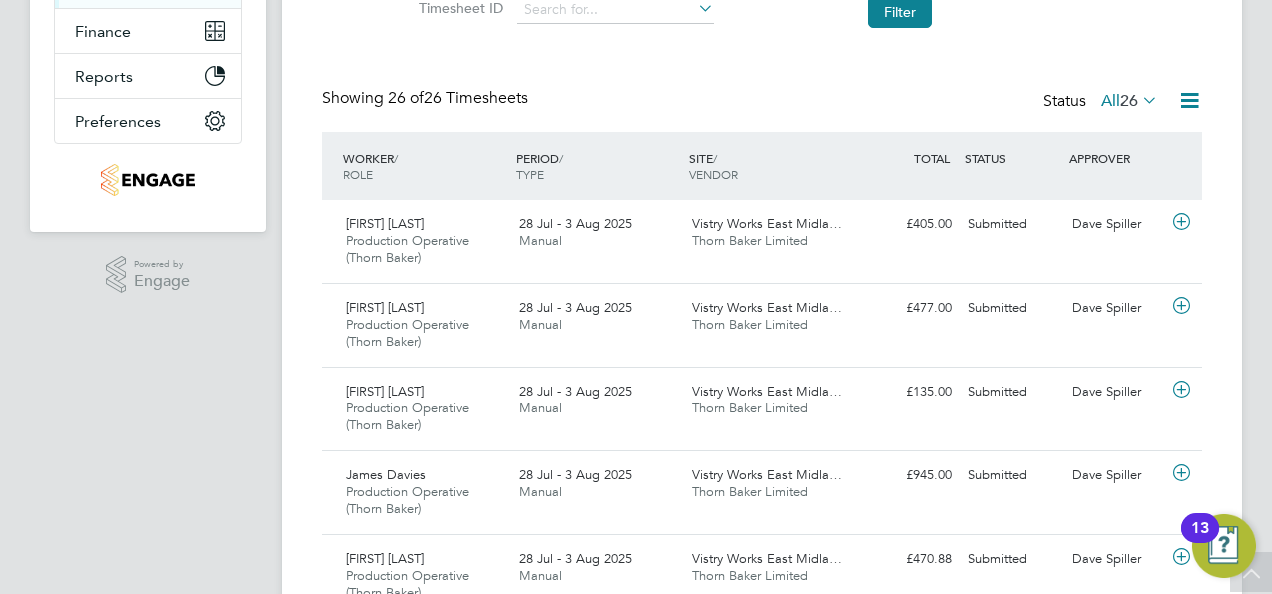scroll, scrollTop: 7, scrollLeft: 0, axis: vertical 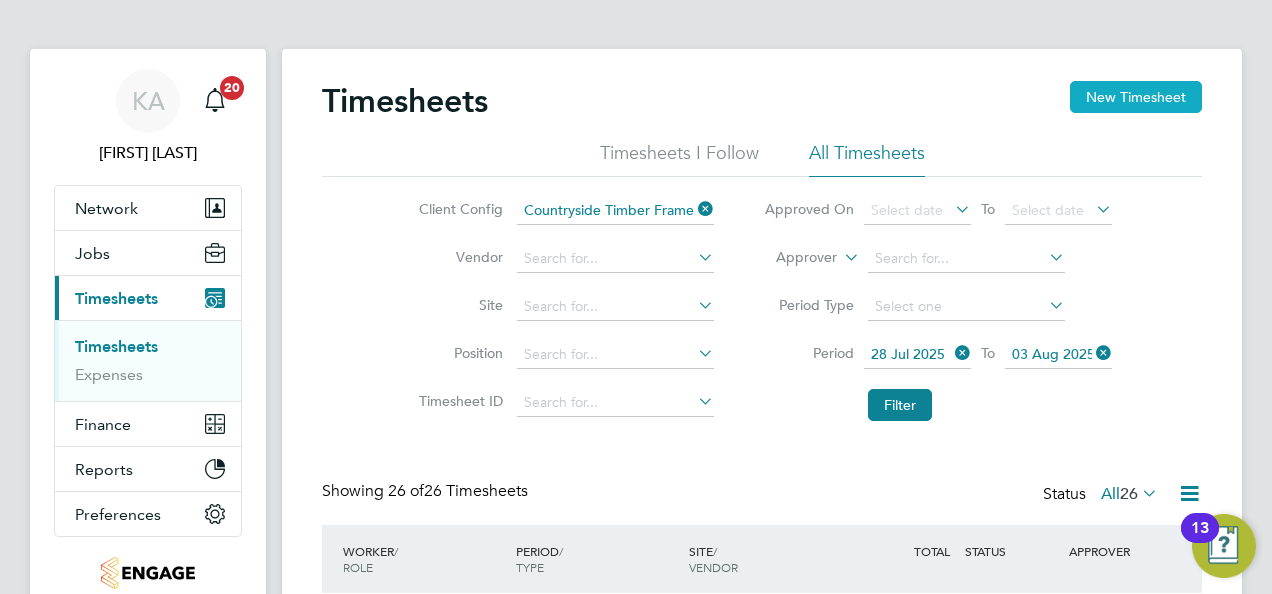 click on "New Timesheet" 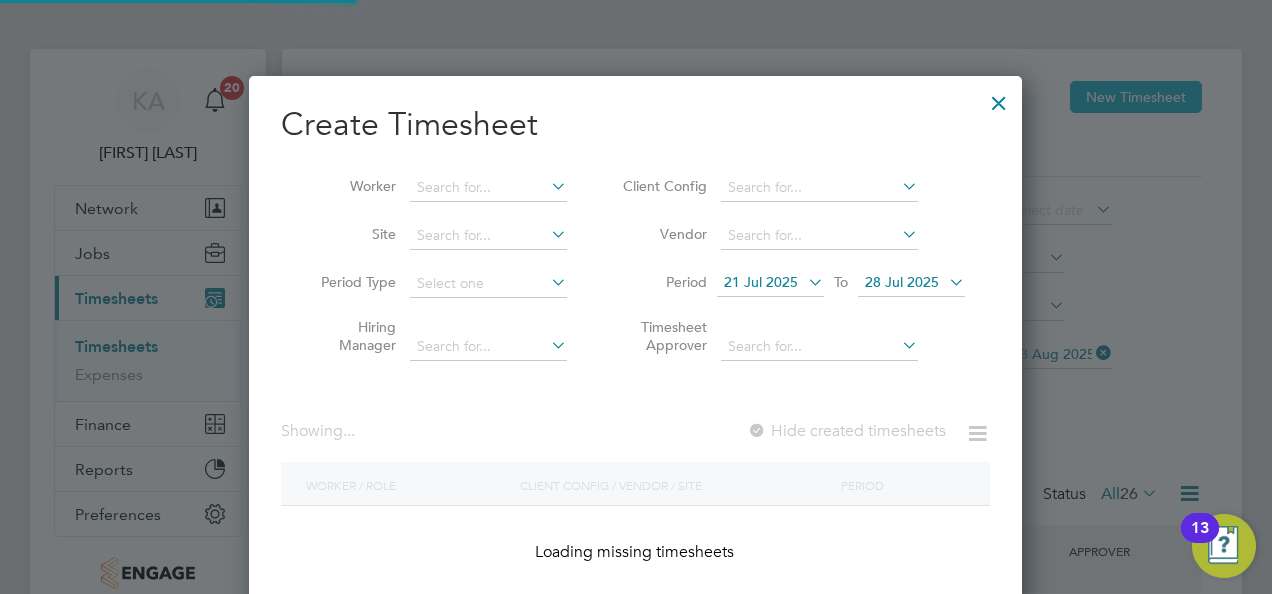 scroll, scrollTop: 10, scrollLeft: 9, axis: both 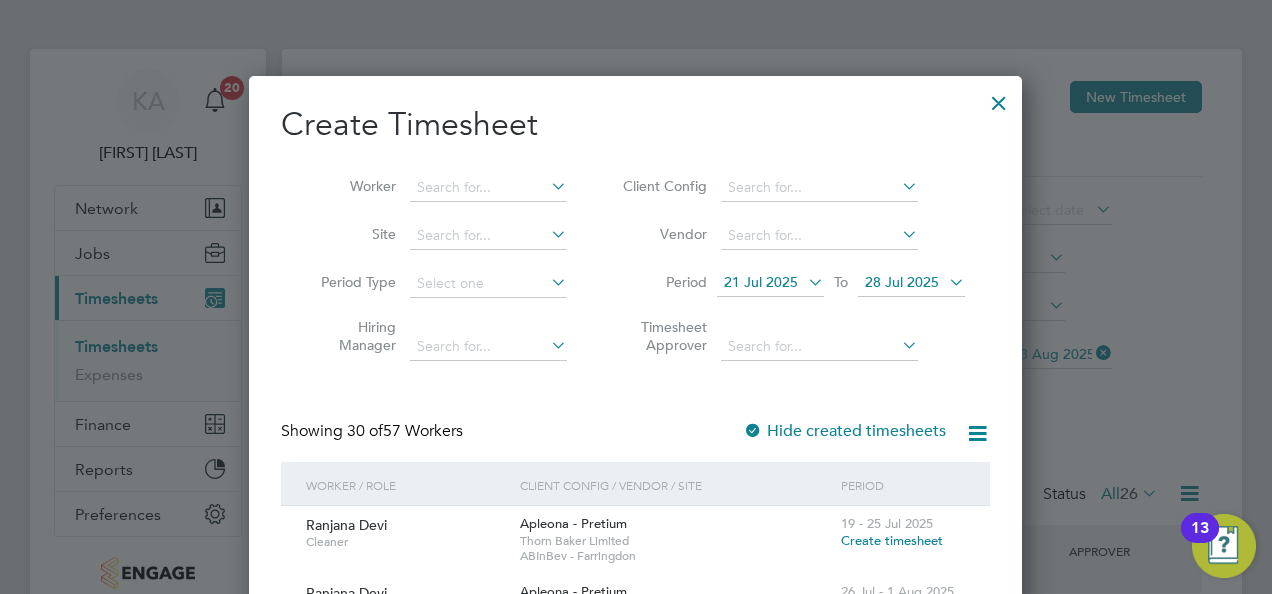 click at bounding box center [898, 186] 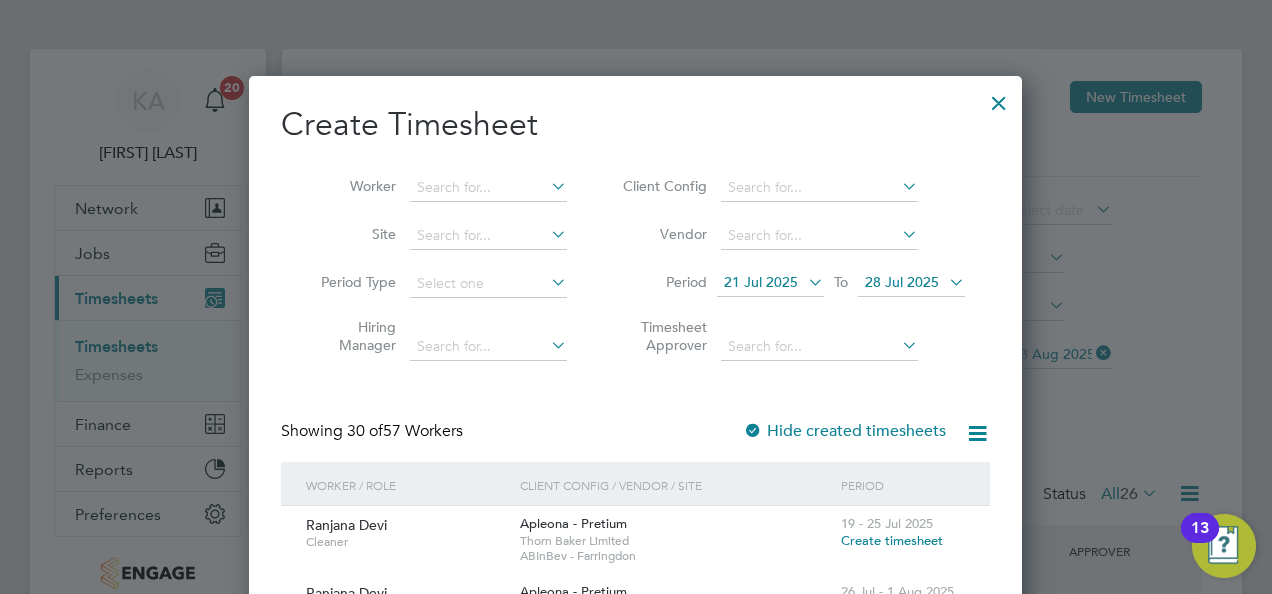 click on "Countryside Timber Frame Ltd" 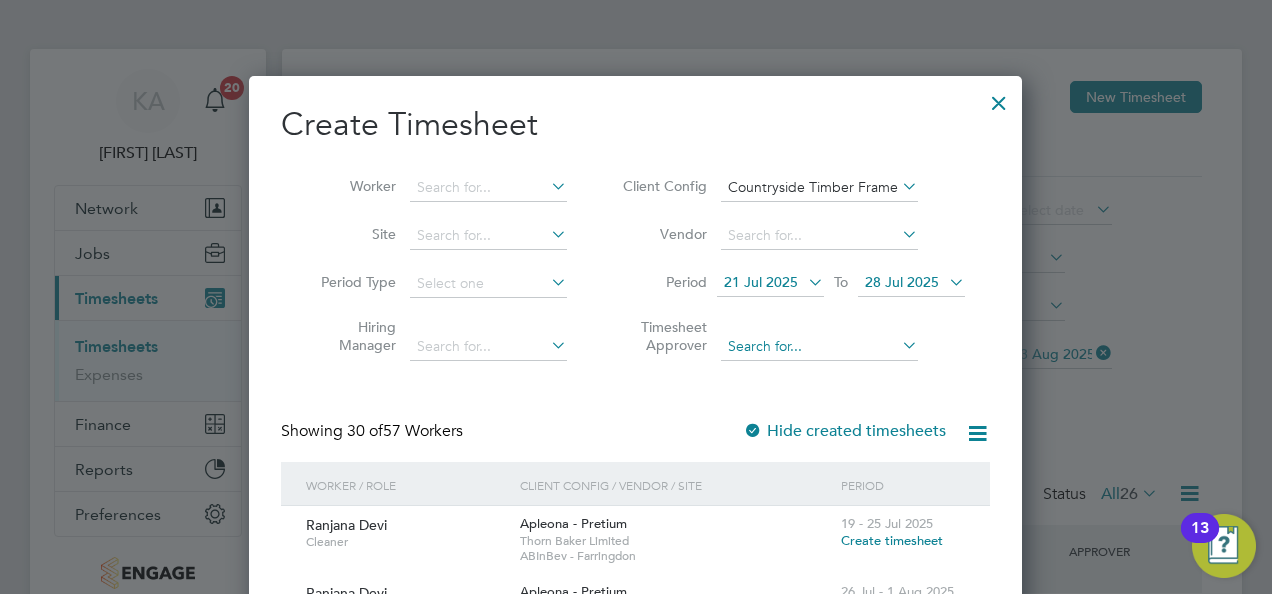 scroll, scrollTop: 10, scrollLeft: 9, axis: both 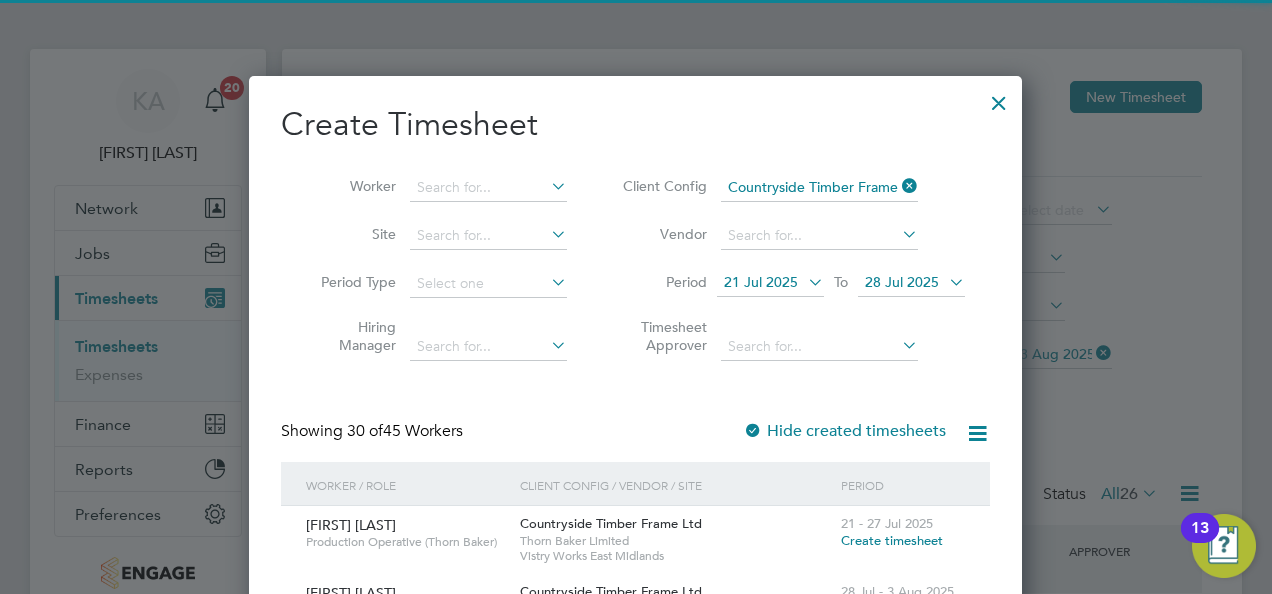 click at bounding box center [804, 282] 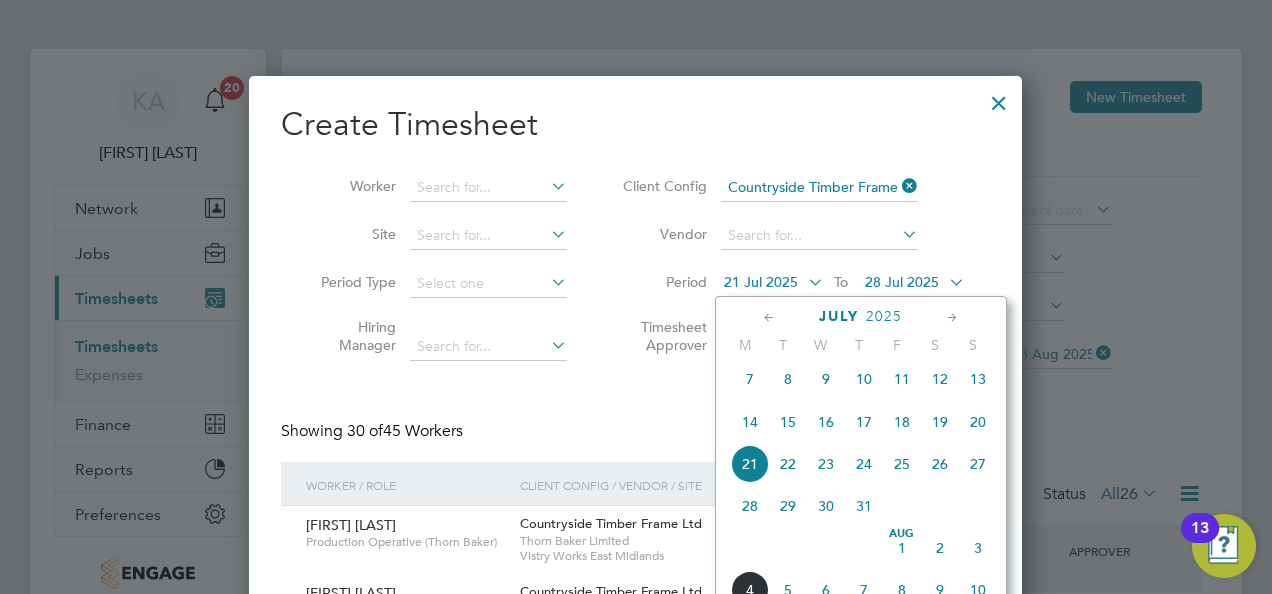 click on "28" 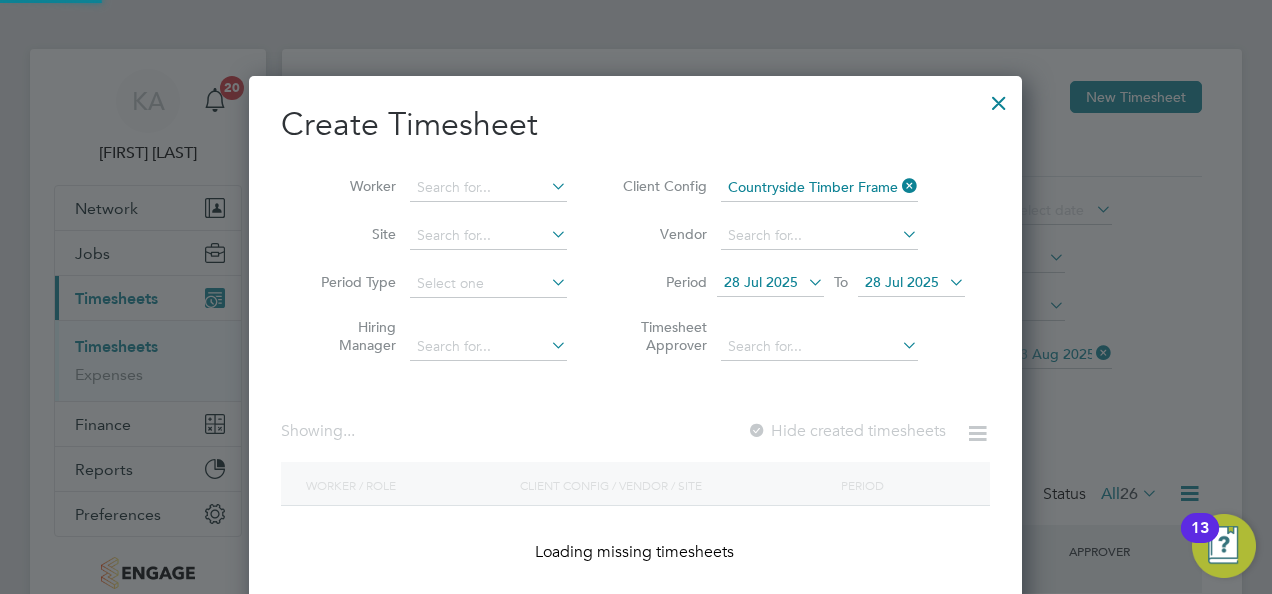 scroll, scrollTop: 10, scrollLeft: 9, axis: both 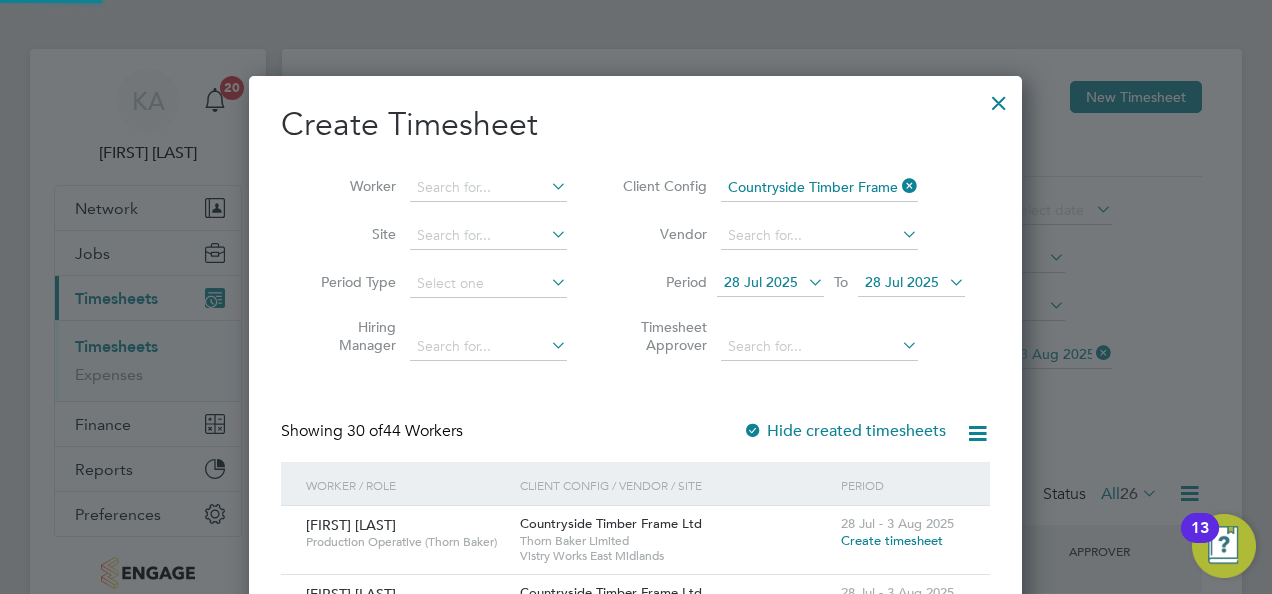 click on "28 Jul 2025" at bounding box center [902, 282] 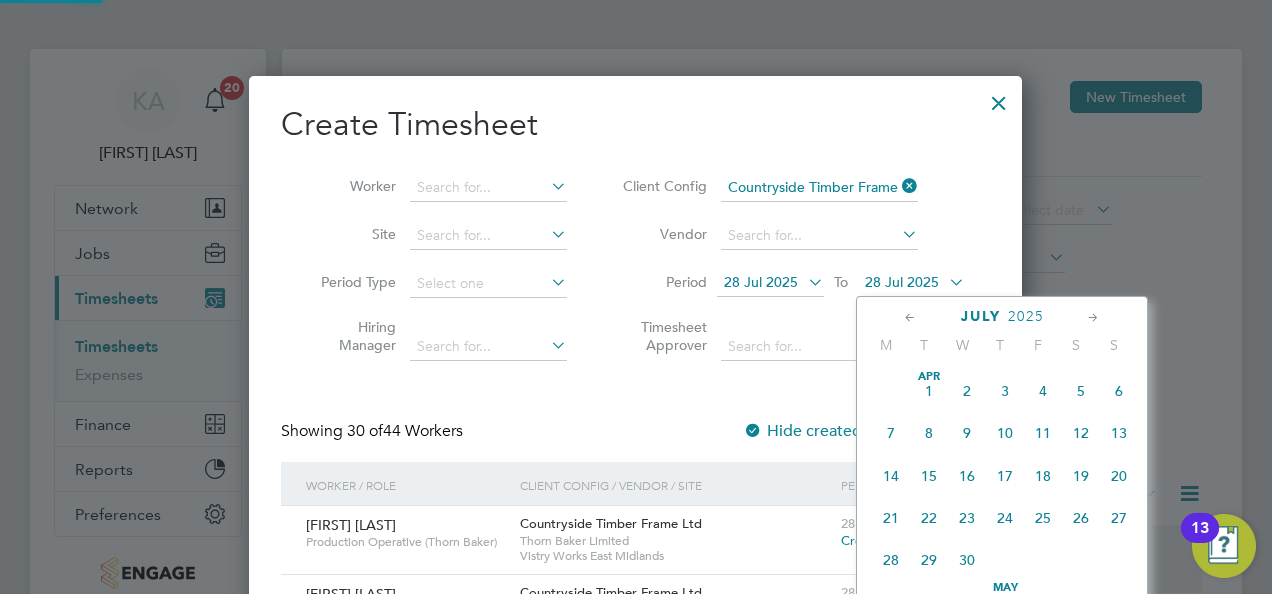 scroll, scrollTop: 772, scrollLeft: 0, axis: vertical 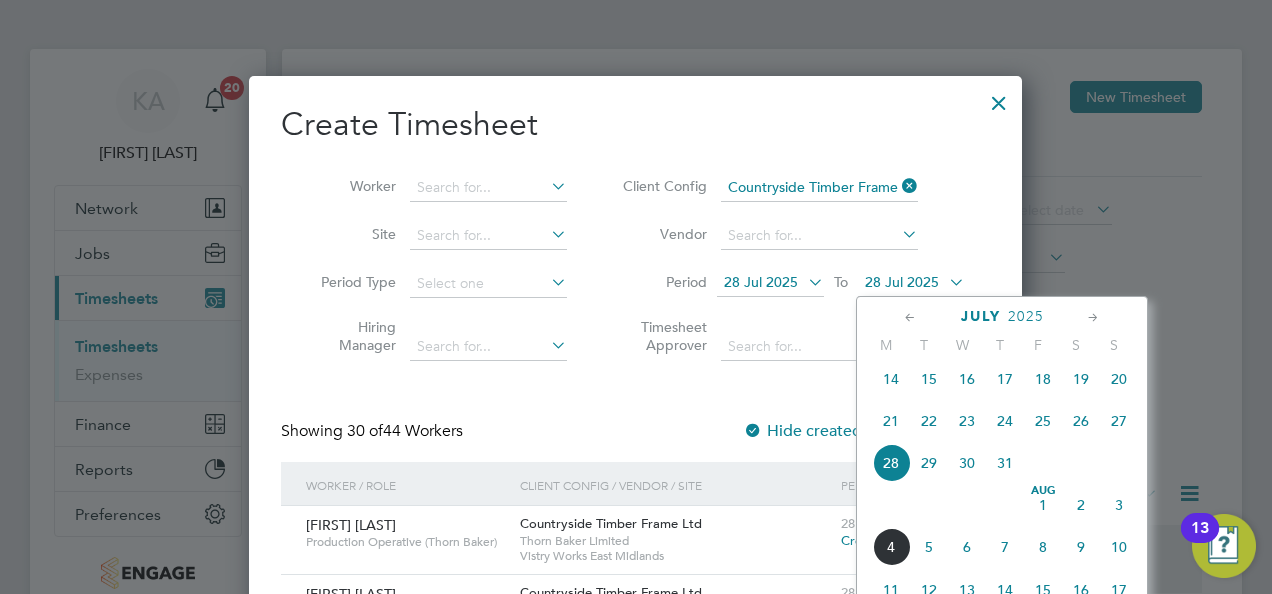 click on "3" 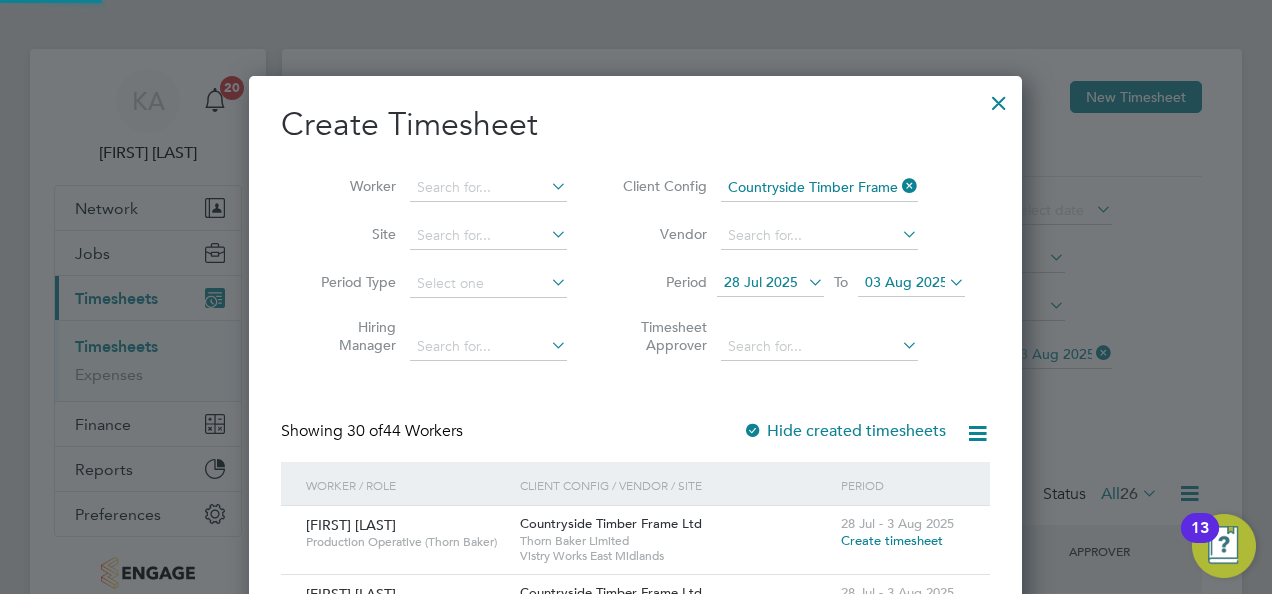 scroll, scrollTop: 10, scrollLeft: 9, axis: both 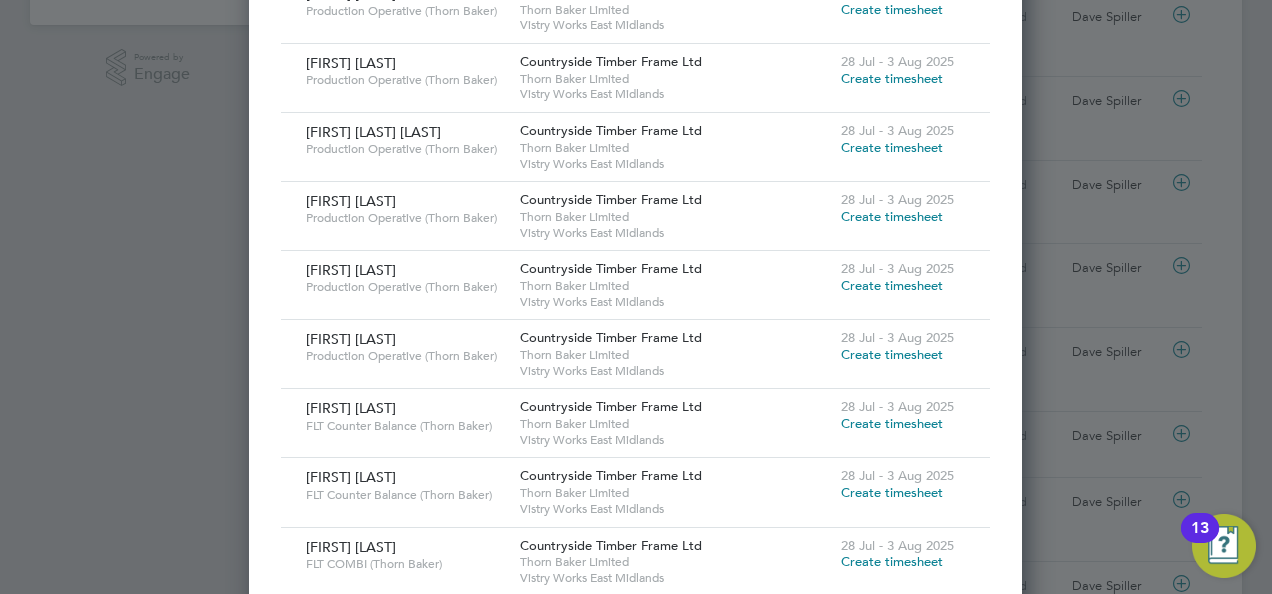 click on "Create timesheet" at bounding box center [892, 354] 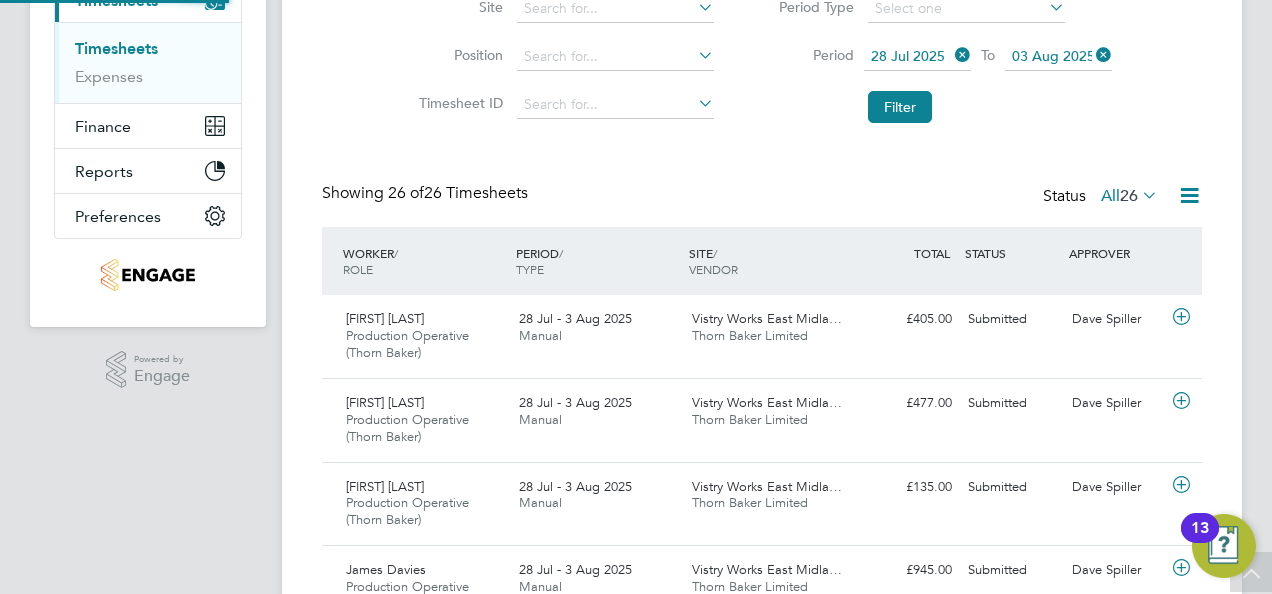 scroll, scrollTop: 7, scrollLeft: 0, axis: vertical 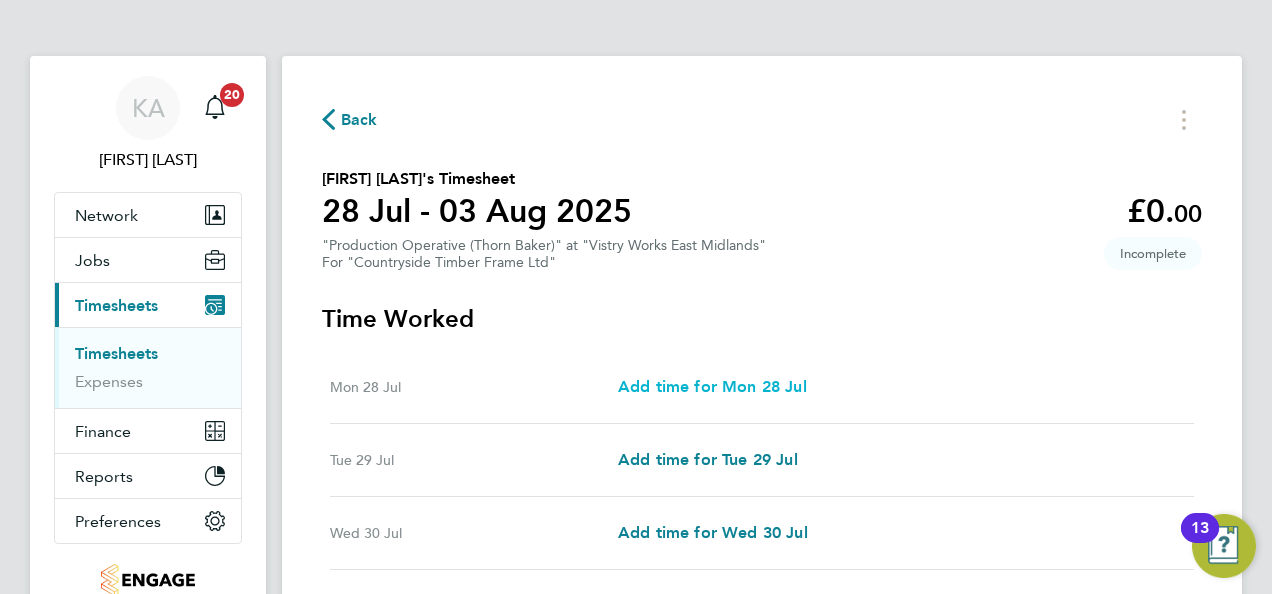 click on "Add time for Mon 28 Jul" at bounding box center [712, 386] 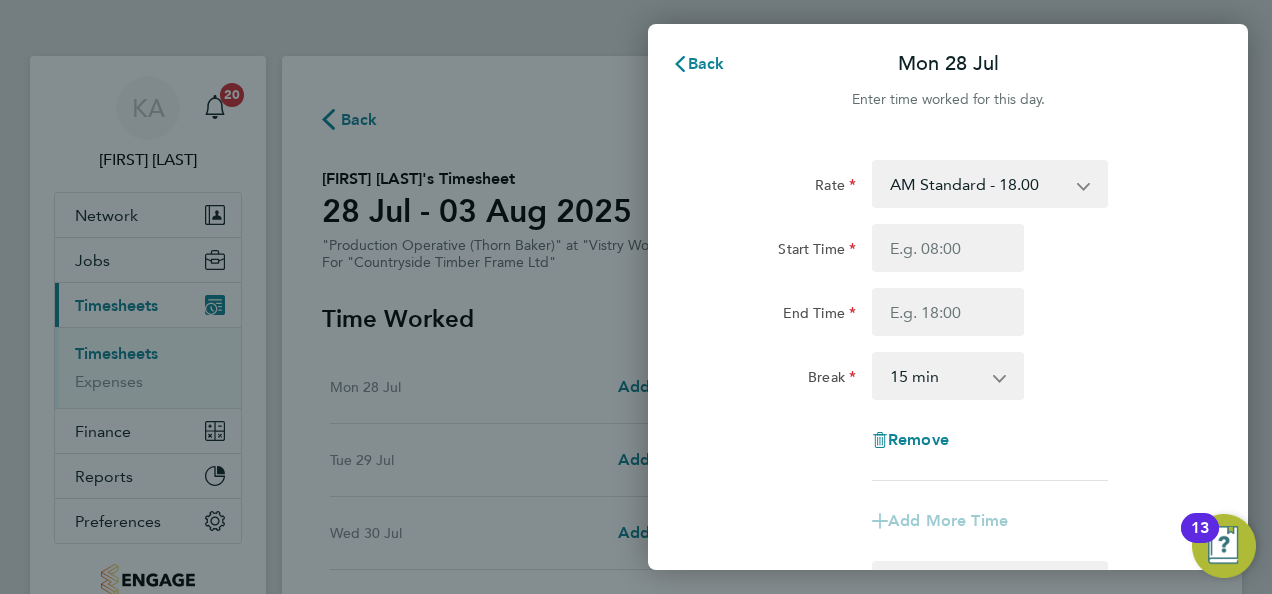 click 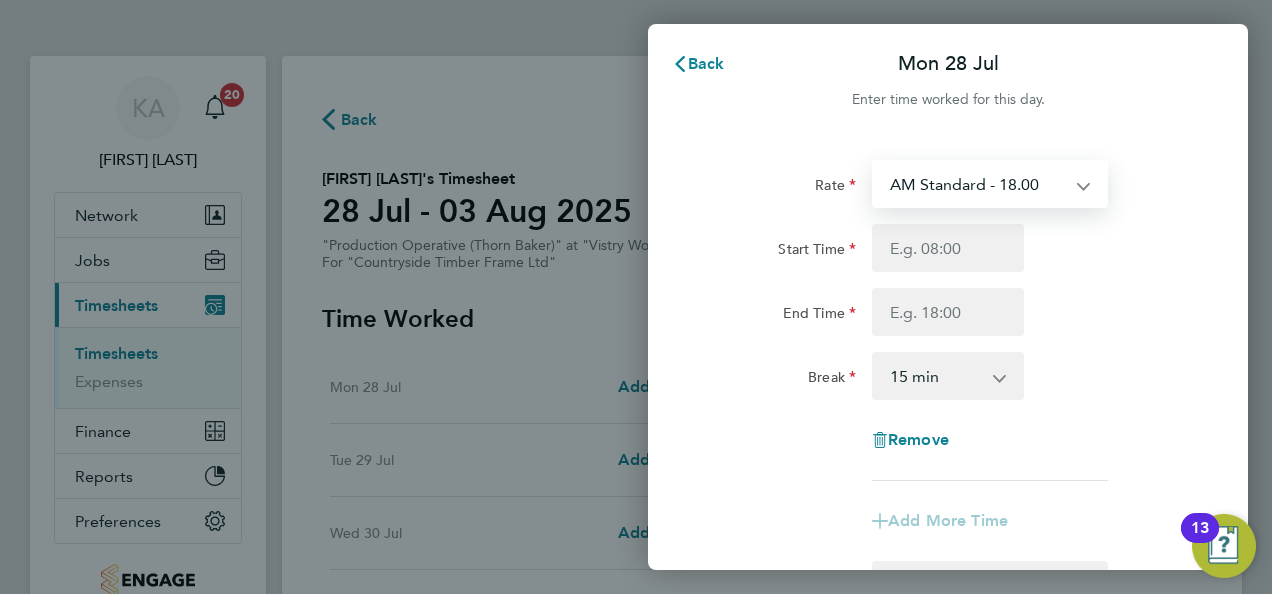 select on "15" 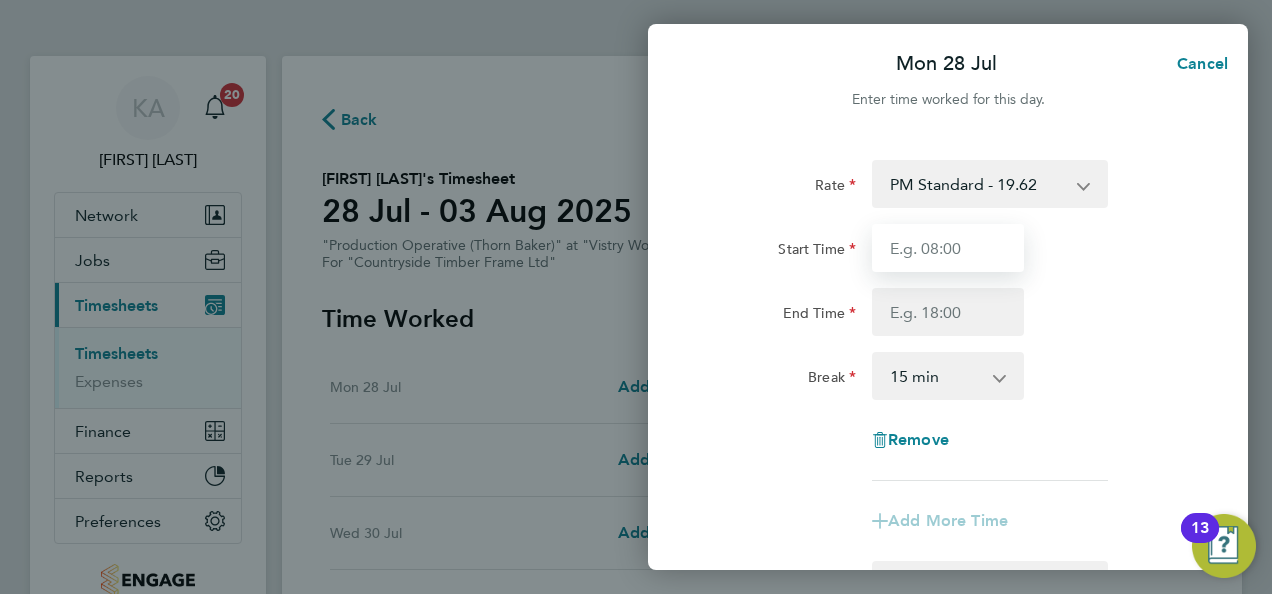 click on "Start Time" at bounding box center (948, 248) 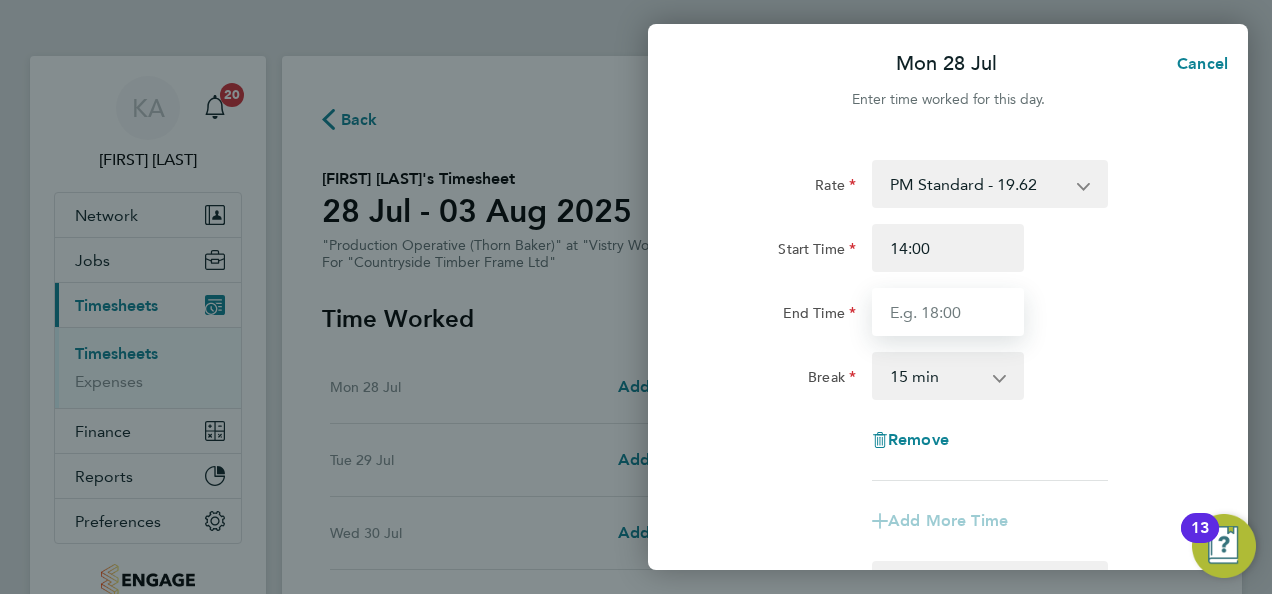 click on "End Time" at bounding box center [948, 312] 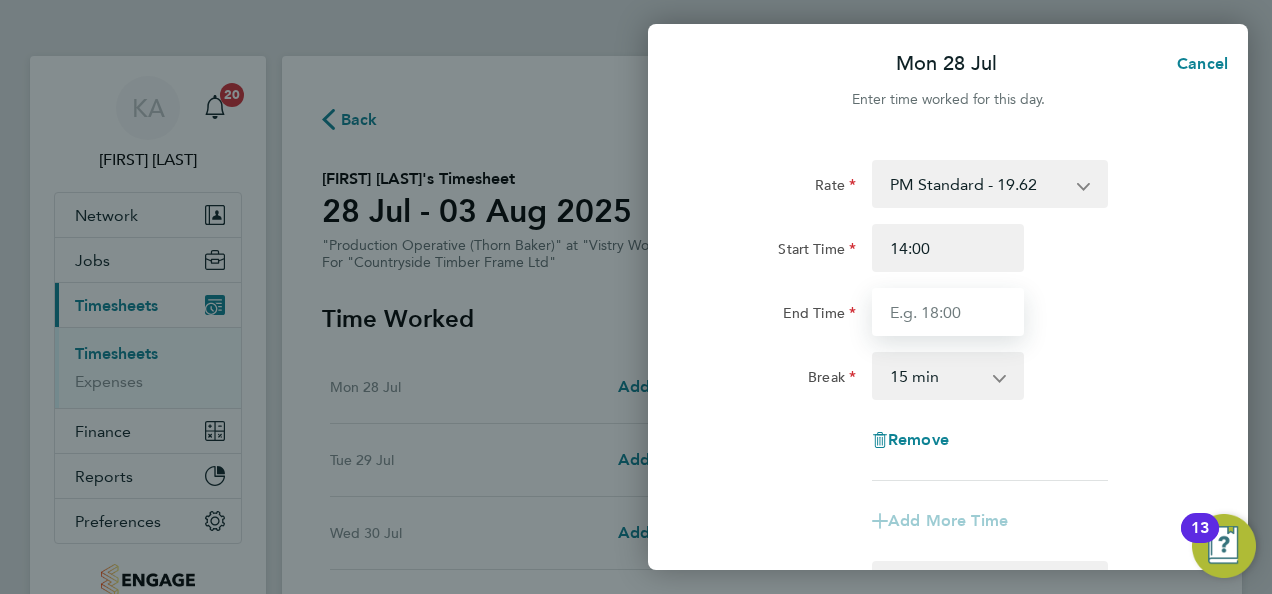 type on "22:00" 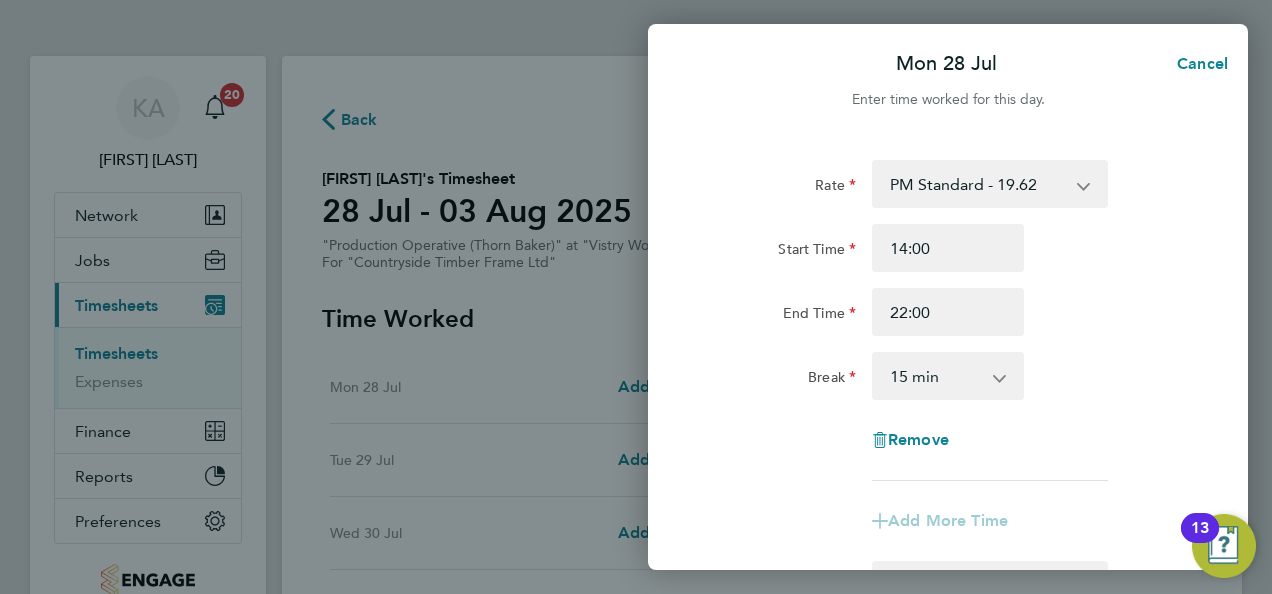 drag, startPoint x: 964, startPoint y: 373, endPoint x: 976, endPoint y: 373, distance: 12 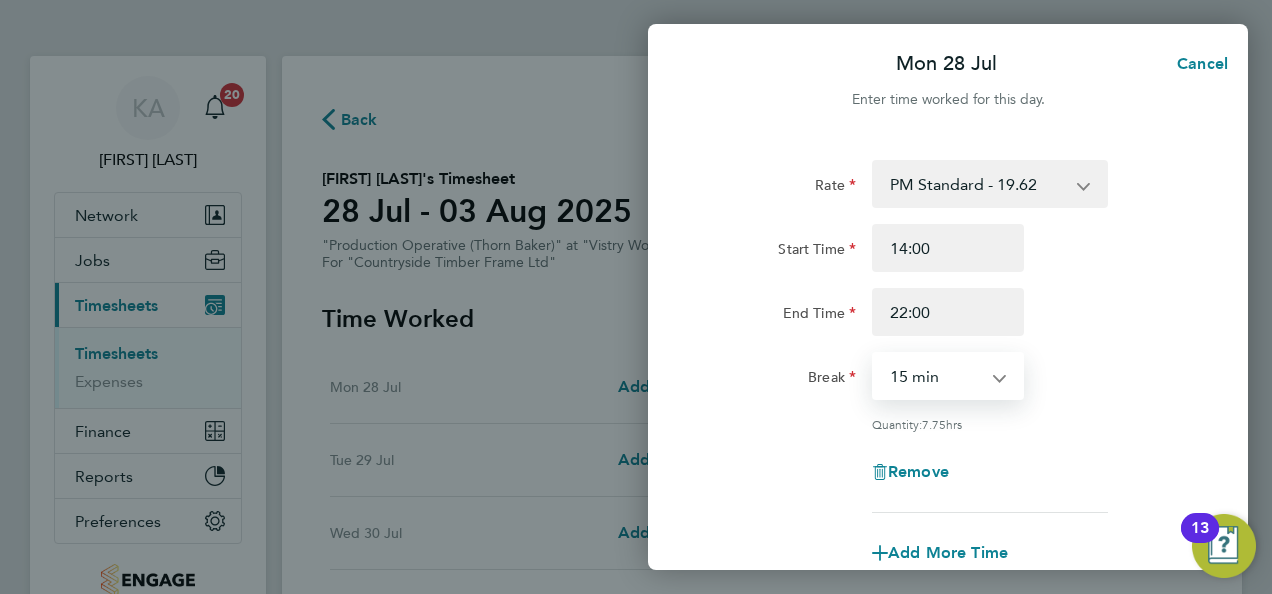 select on "30" 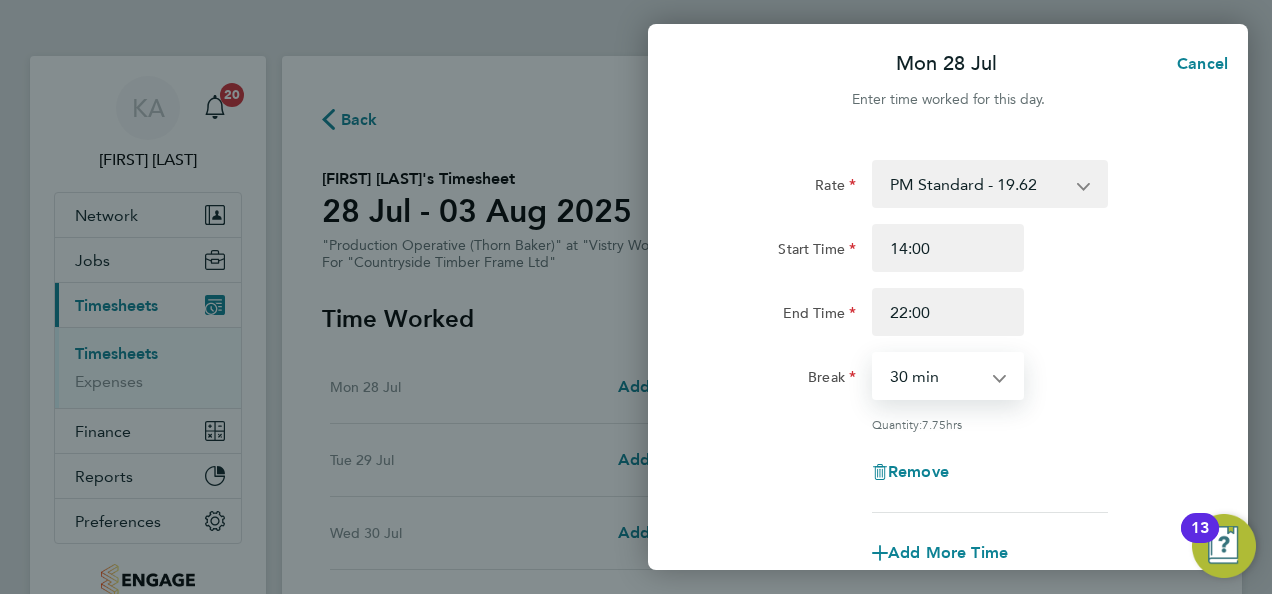 click on "0 min   15 min   30 min   45 min   60 min   75 min   90 min" at bounding box center (936, 376) 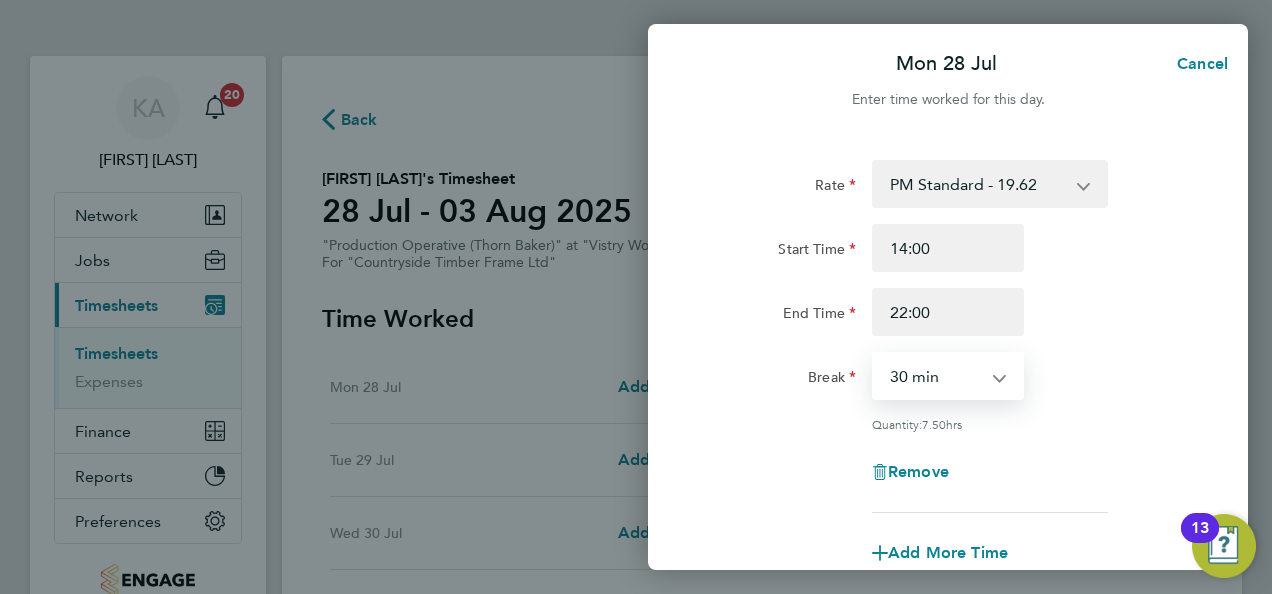 scroll, scrollTop: 300, scrollLeft: 0, axis: vertical 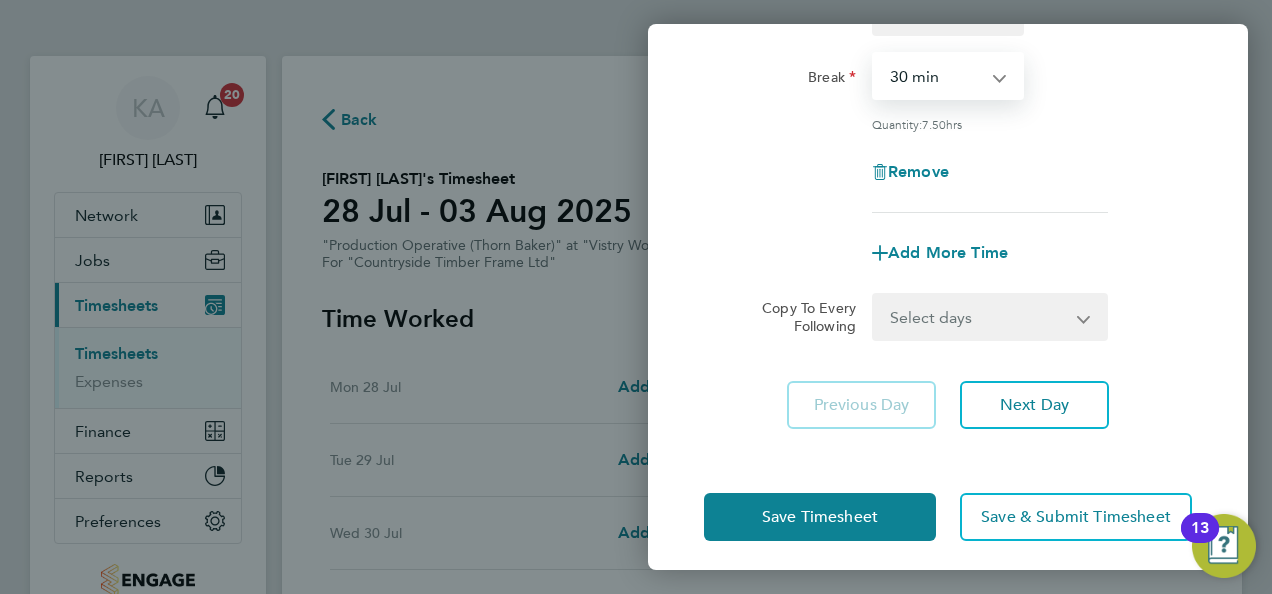 click on "Select days   Day   Weekday (Mon-Fri)   Weekend (Sat-Sun)   Tuesday   Wednesday   Thursday   Friday   Saturday   Sunday" at bounding box center [979, 317] 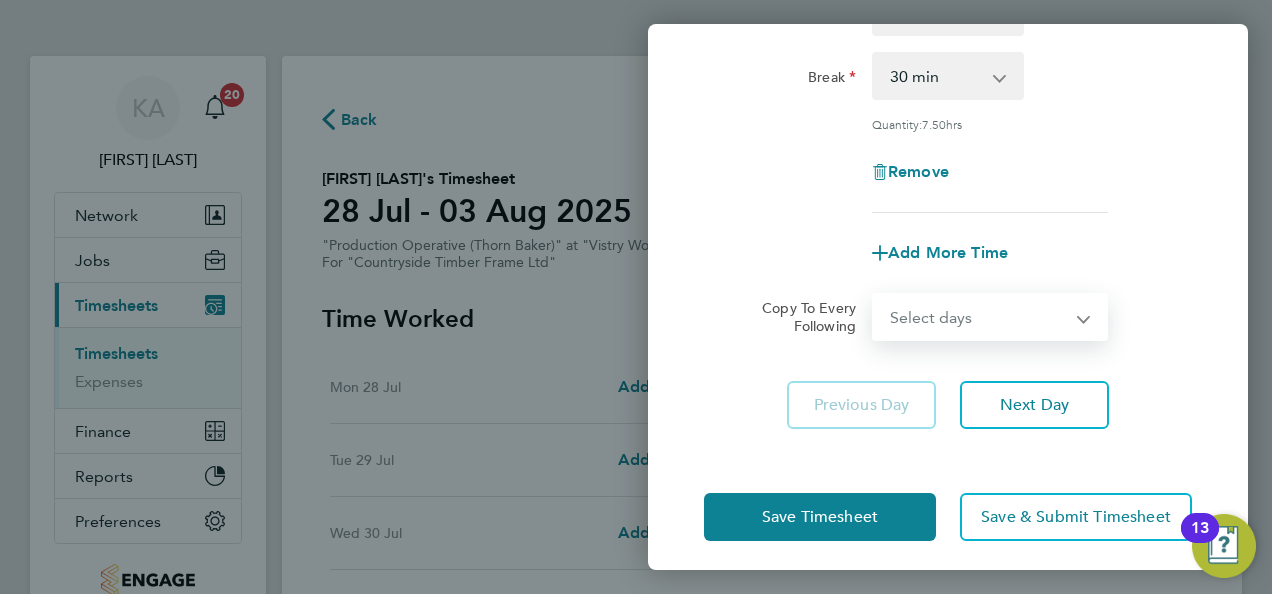 select on "WEEKDAY" 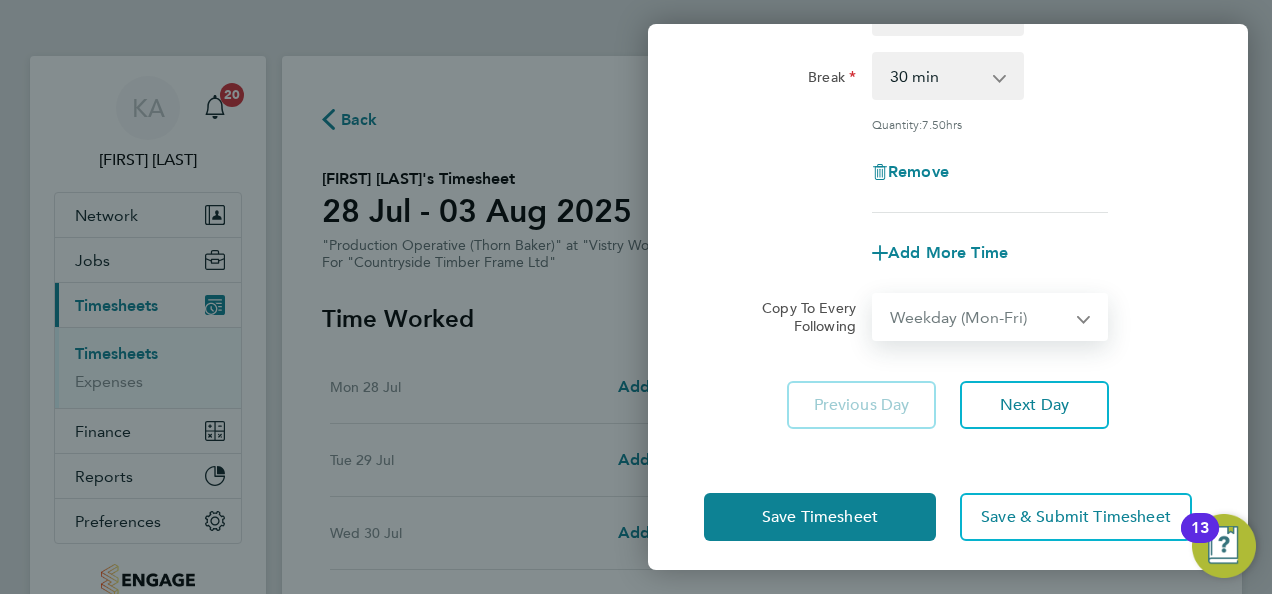 click on "Select days   Day   Weekday (Mon-Fri)   Weekend (Sat-Sun)   Tuesday   Wednesday   Thursday   Friday   Saturday   Sunday" at bounding box center (979, 317) 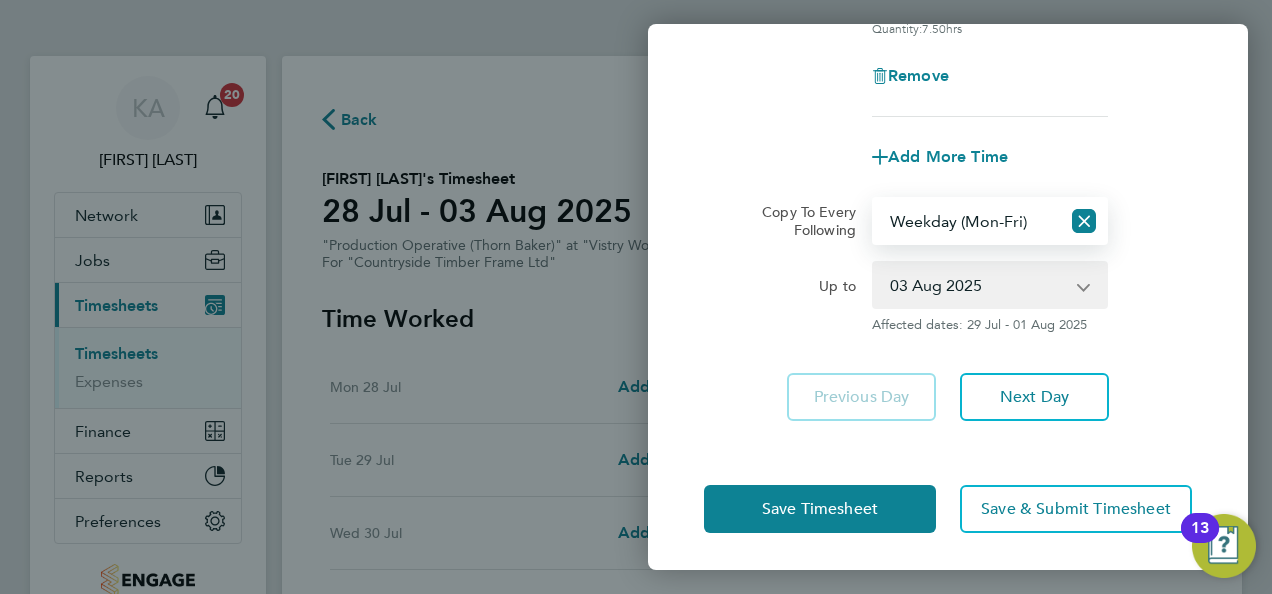 scroll, scrollTop: 397, scrollLeft: 0, axis: vertical 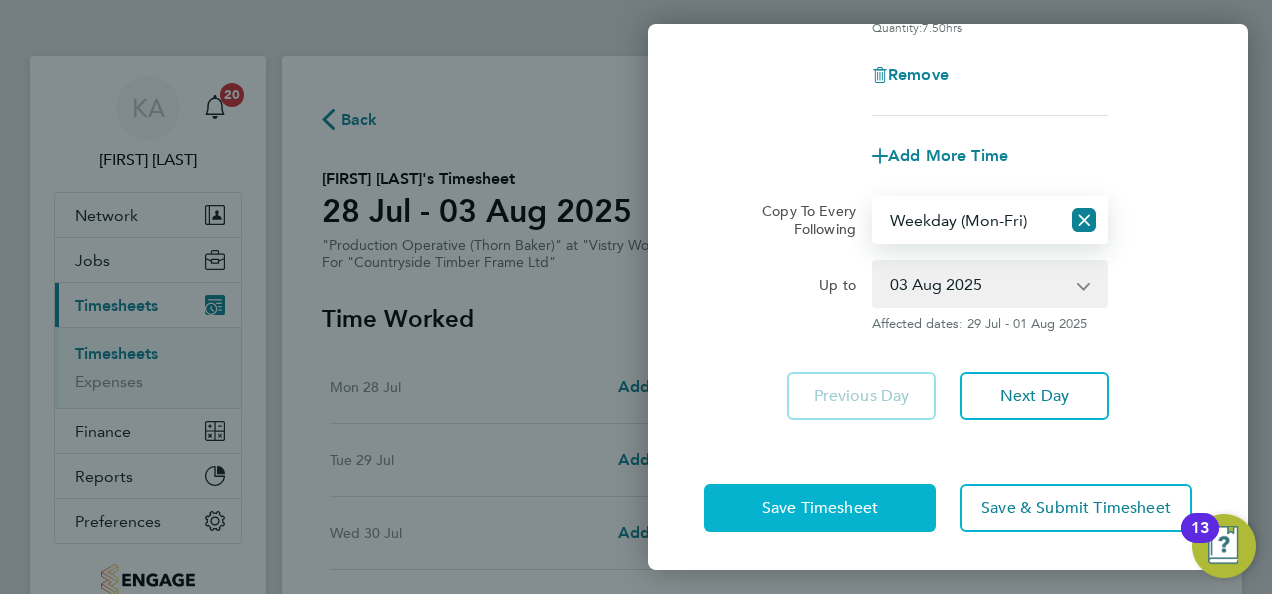 click on "Save Timesheet" 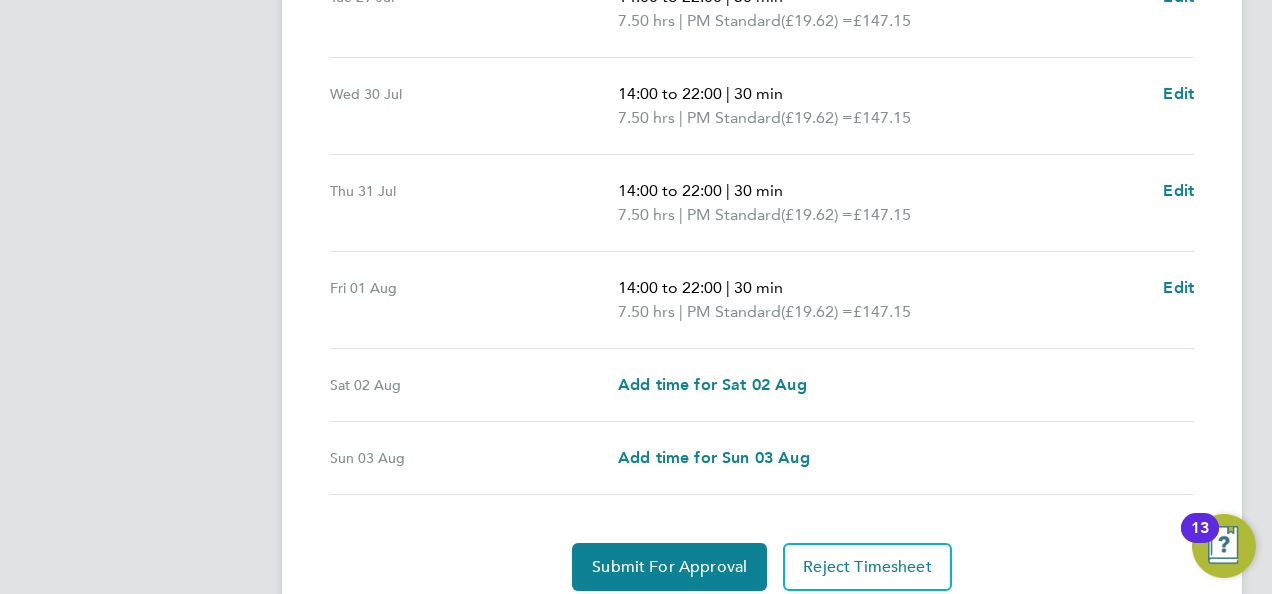 scroll, scrollTop: 847, scrollLeft: 0, axis: vertical 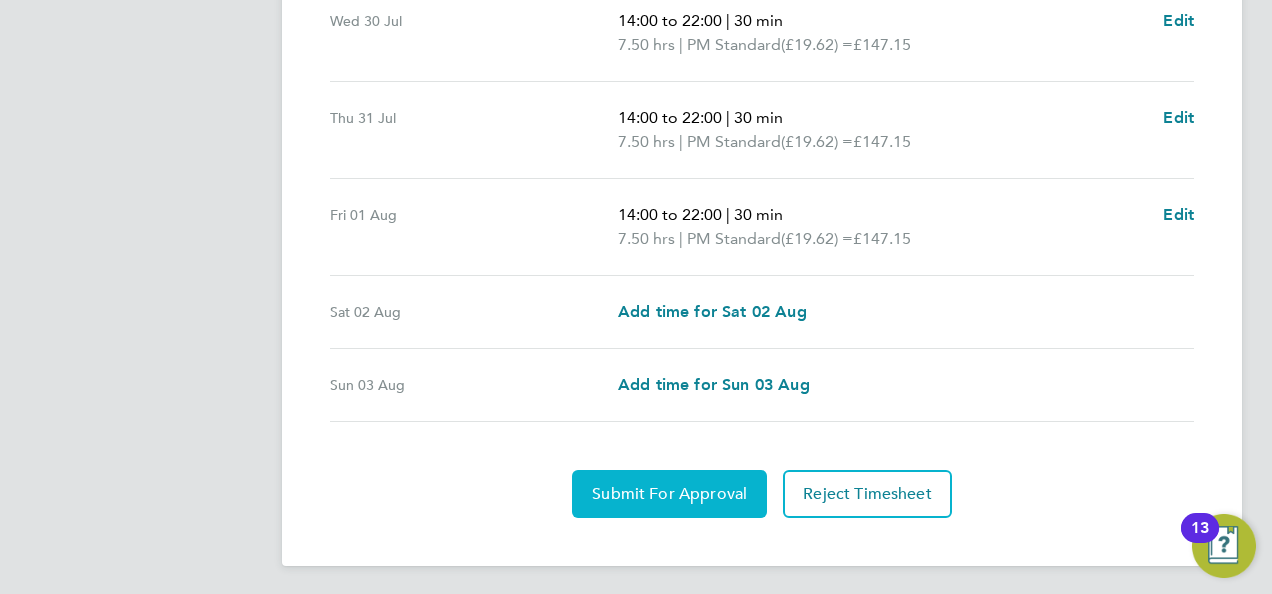 click on "Submit For Approval" 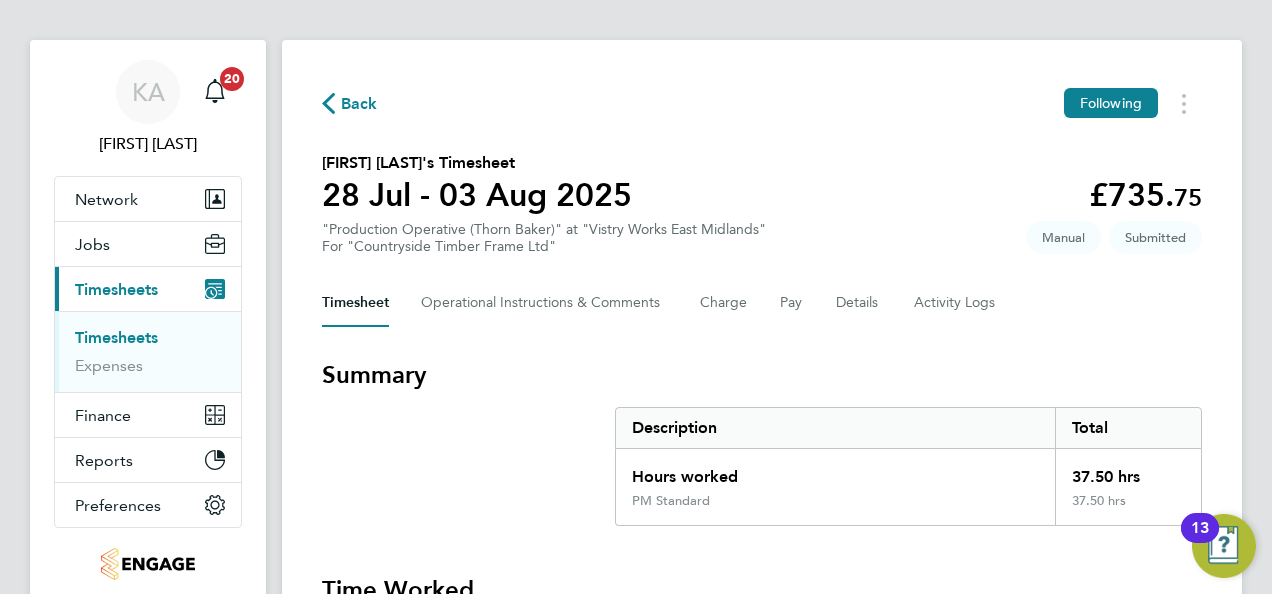scroll, scrollTop: 0, scrollLeft: 0, axis: both 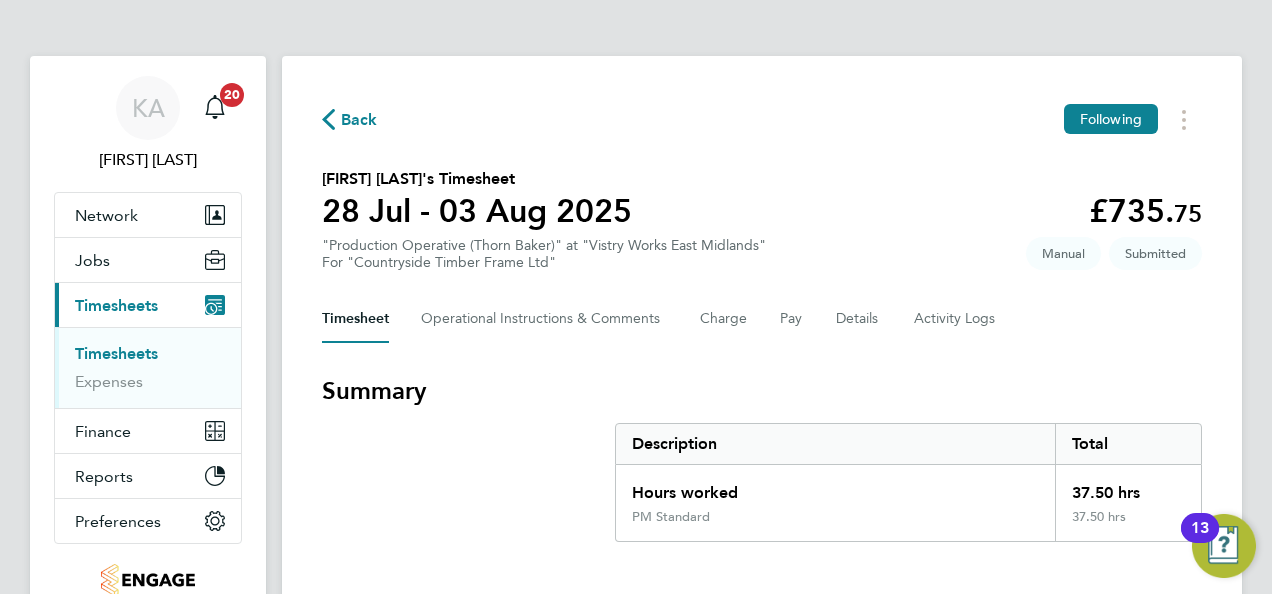 click on "Back" 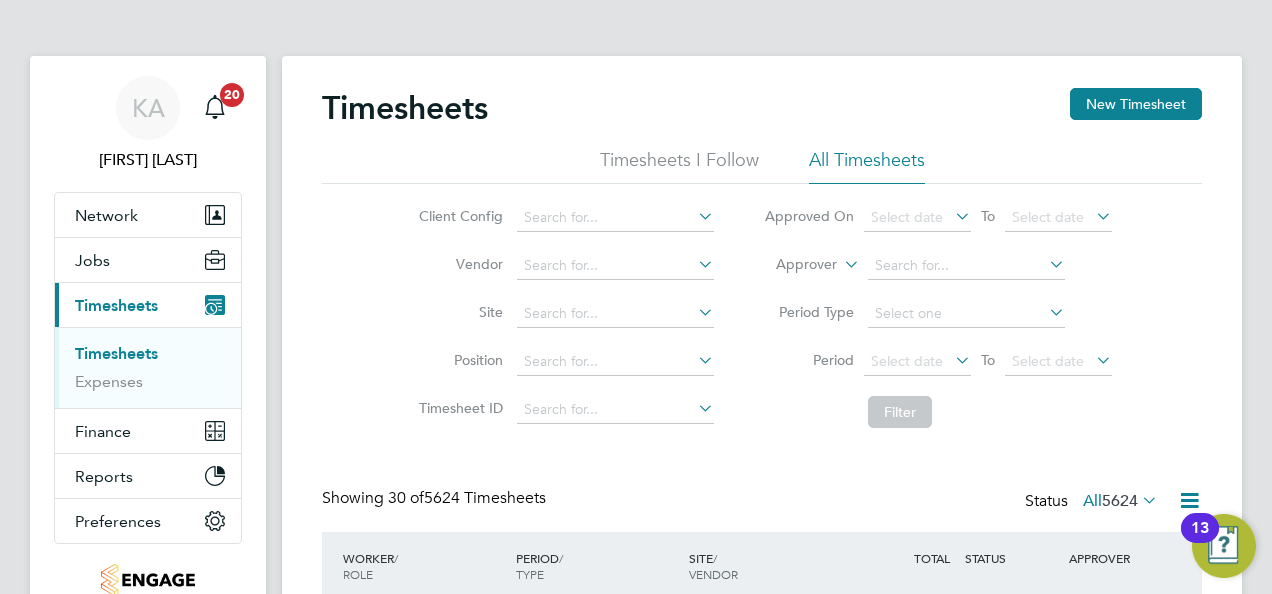 scroll, scrollTop: 10, scrollLeft: 10, axis: both 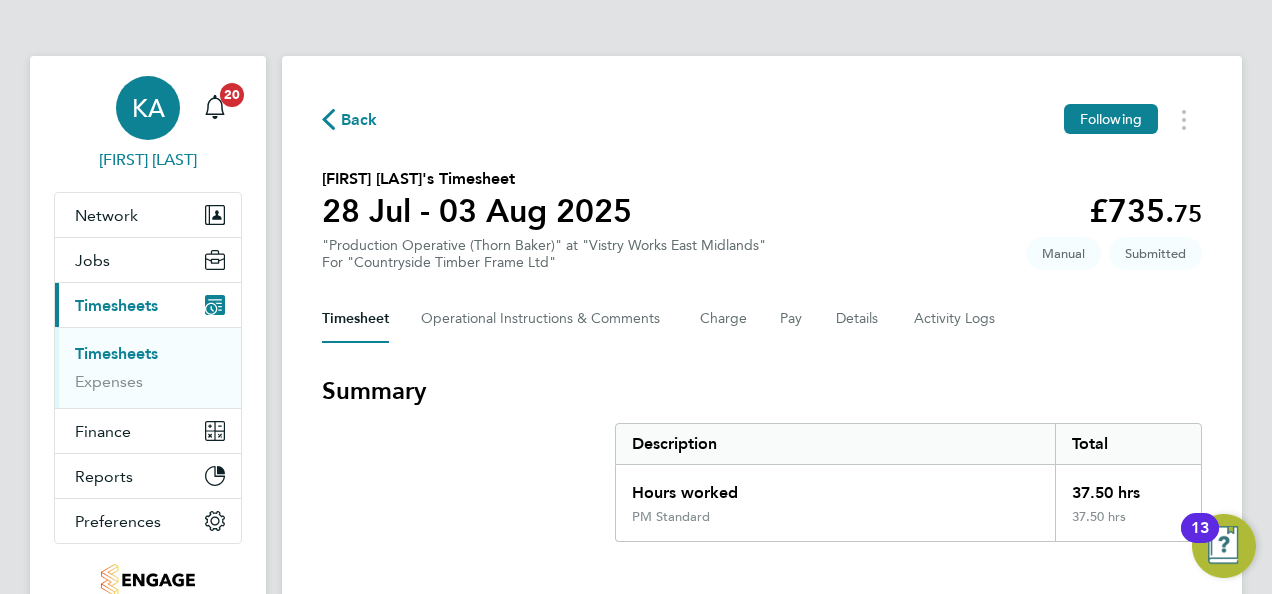 click on "KA" at bounding box center [148, 108] 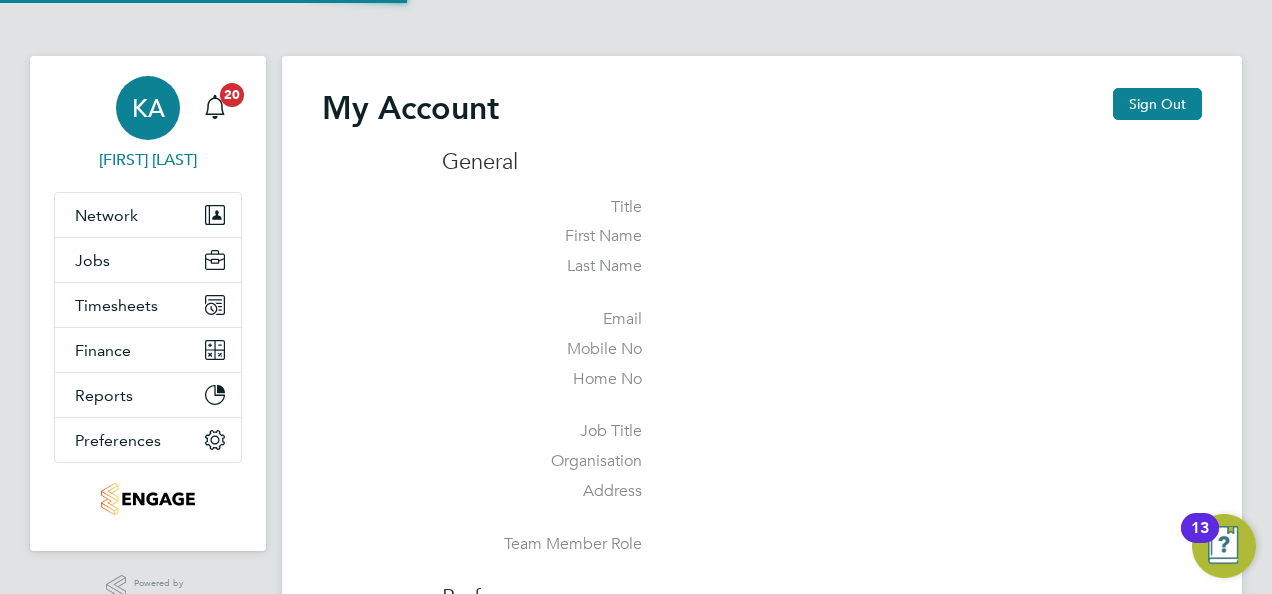 type on "[EMAIL]" 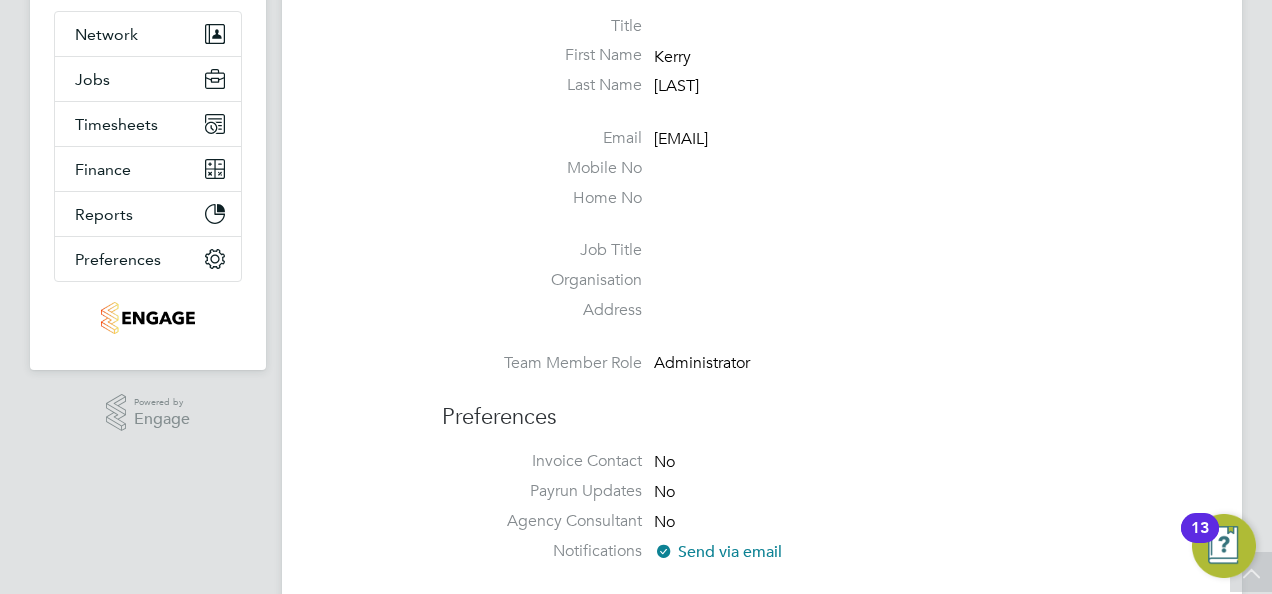 scroll, scrollTop: 0, scrollLeft: 0, axis: both 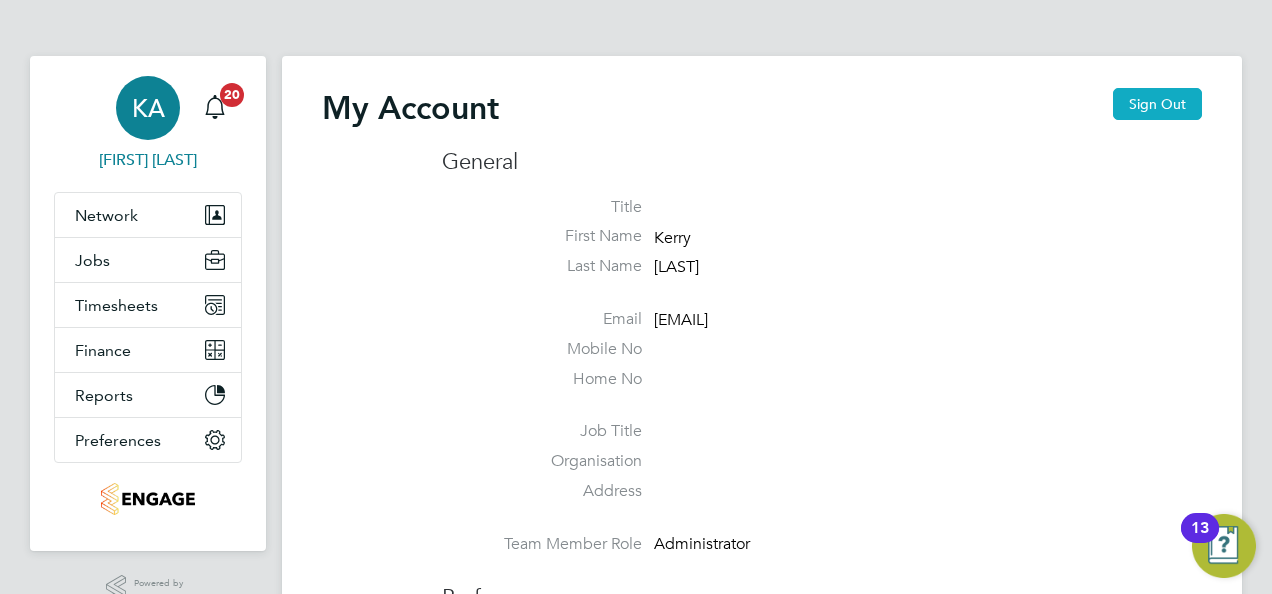 click on "Sign Out" at bounding box center [1157, 104] 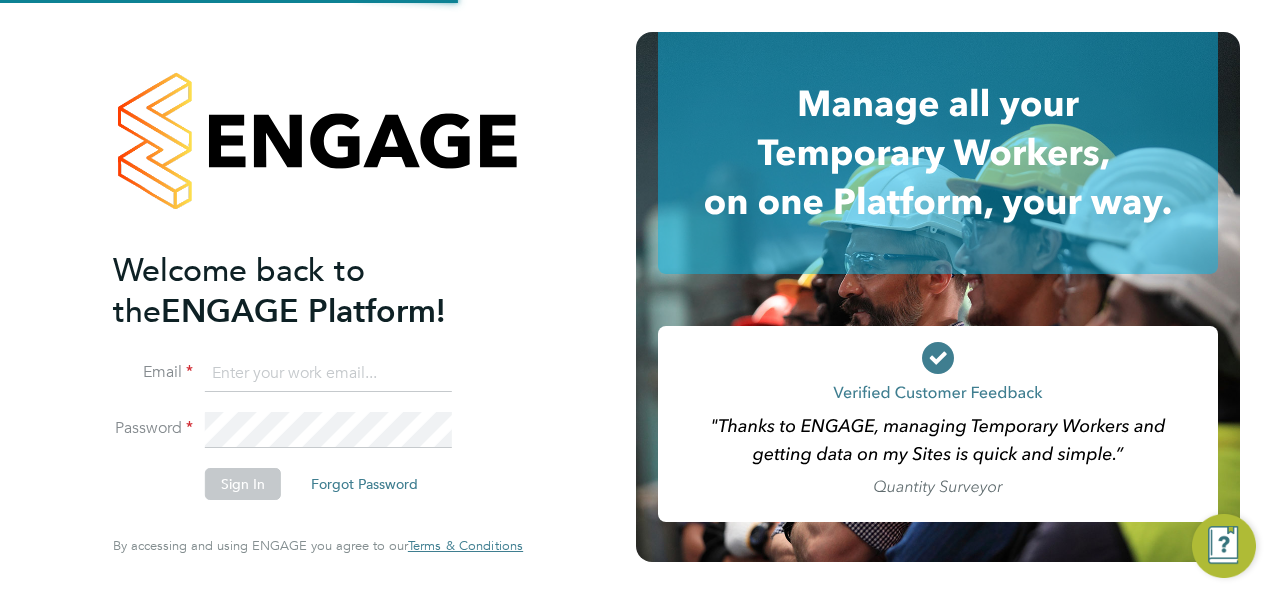 type on "[EMAIL]" 